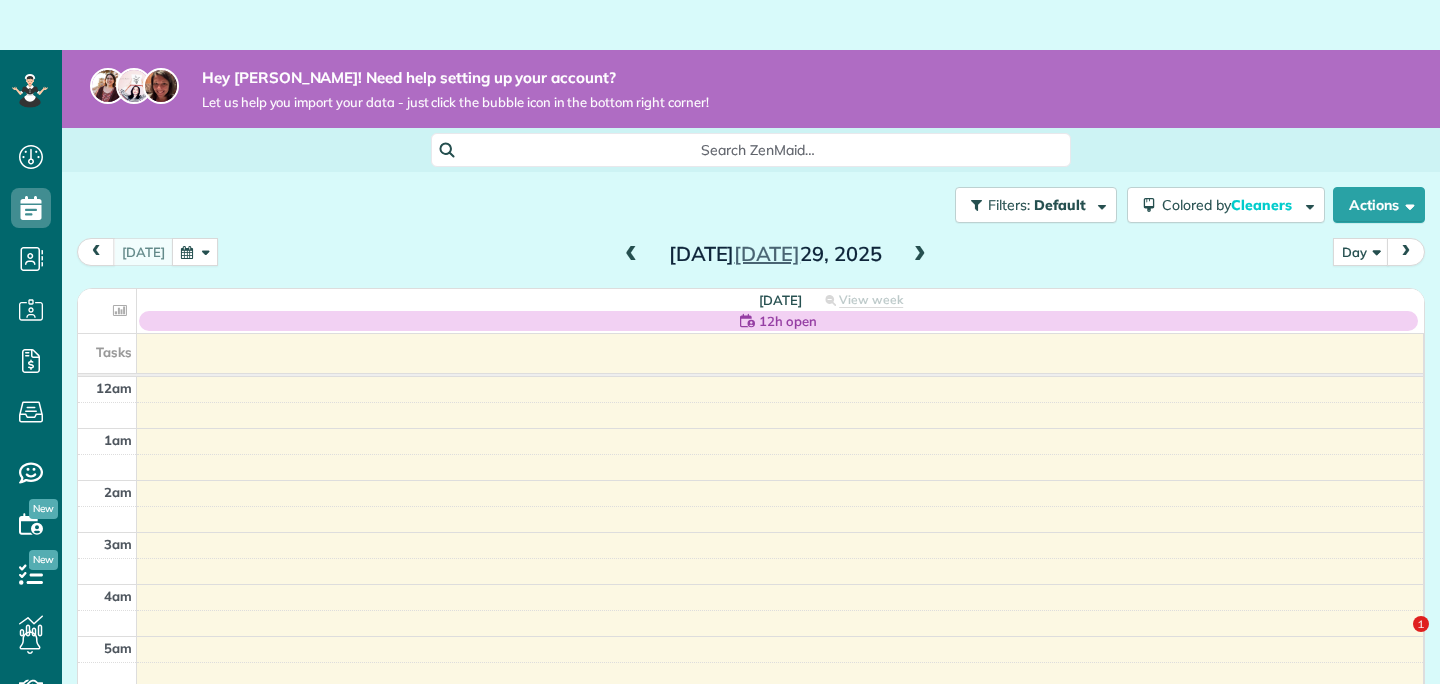 scroll, scrollTop: 0, scrollLeft: 0, axis: both 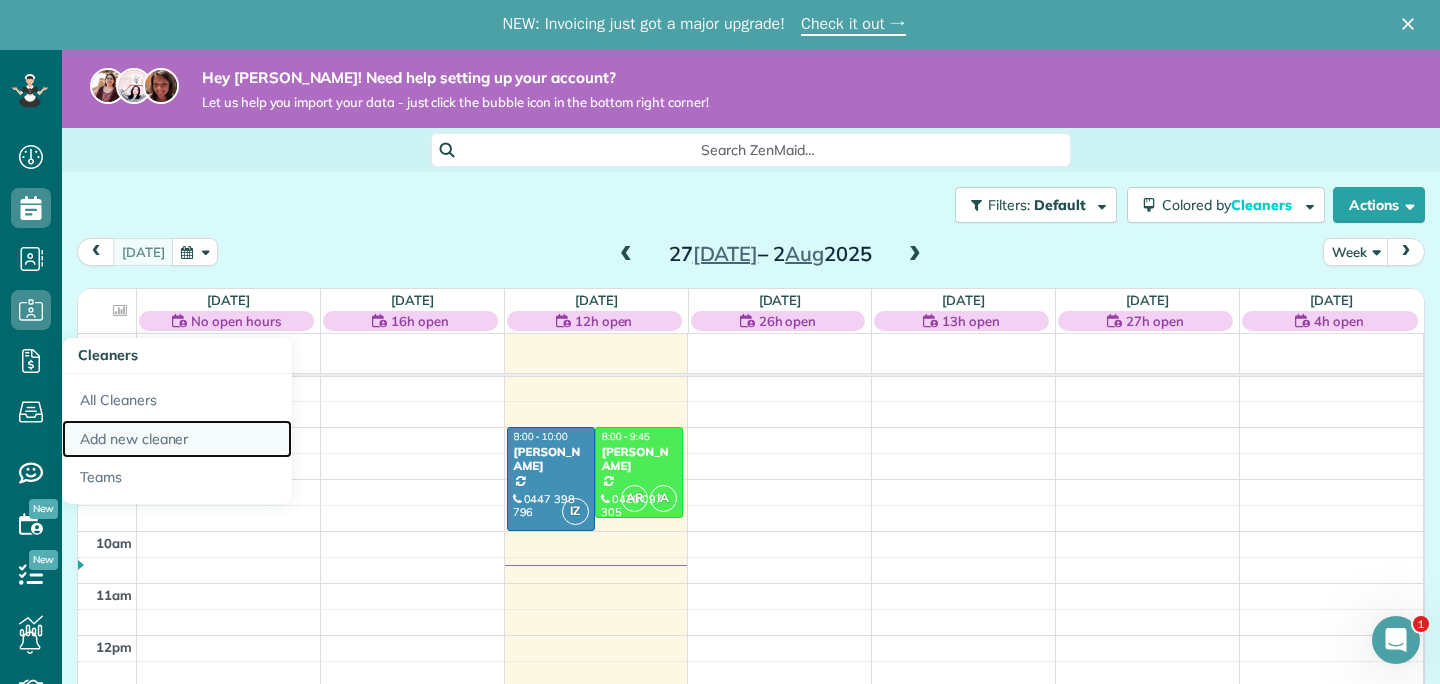 click on "Add new cleaner" at bounding box center (177, 439) 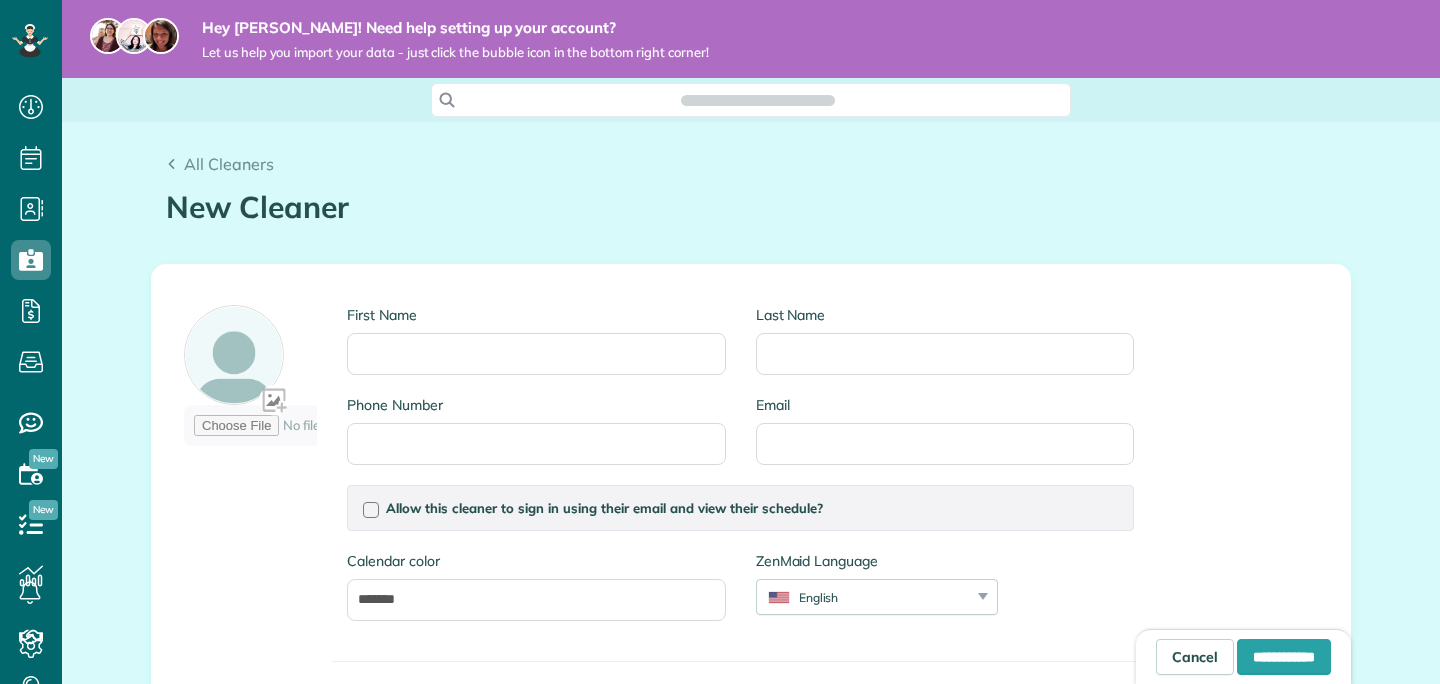 scroll, scrollTop: 0, scrollLeft: 0, axis: both 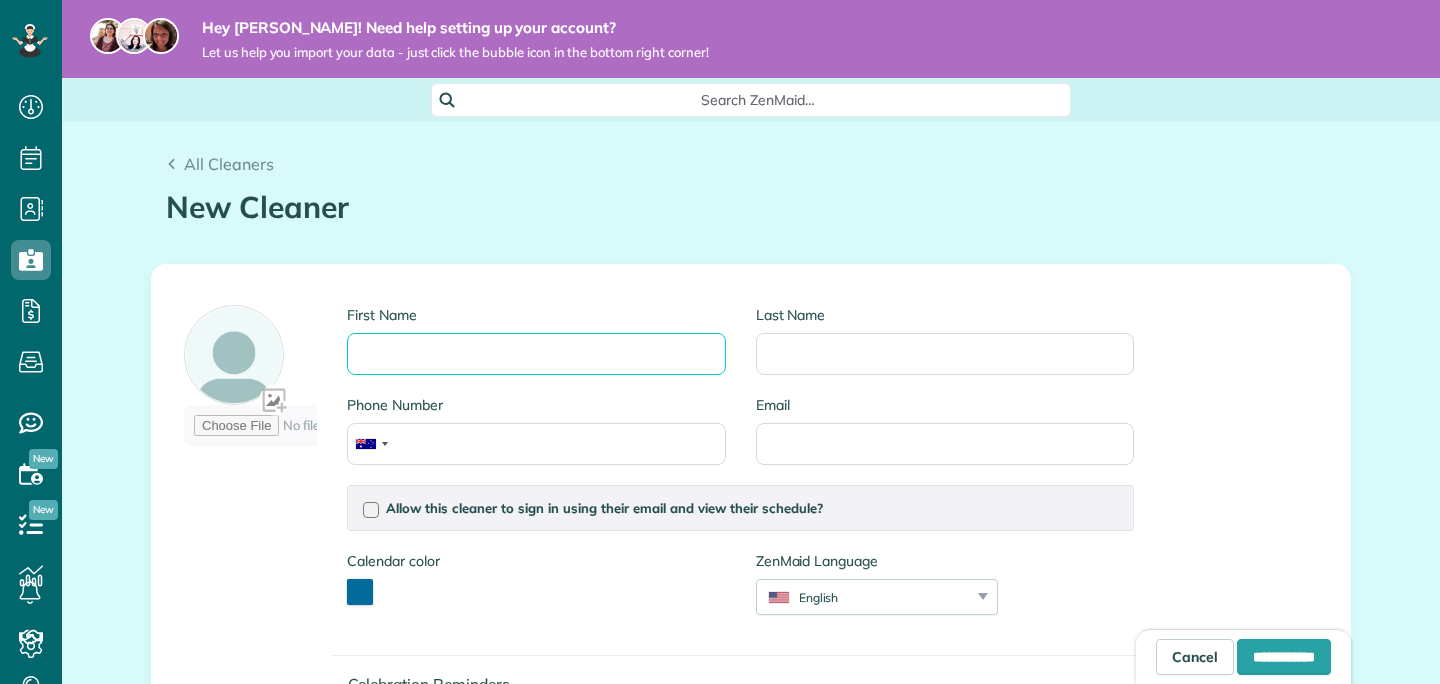 click on "First Name" at bounding box center (536, 354) 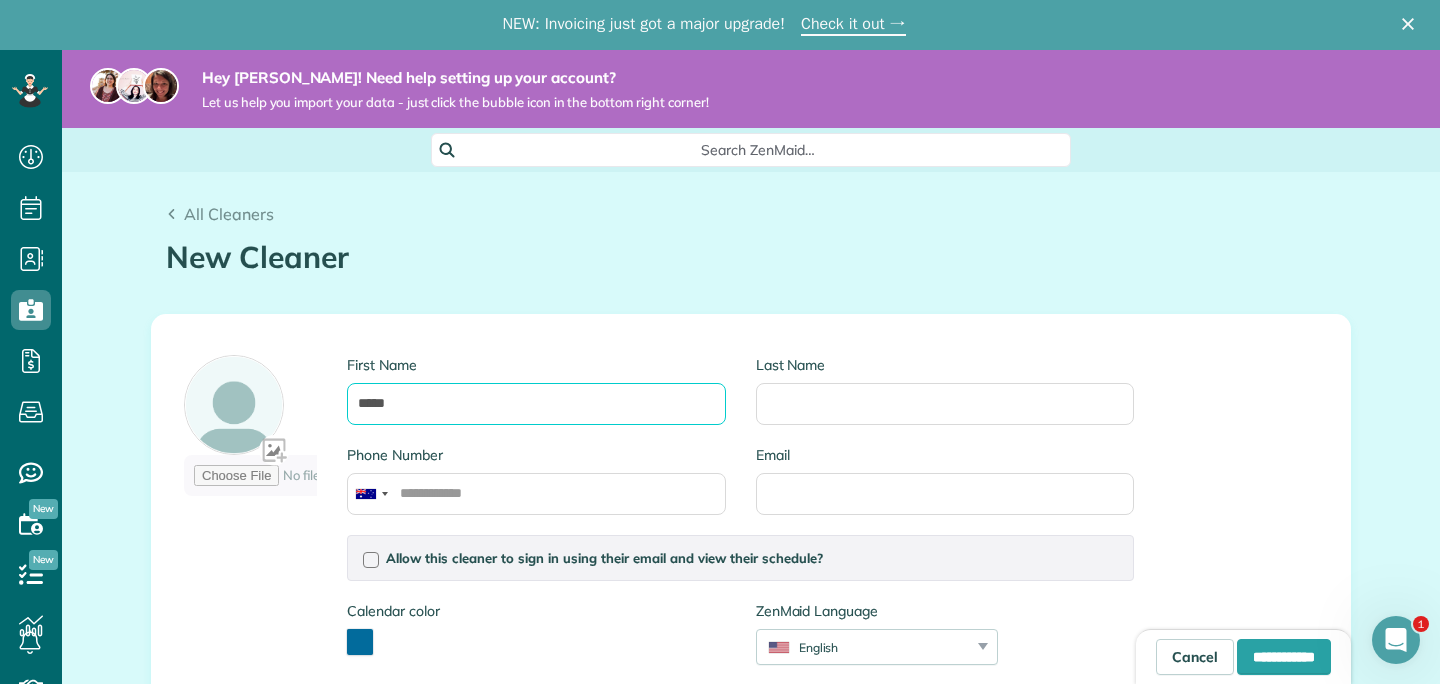 scroll, scrollTop: 0, scrollLeft: 0, axis: both 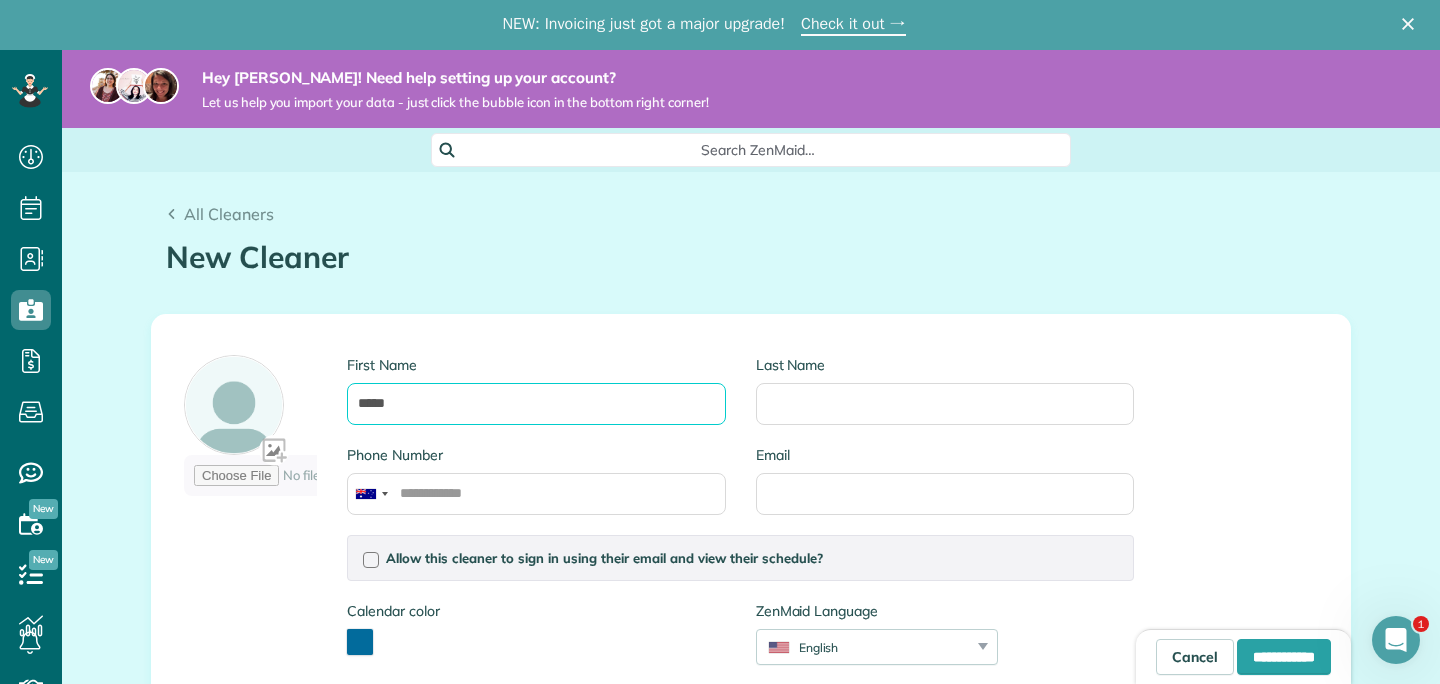 type on "*****" 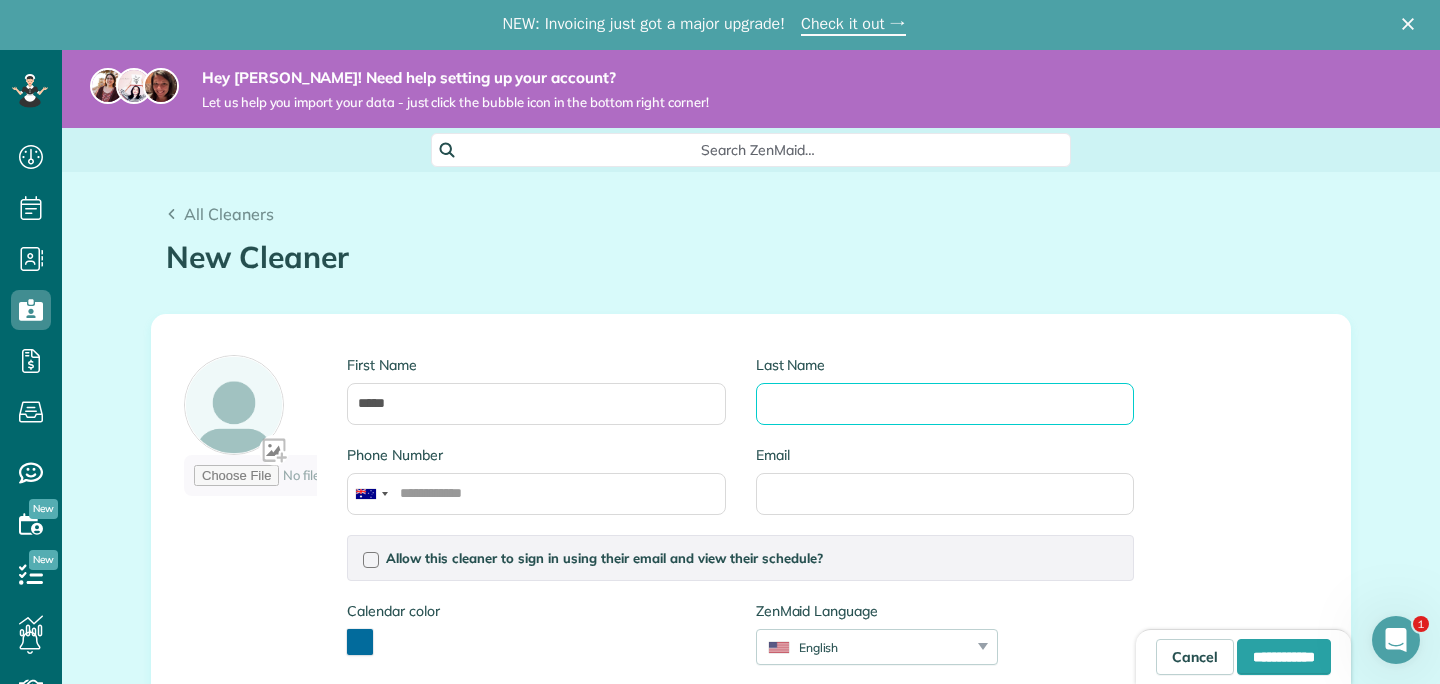 click on "Last Name" at bounding box center [945, 404] 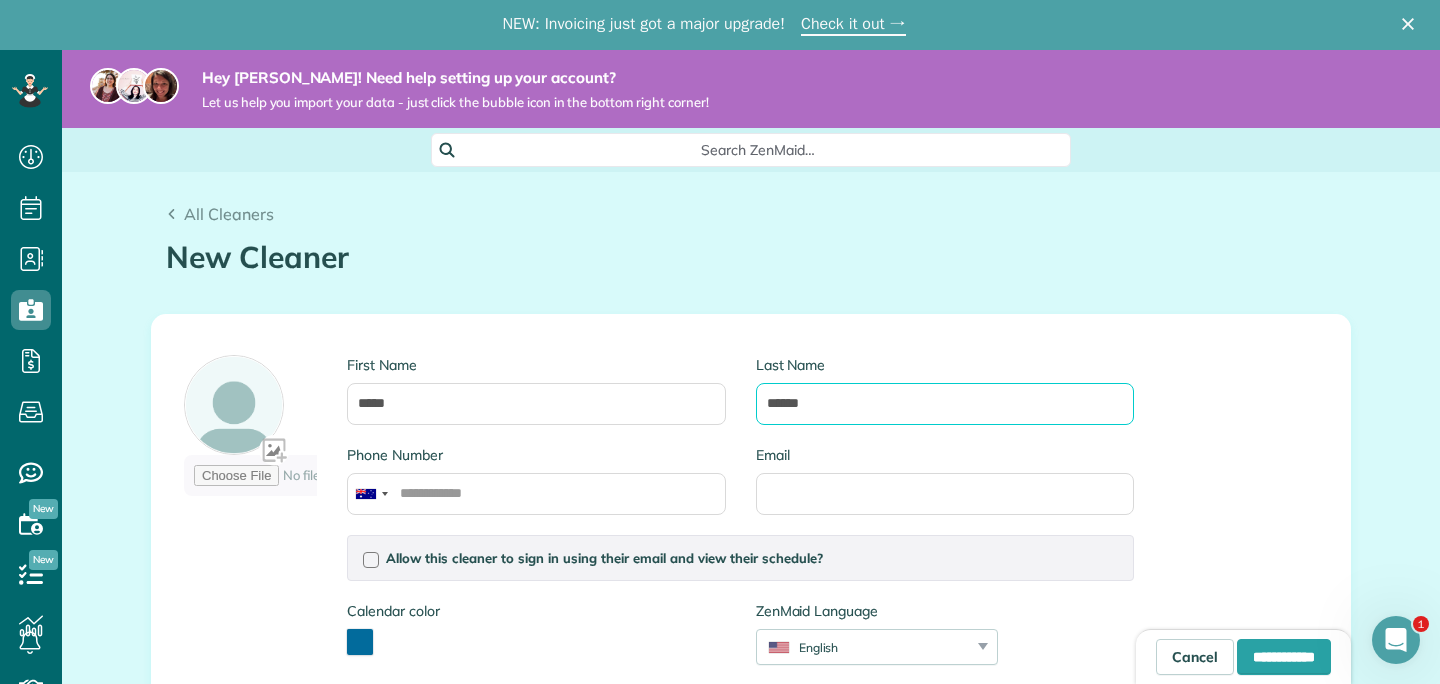 type on "******" 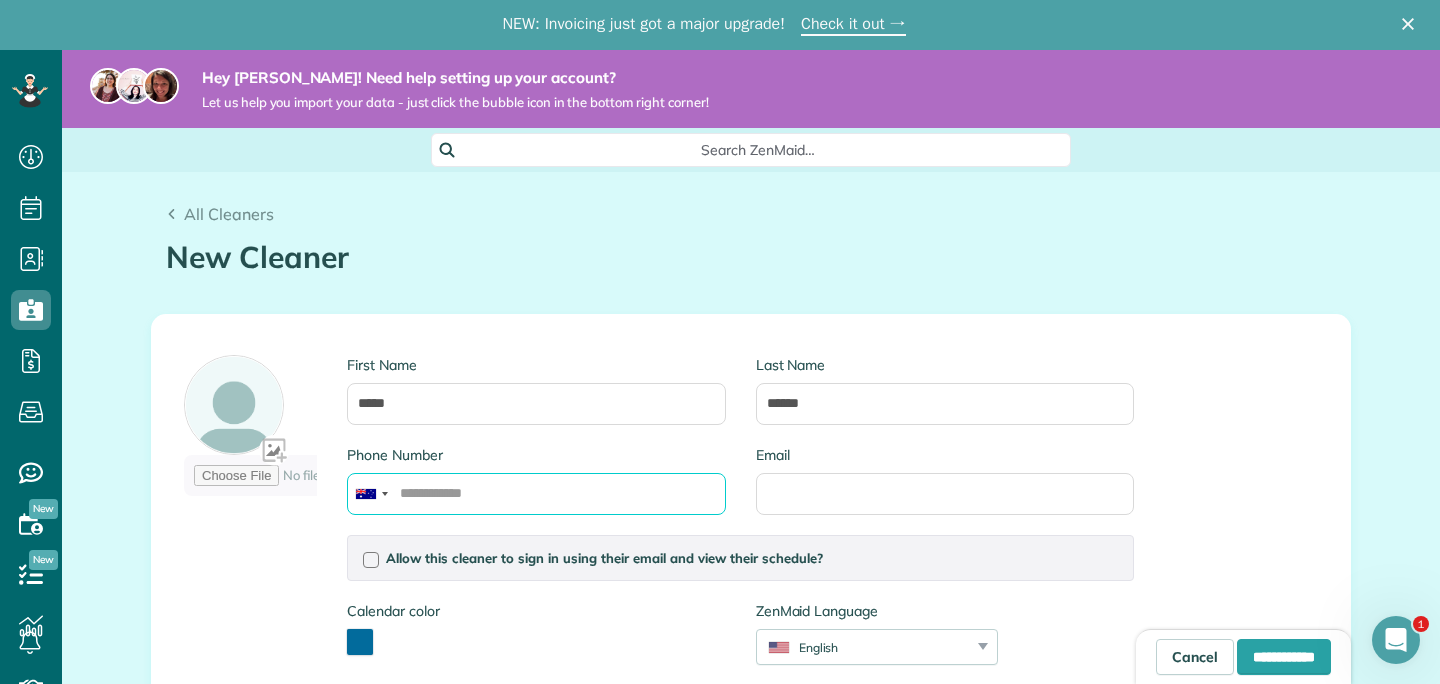 click on "Phone Number" at bounding box center [536, 494] 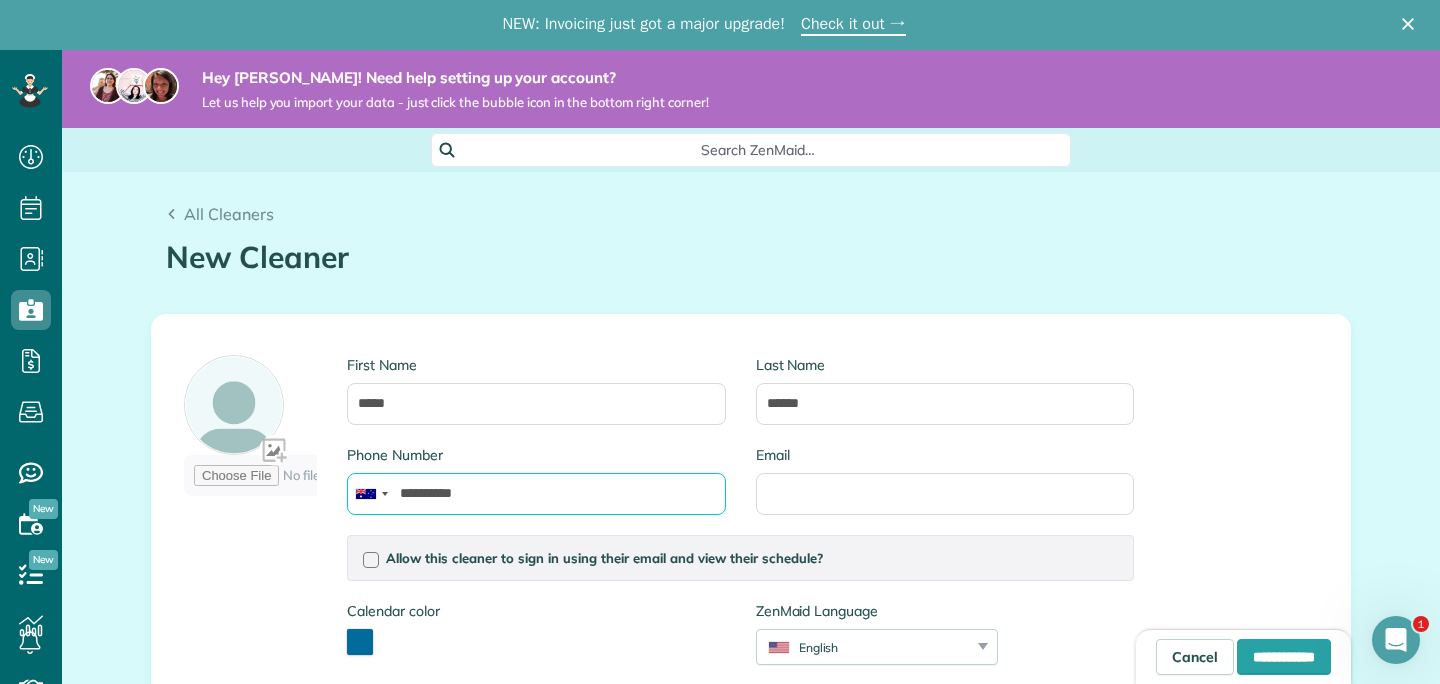 type on "**********" 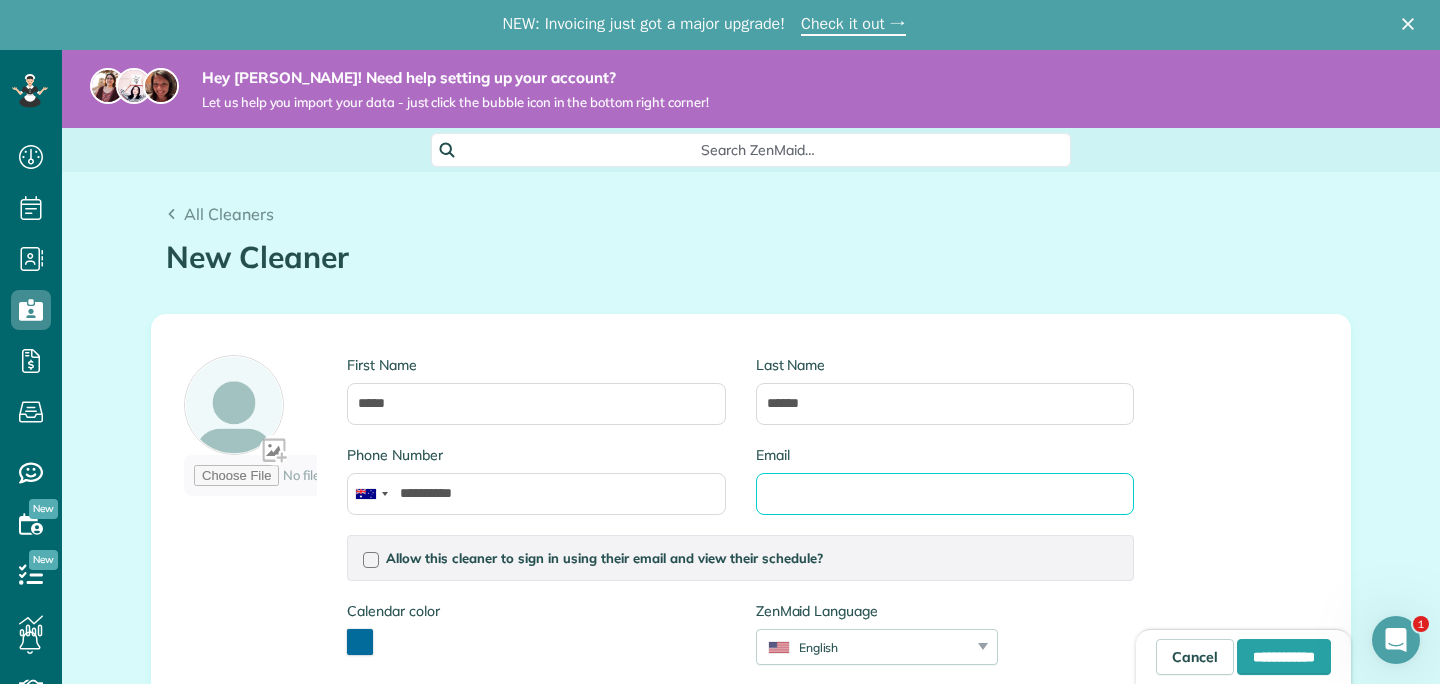 click on "Email" at bounding box center (945, 494) 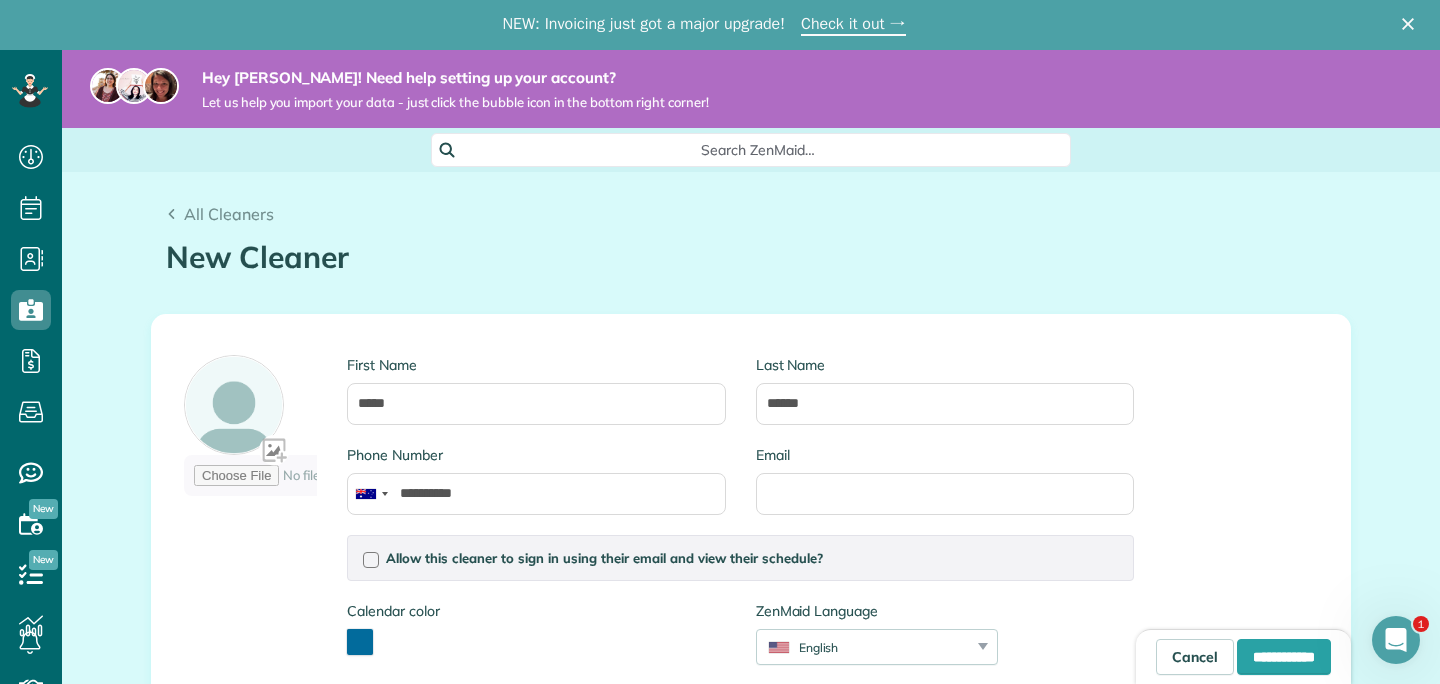 click on "Allow this cleaner to sign in using their email and view their schedule?
Password
Password Confirmation
Password Password should contain letters and numbers only and be at least 8 characters long
Password Confirmation
Is this cleaner an office manager? Office managers can create, view, and edit customers, appointments, and cleaners
Is this cleaner a contractor?
Allow this cleaner to log their time in the system? If you enable this option, this cleaner will be able to log their time in and time out when they sign in, saving you time on payroll and time tracking" at bounding box center [740, 558] 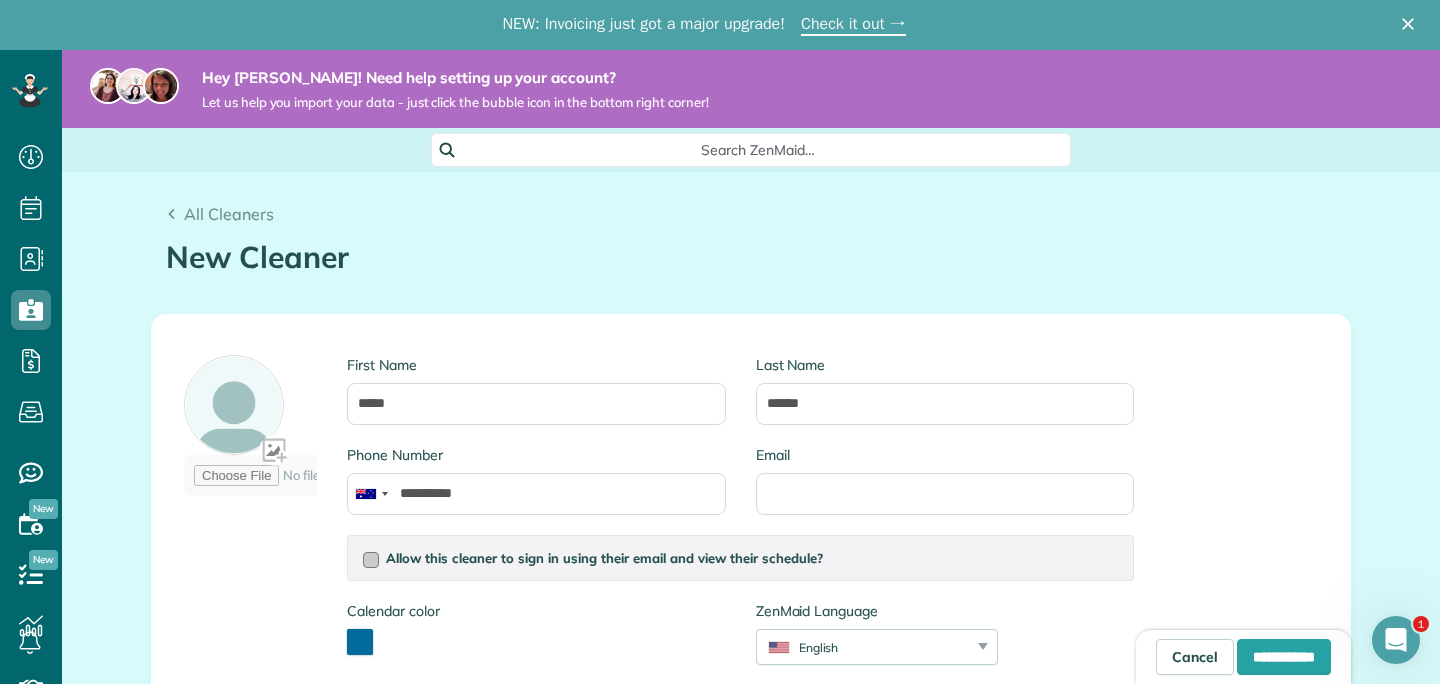 click at bounding box center (371, 560) 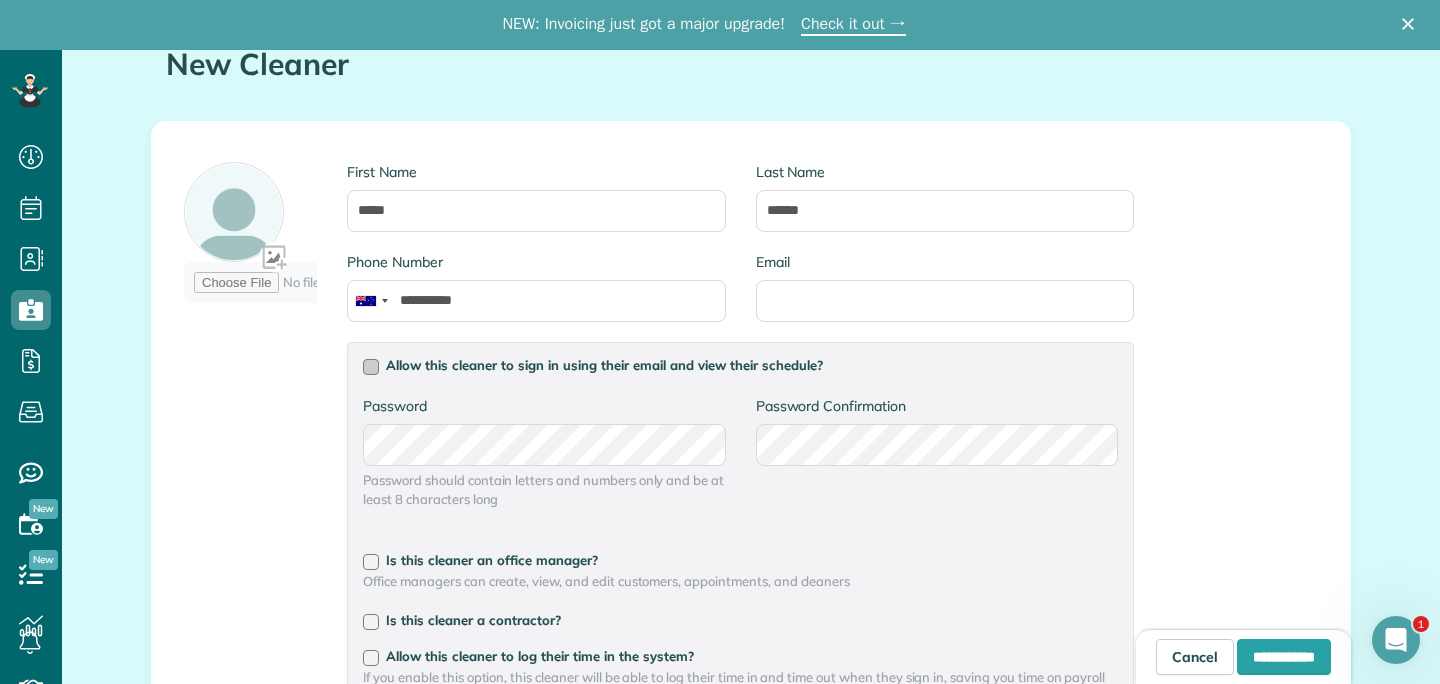 scroll, scrollTop: 199, scrollLeft: 0, axis: vertical 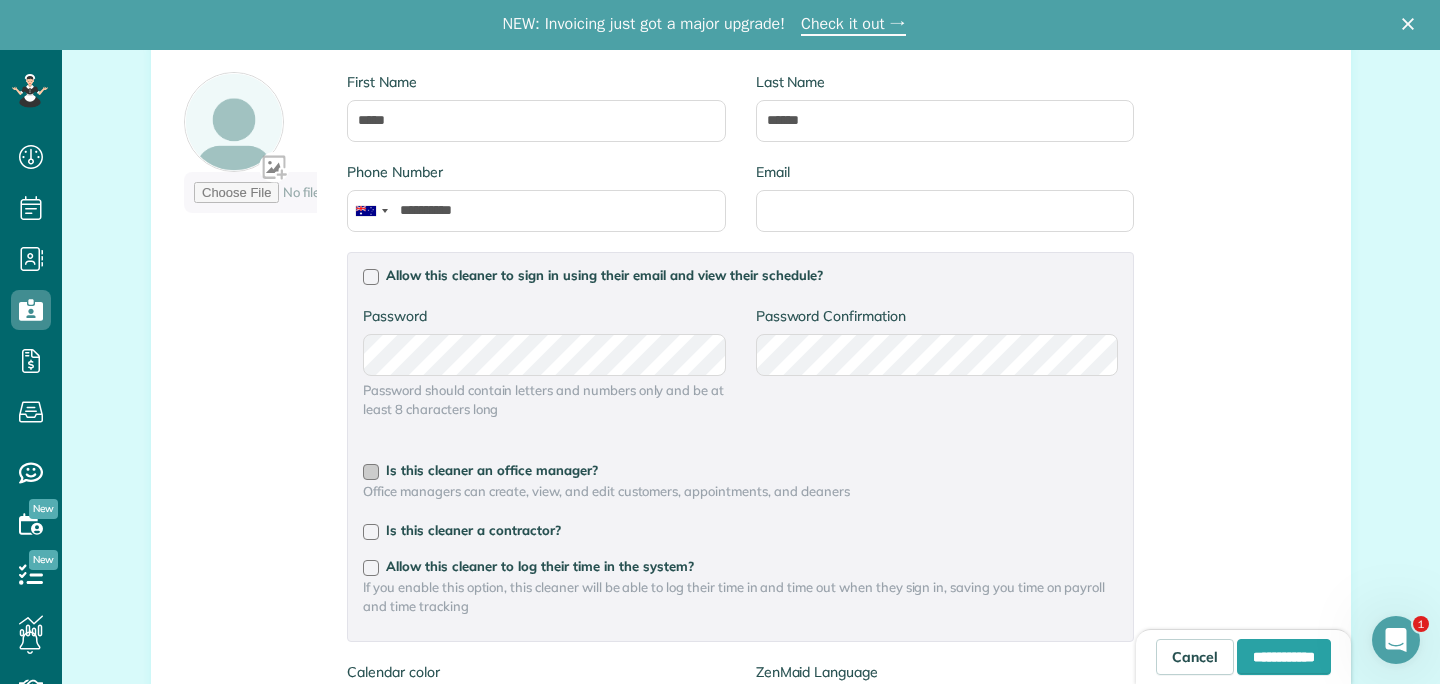 click at bounding box center (371, 472) 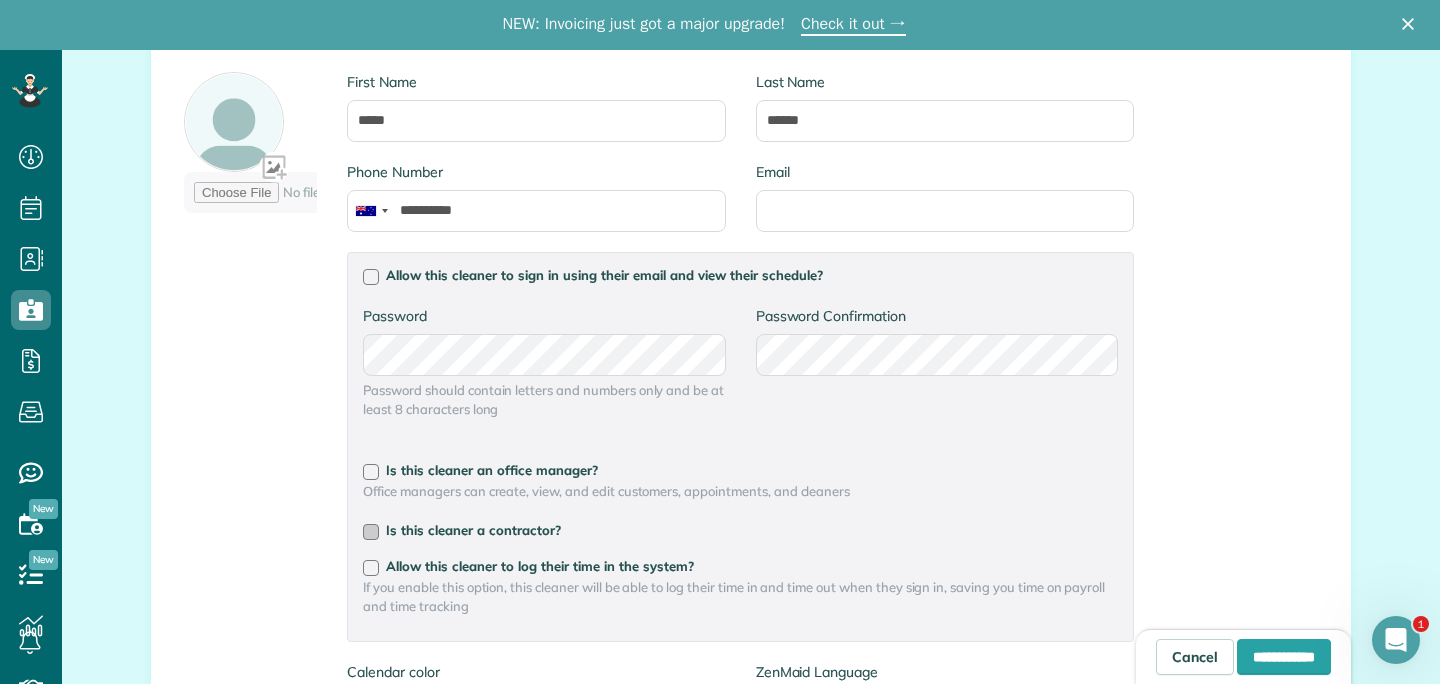 click at bounding box center (371, 532) 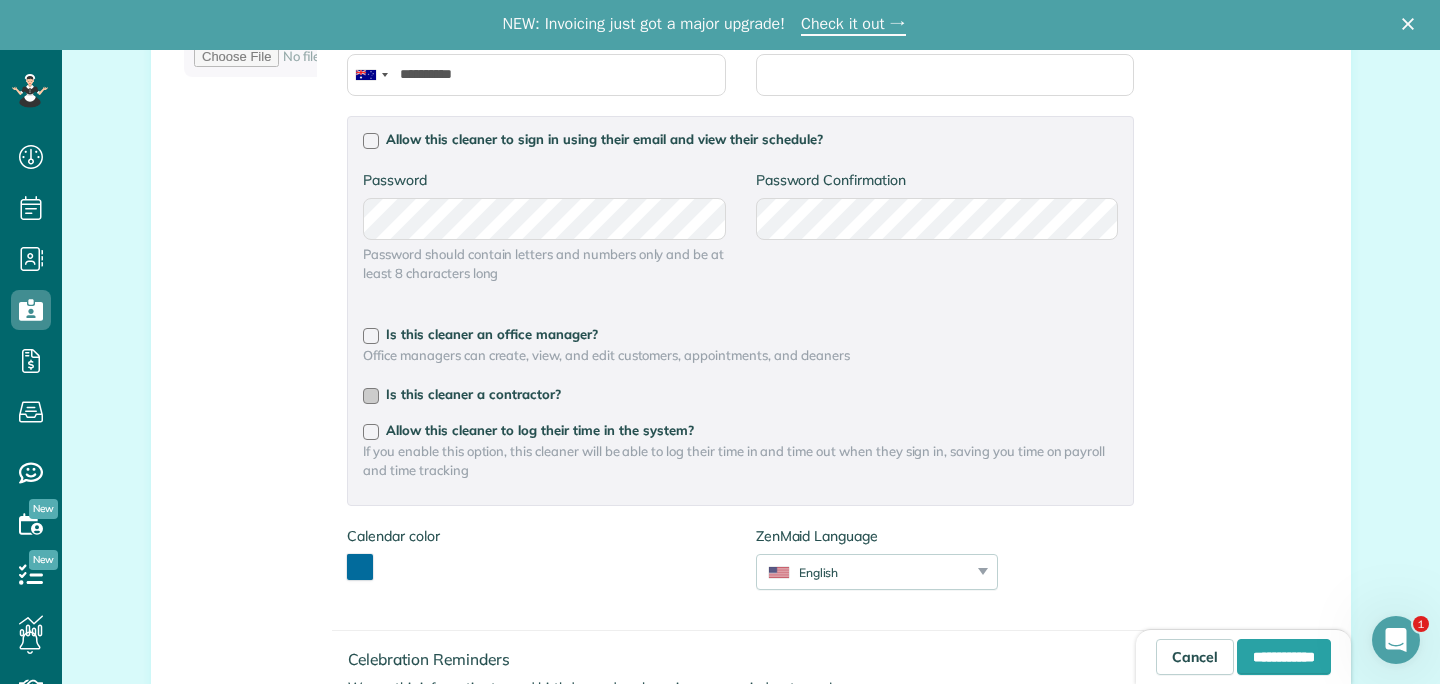 scroll, scrollTop: 420, scrollLeft: 0, axis: vertical 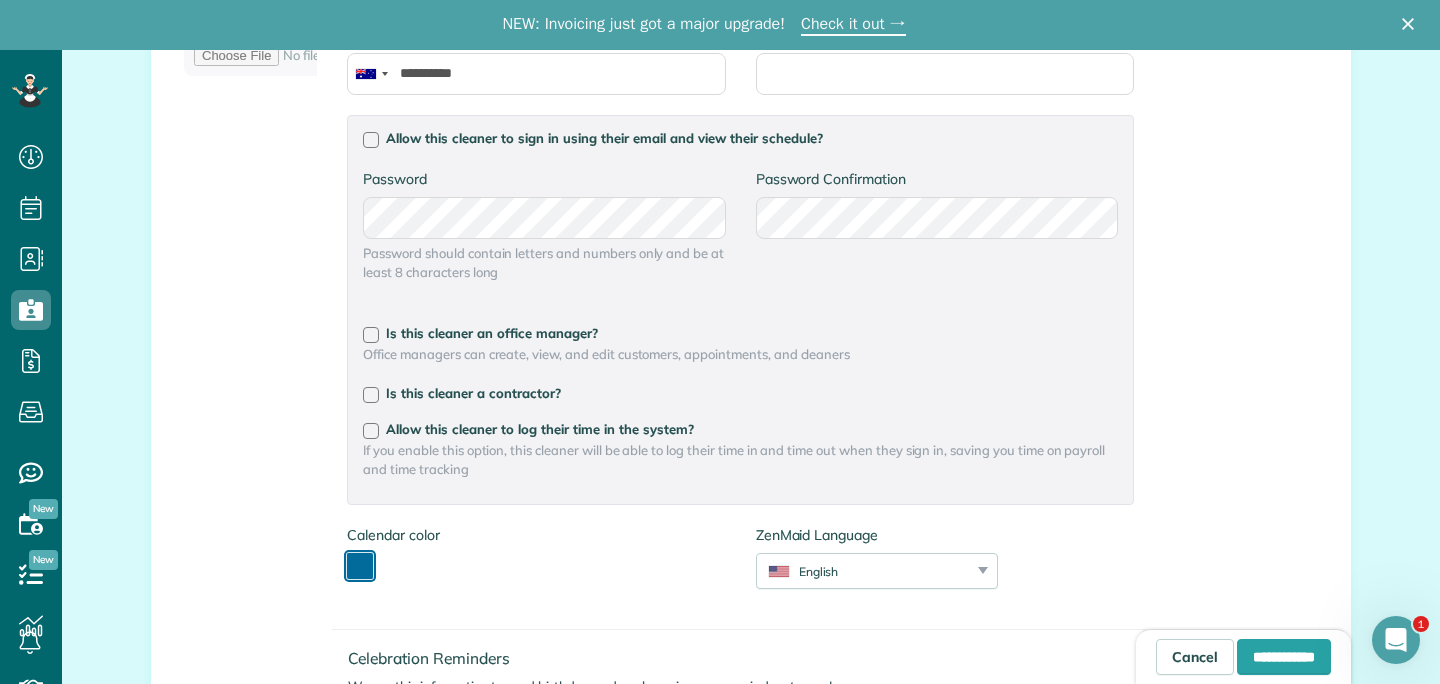 click at bounding box center (360, 566) 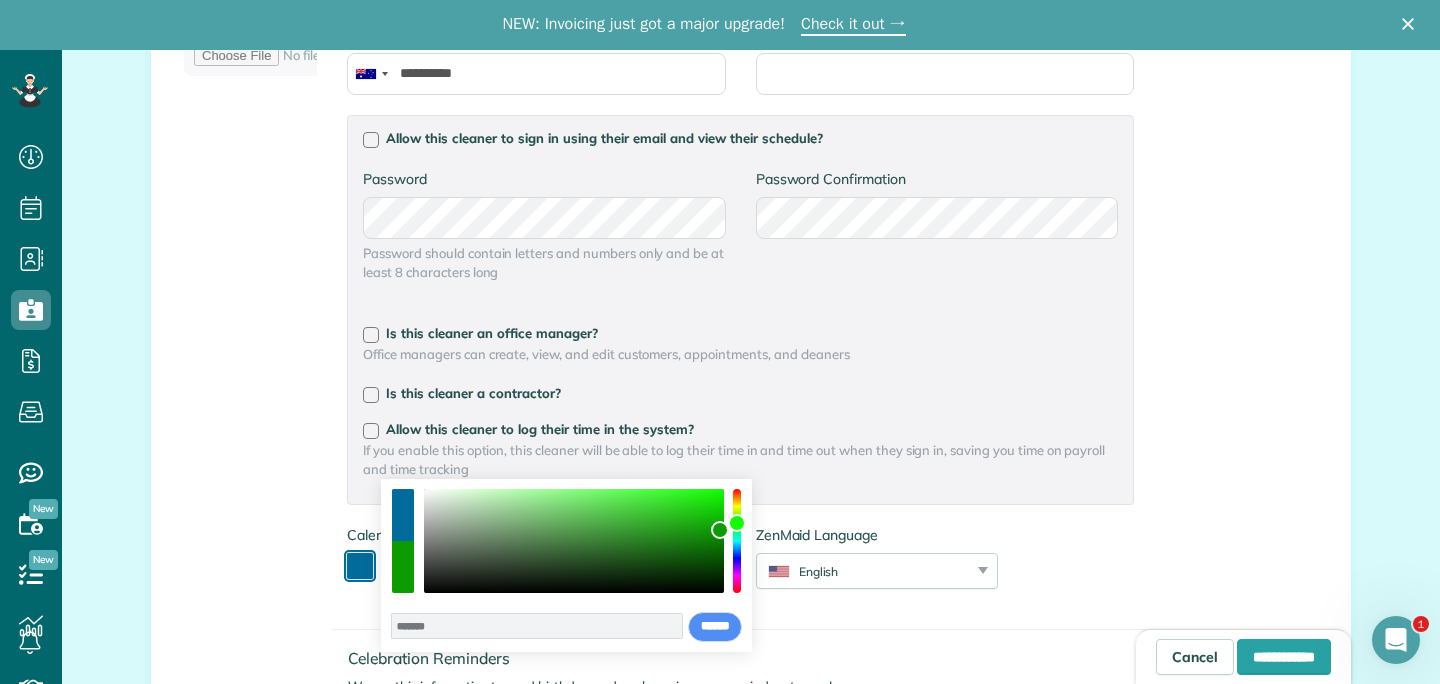 click at bounding box center (737, 541) 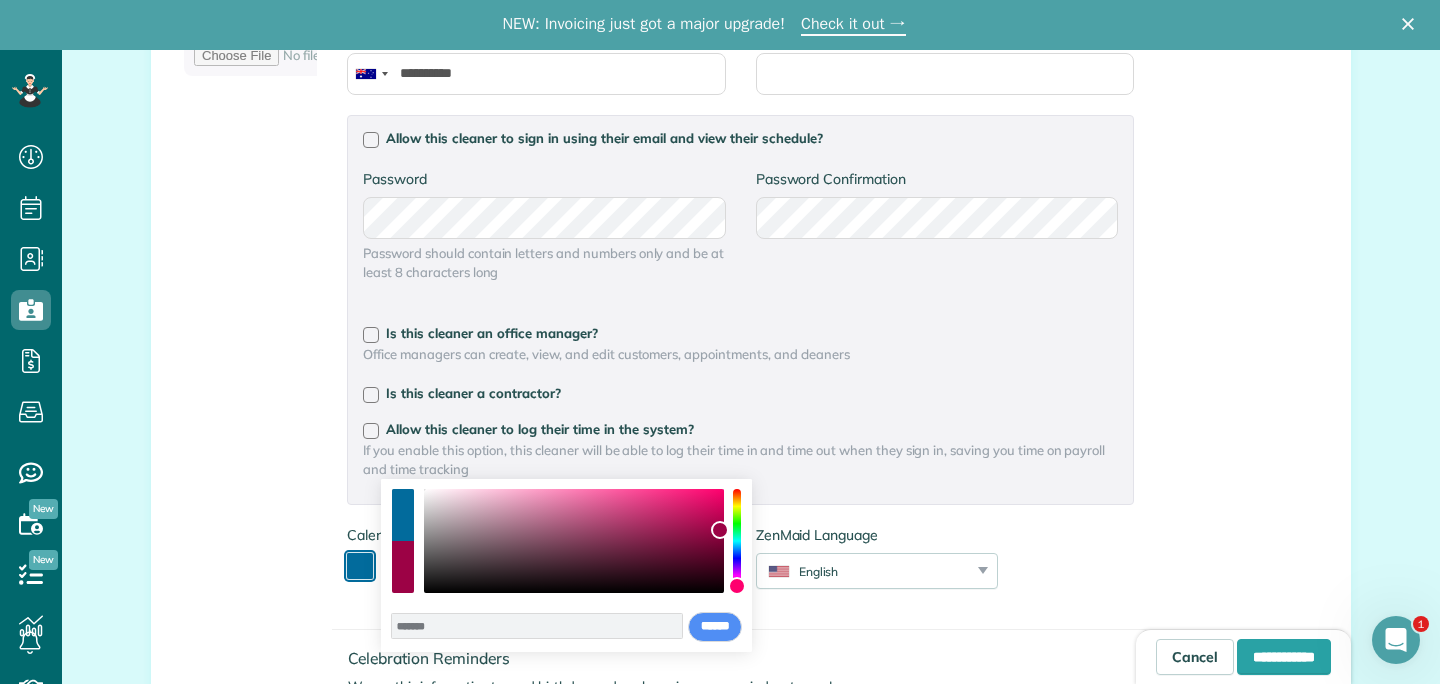 click at bounding box center (737, 541) 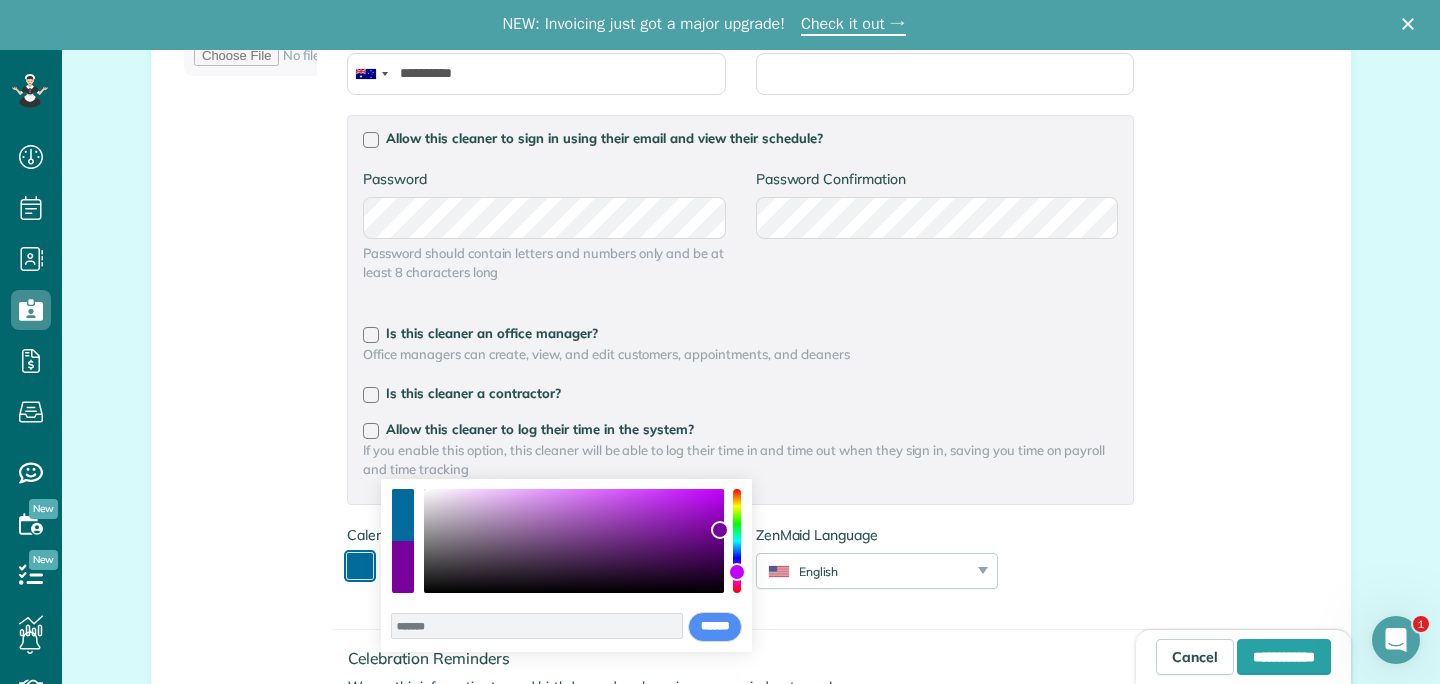 click at bounding box center (737, 541) 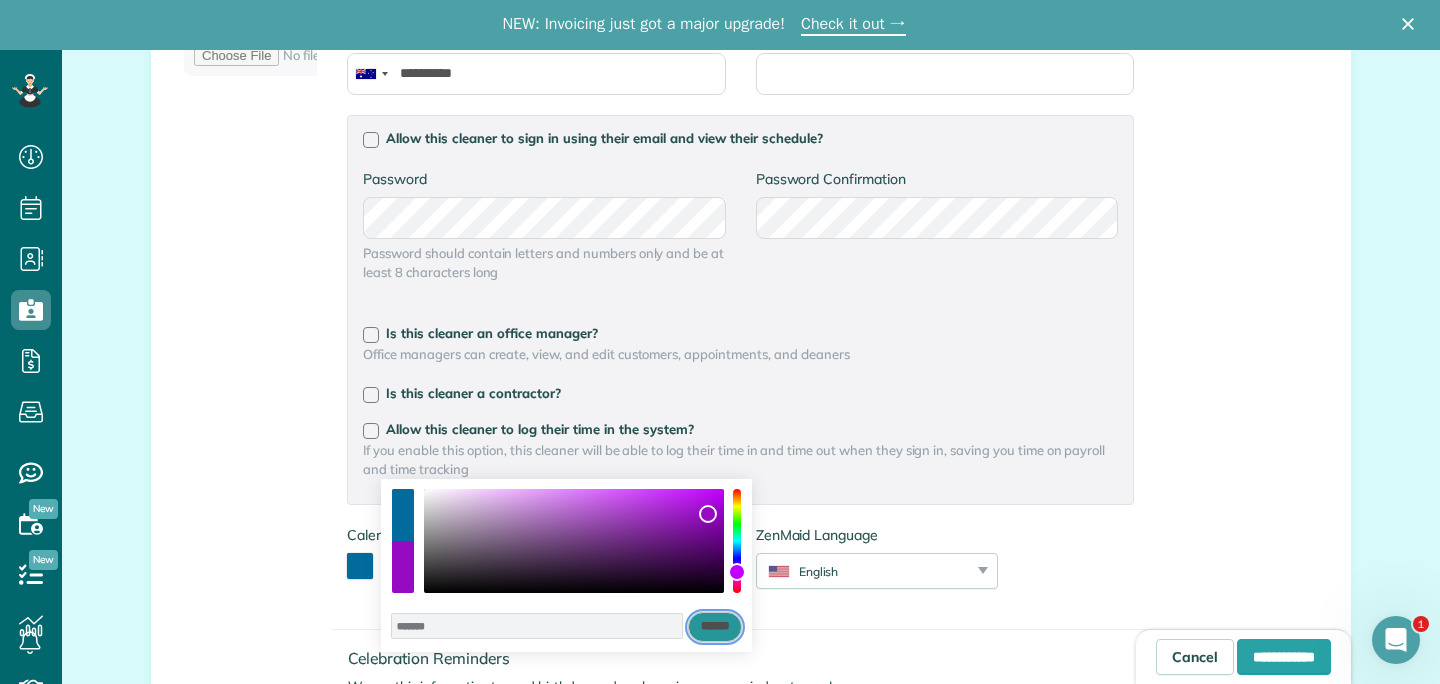 click on "******" at bounding box center (715, 627) 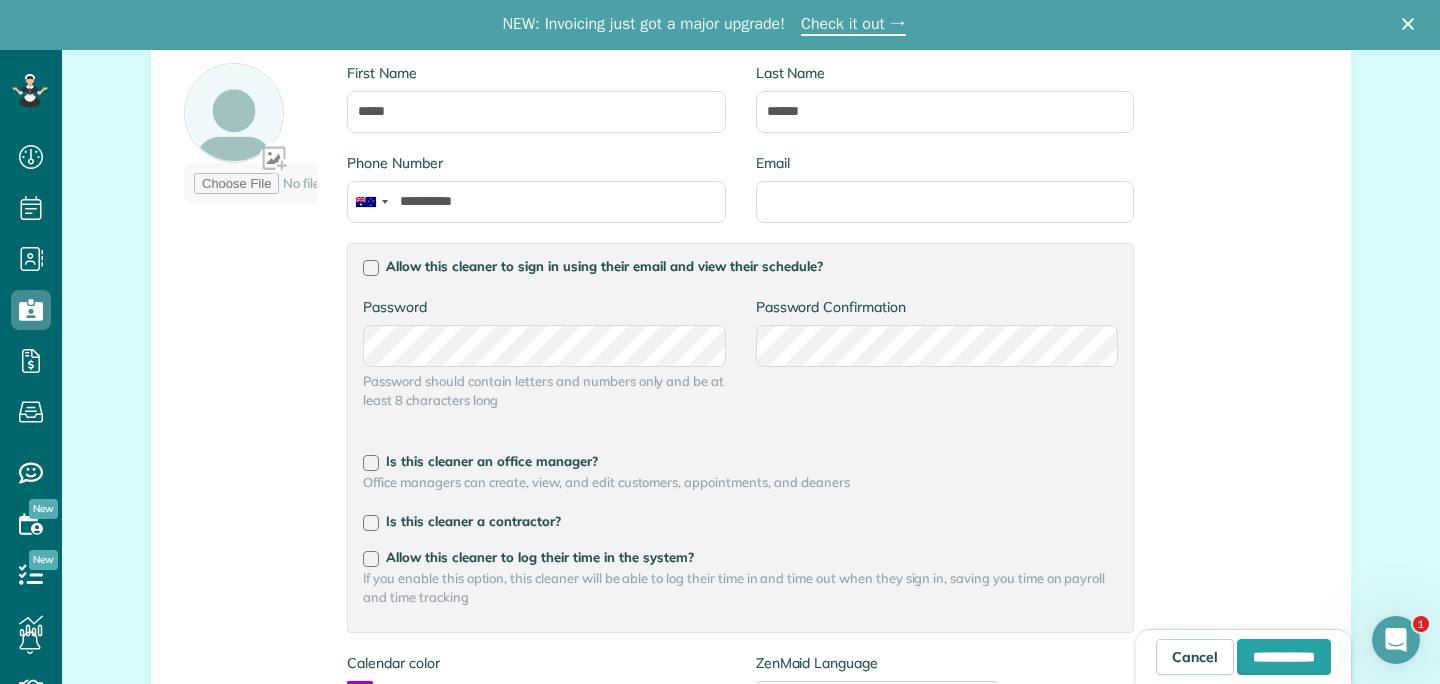 scroll, scrollTop: 288, scrollLeft: 0, axis: vertical 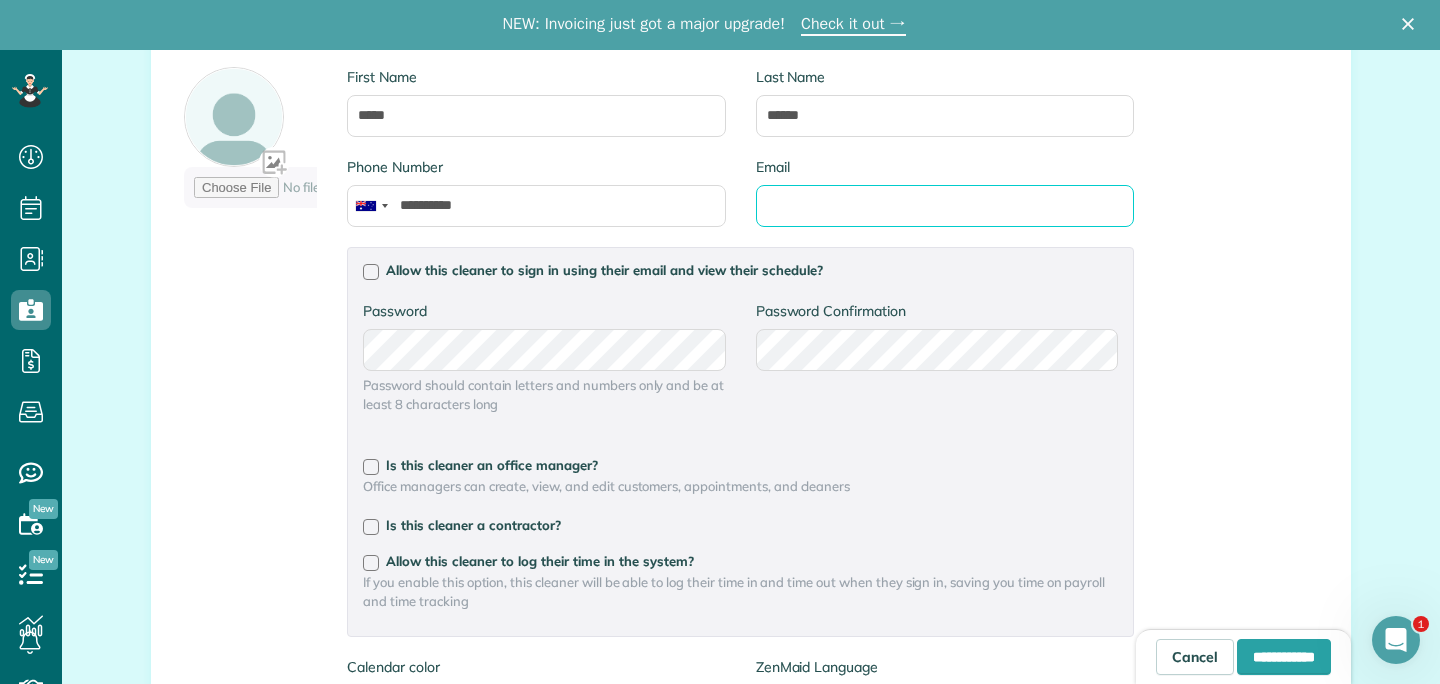 click on "Email" at bounding box center (945, 206) 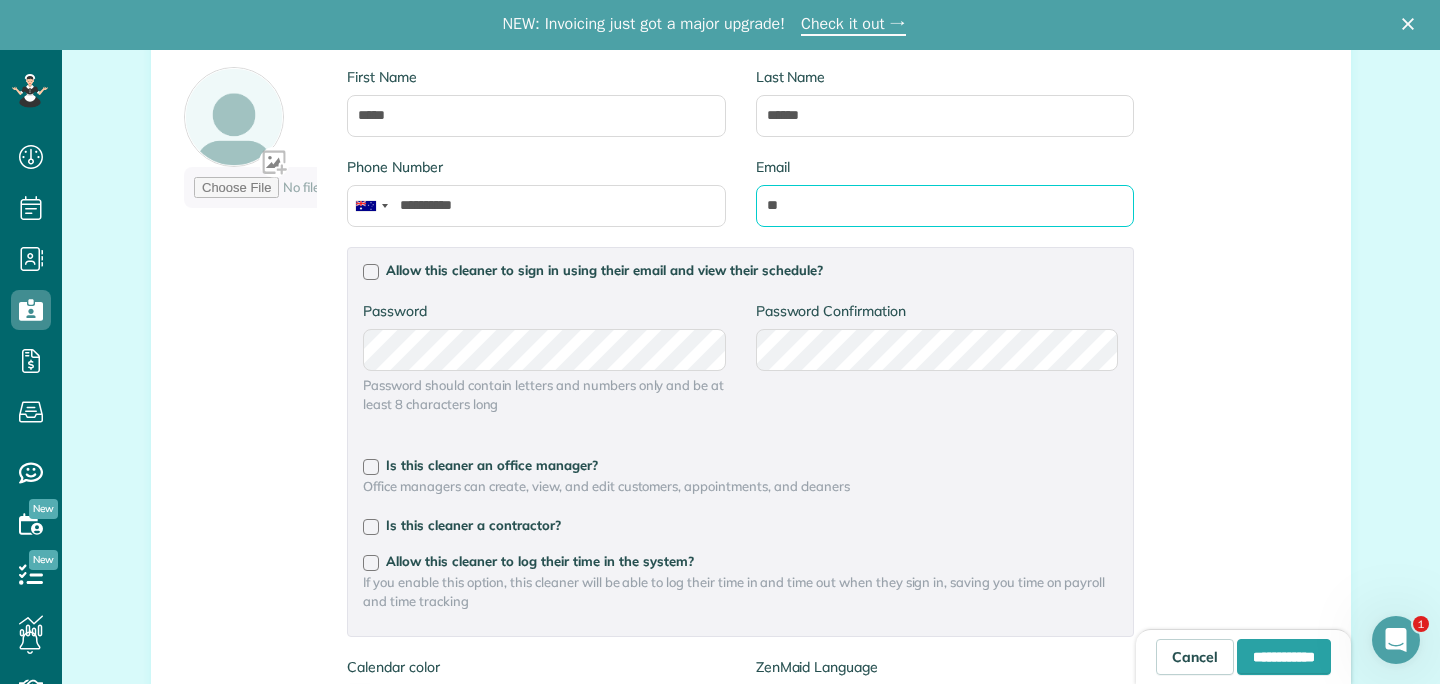 type on "*" 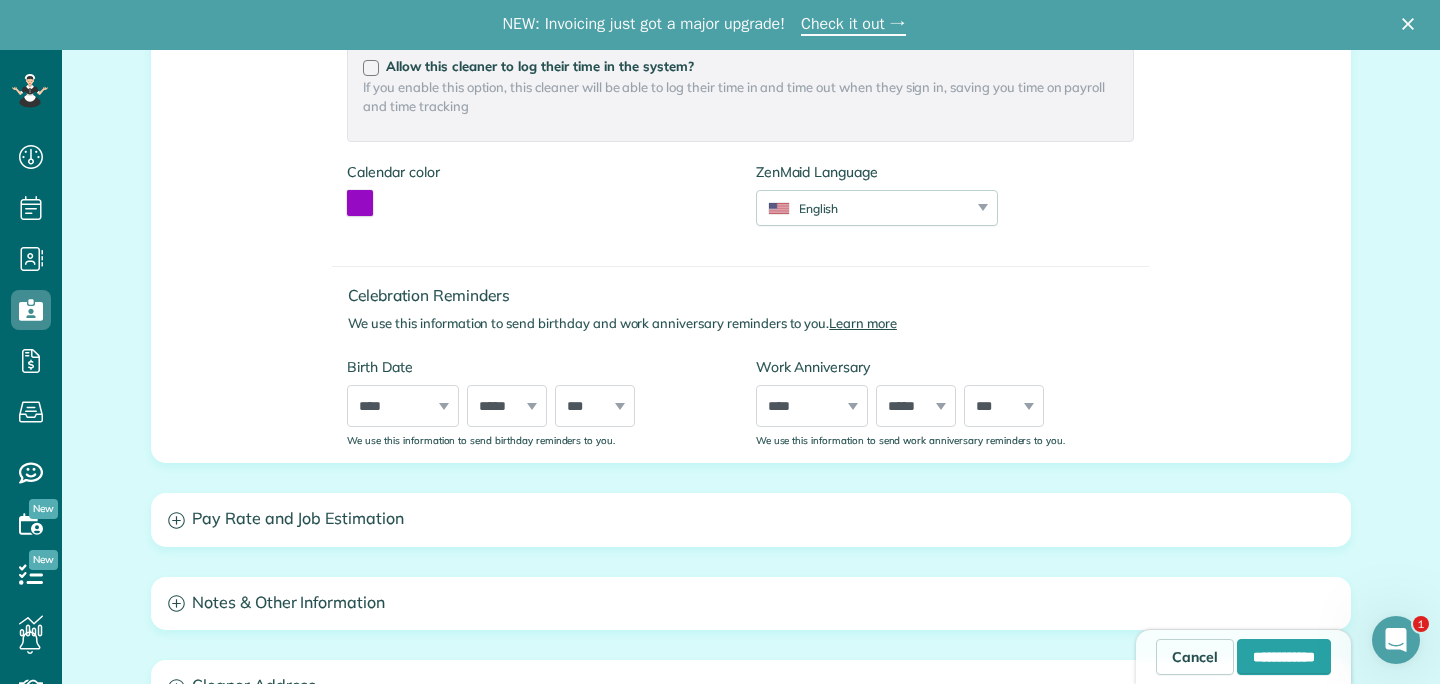 scroll, scrollTop: 923, scrollLeft: 0, axis: vertical 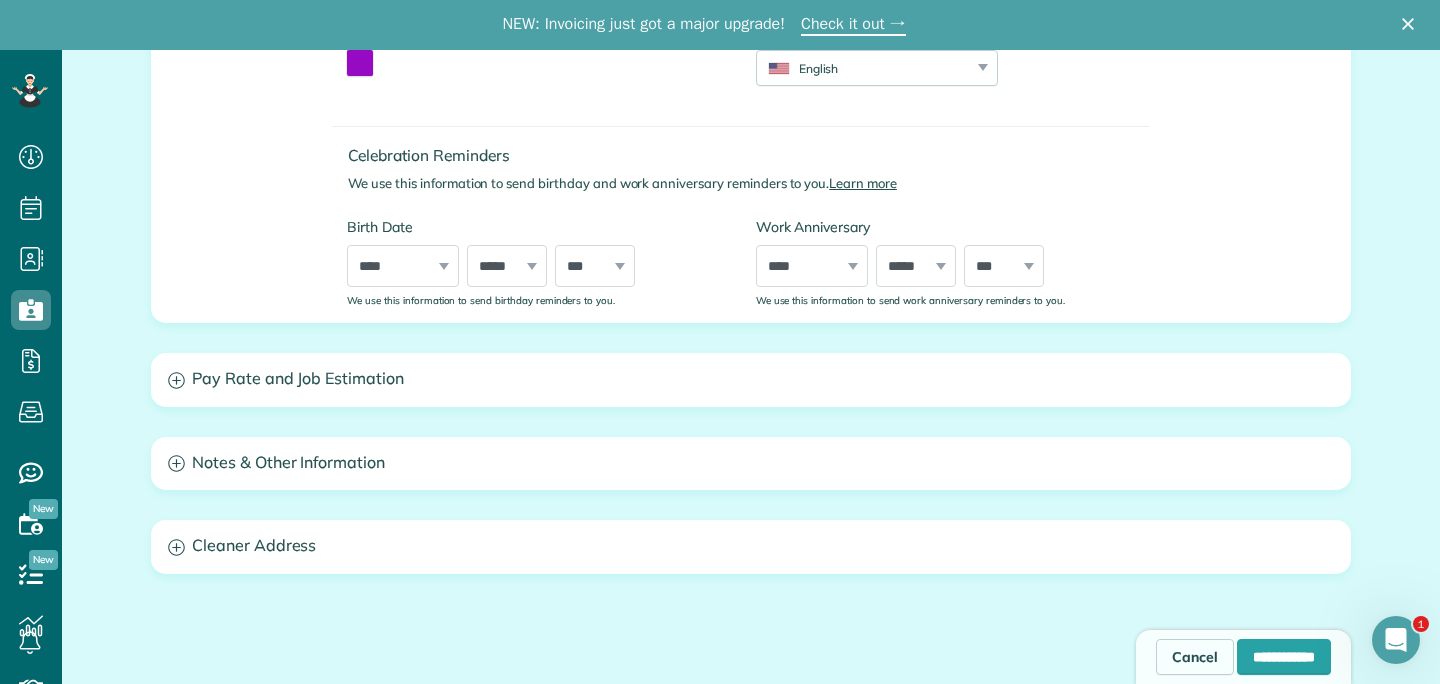 type on "**********" 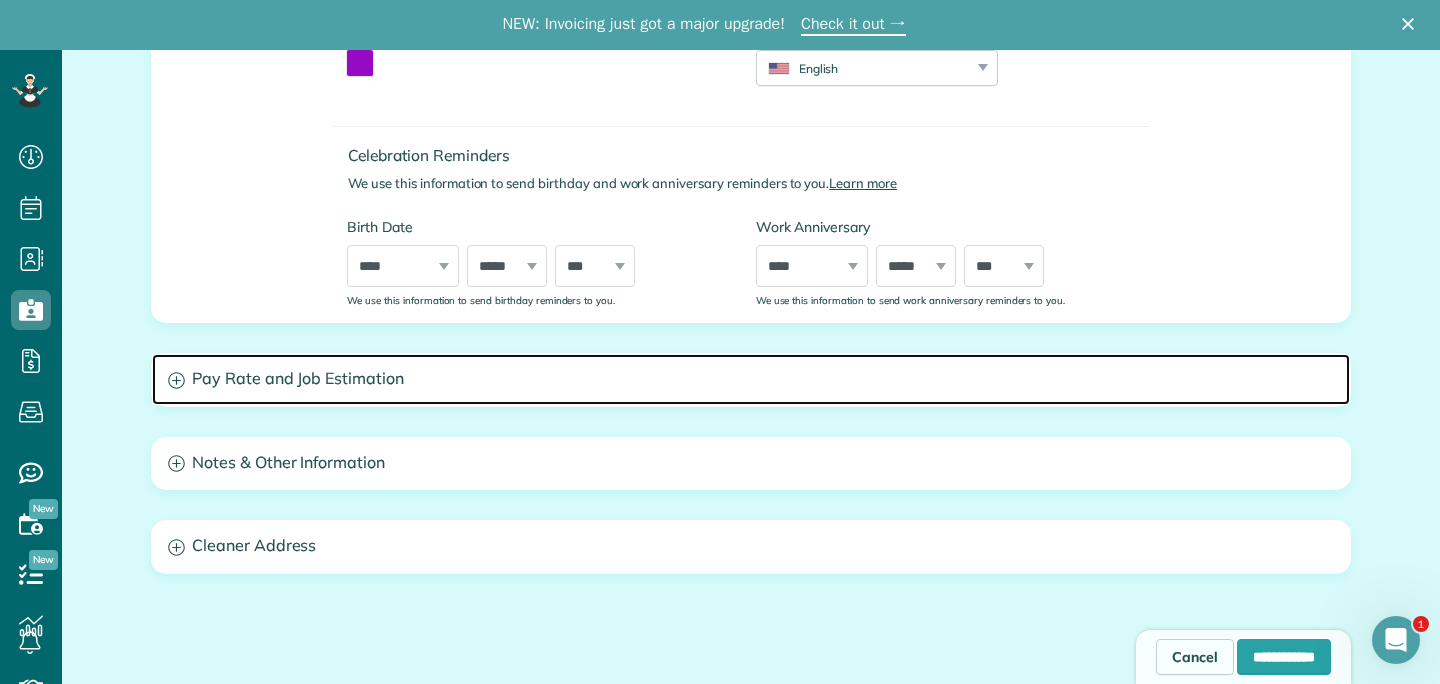 click on "Pay Rate and Job Estimation" at bounding box center [751, 379] 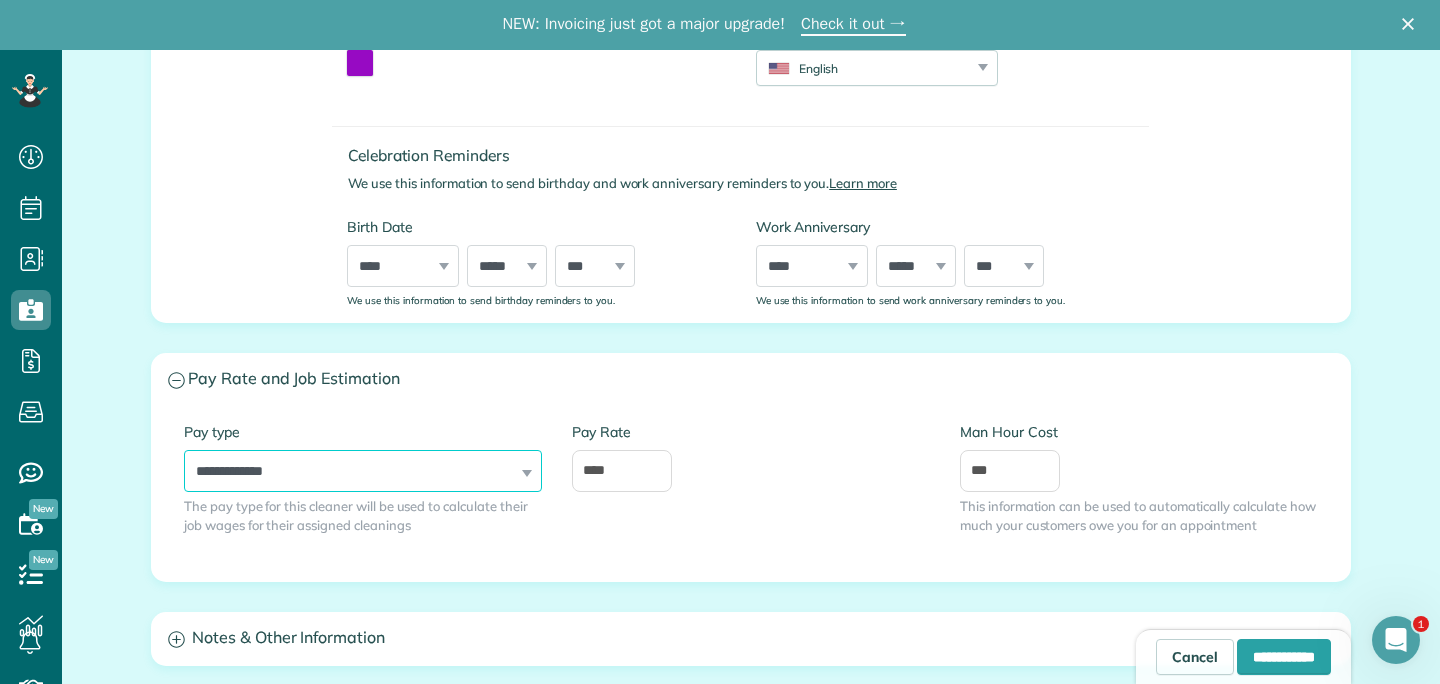 click on "**********" at bounding box center [363, 471] 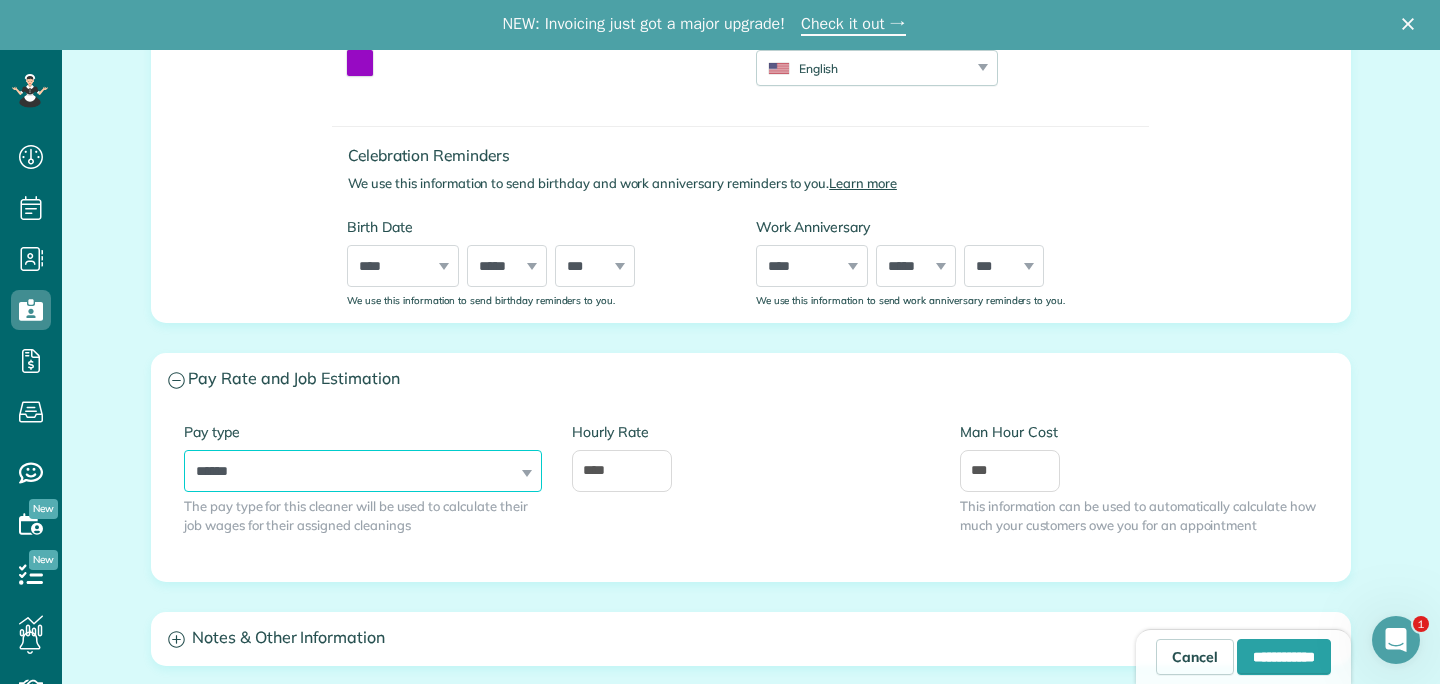 click on "**********" at bounding box center [363, 471] 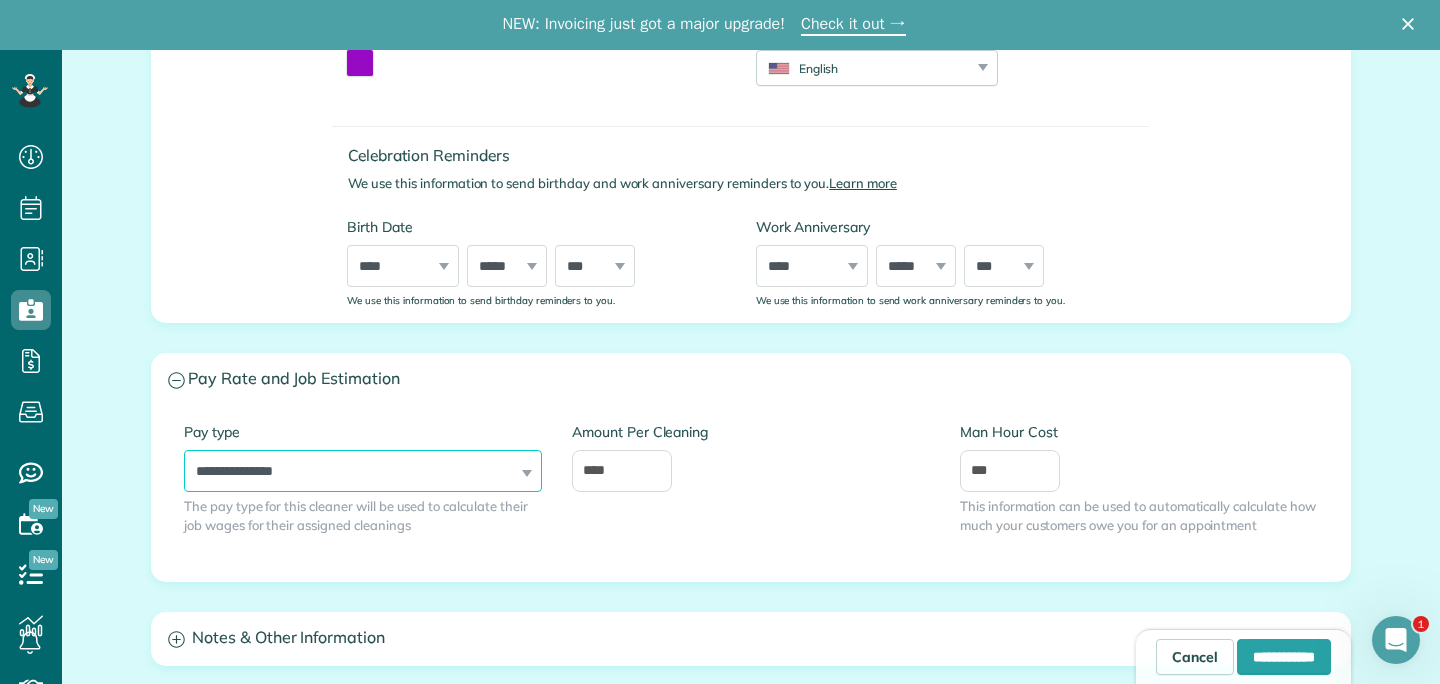 click on "**********" at bounding box center [363, 471] 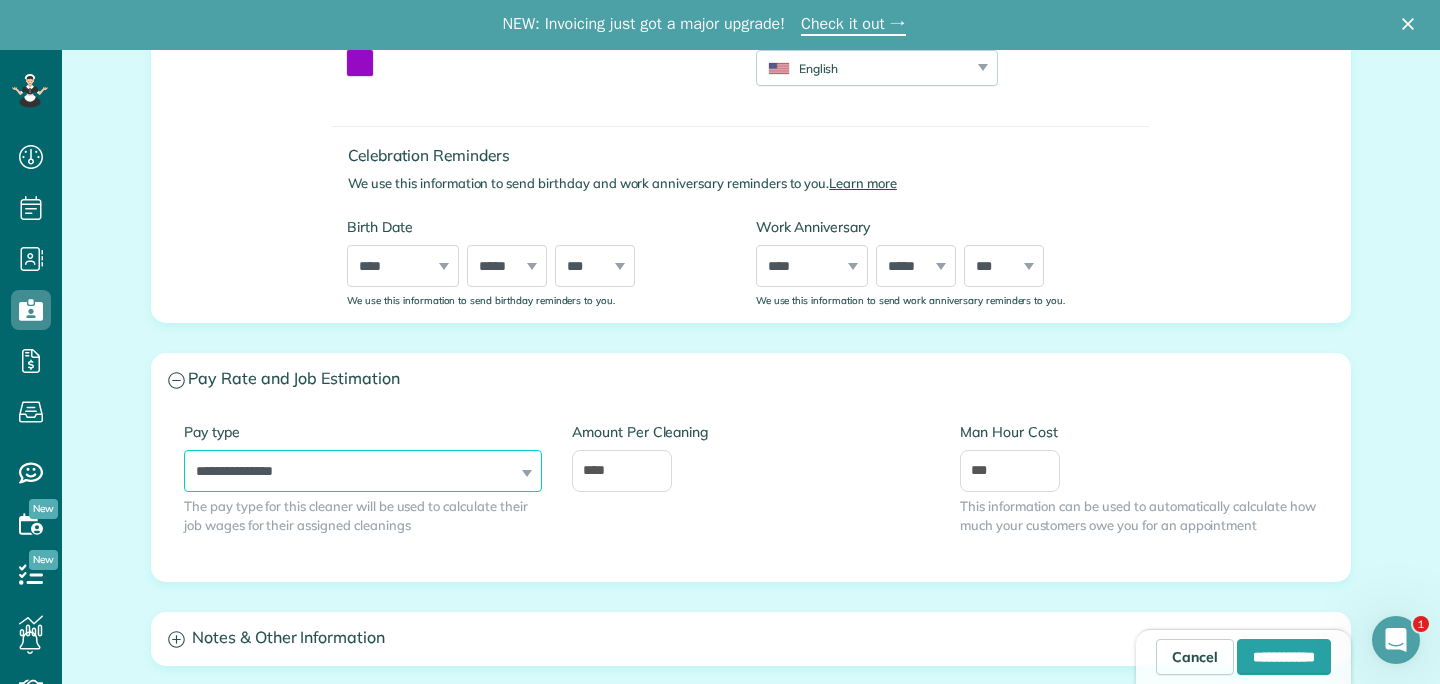 select on "******" 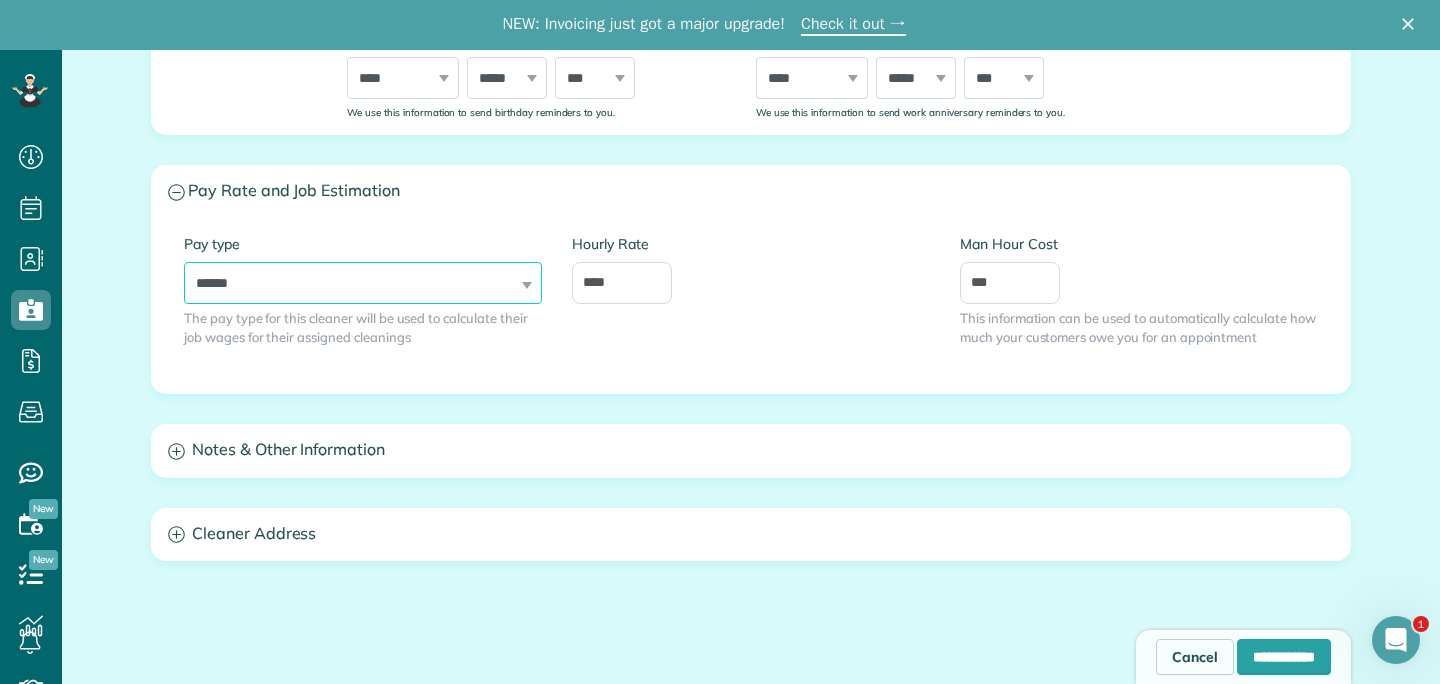 scroll, scrollTop: 1159, scrollLeft: 0, axis: vertical 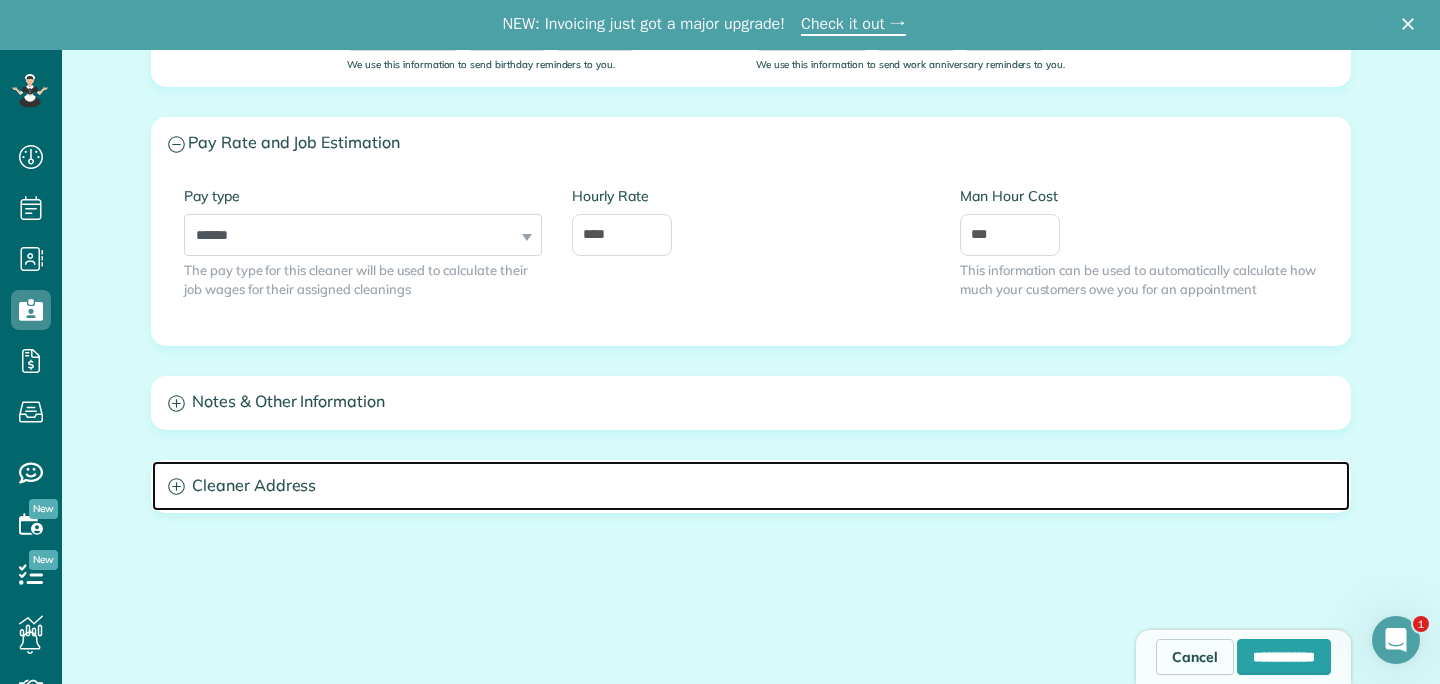click on "Cleaner Address" at bounding box center [751, 486] 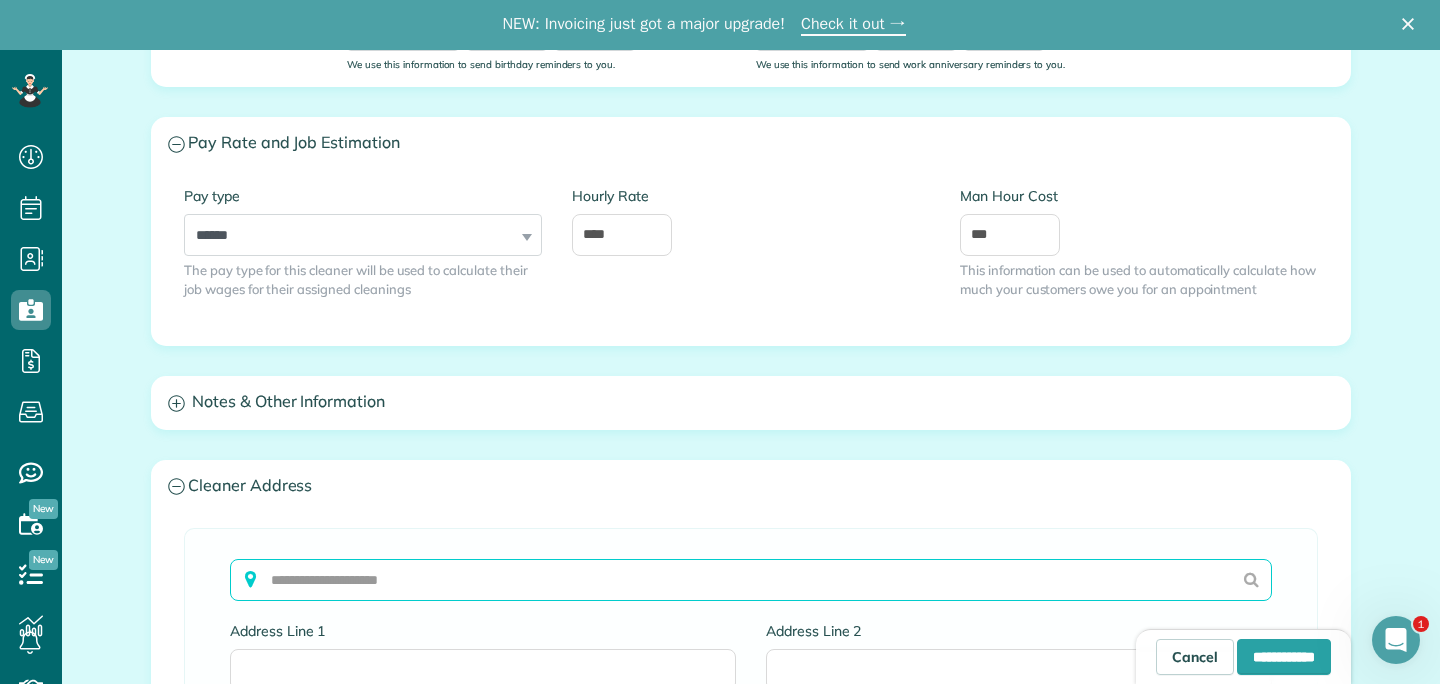 click at bounding box center [751, 580] 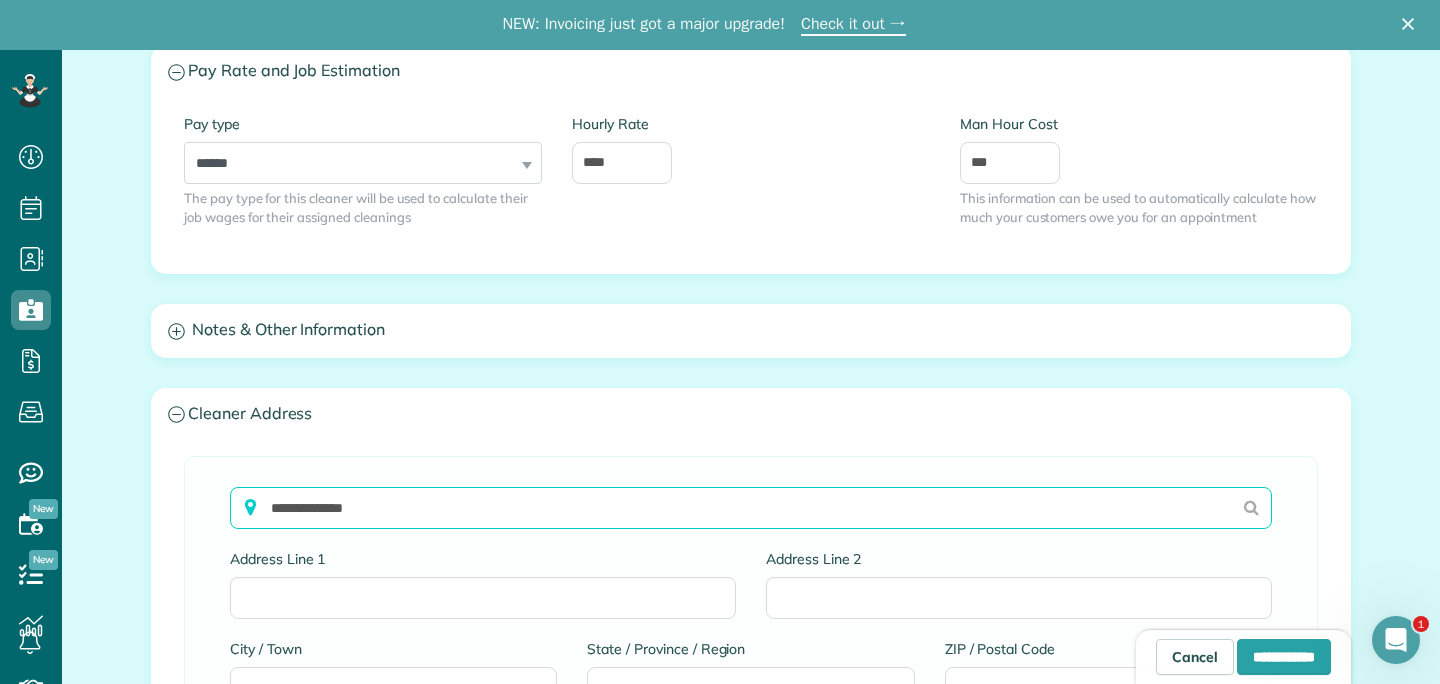 scroll, scrollTop: 1237, scrollLeft: 0, axis: vertical 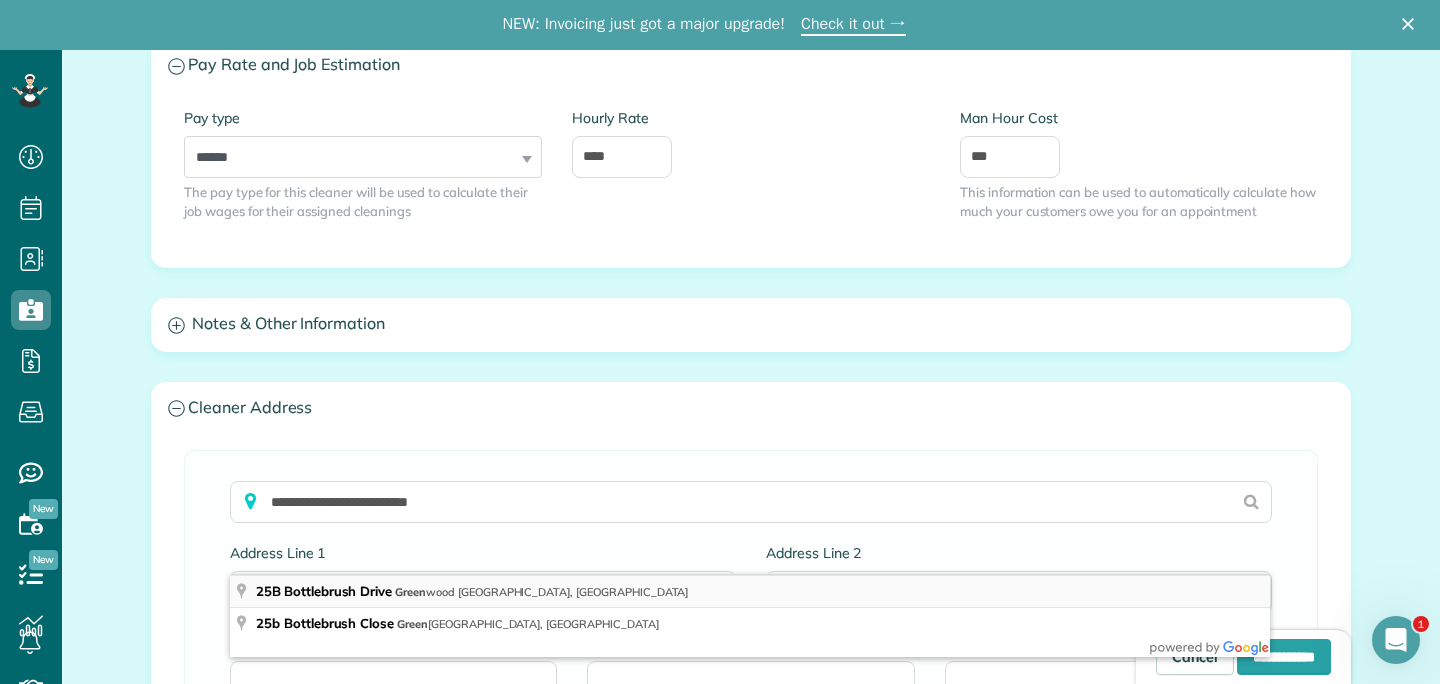 type on "**********" 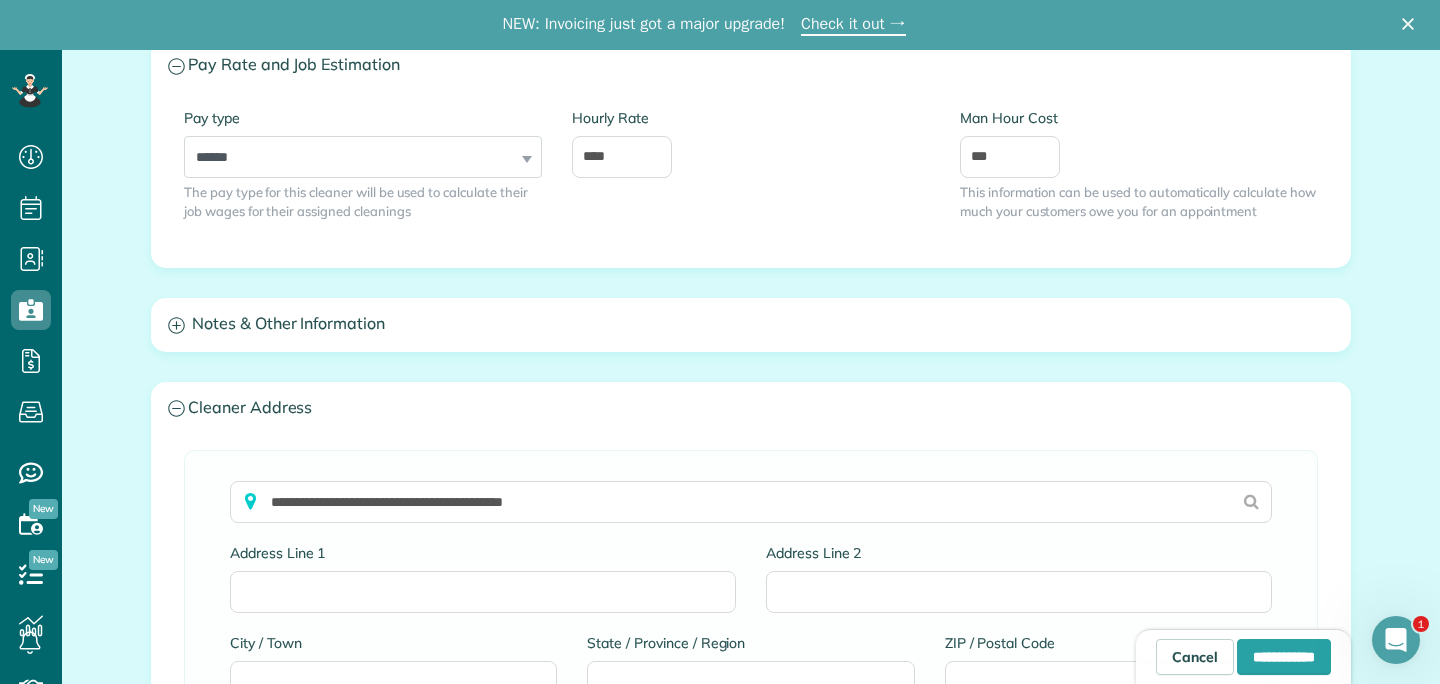 type on "**********" 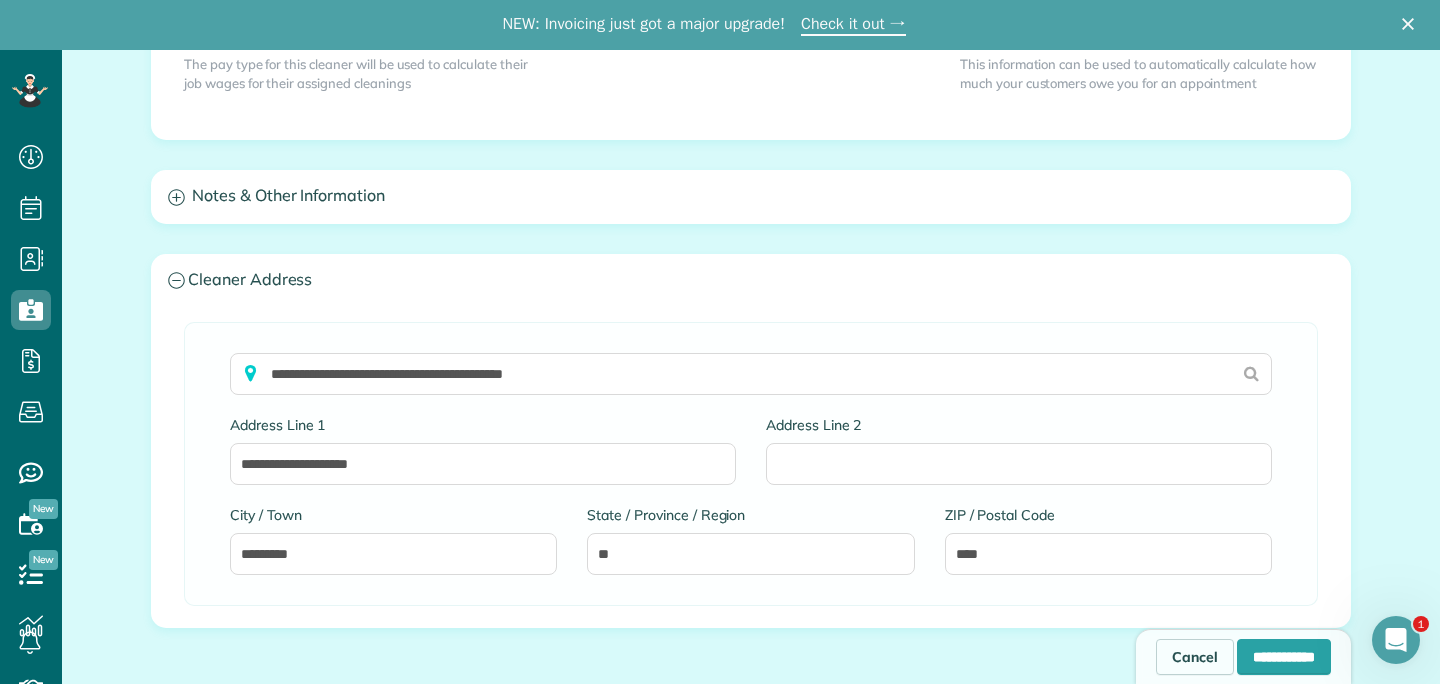 scroll, scrollTop: 1367, scrollLeft: 0, axis: vertical 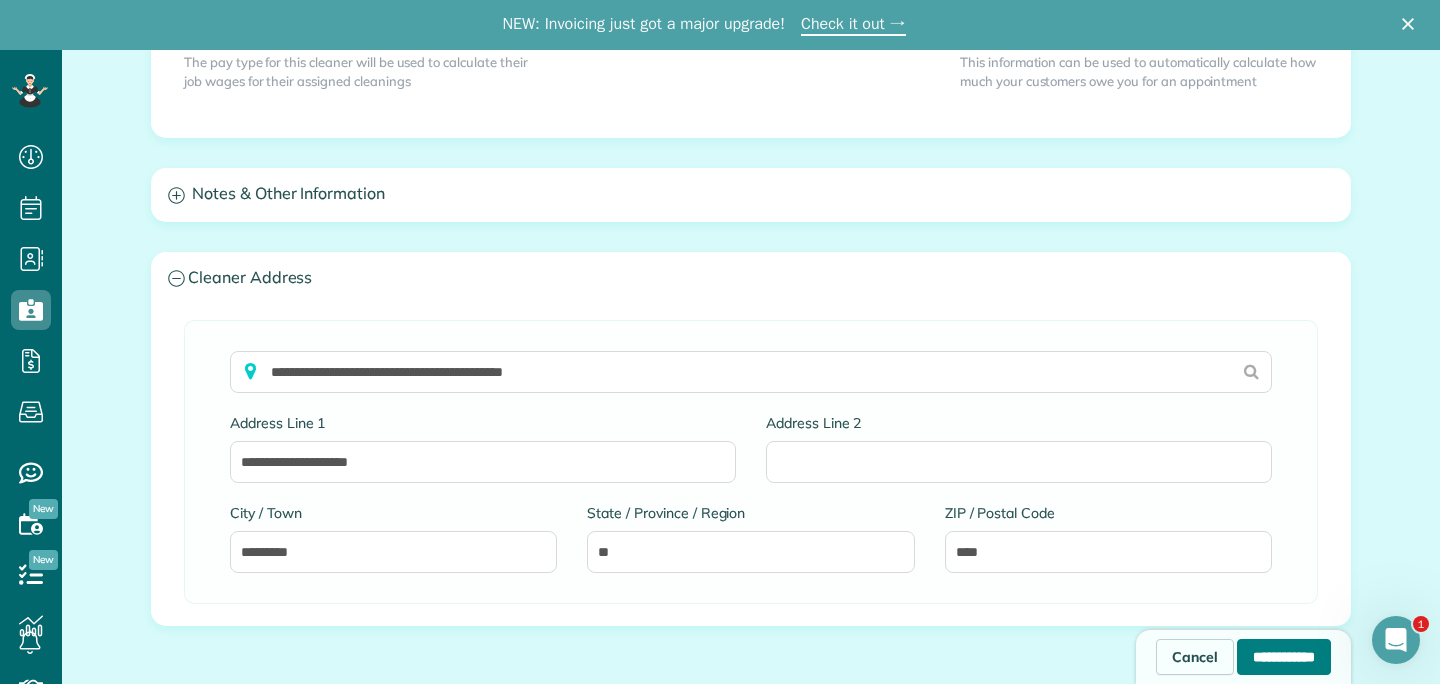 click on "**********" at bounding box center (1284, 657) 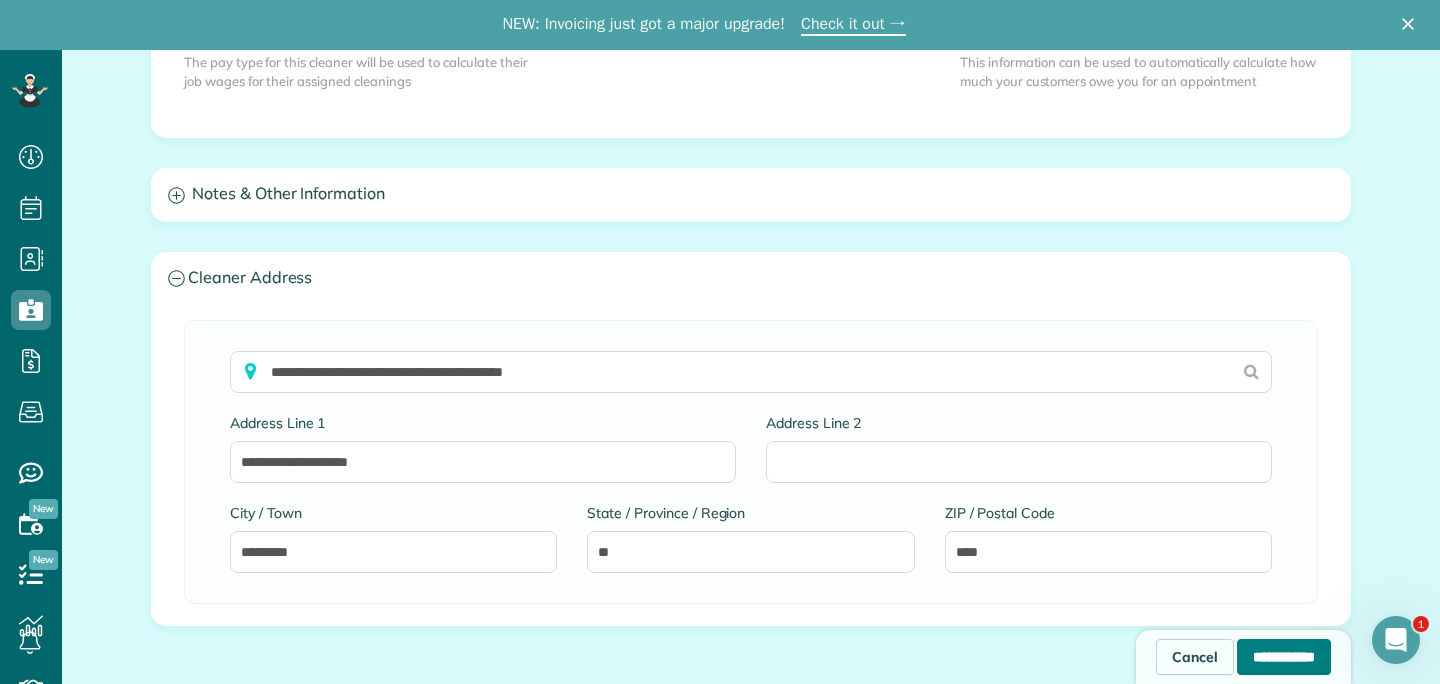 type on "**********" 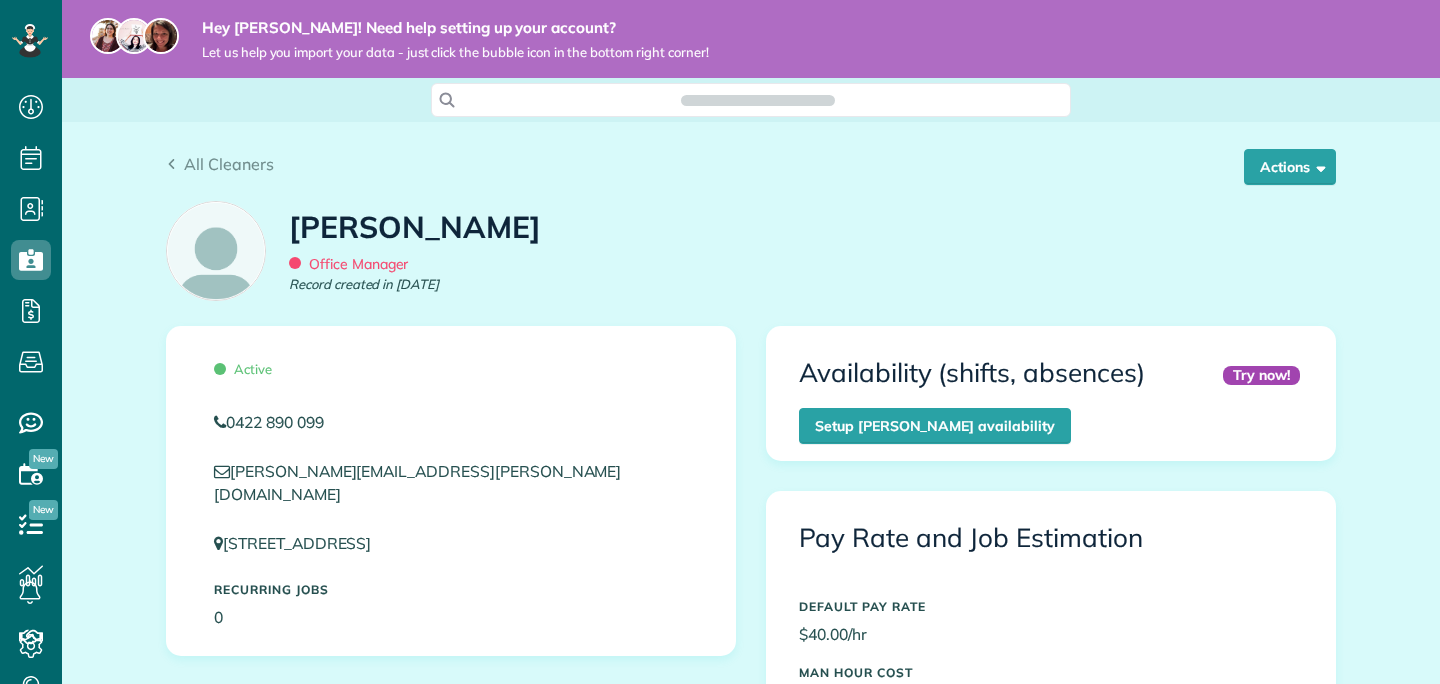 scroll, scrollTop: 0, scrollLeft: 0, axis: both 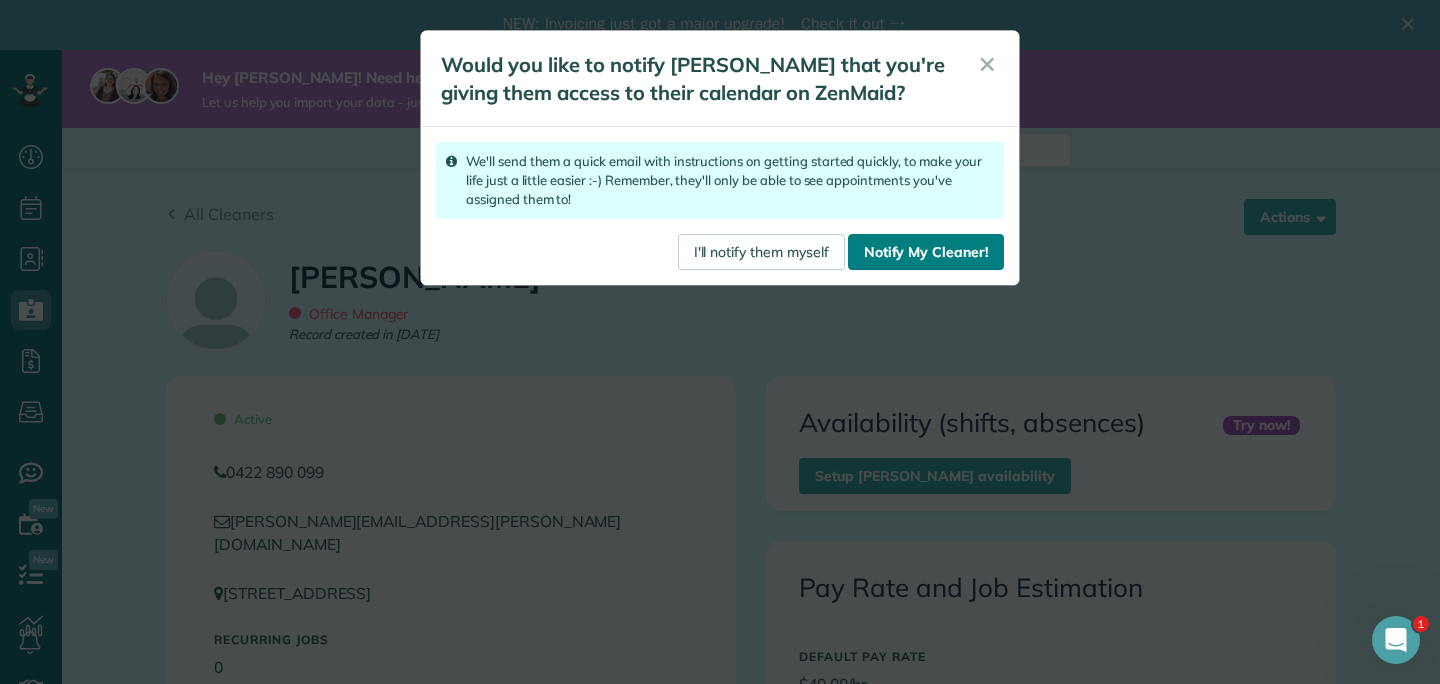 click on "Notify My Cleaner!" at bounding box center [926, 252] 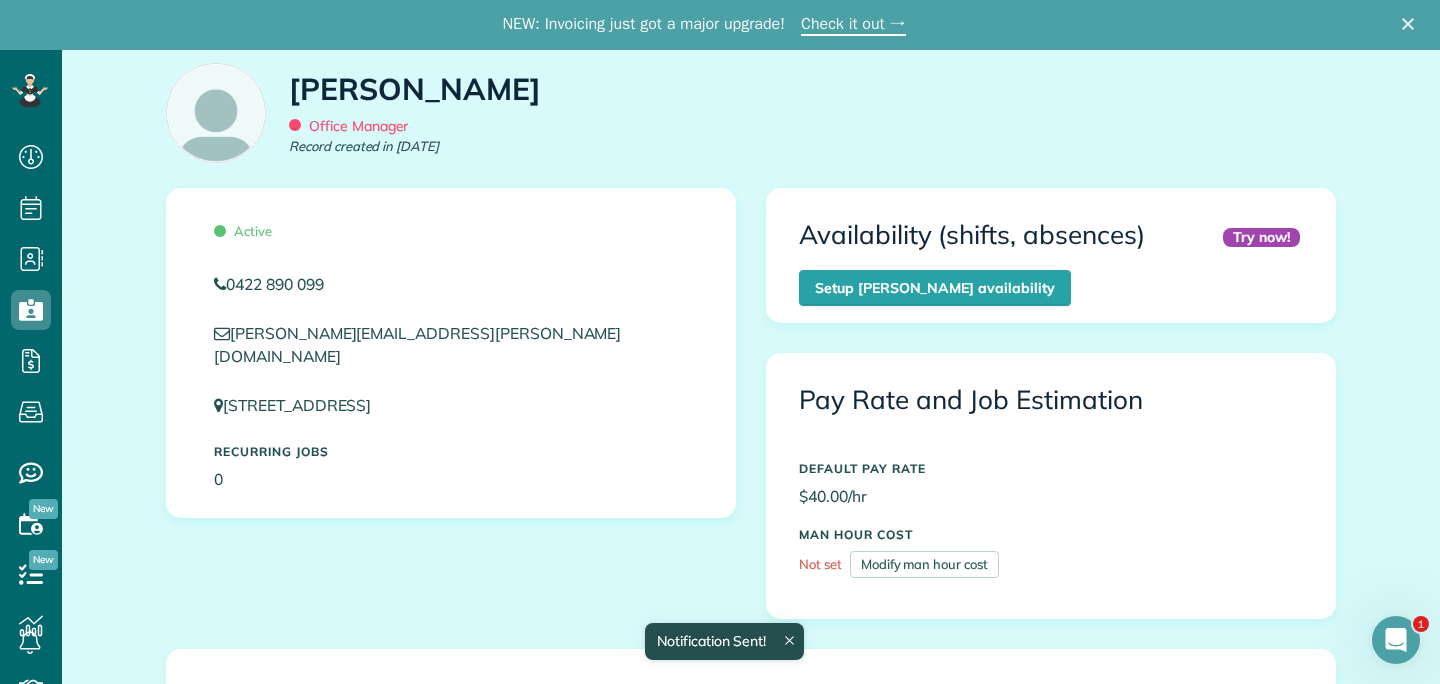 scroll, scrollTop: 194, scrollLeft: 0, axis: vertical 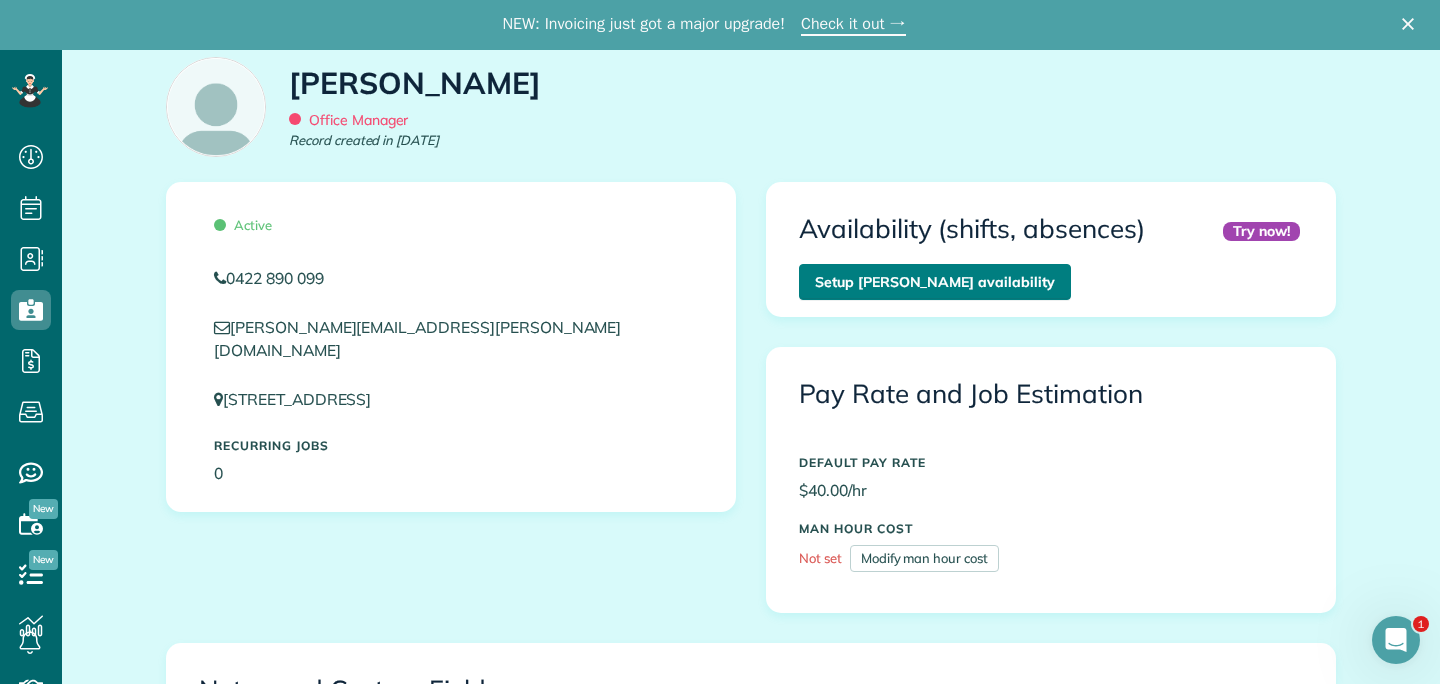 click on "Setup Clare Currin’s availability" at bounding box center (935, 282) 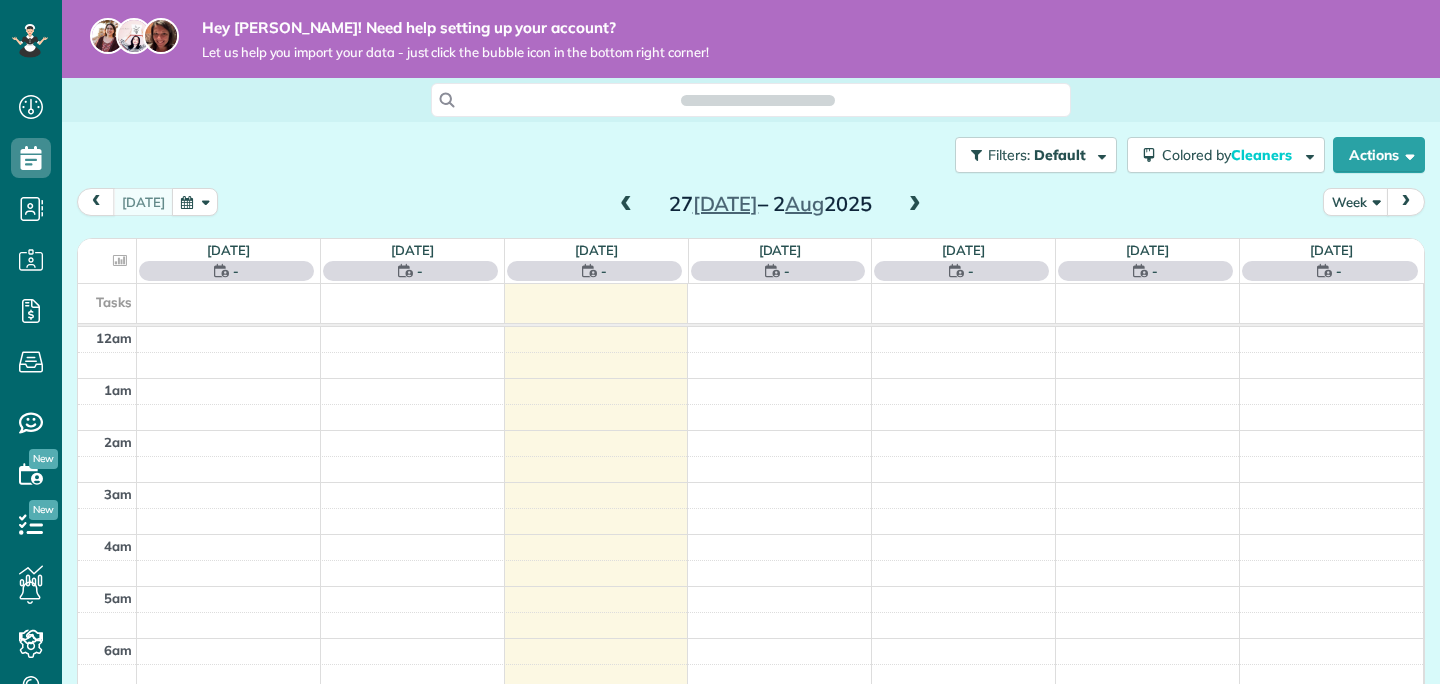 scroll, scrollTop: 0, scrollLeft: 0, axis: both 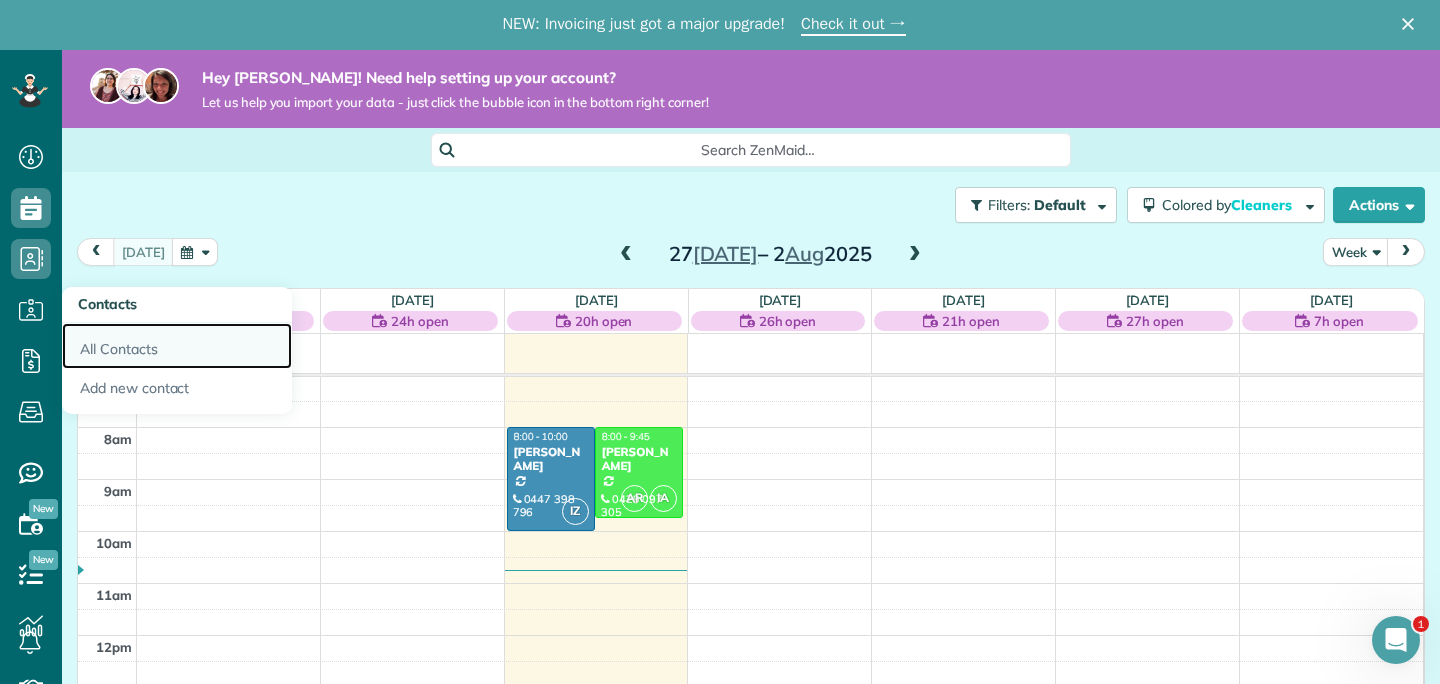 click on "All Contacts" at bounding box center (177, 346) 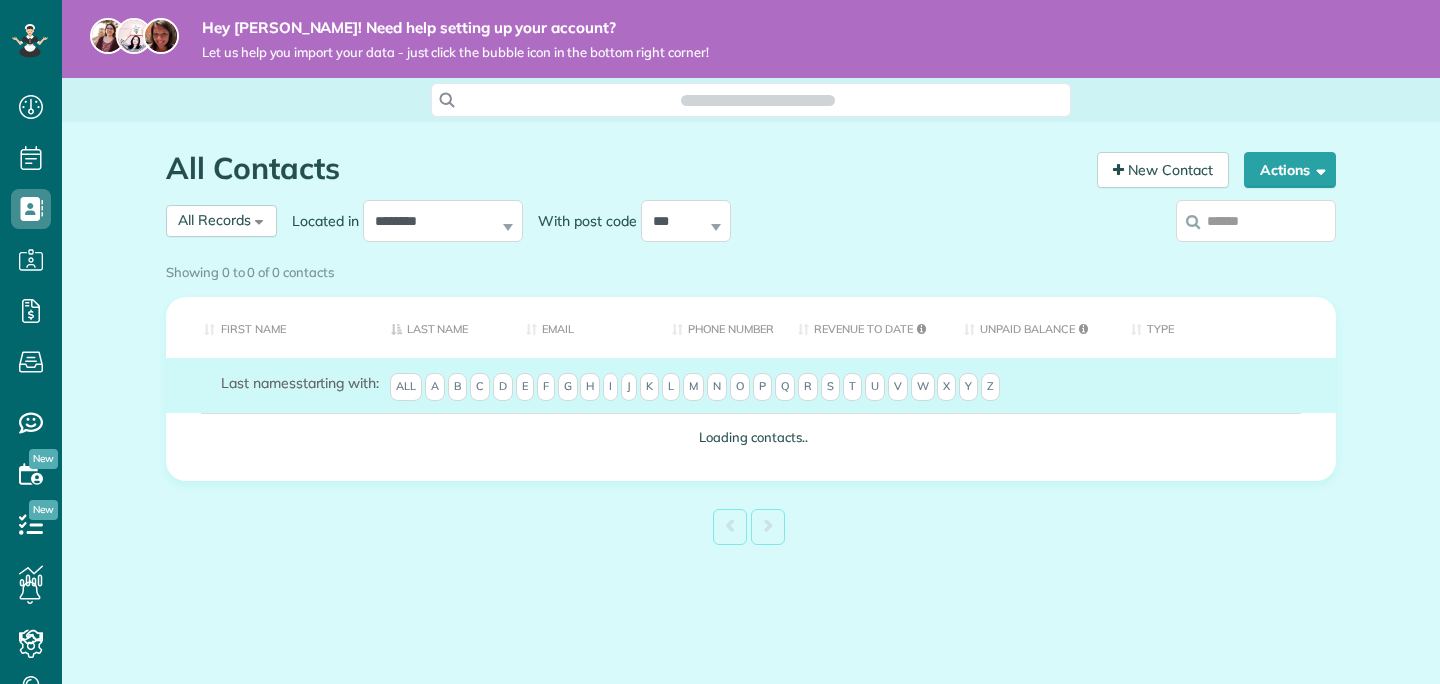 scroll, scrollTop: 0, scrollLeft: 0, axis: both 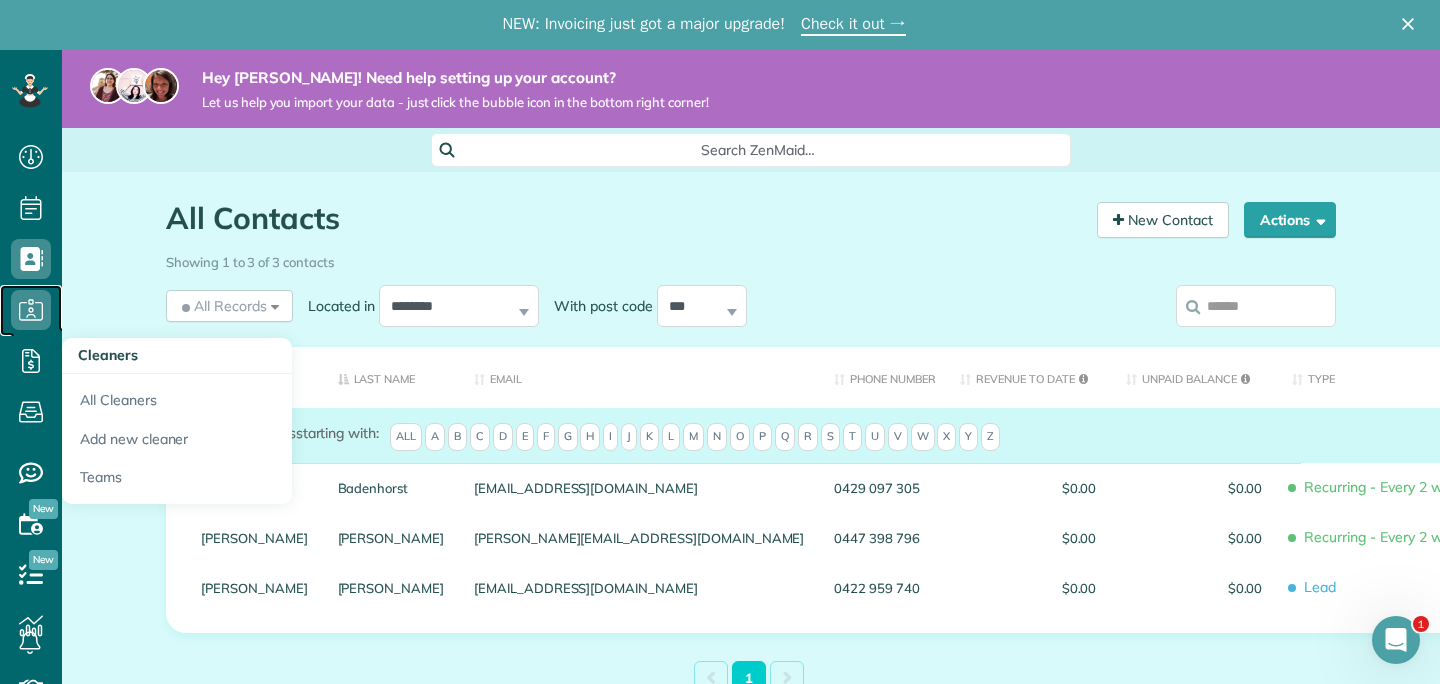 click 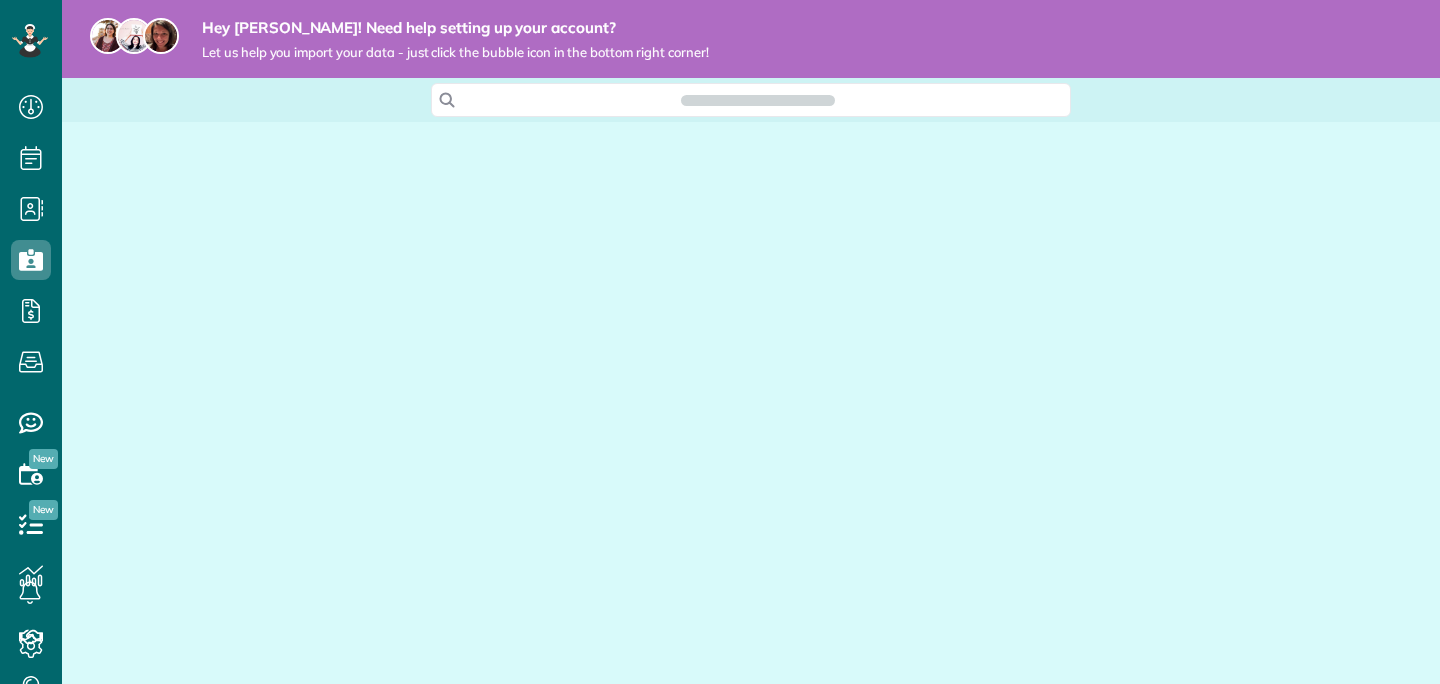 scroll, scrollTop: 0, scrollLeft: 0, axis: both 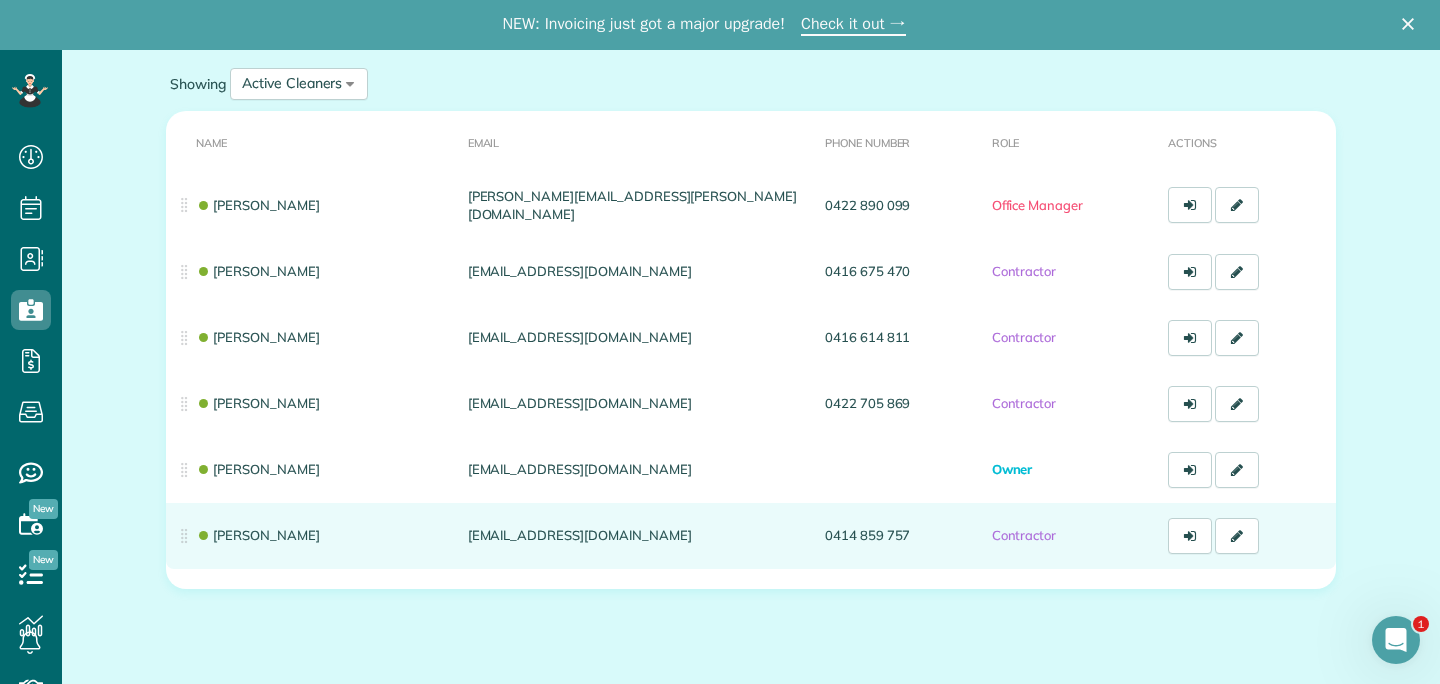 click on "[EMAIL_ADDRESS][DOMAIN_NAME]" at bounding box center [638, 536] 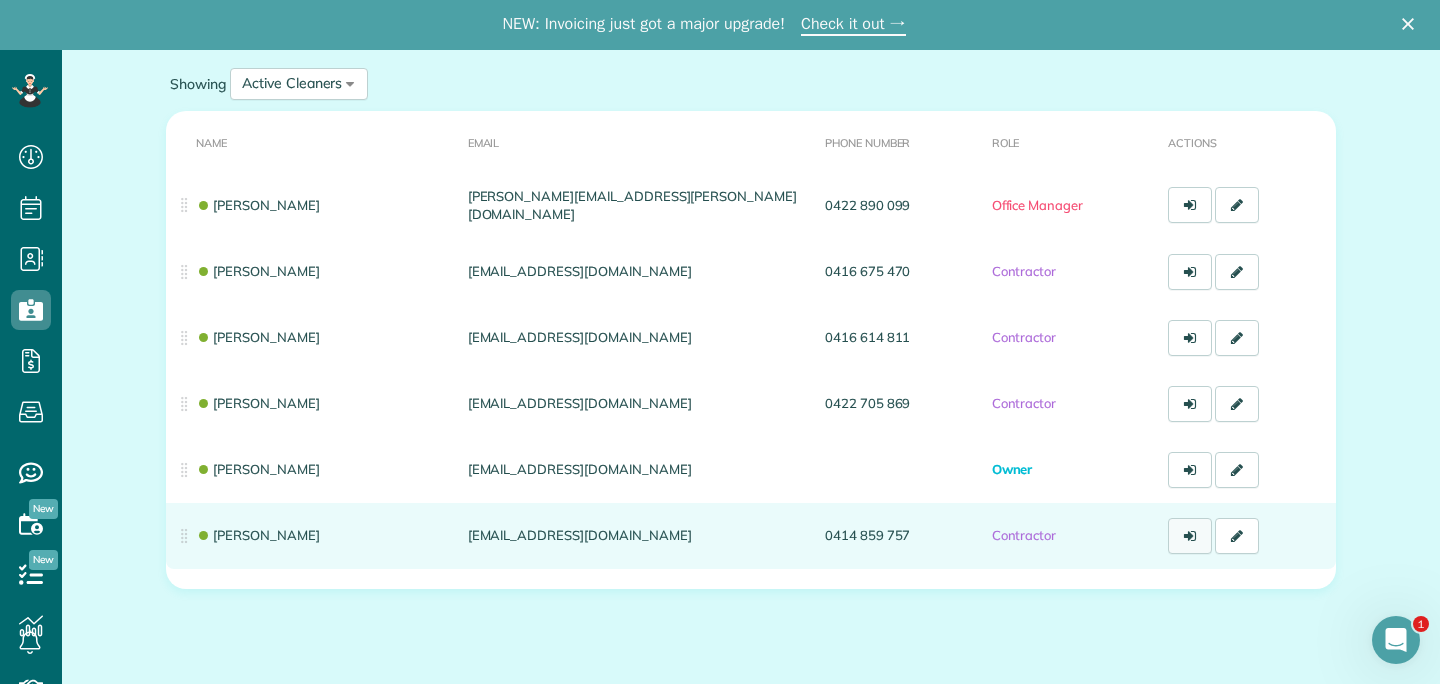 click at bounding box center (1190, 536) 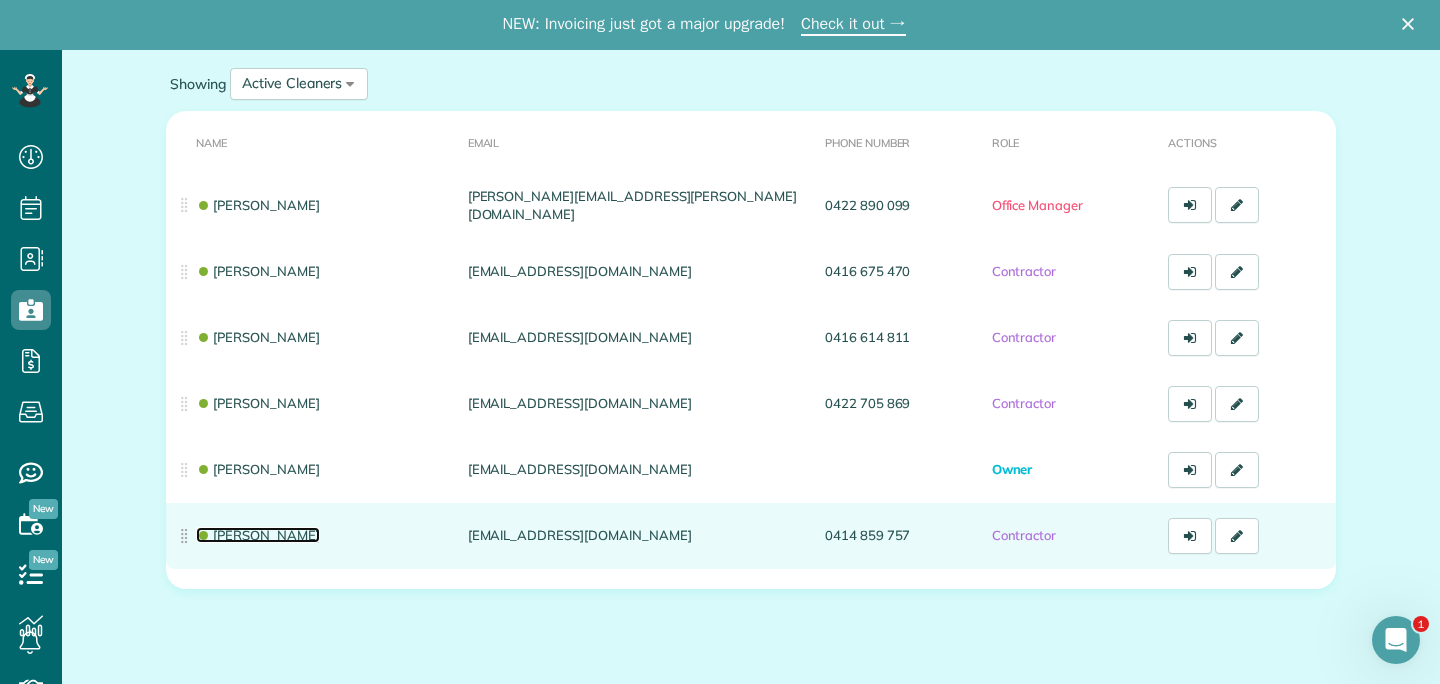 click on "[PERSON_NAME]" at bounding box center (258, 535) 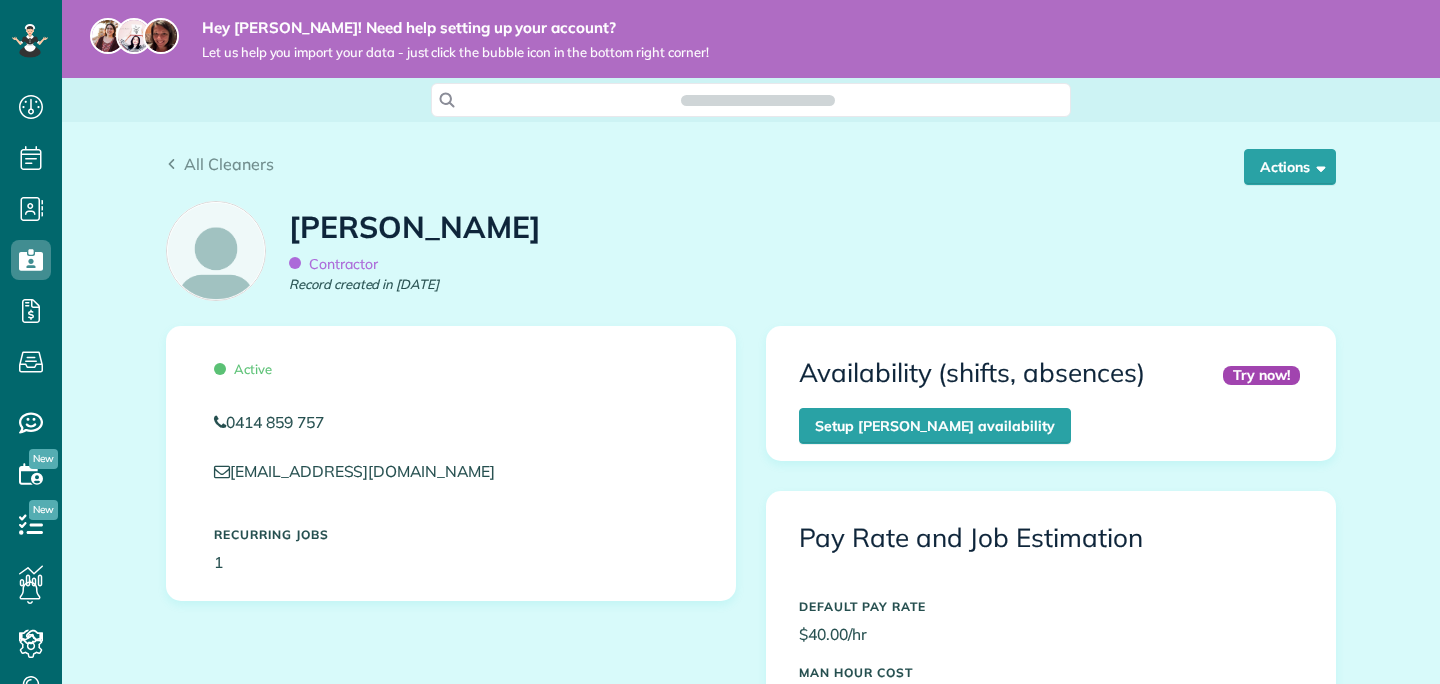 scroll, scrollTop: 0, scrollLeft: 0, axis: both 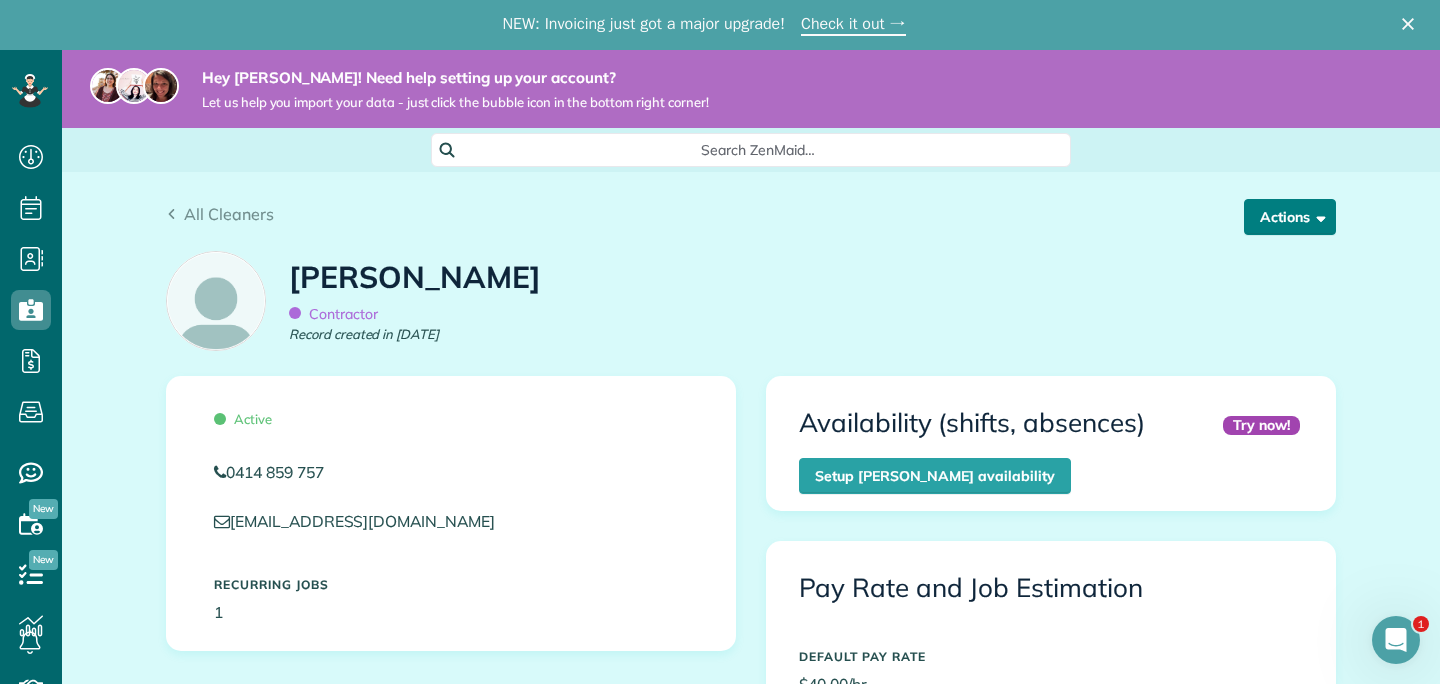 click on "Actions" at bounding box center [1290, 217] 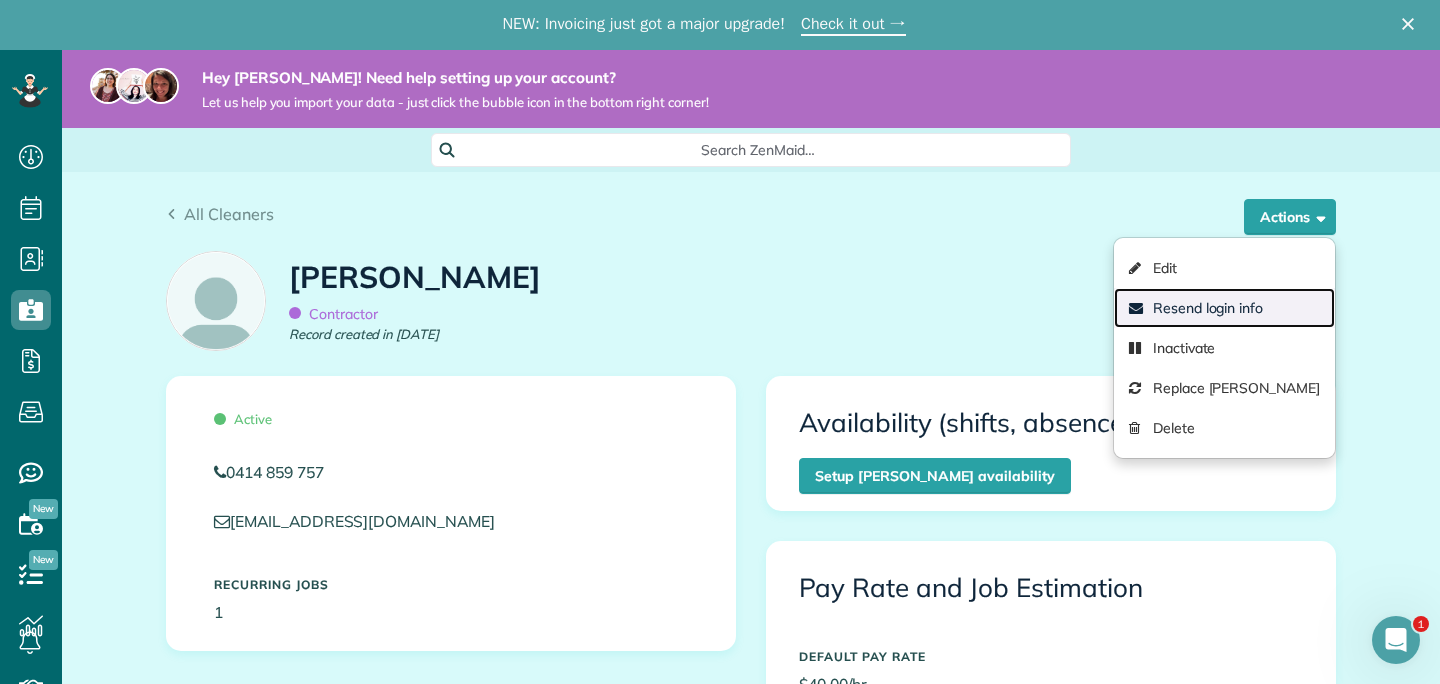 click on "Resend login info" at bounding box center (1224, 308) 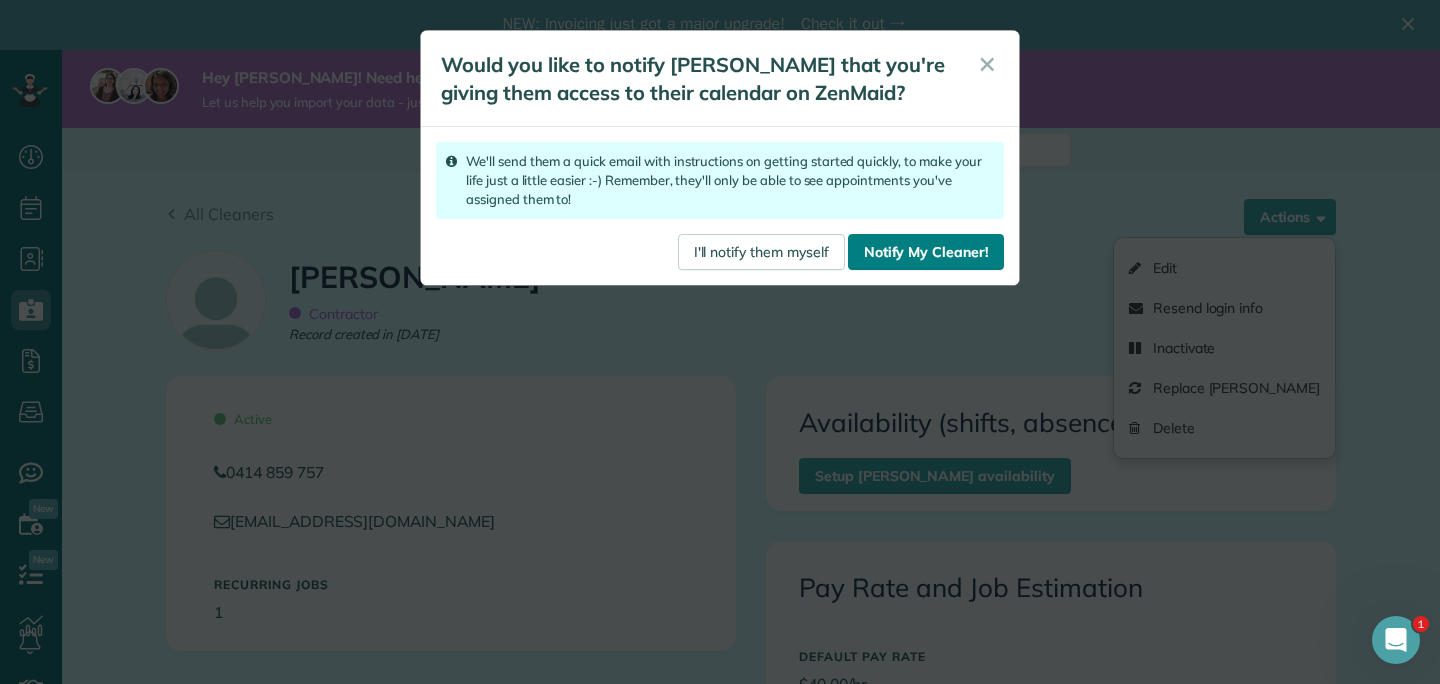 click on "Notify My Cleaner!" at bounding box center [926, 252] 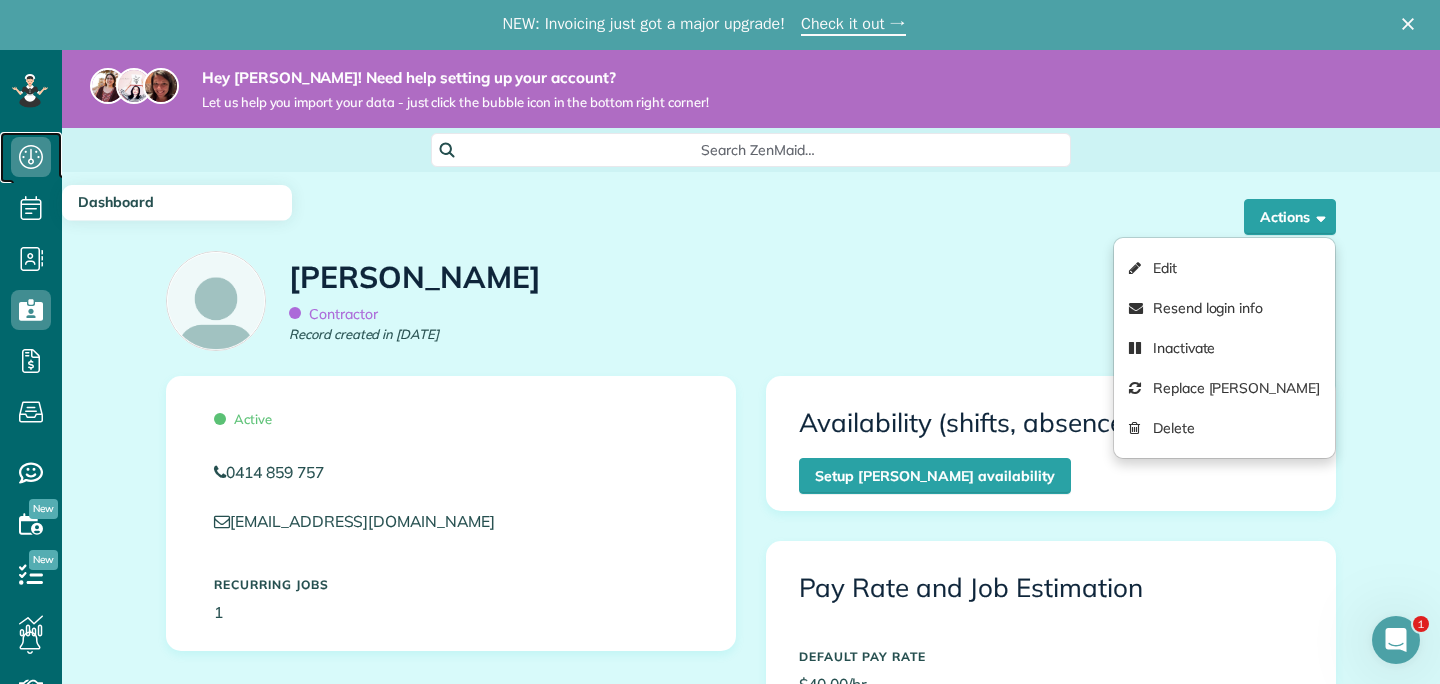 click 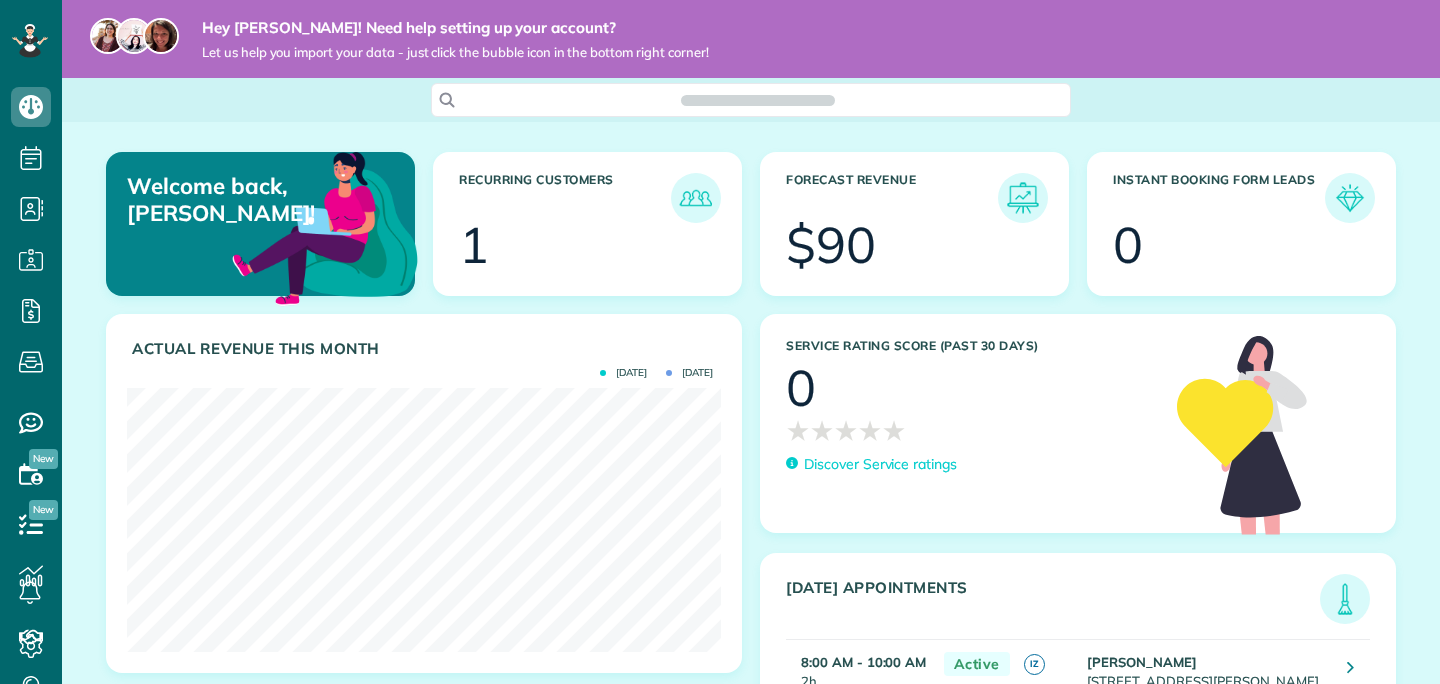 scroll, scrollTop: 0, scrollLeft: 0, axis: both 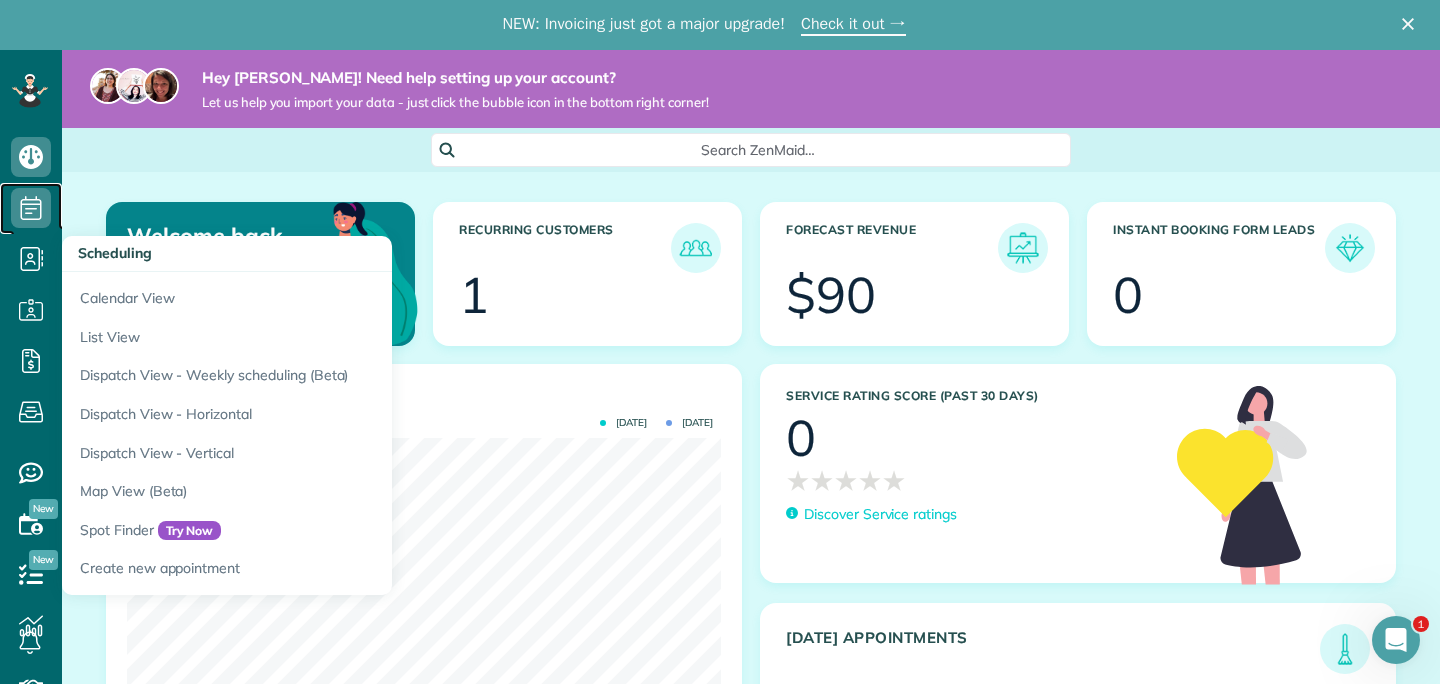 click 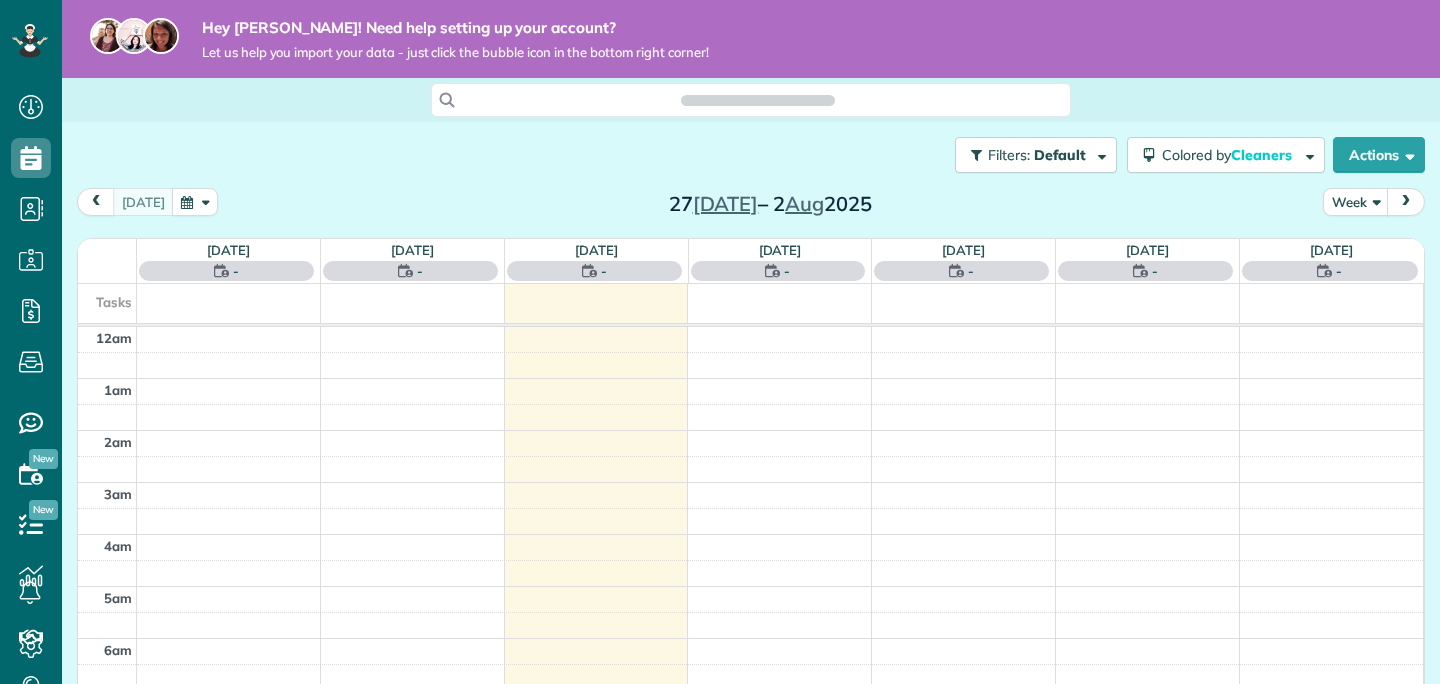 scroll, scrollTop: 0, scrollLeft: 0, axis: both 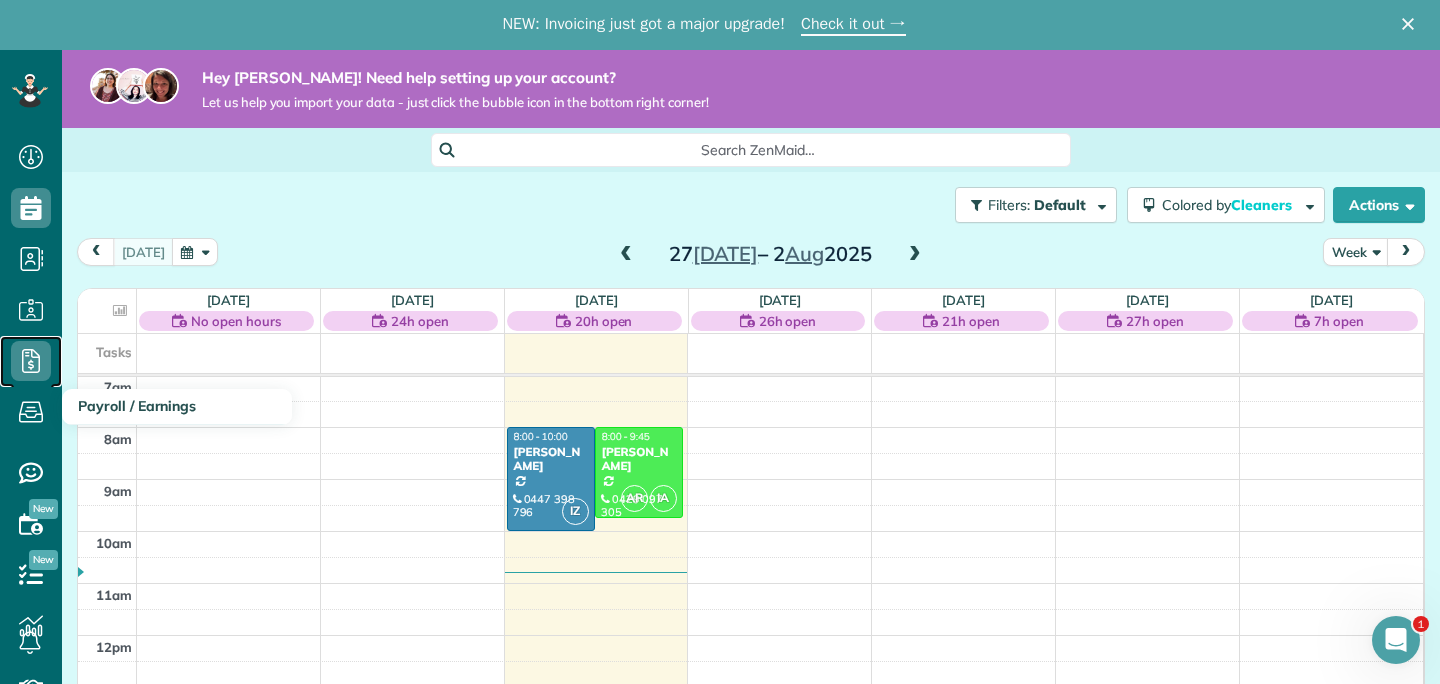click 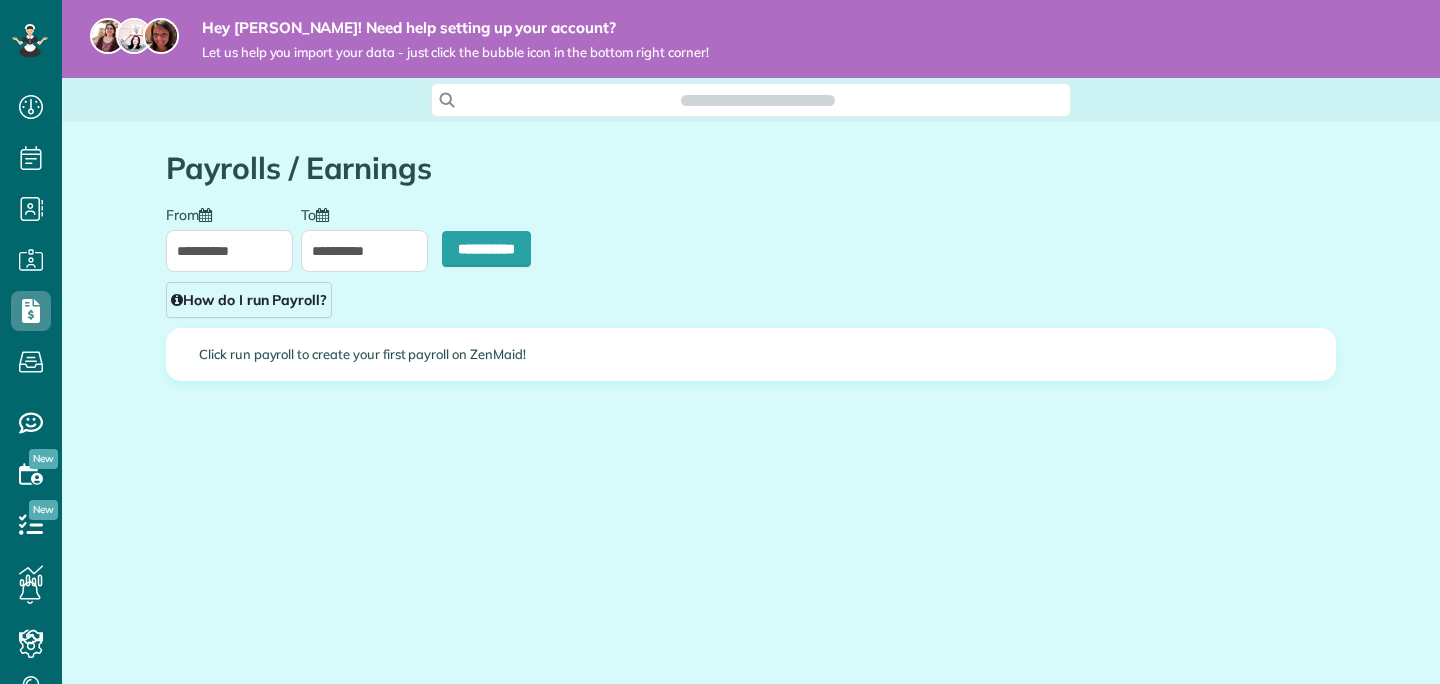 scroll, scrollTop: 0, scrollLeft: 0, axis: both 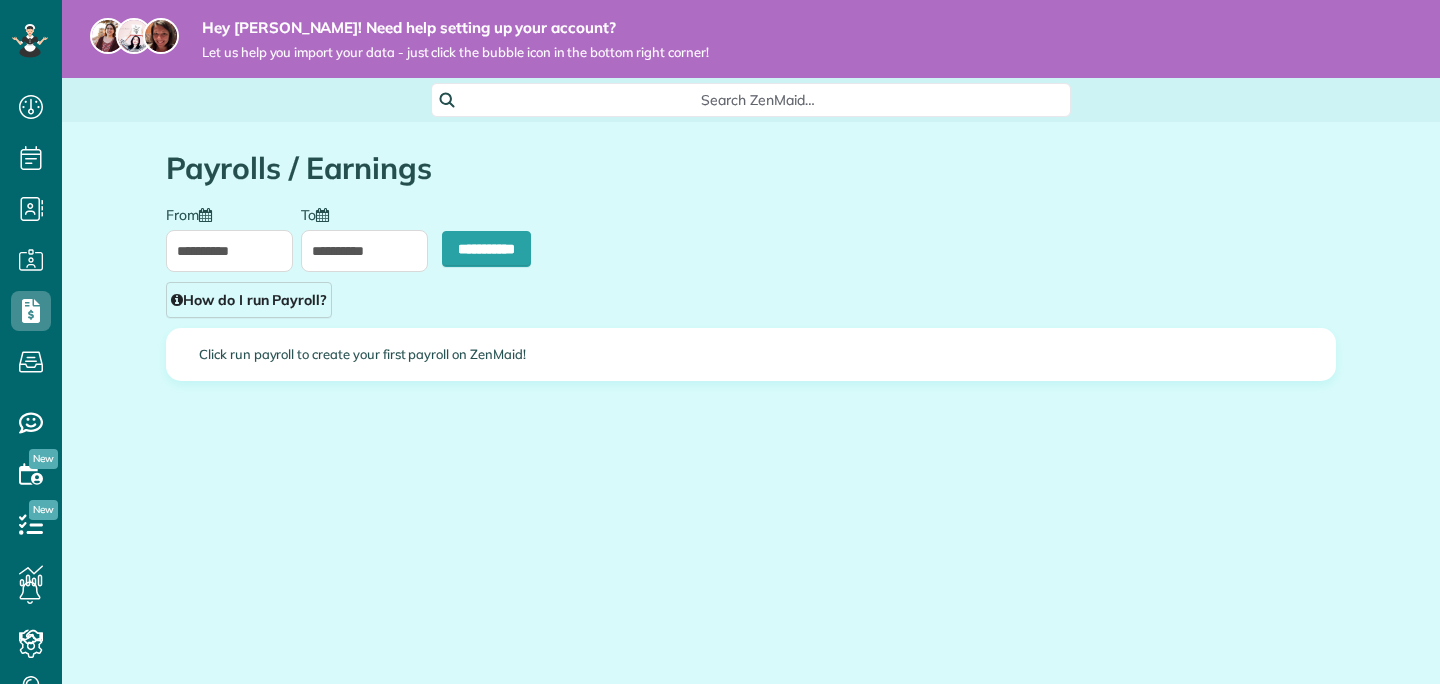 type on "**********" 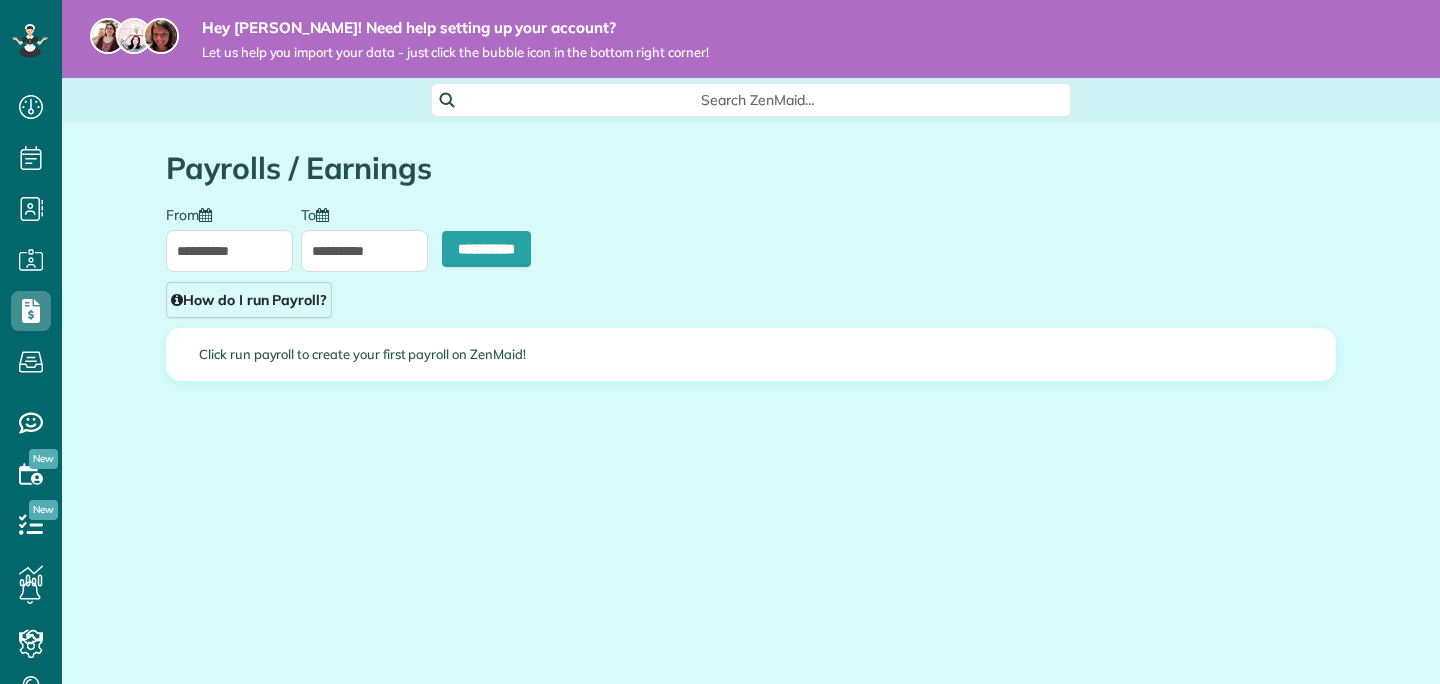 type on "**********" 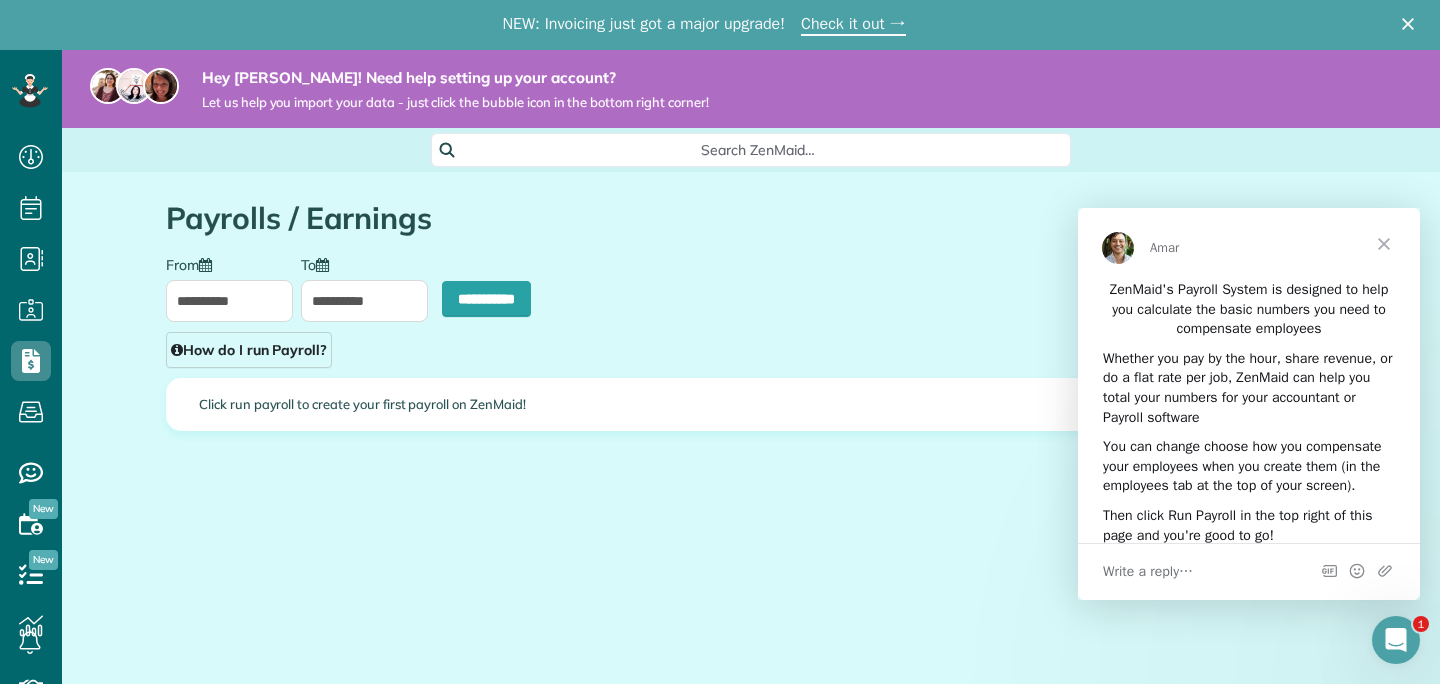 scroll, scrollTop: 0, scrollLeft: 0, axis: both 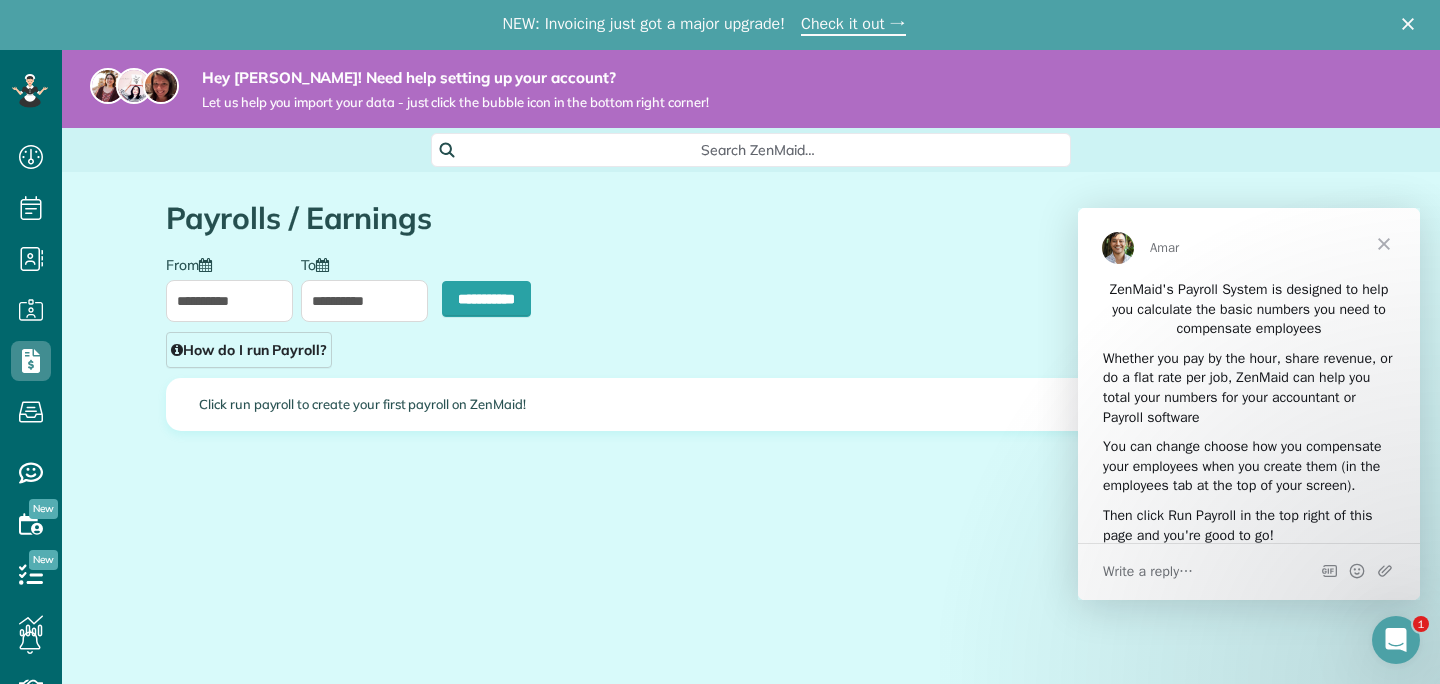 click at bounding box center (1384, 244) 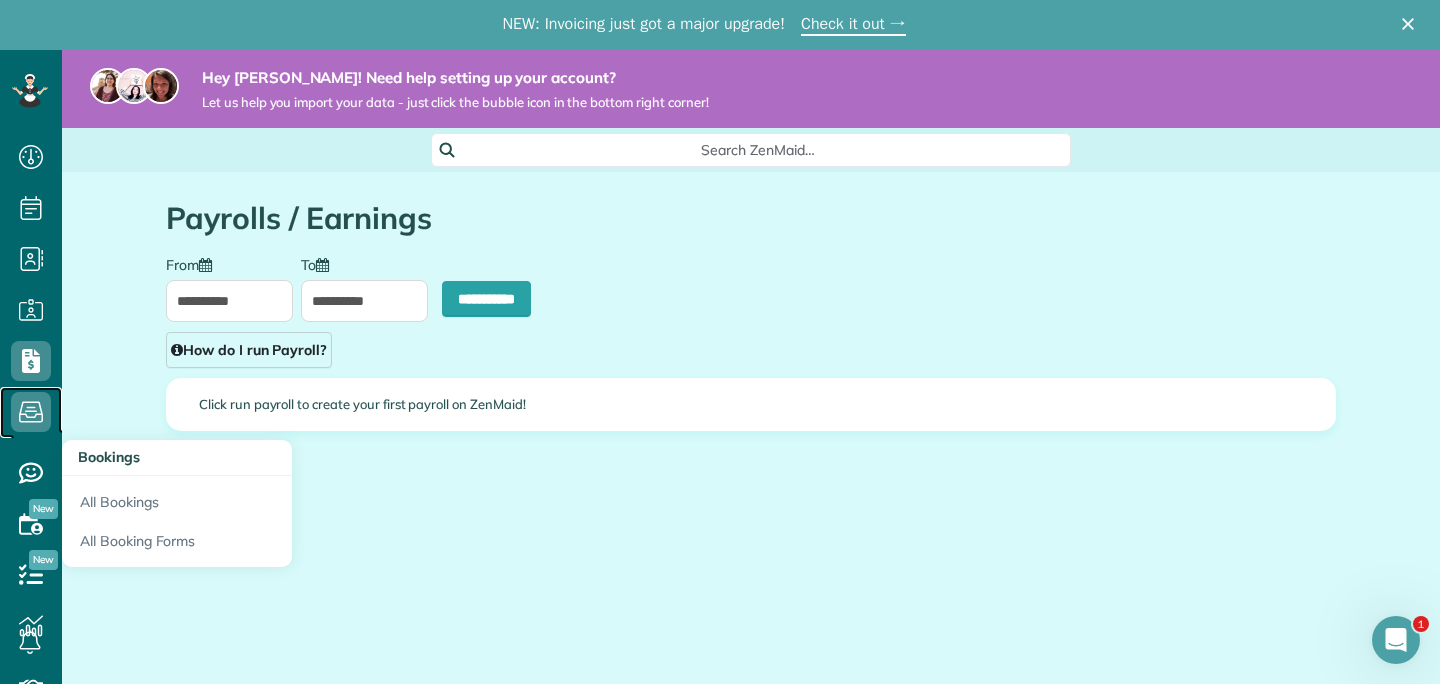 click 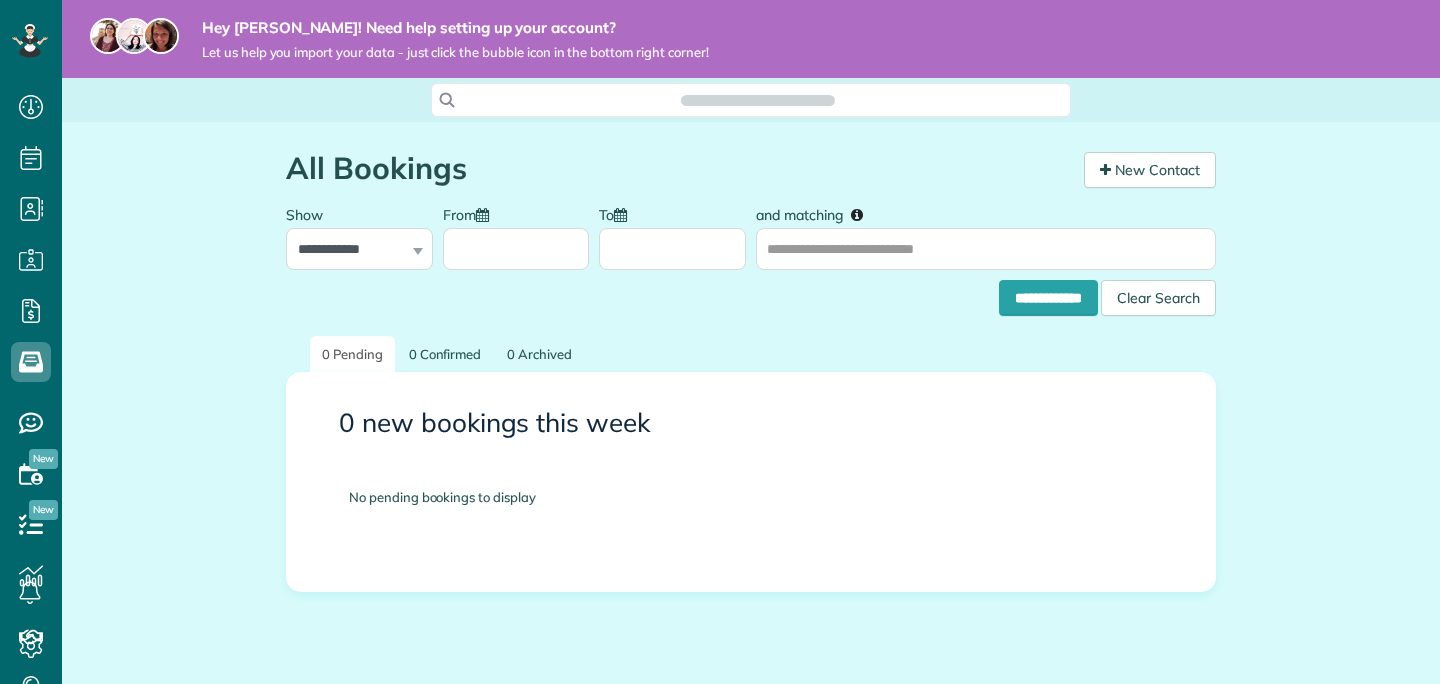 scroll, scrollTop: 0, scrollLeft: 0, axis: both 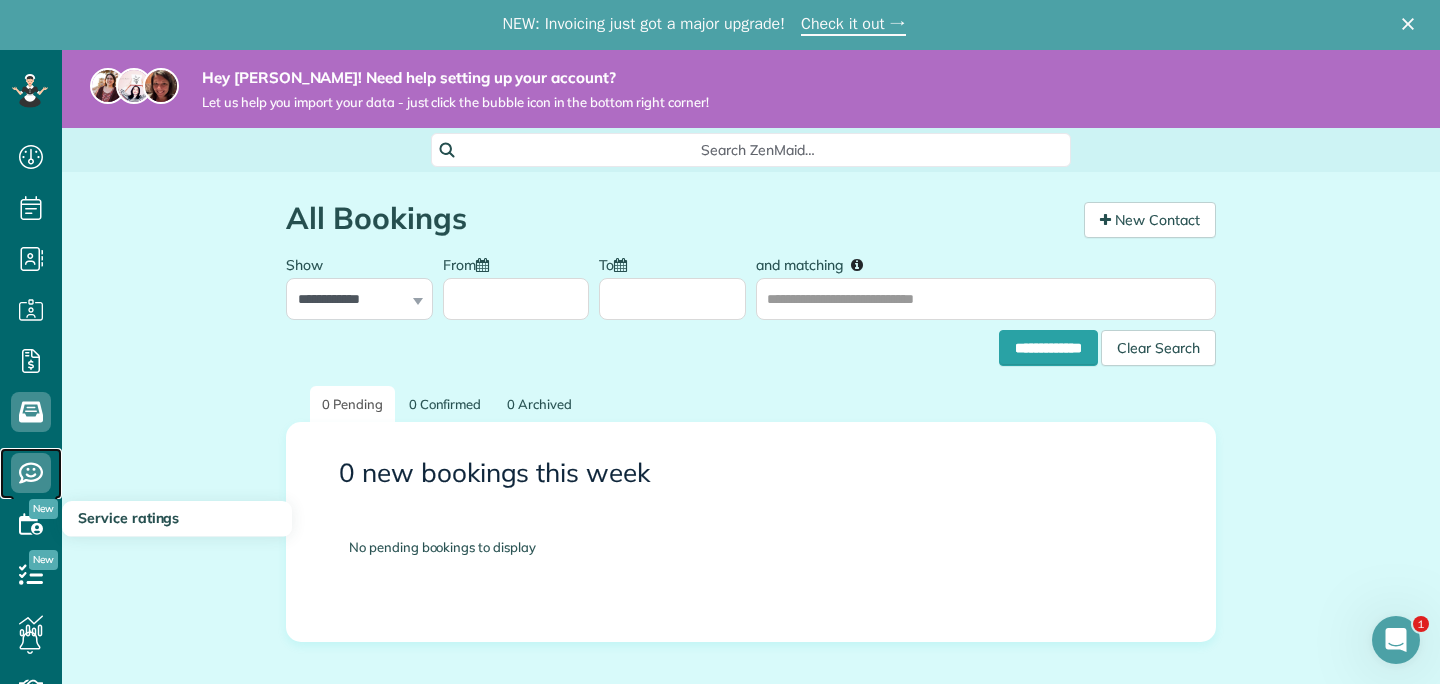 click 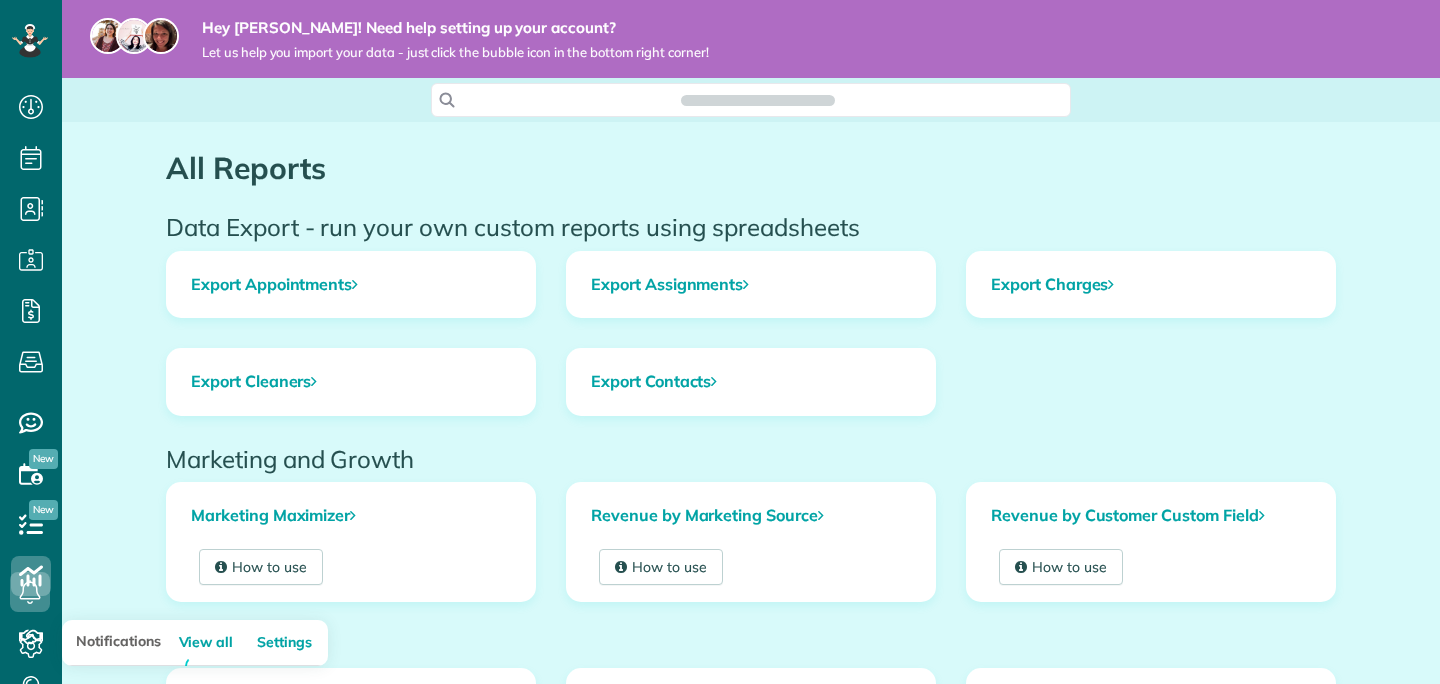 scroll, scrollTop: 0, scrollLeft: 0, axis: both 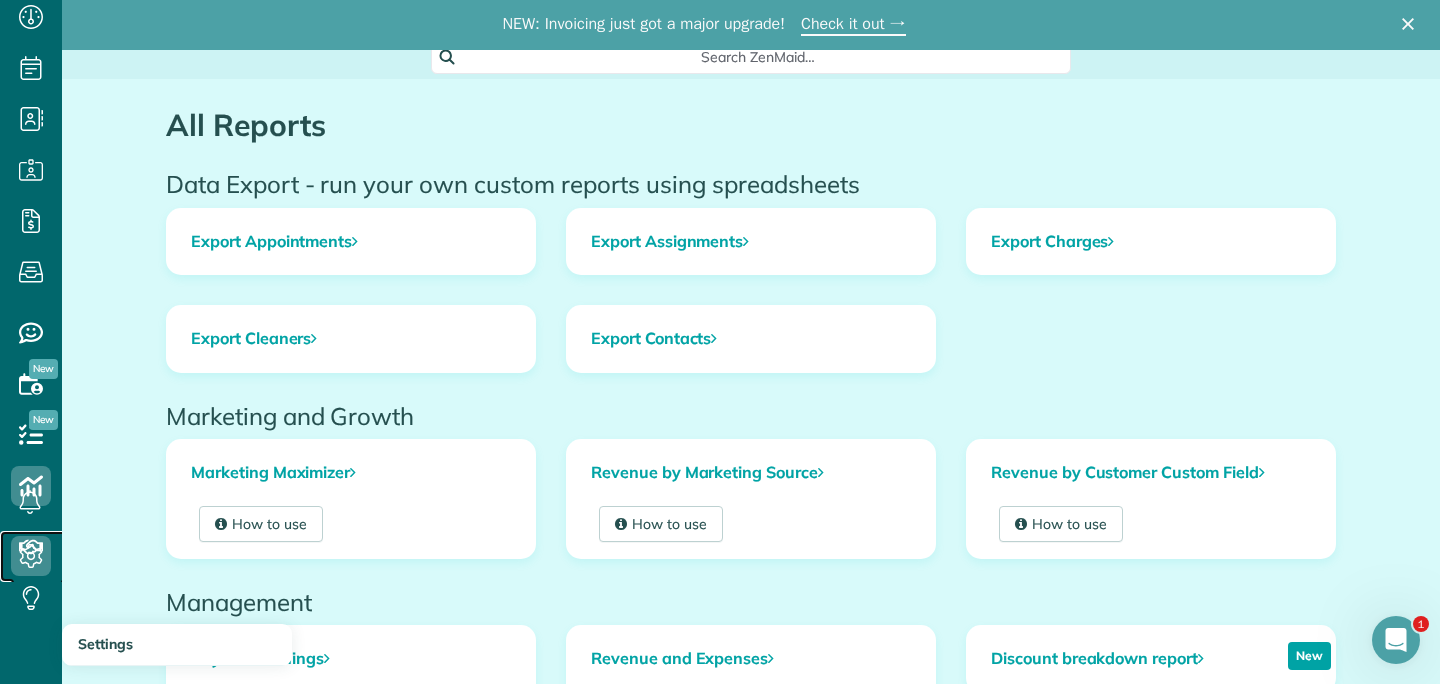 click 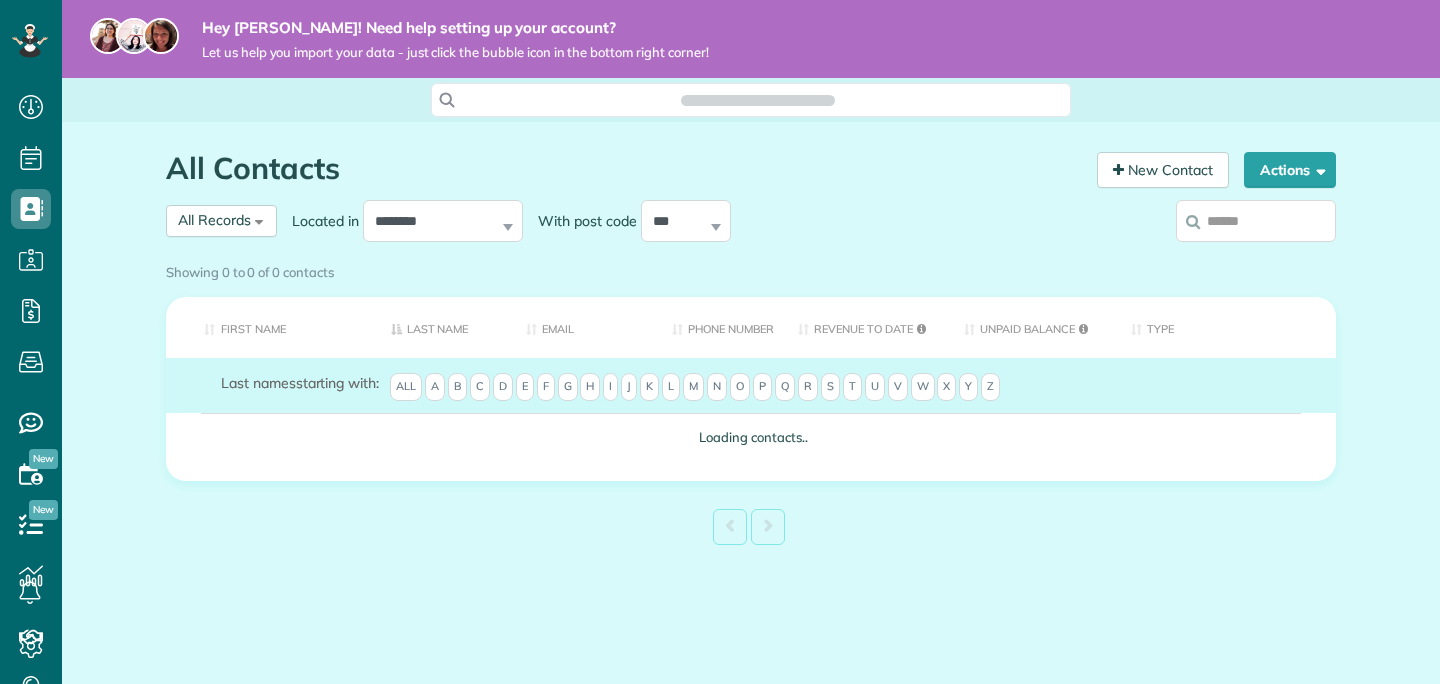 scroll, scrollTop: 0, scrollLeft: 0, axis: both 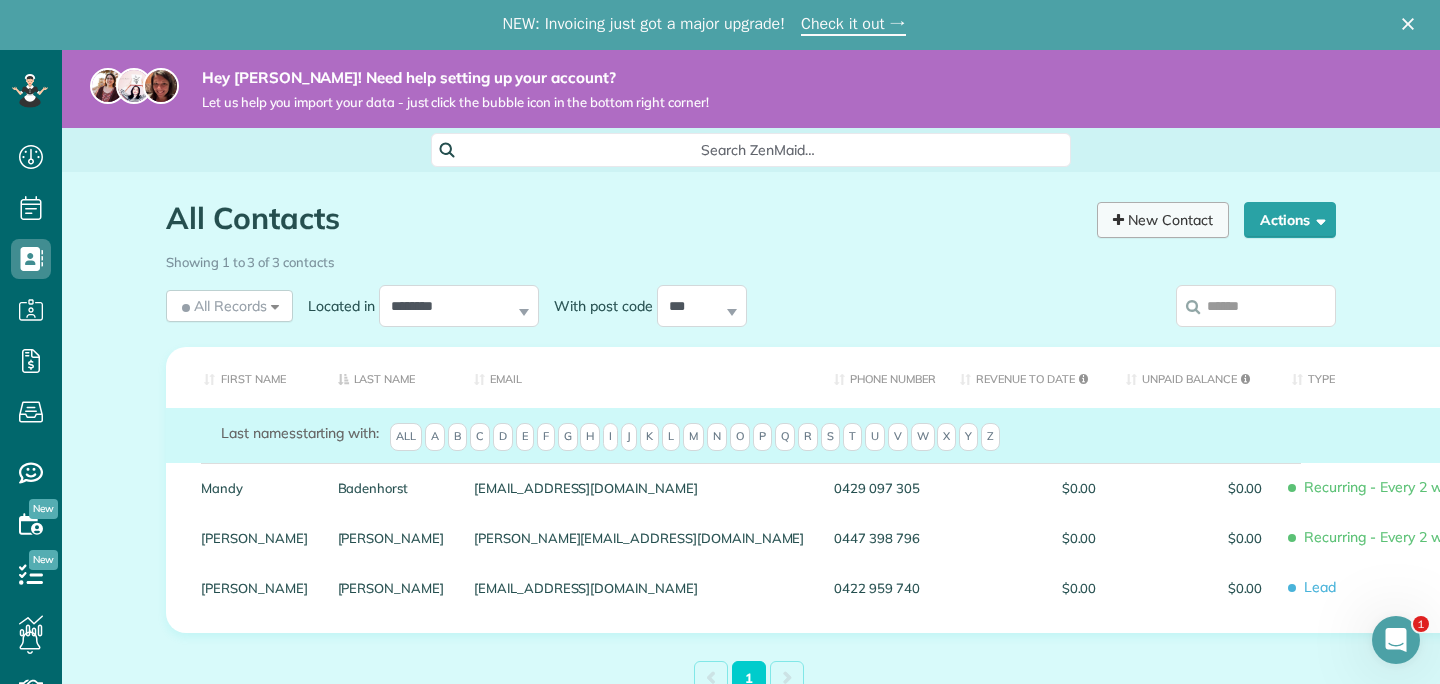 click on "New Contact" at bounding box center [1163, 220] 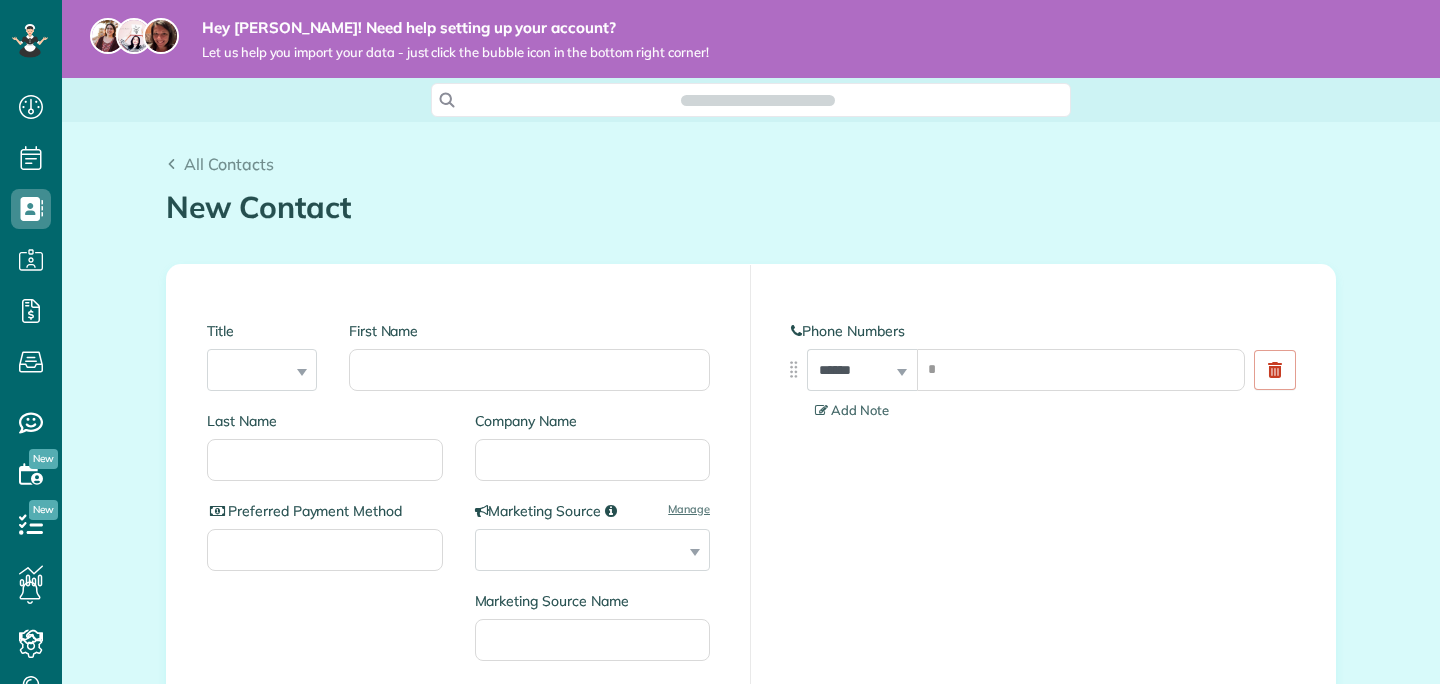 scroll, scrollTop: 0, scrollLeft: 0, axis: both 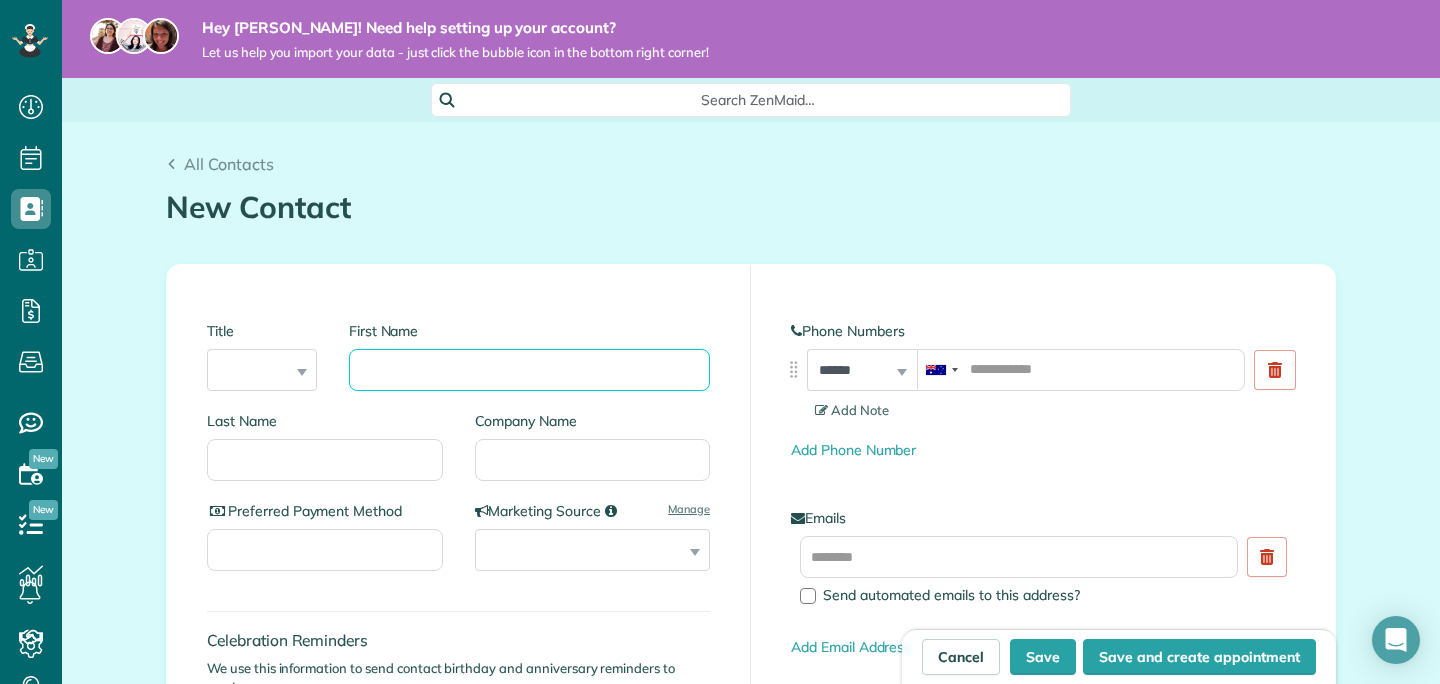 click on "First Name" at bounding box center (529, 370) 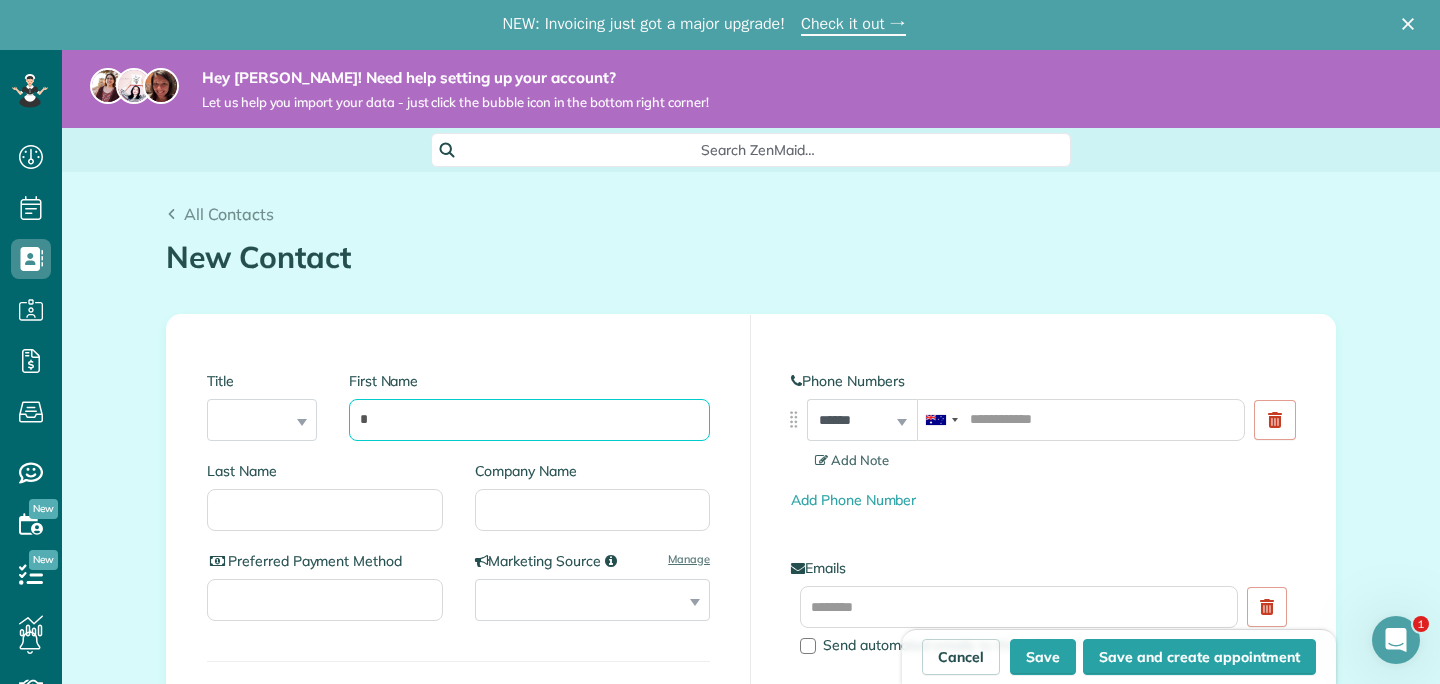 scroll, scrollTop: 0, scrollLeft: 0, axis: both 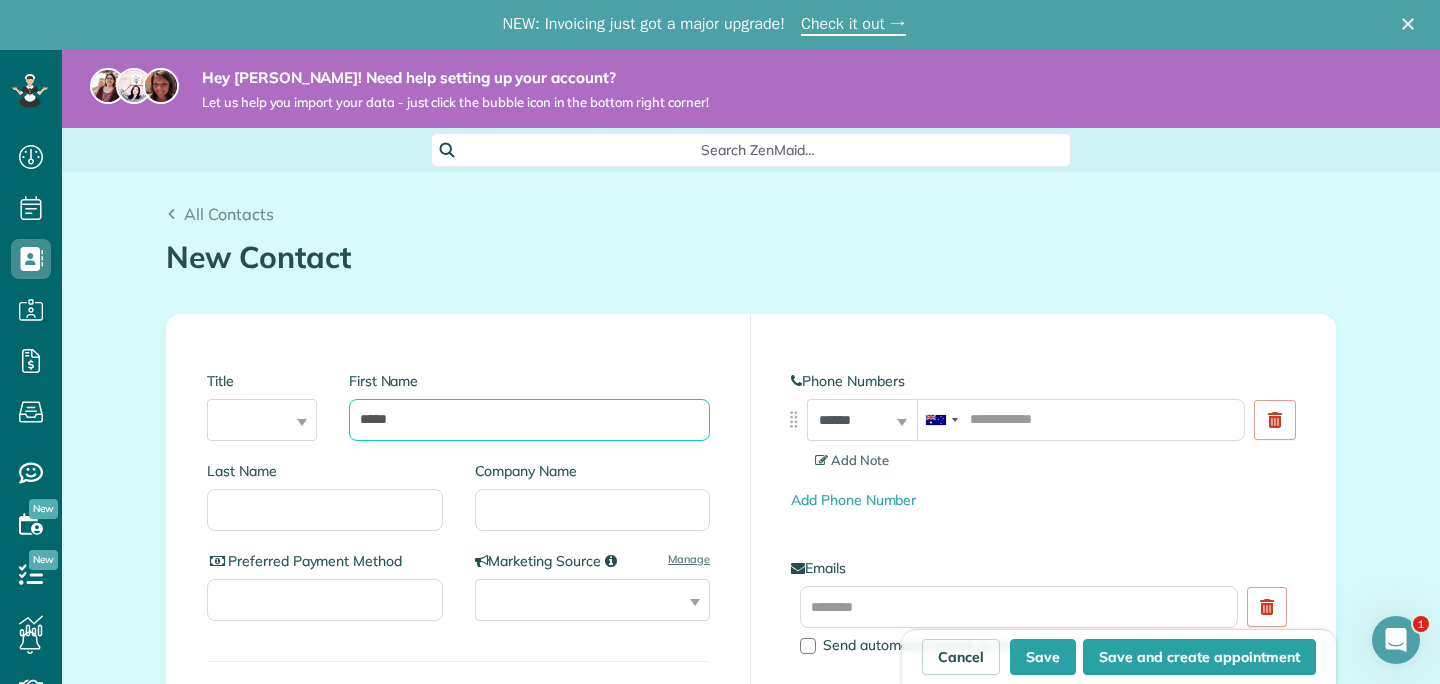 type on "*****" 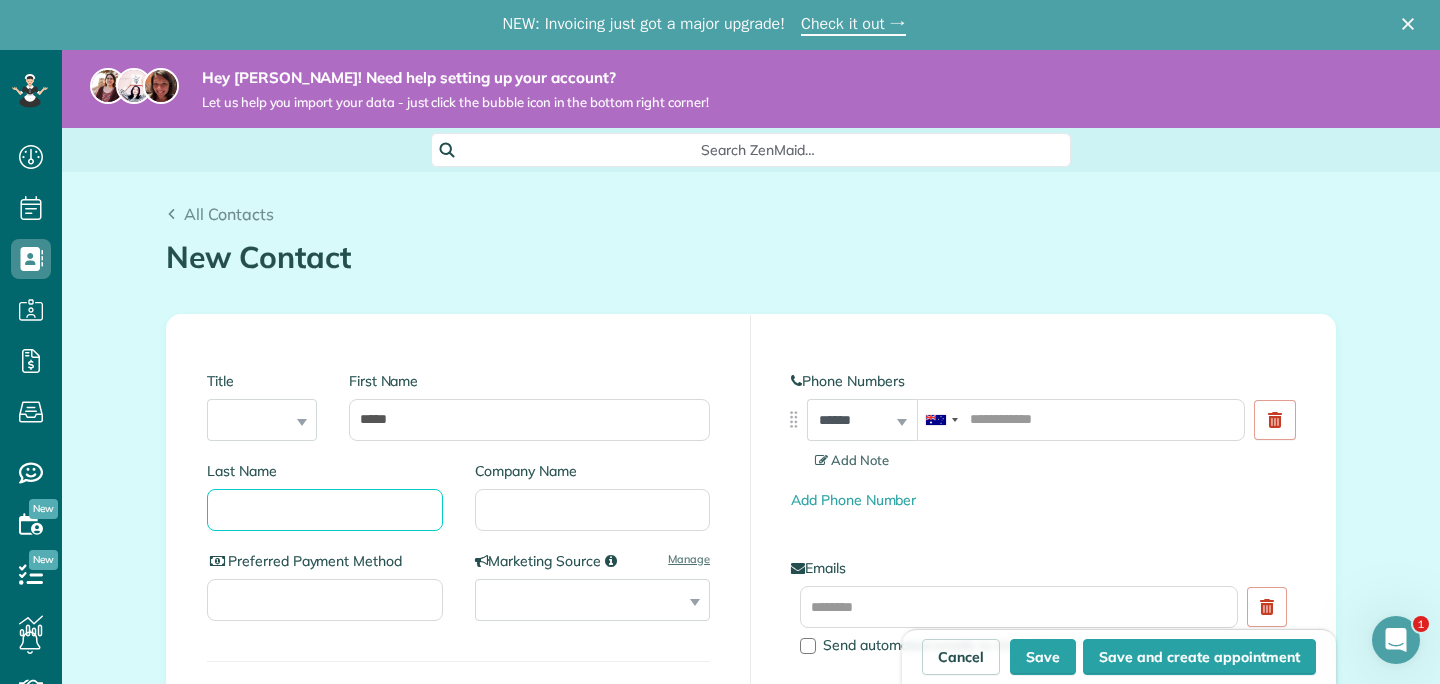 click on "Last Name" at bounding box center (325, 510) 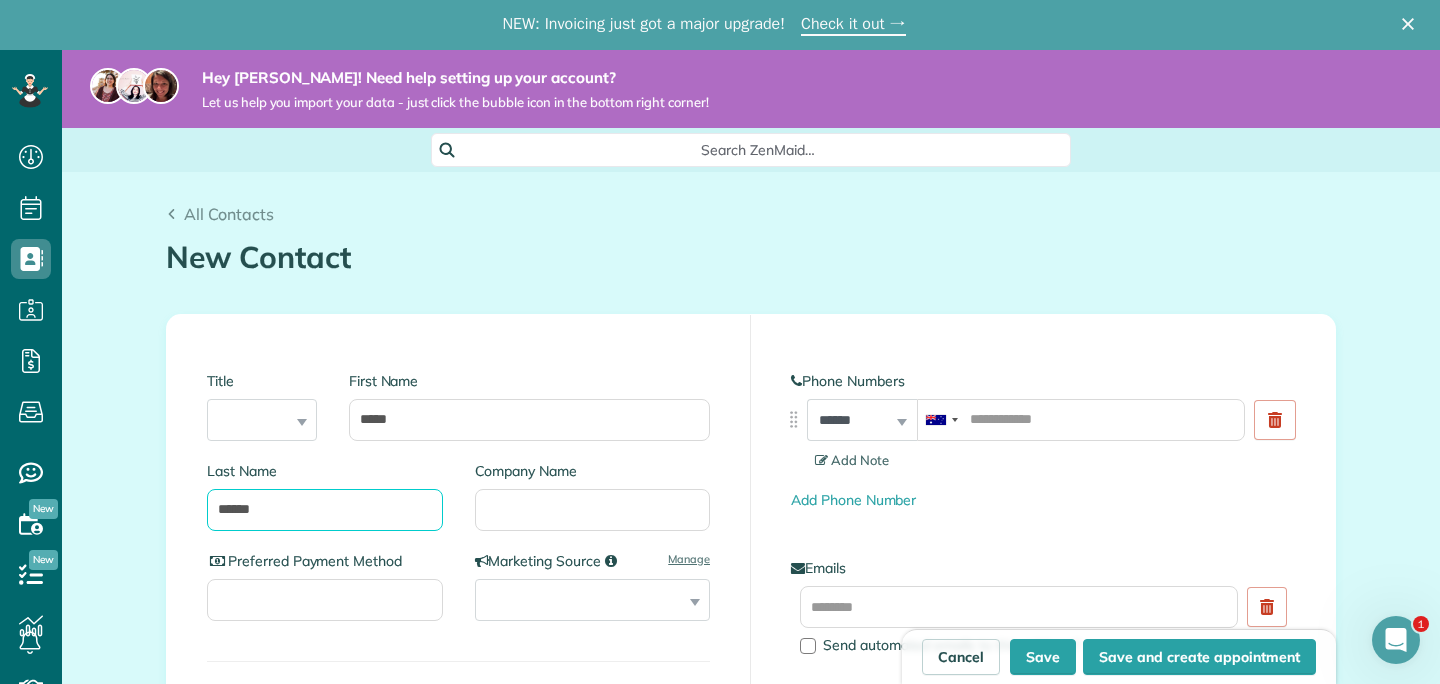 type on "******" 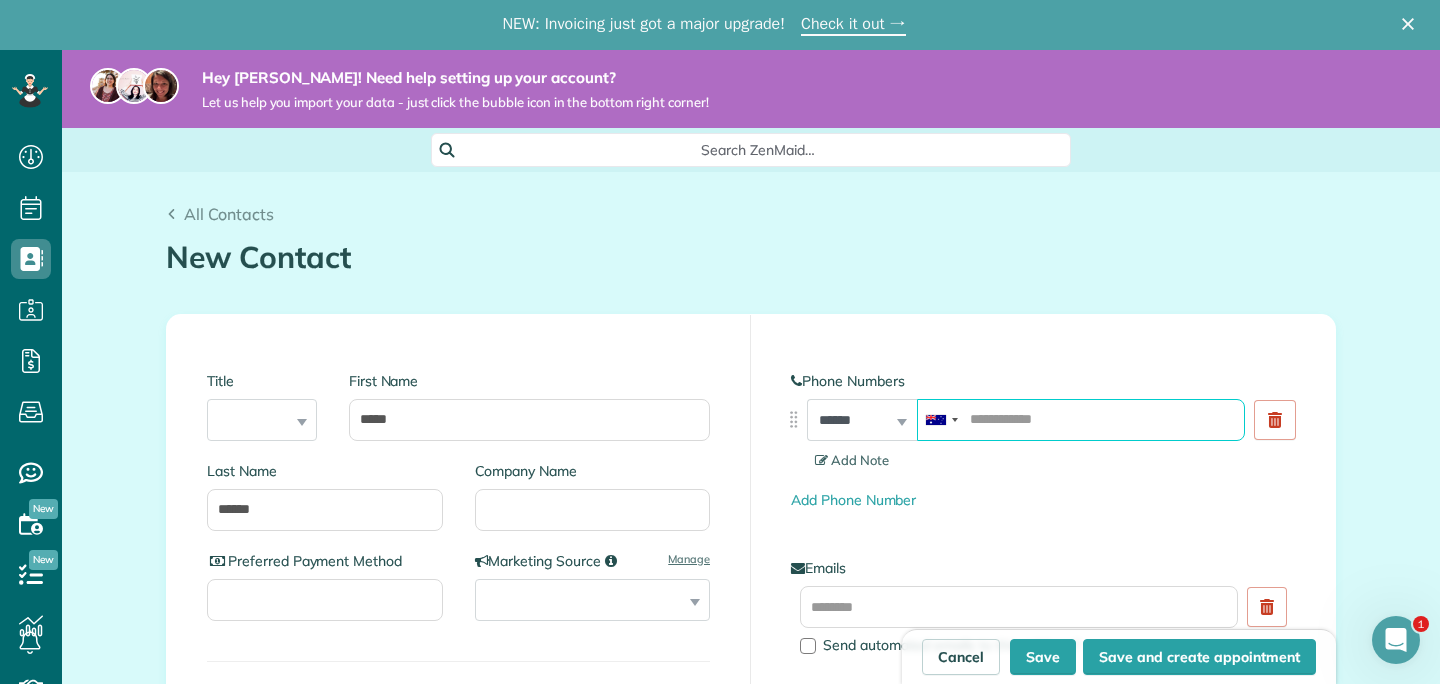 click at bounding box center [1081, 420] 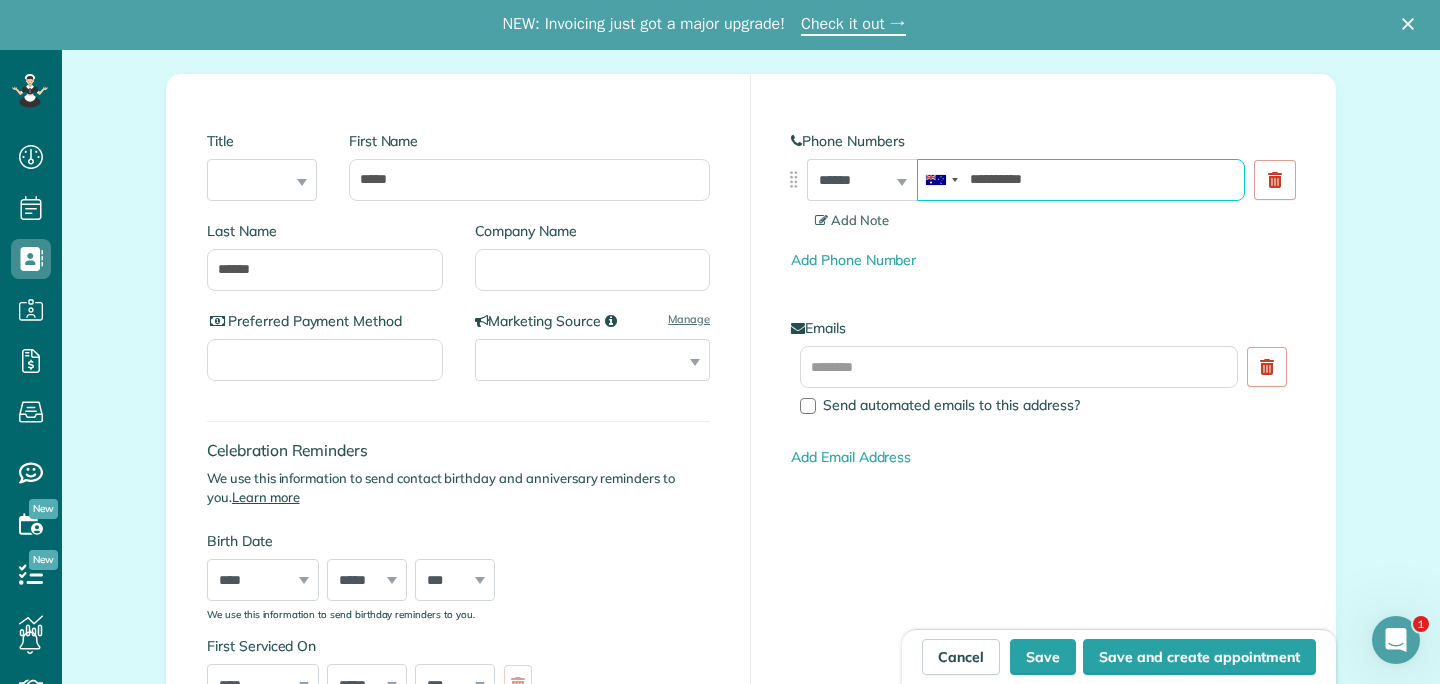 scroll, scrollTop: 246, scrollLeft: 0, axis: vertical 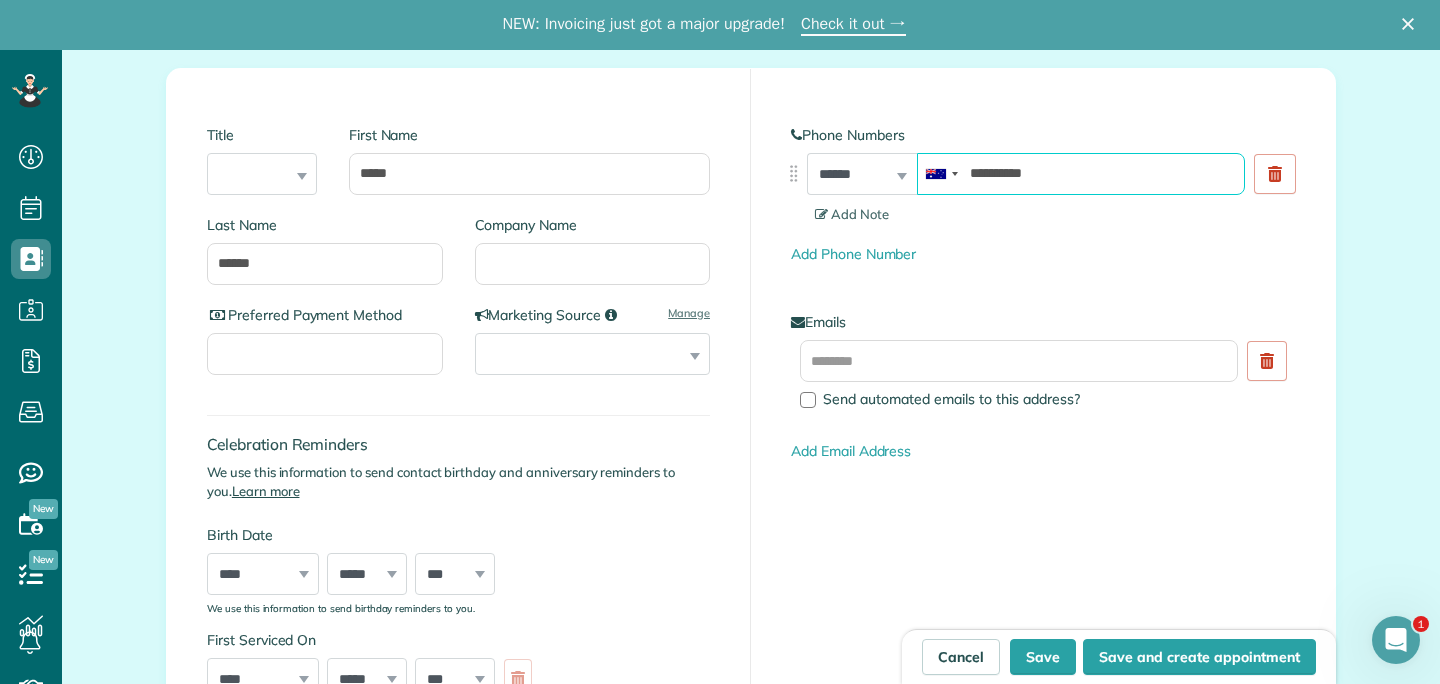 type on "**********" 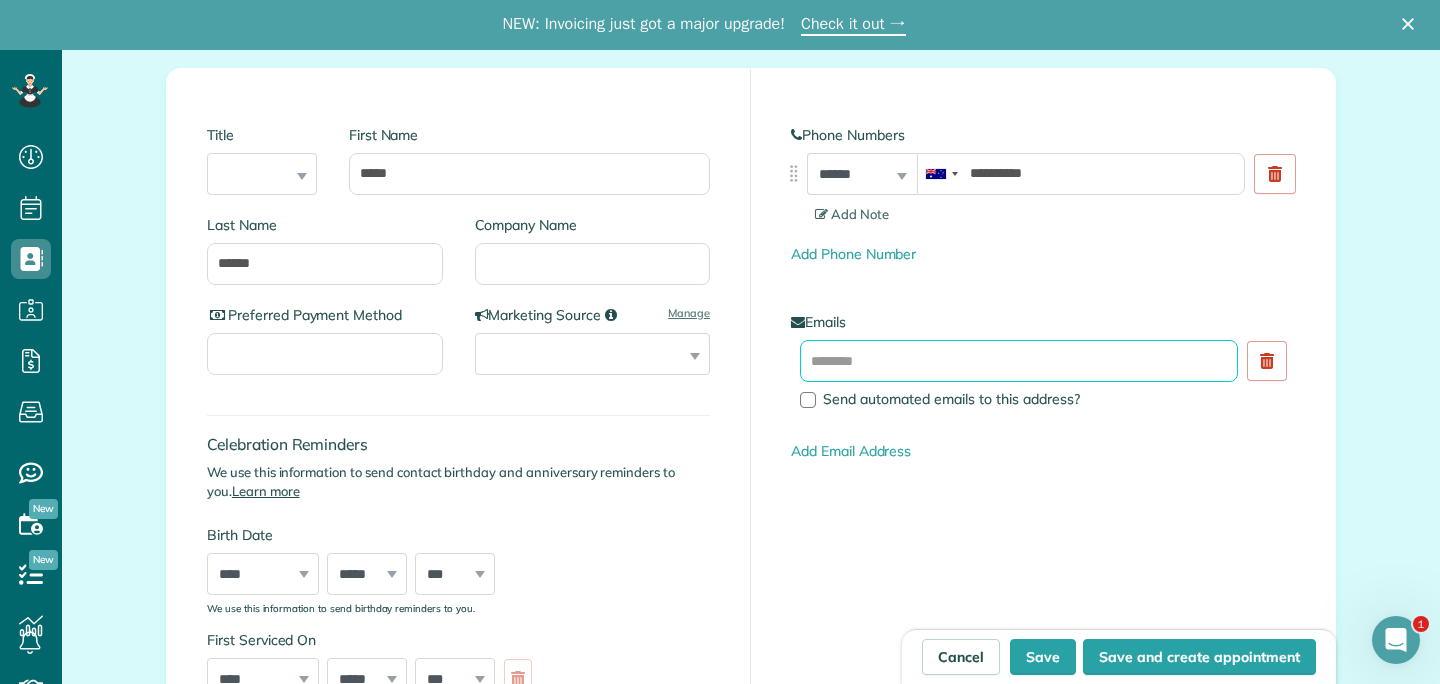 click at bounding box center [1019, 361] 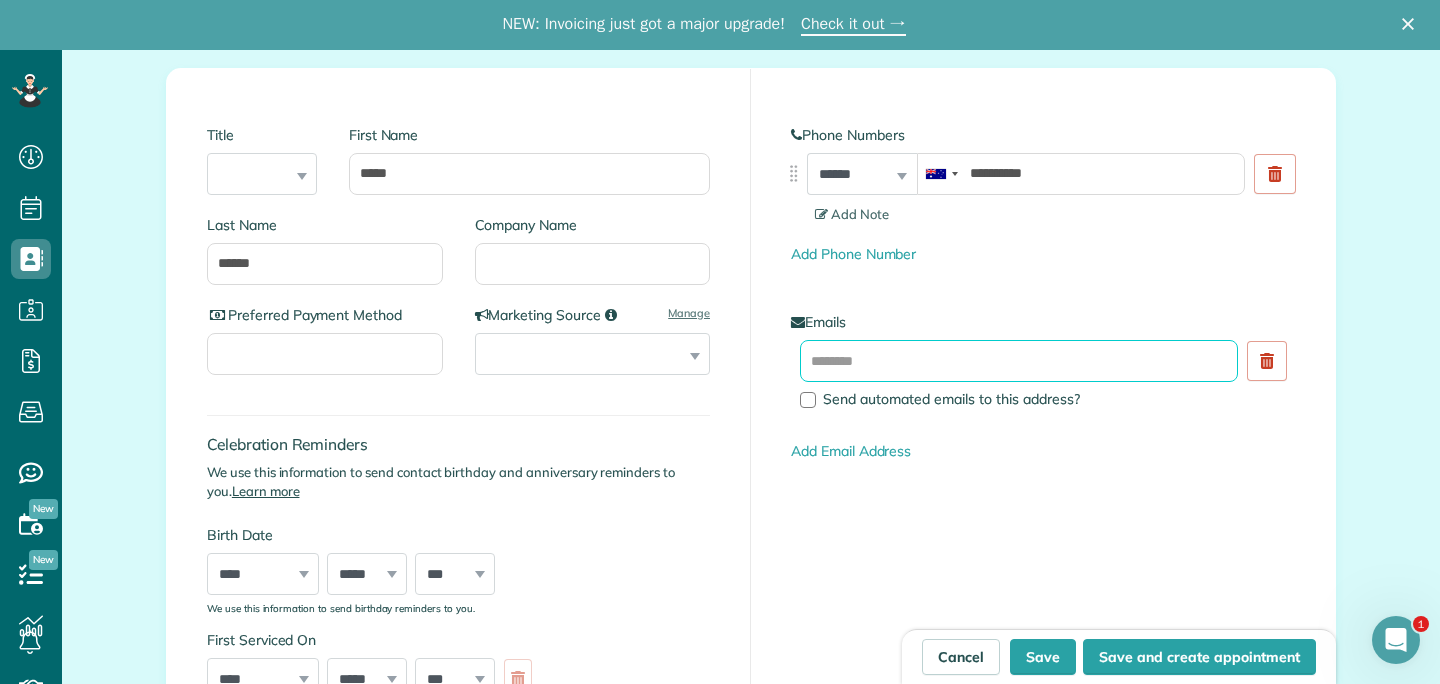 click at bounding box center (1019, 361) 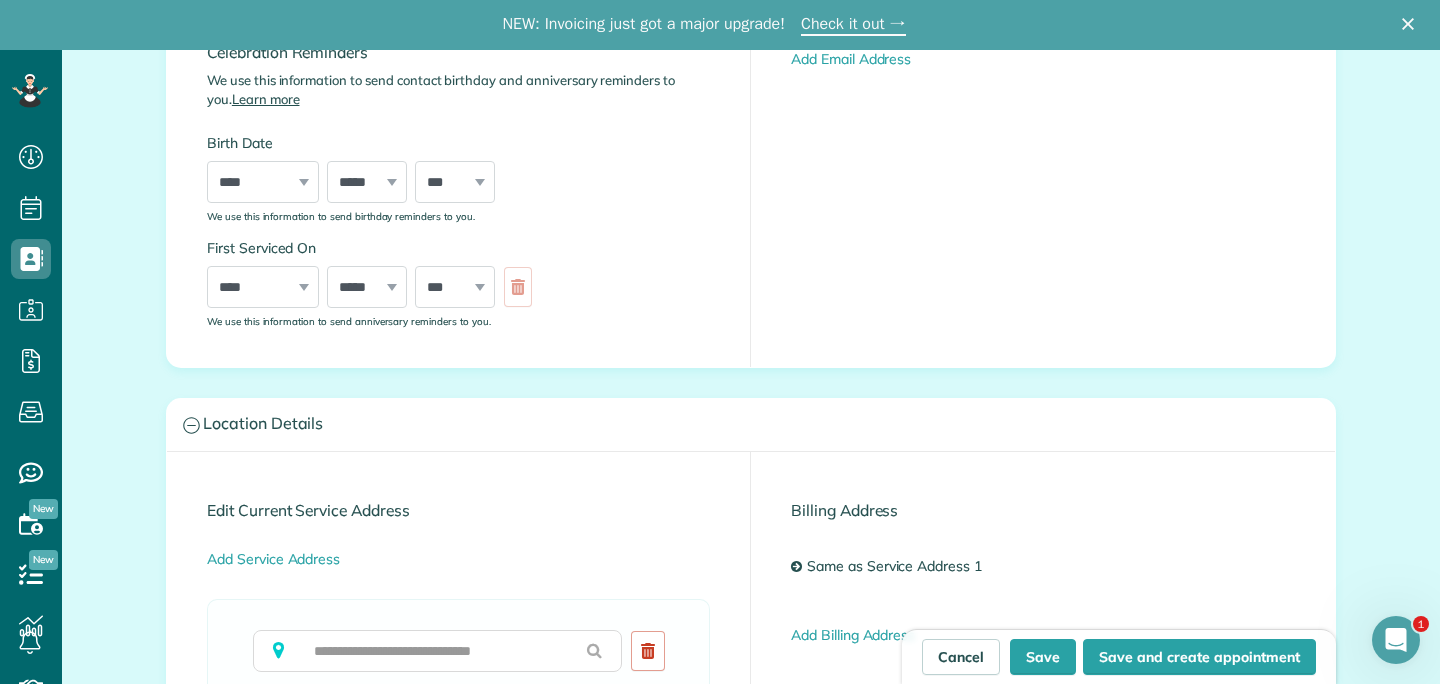 scroll, scrollTop: 737, scrollLeft: 0, axis: vertical 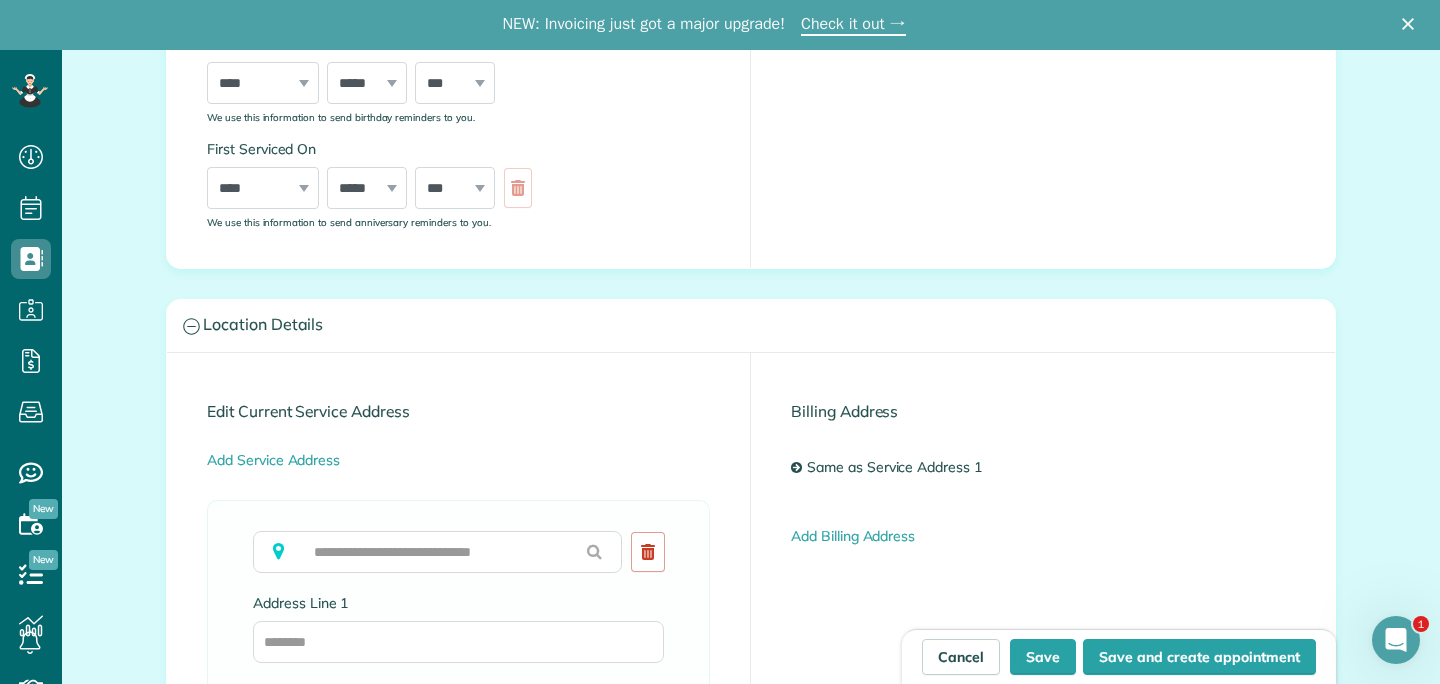 type on "**********" 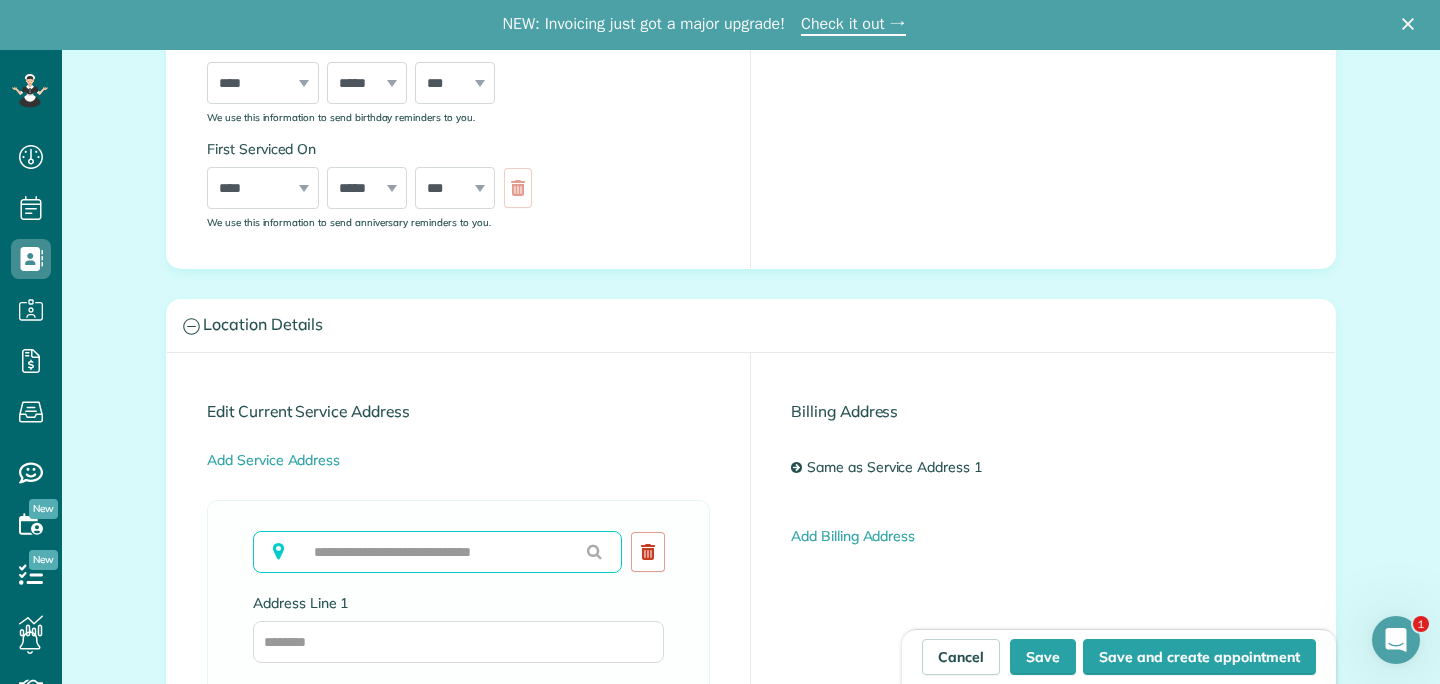 click at bounding box center [437, 552] 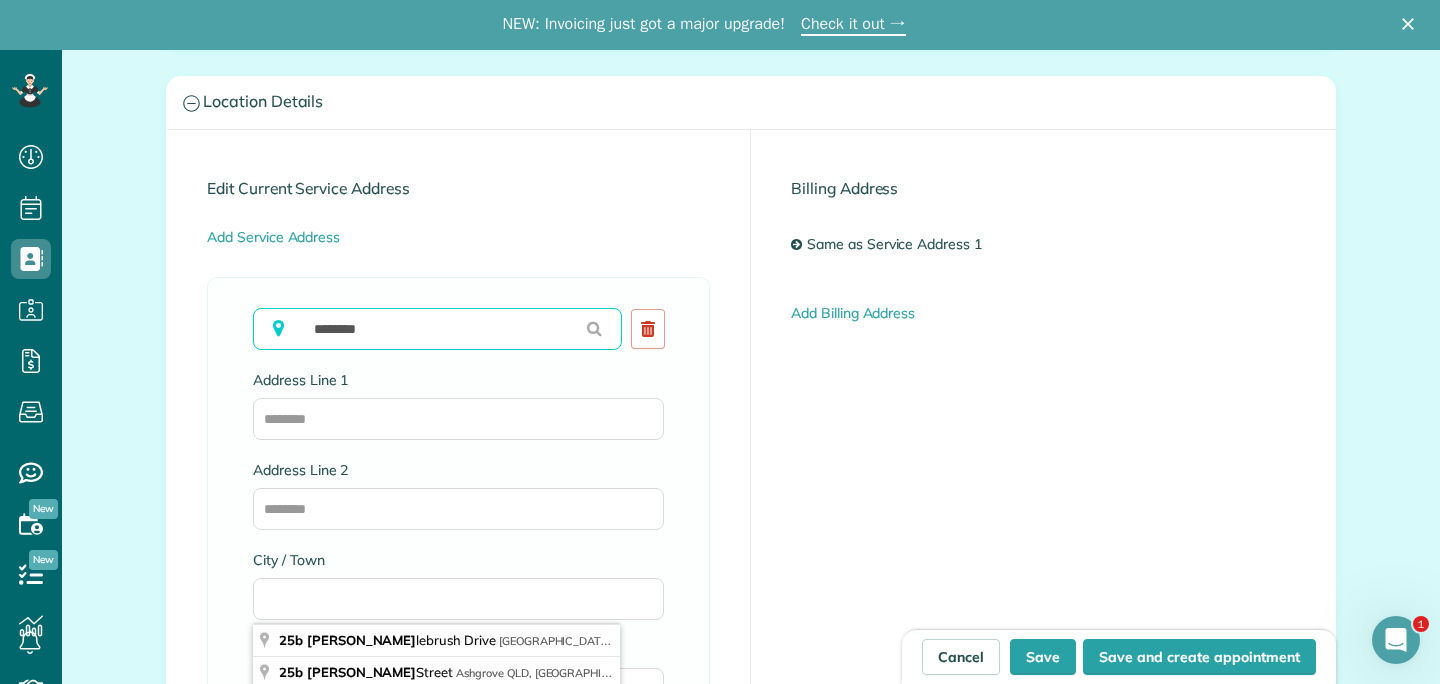 scroll, scrollTop: 969, scrollLeft: 0, axis: vertical 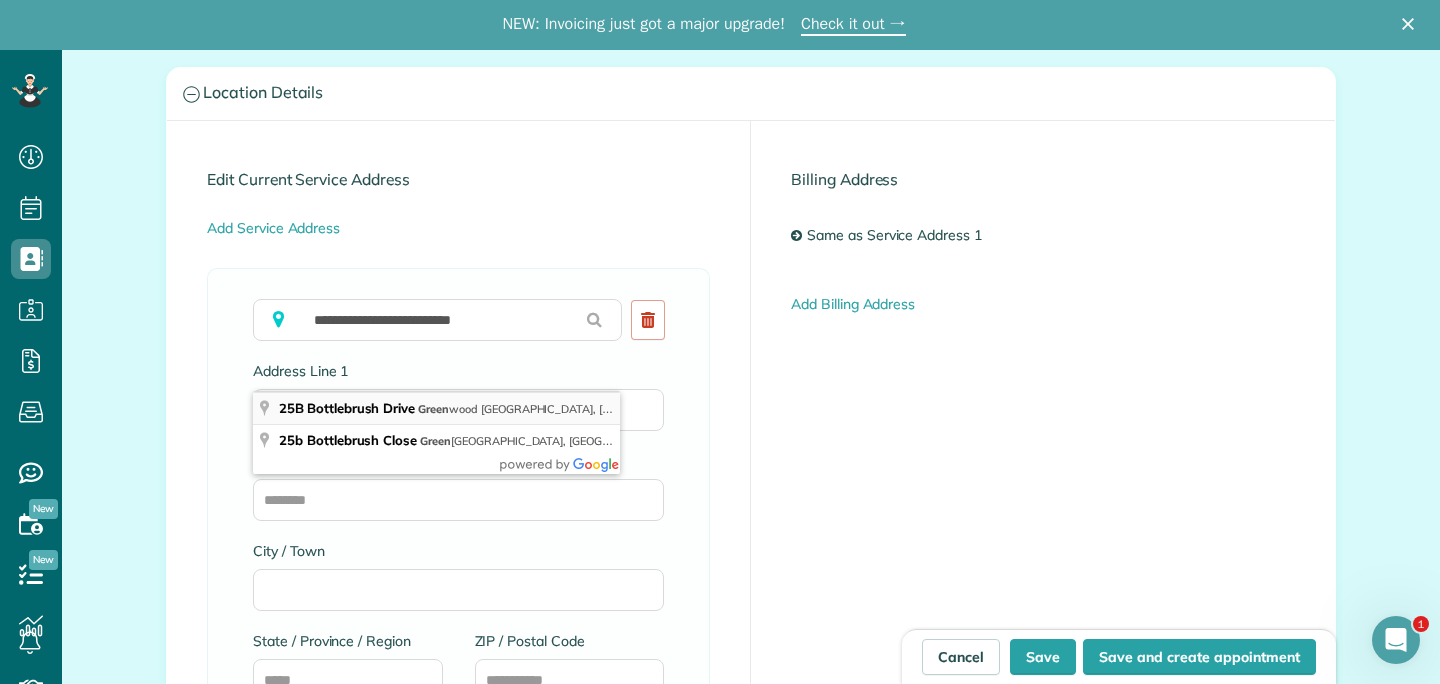 type on "**********" 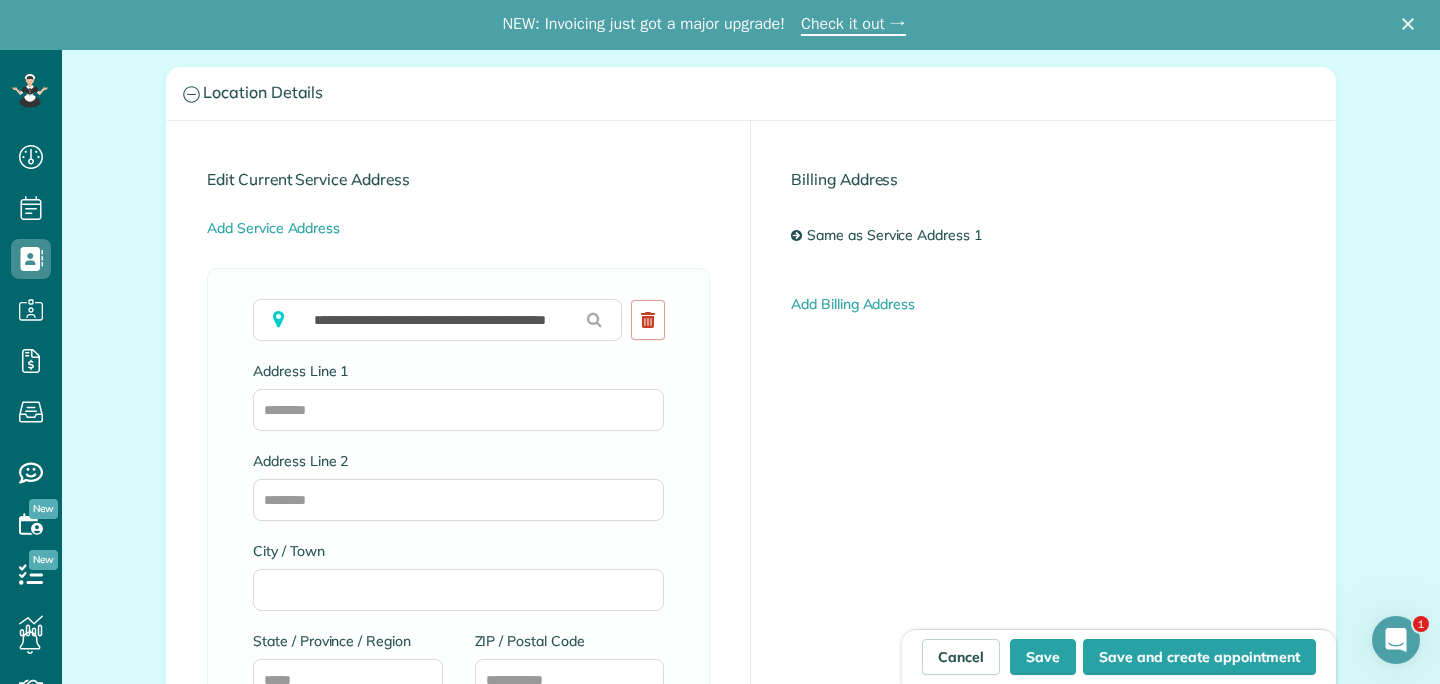 type on "**********" 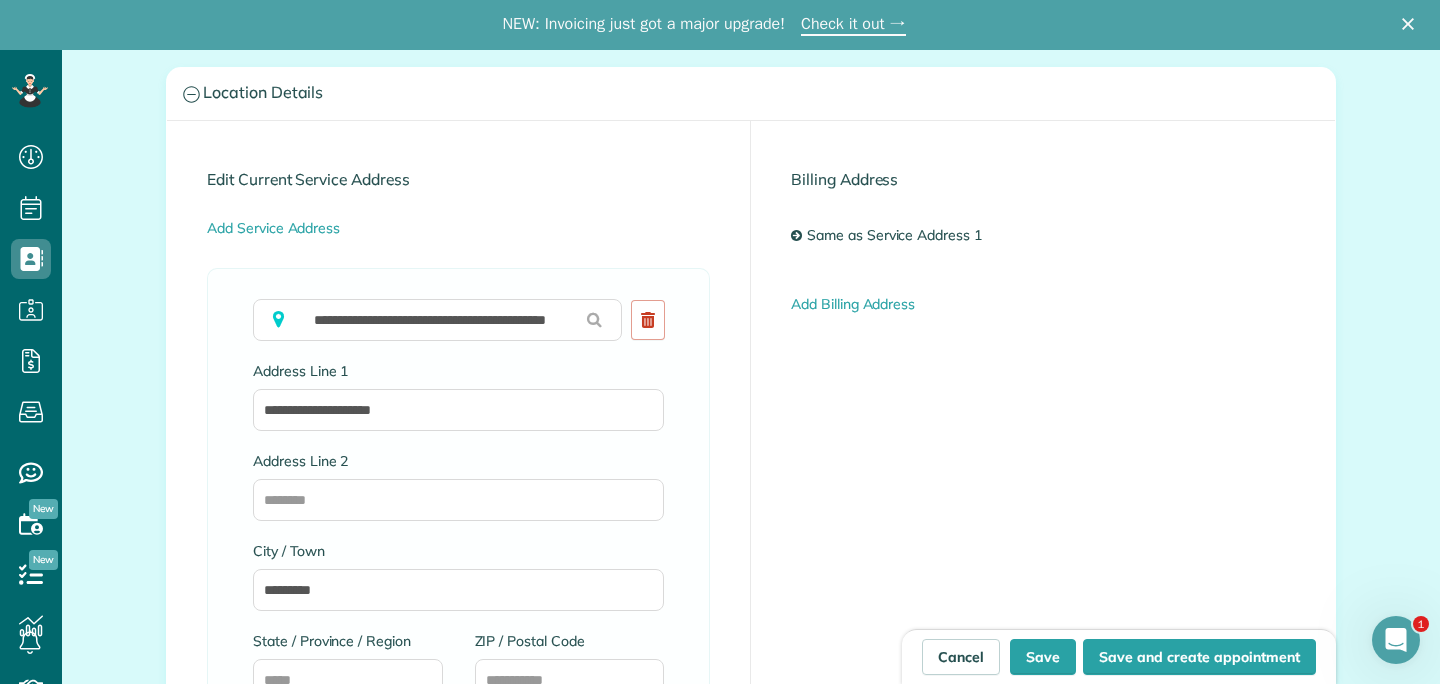 type on "**" 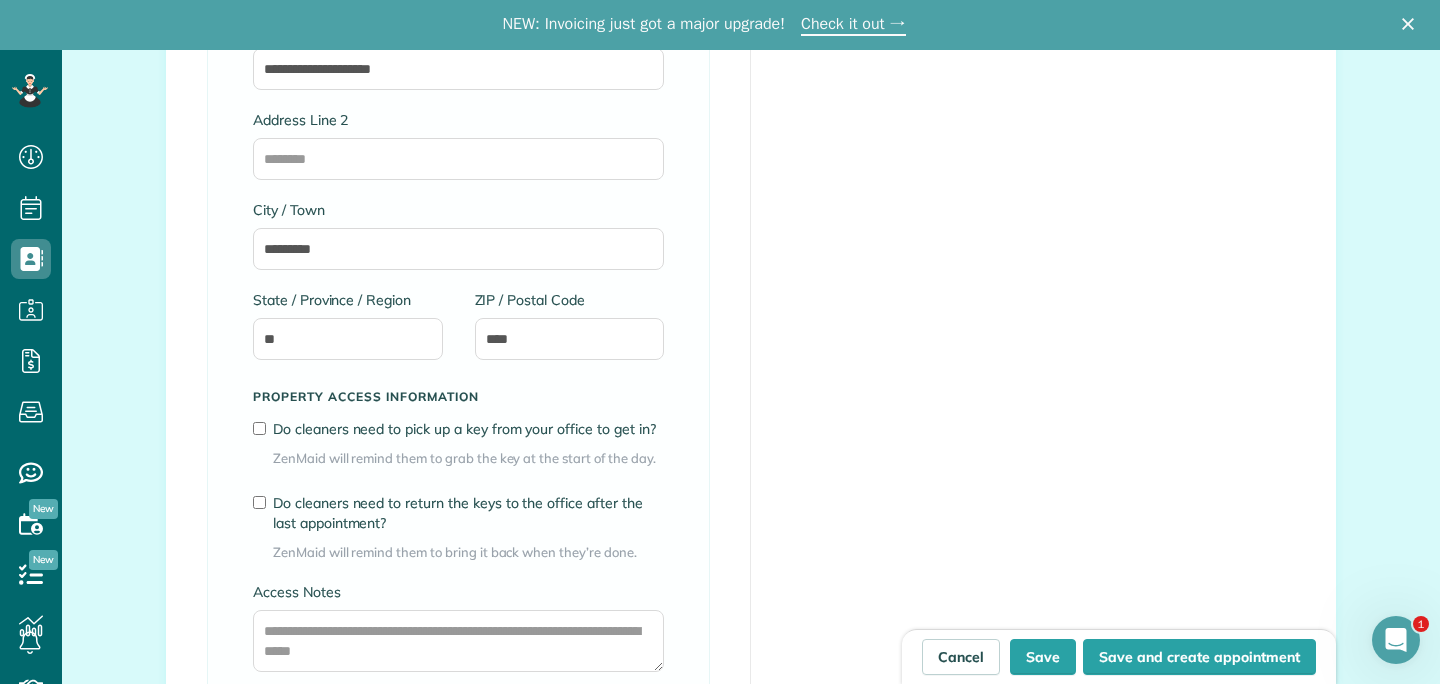scroll, scrollTop: 1460, scrollLeft: 0, axis: vertical 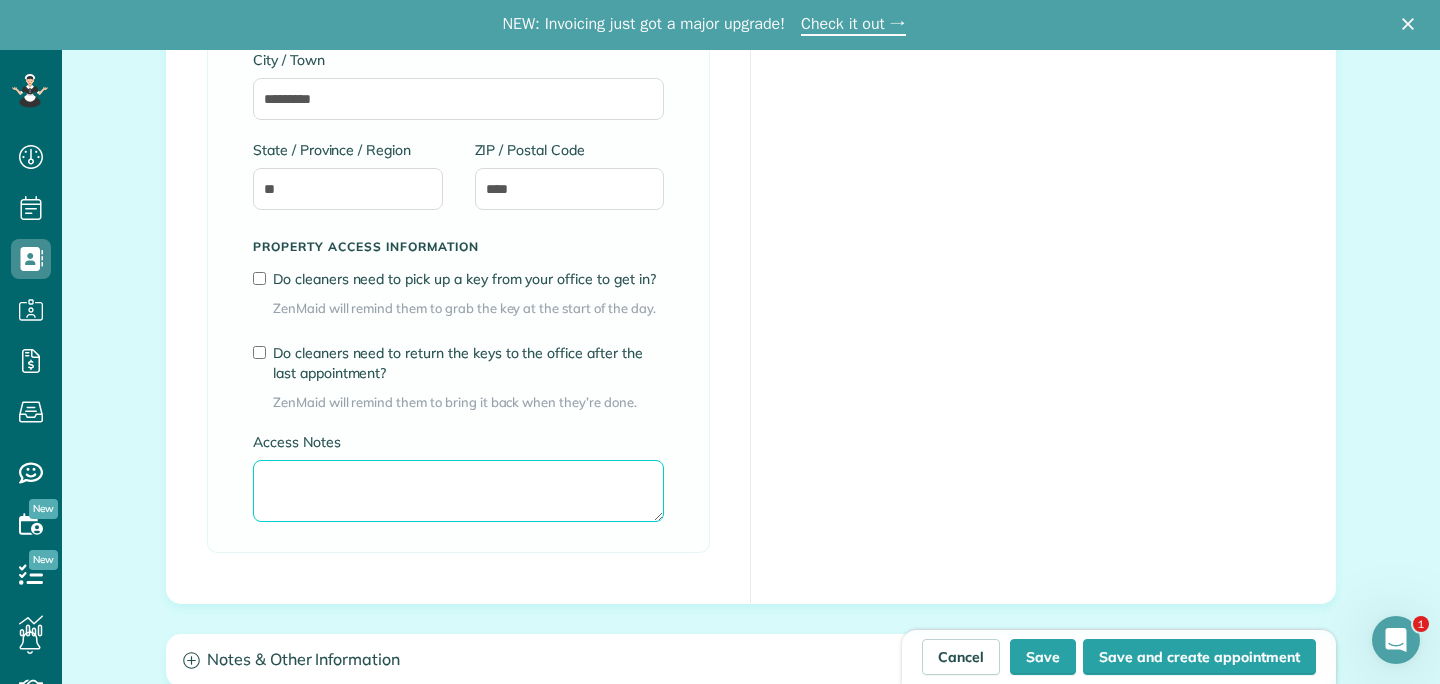 click on "Access Notes" at bounding box center [458, 491] 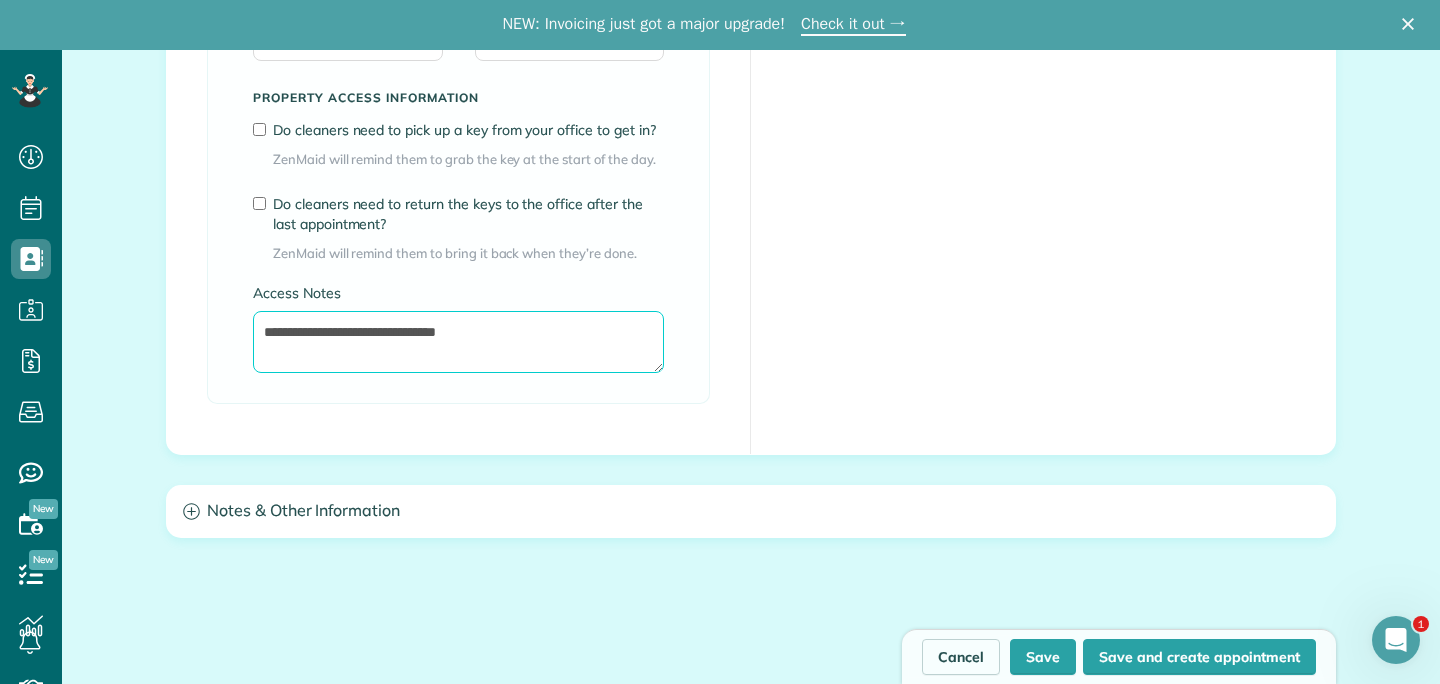 scroll, scrollTop: 1655, scrollLeft: 0, axis: vertical 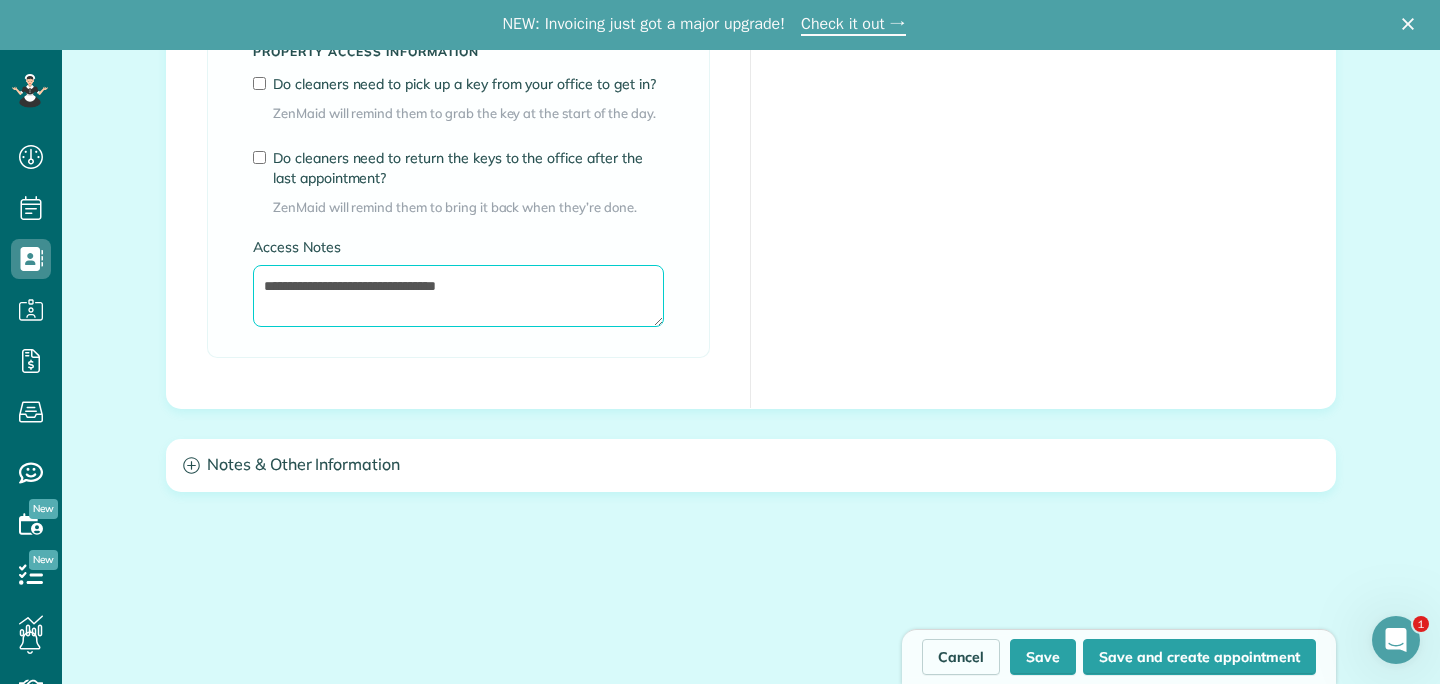type on "**********" 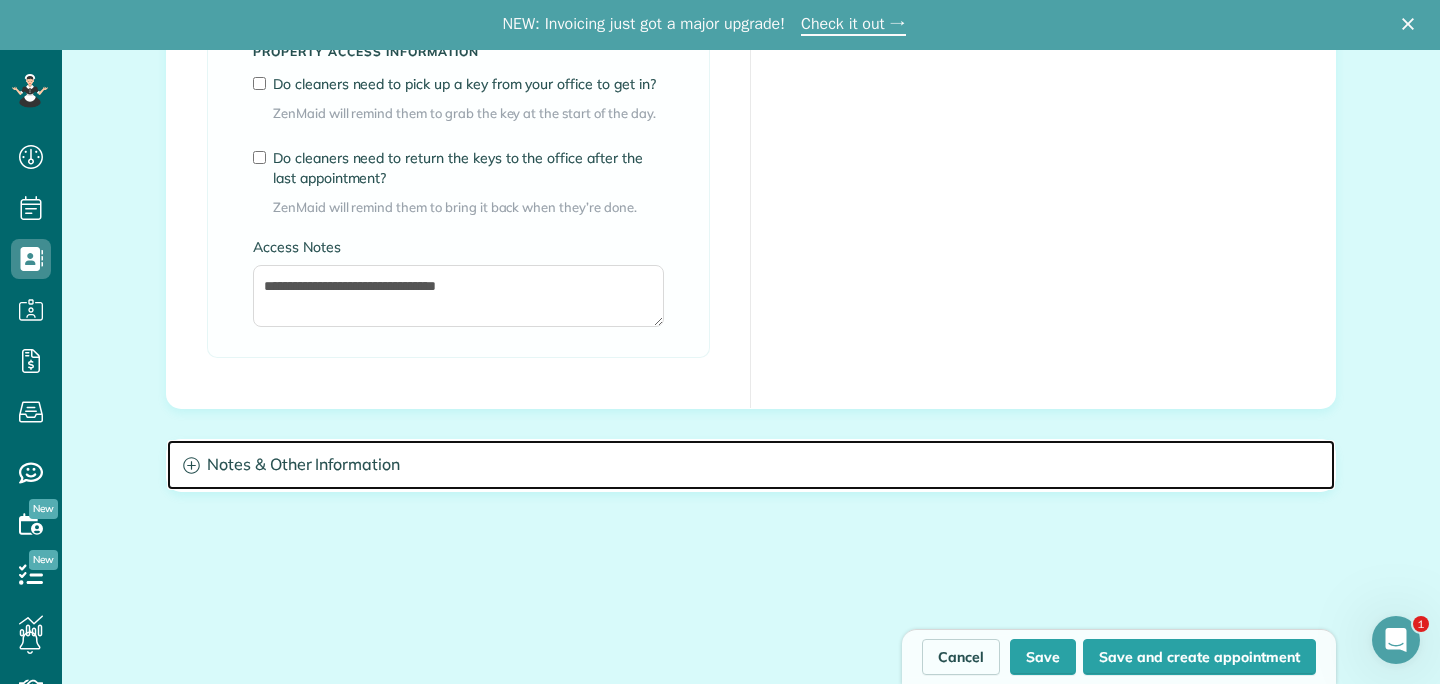 click on "Notes & Other Information" at bounding box center [751, 465] 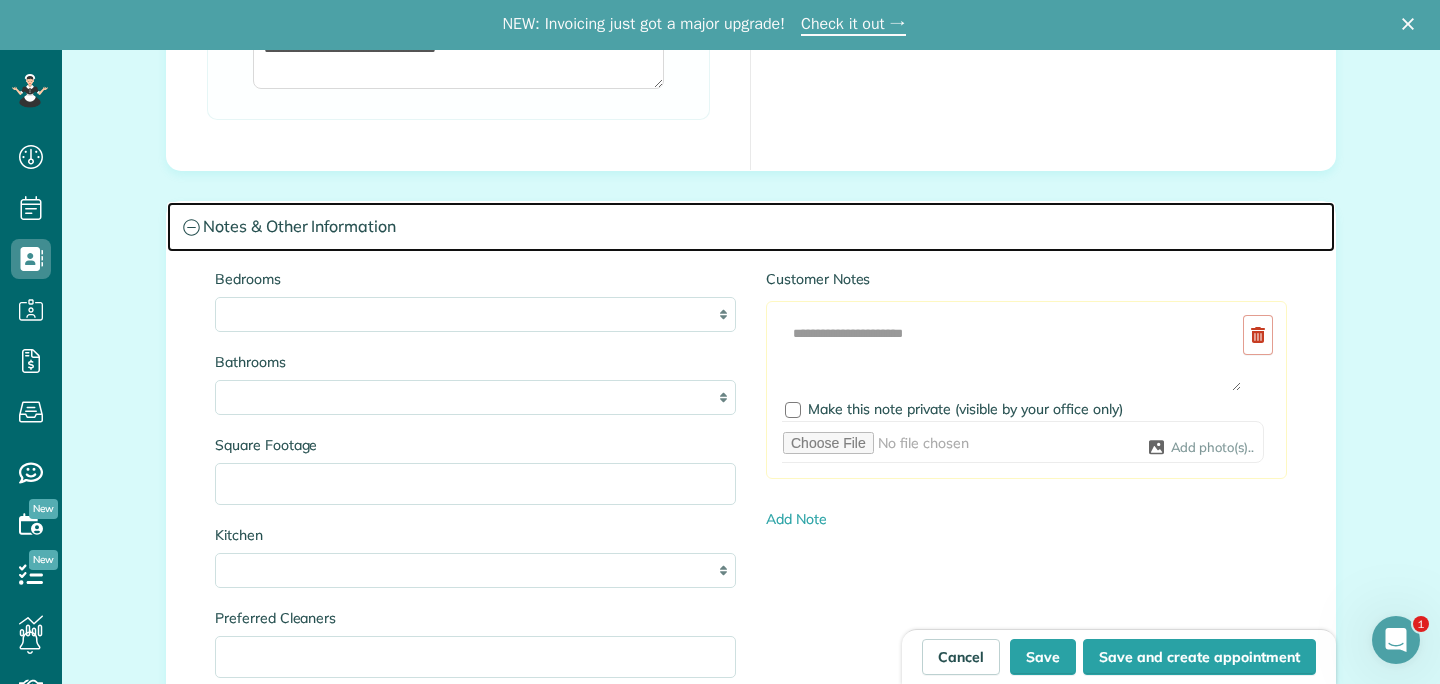 scroll, scrollTop: 1894, scrollLeft: 0, axis: vertical 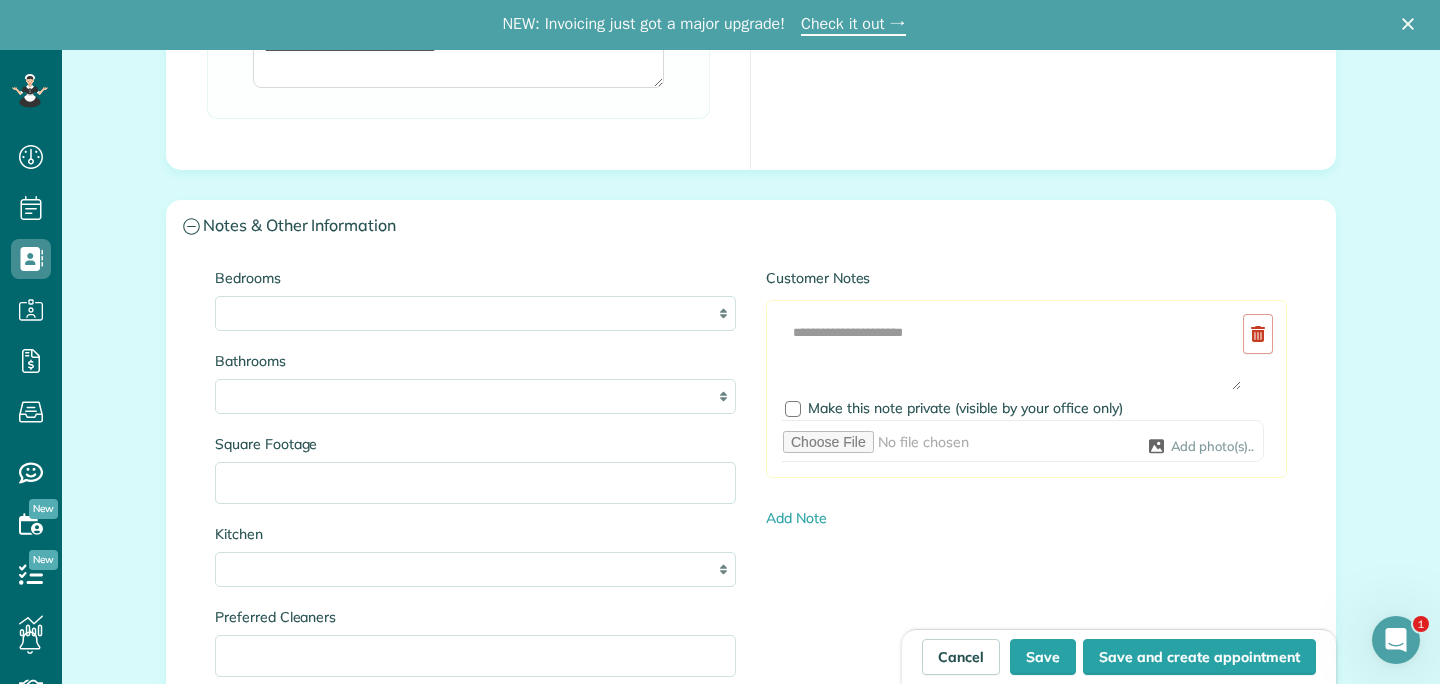 click on "Bedrooms
*
*
*
*
**
Bathrooms
*
***
*
***
*
***
*
***
**
Square Footage
Kitchen
*
*
*
*
Preferred Cleaners
Pets
Alarm/Gate Code" at bounding box center (475, 572) 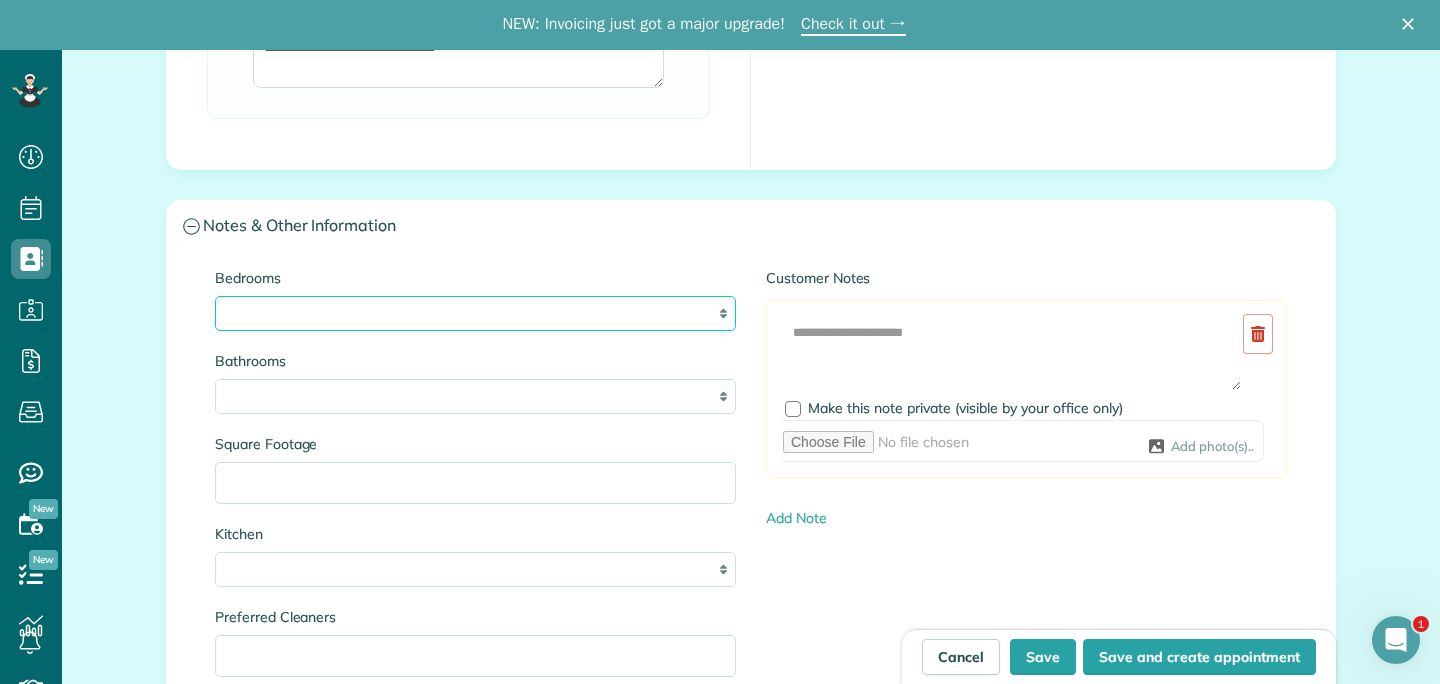 click on "*
*
*
*
**" at bounding box center [475, 313] 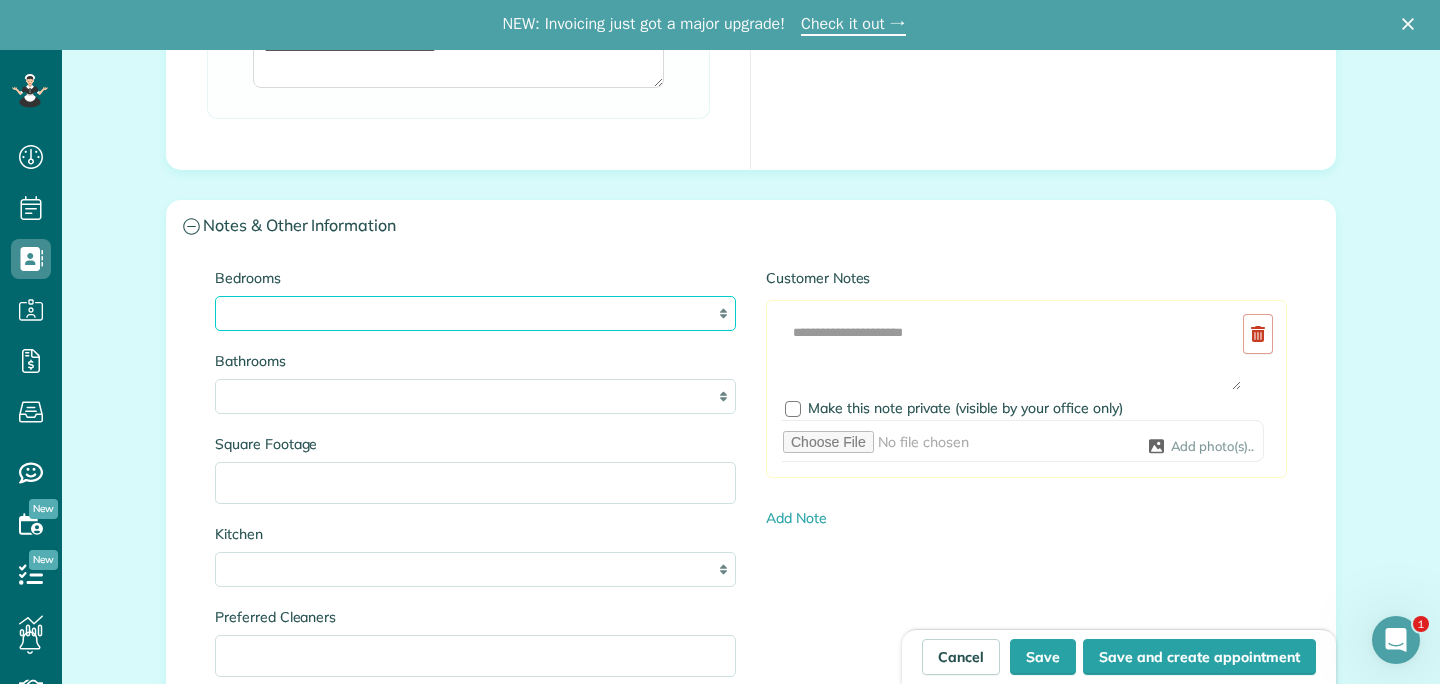 select on "*" 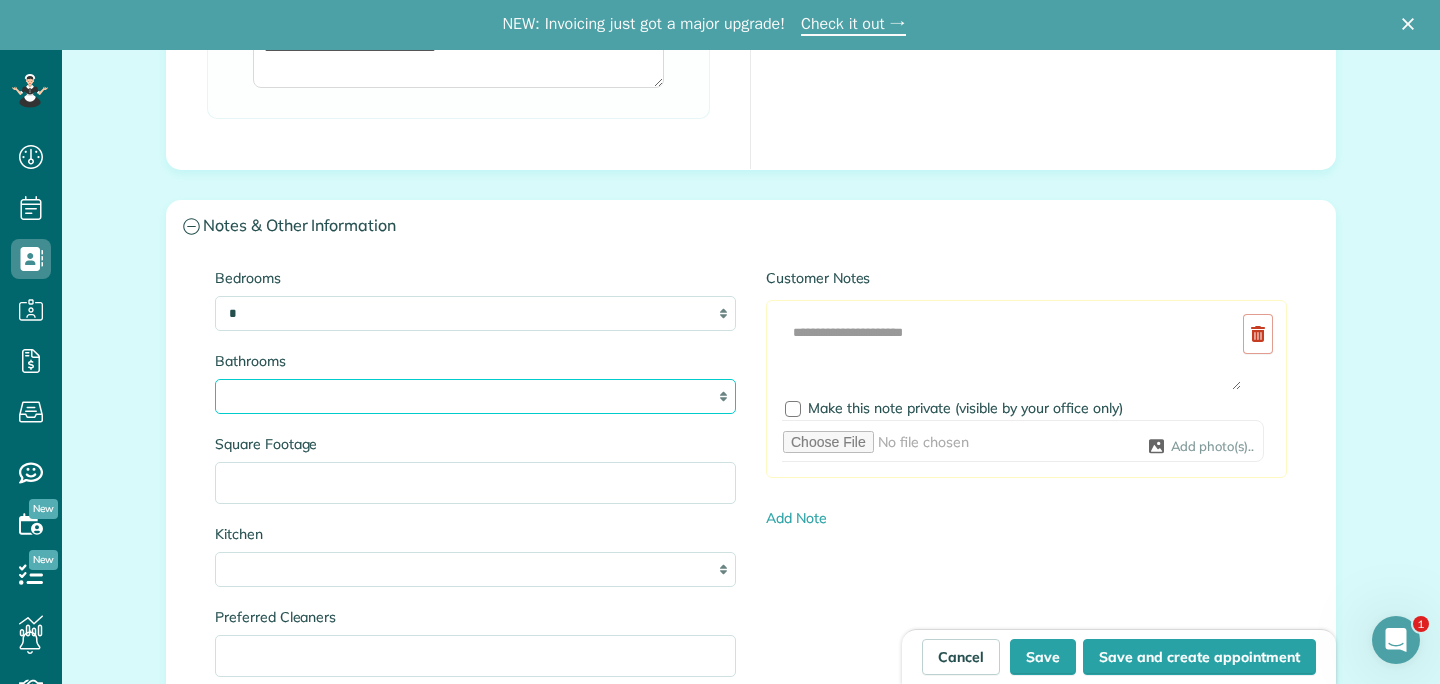 click on "*
***
*
***
*
***
*
***
**" at bounding box center [475, 396] 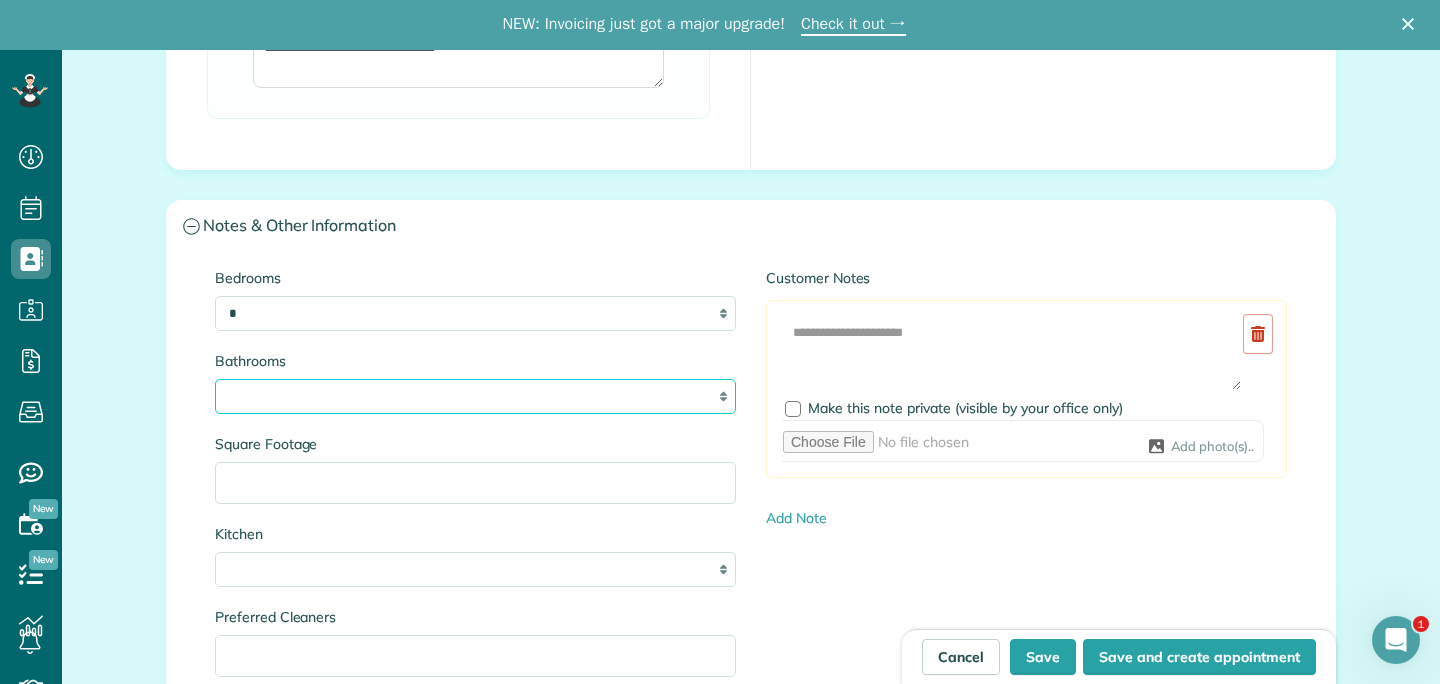 select on "*" 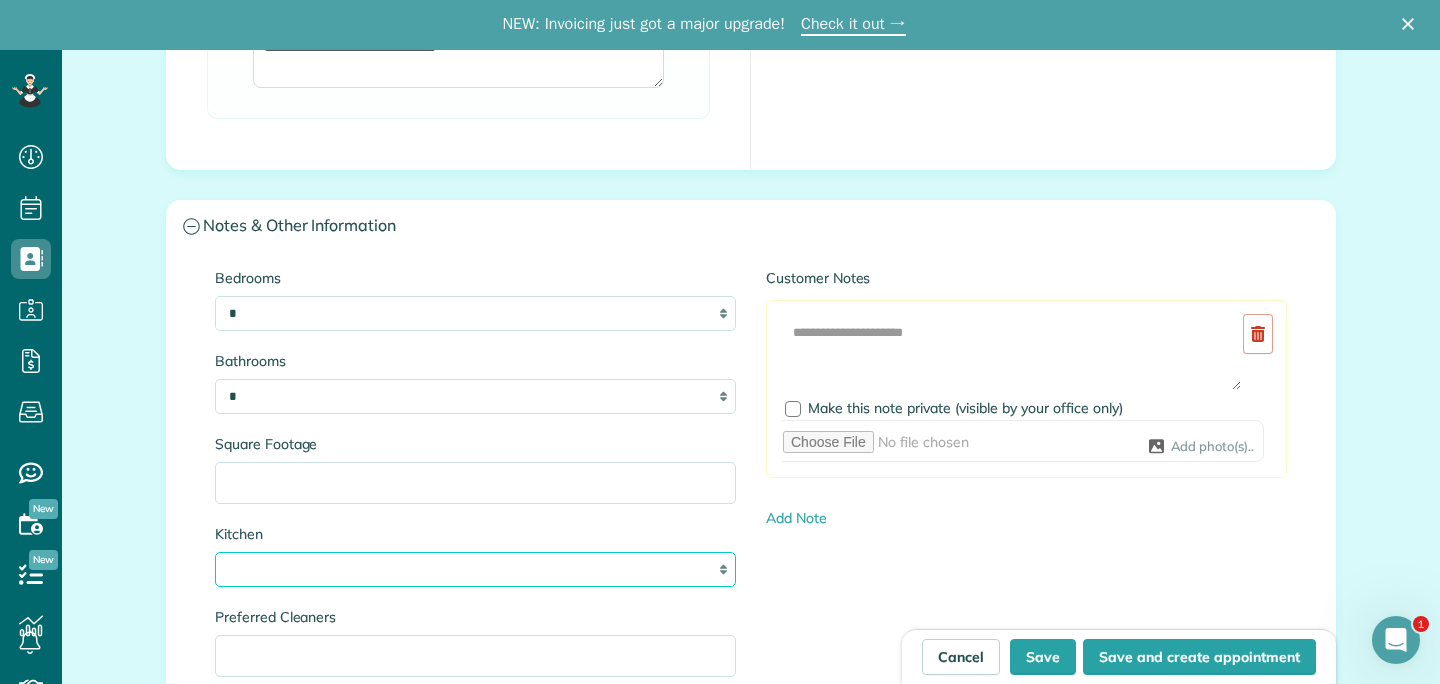 click on "*
*
*
*" at bounding box center [475, 569] 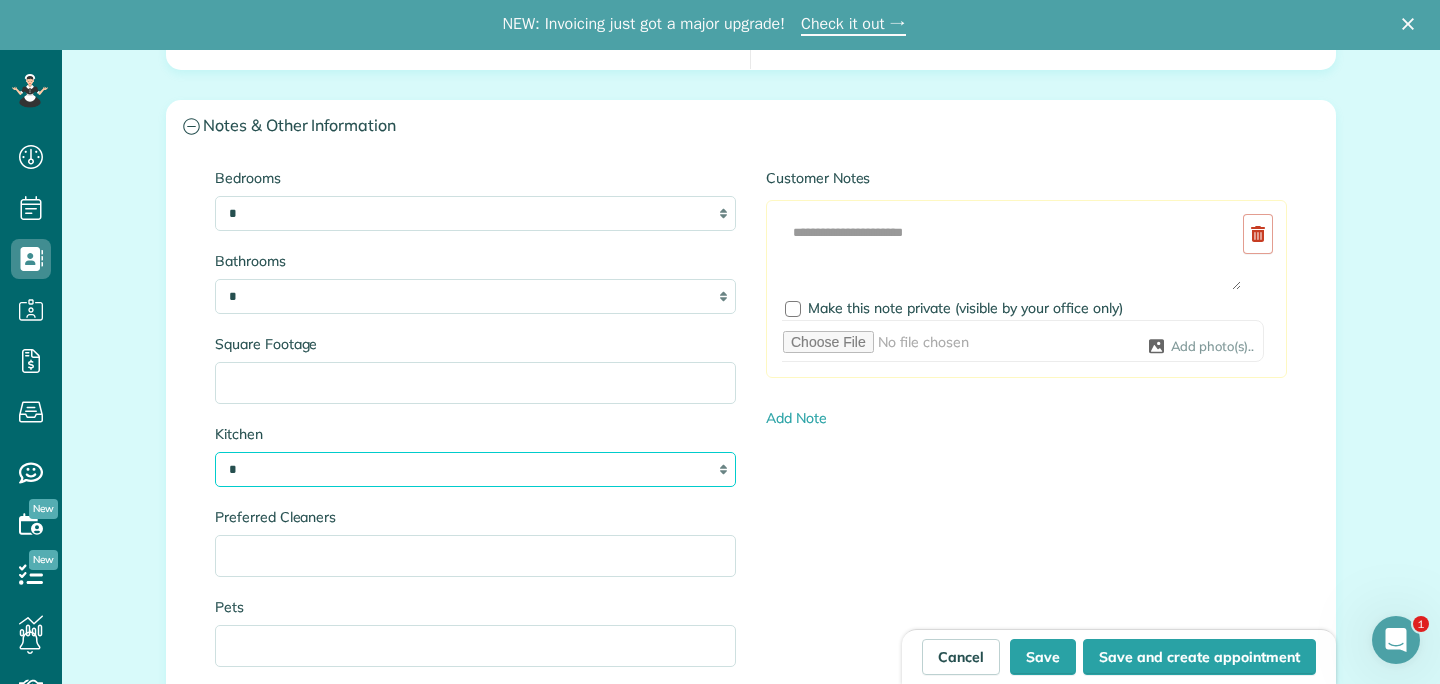 scroll, scrollTop: 2045, scrollLeft: 0, axis: vertical 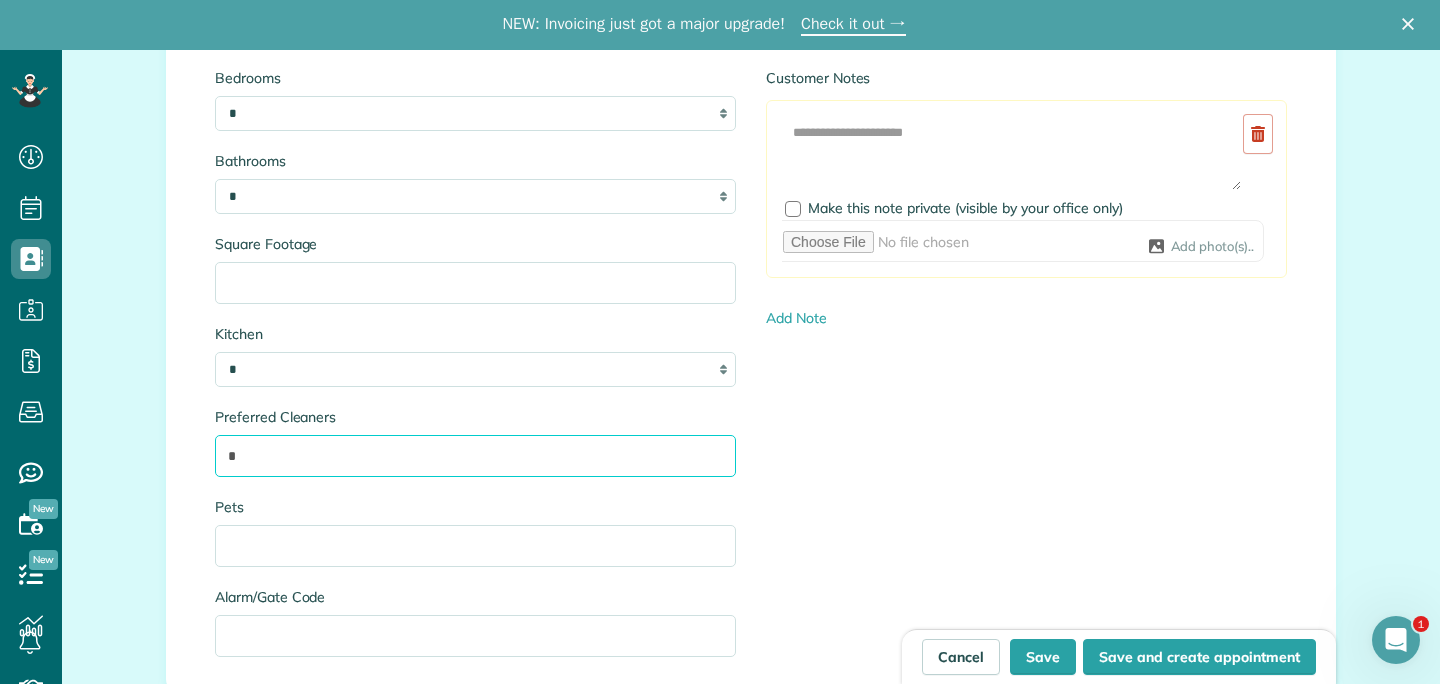 type on "*" 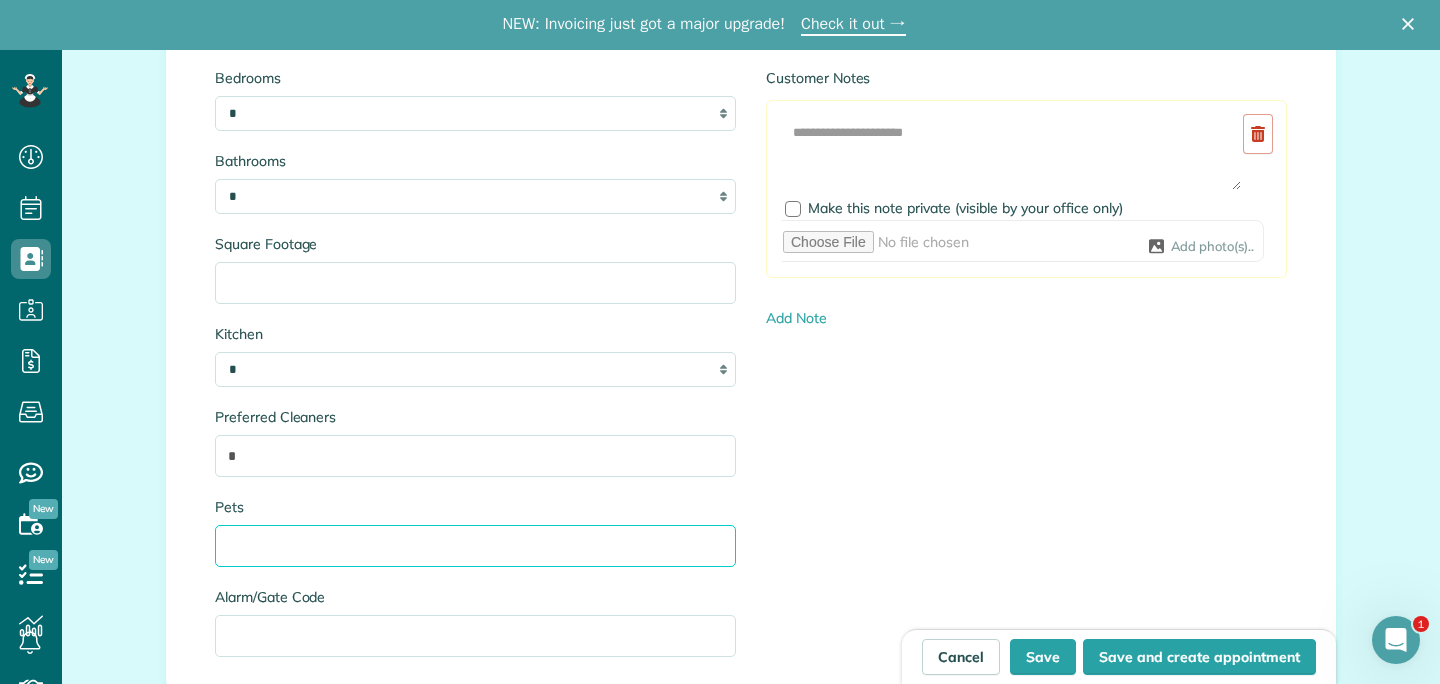 click on "Pets" at bounding box center [475, 546] 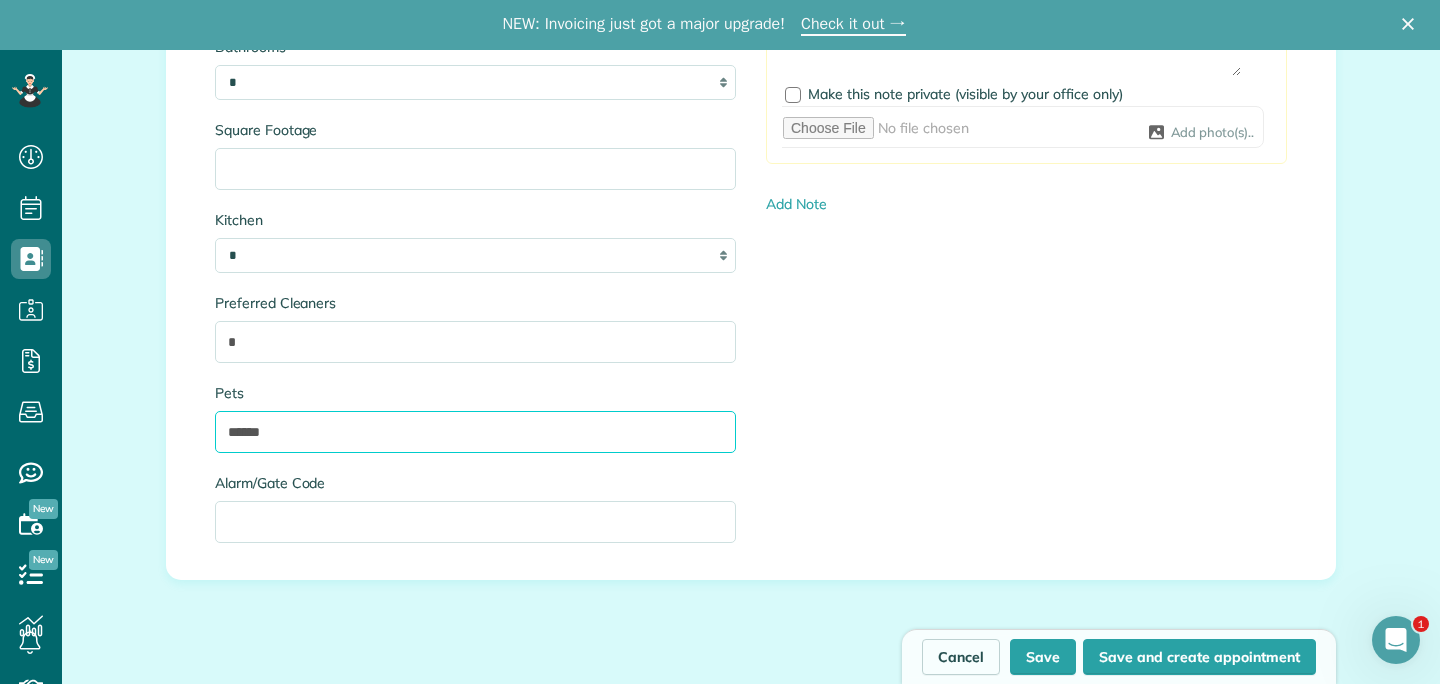 scroll, scrollTop: 2215, scrollLeft: 0, axis: vertical 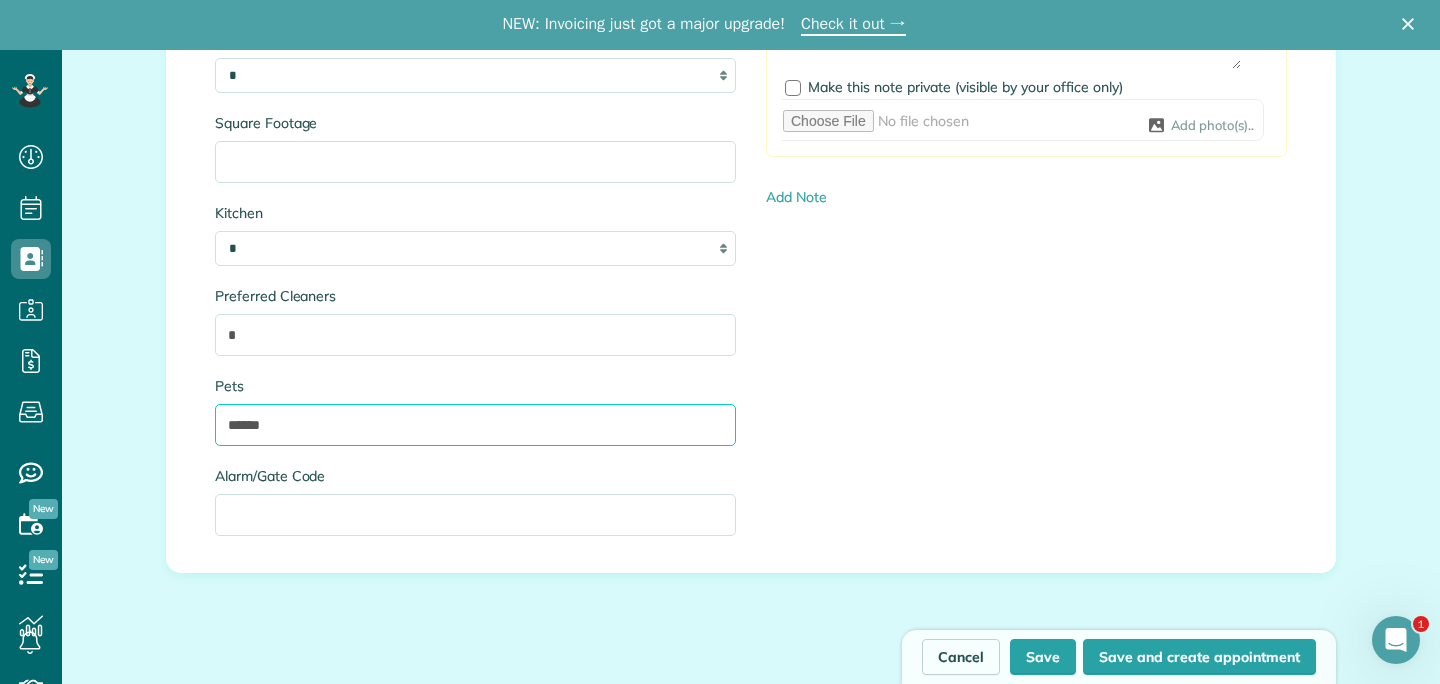 type on "******" 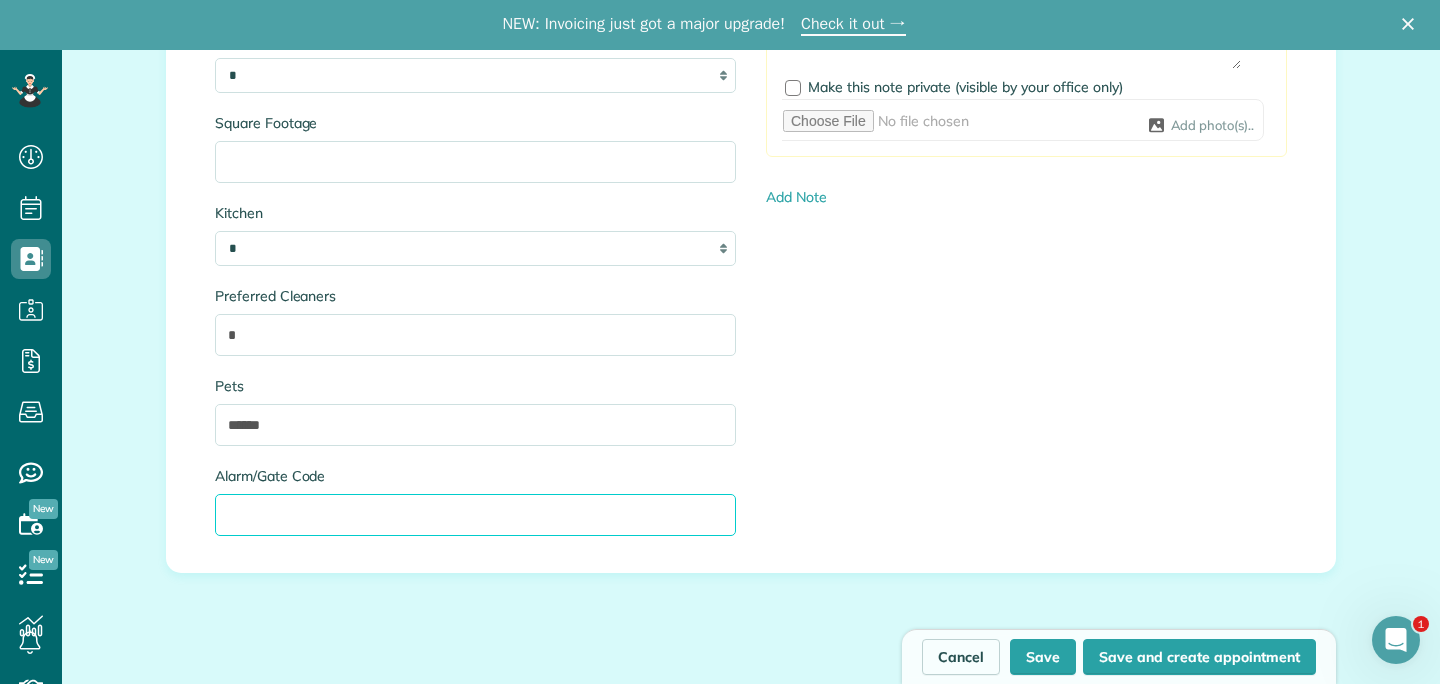 click on "Alarm/Gate Code" at bounding box center [475, 515] 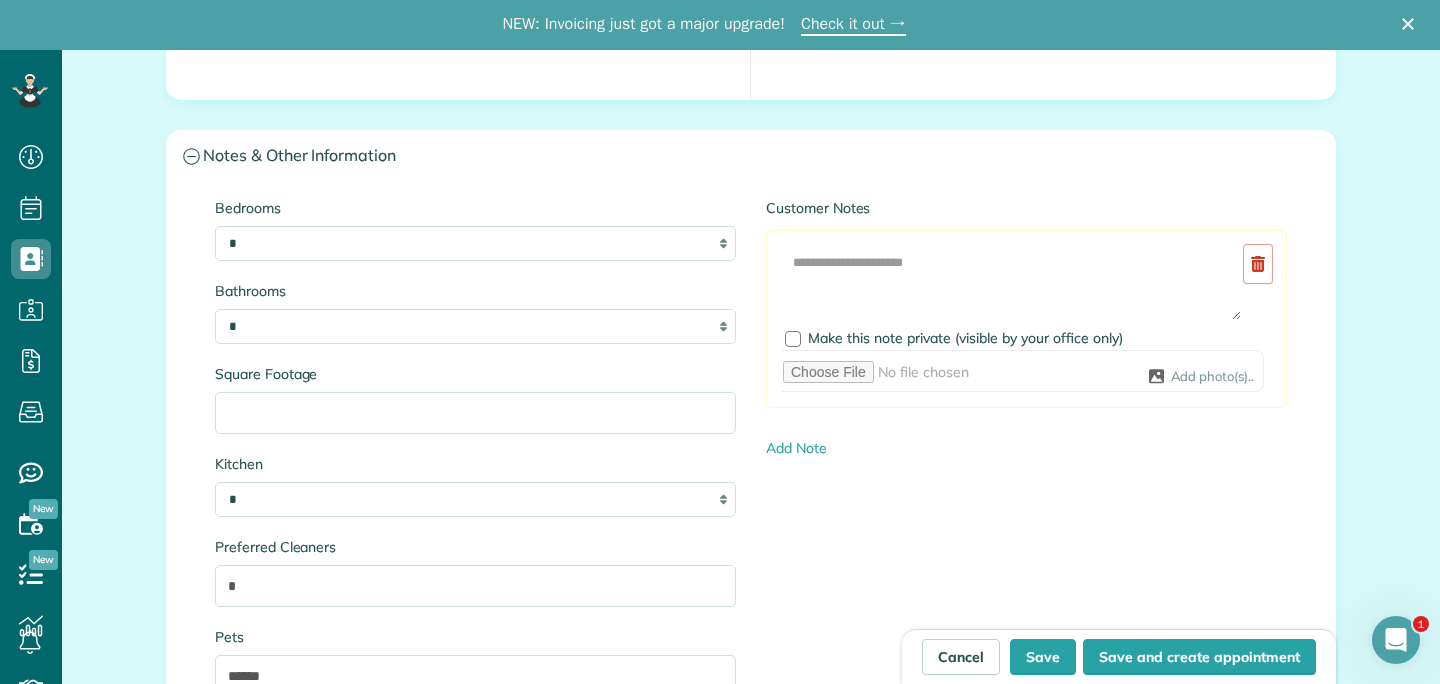 scroll, scrollTop: 1965, scrollLeft: 0, axis: vertical 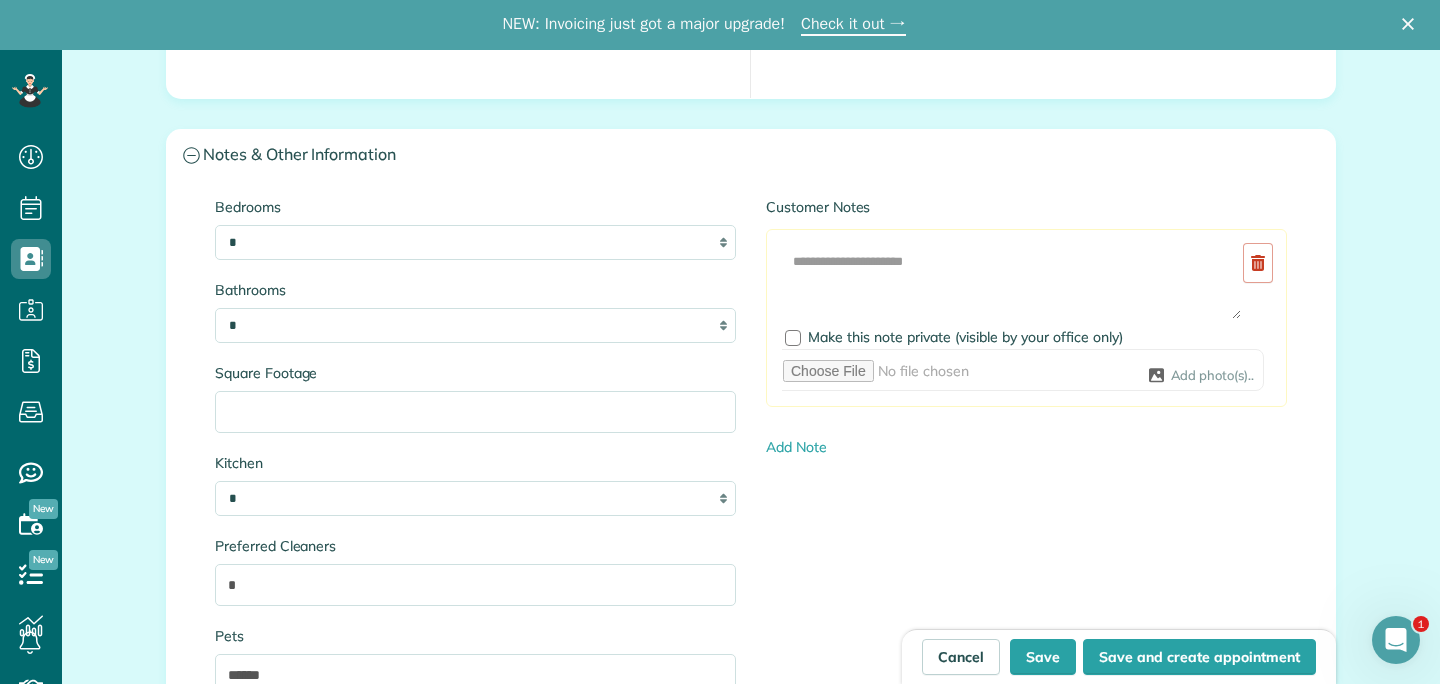 type on "****" 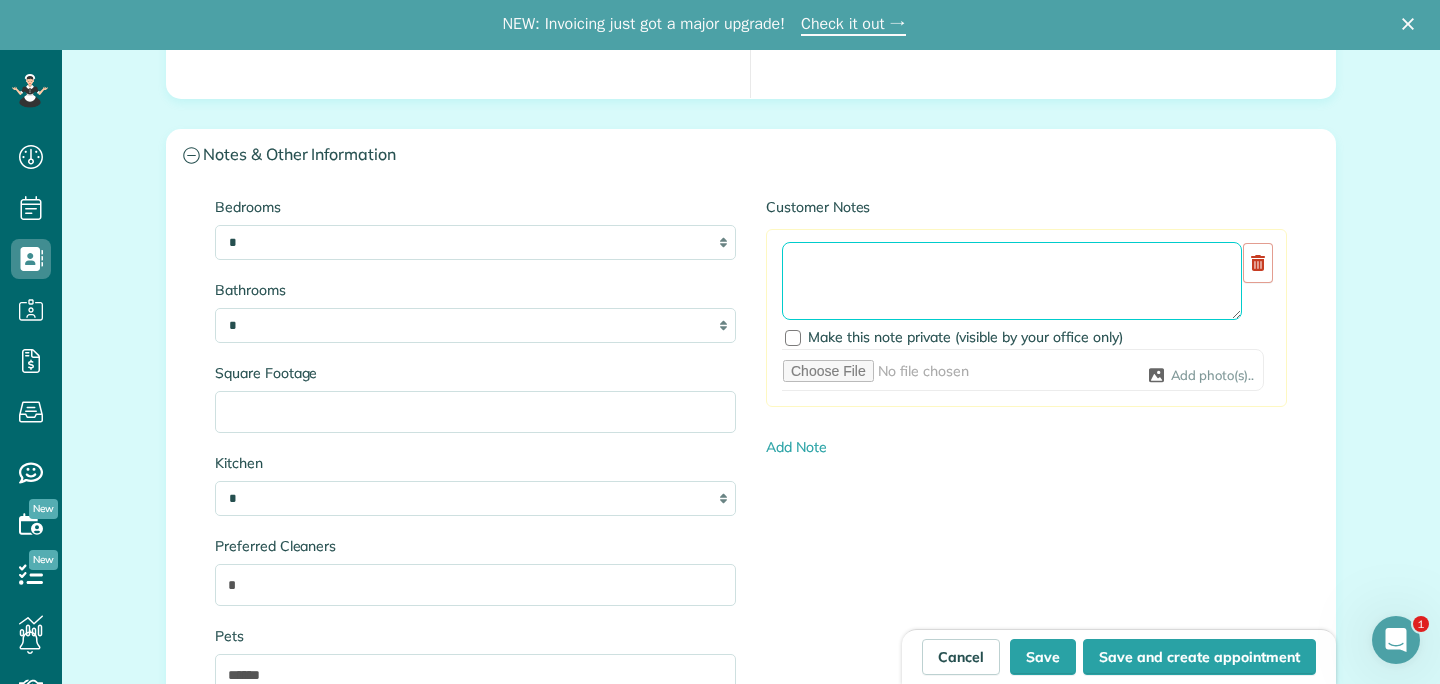 click at bounding box center [1012, 281] 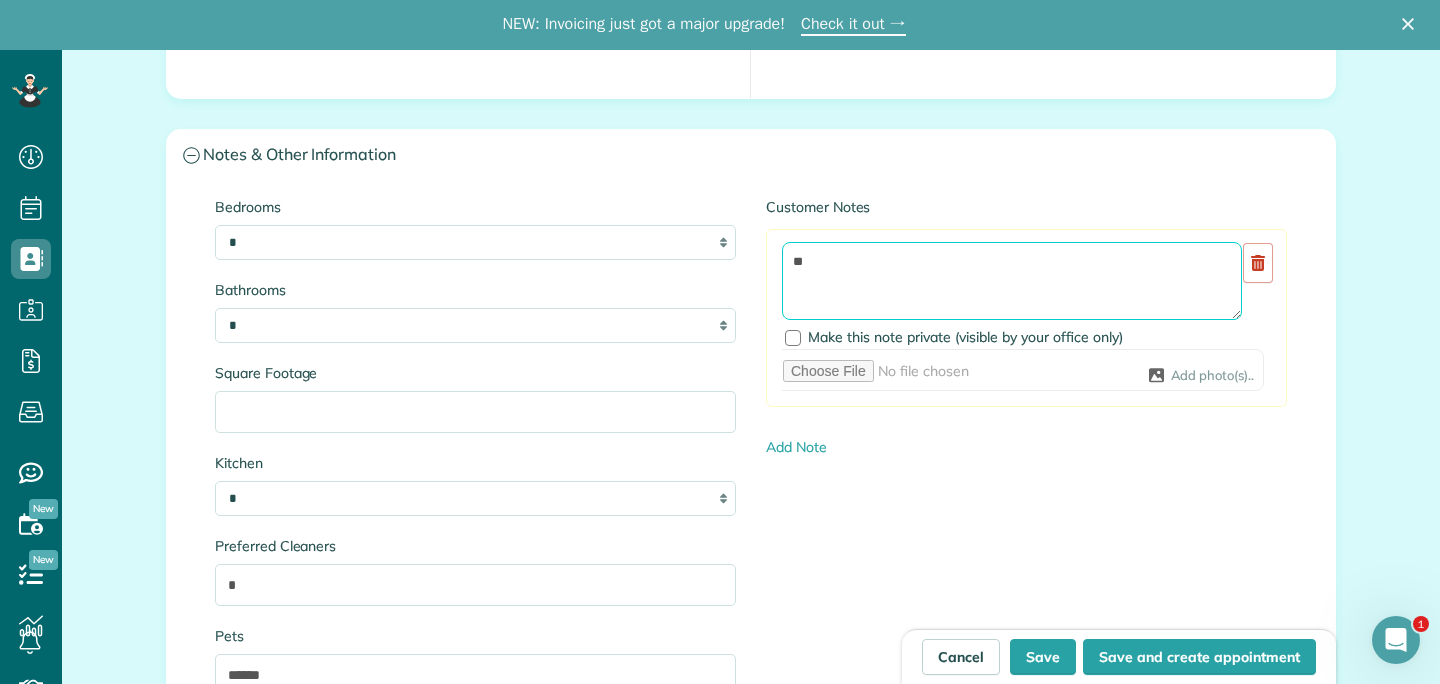type on "*" 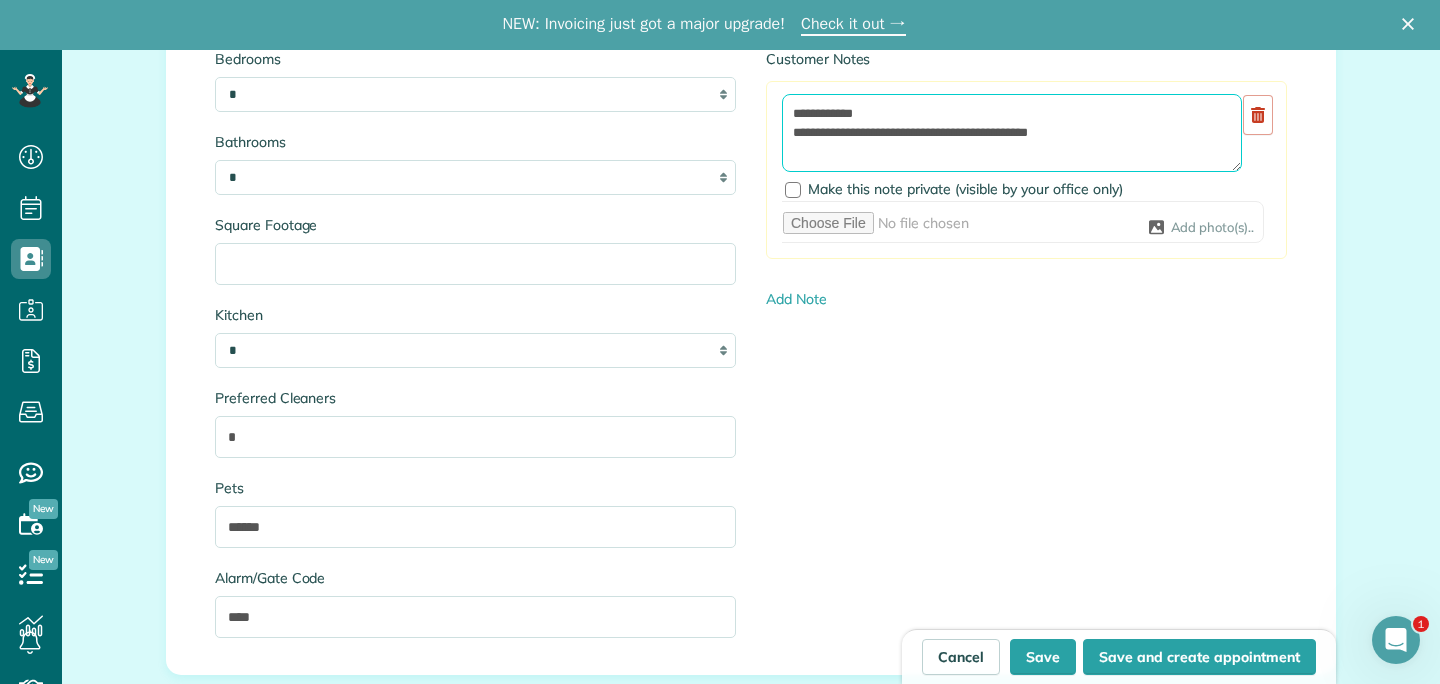 scroll, scrollTop: 2137, scrollLeft: 0, axis: vertical 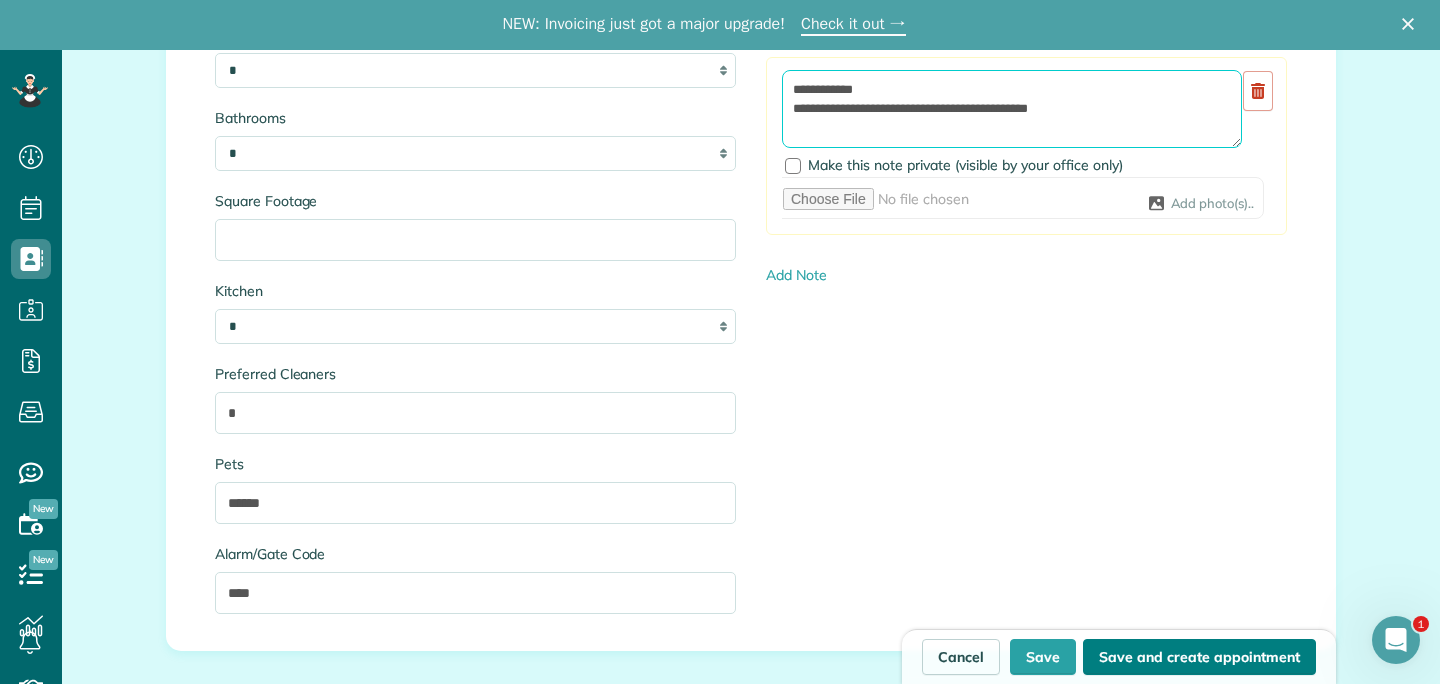 type on "**********" 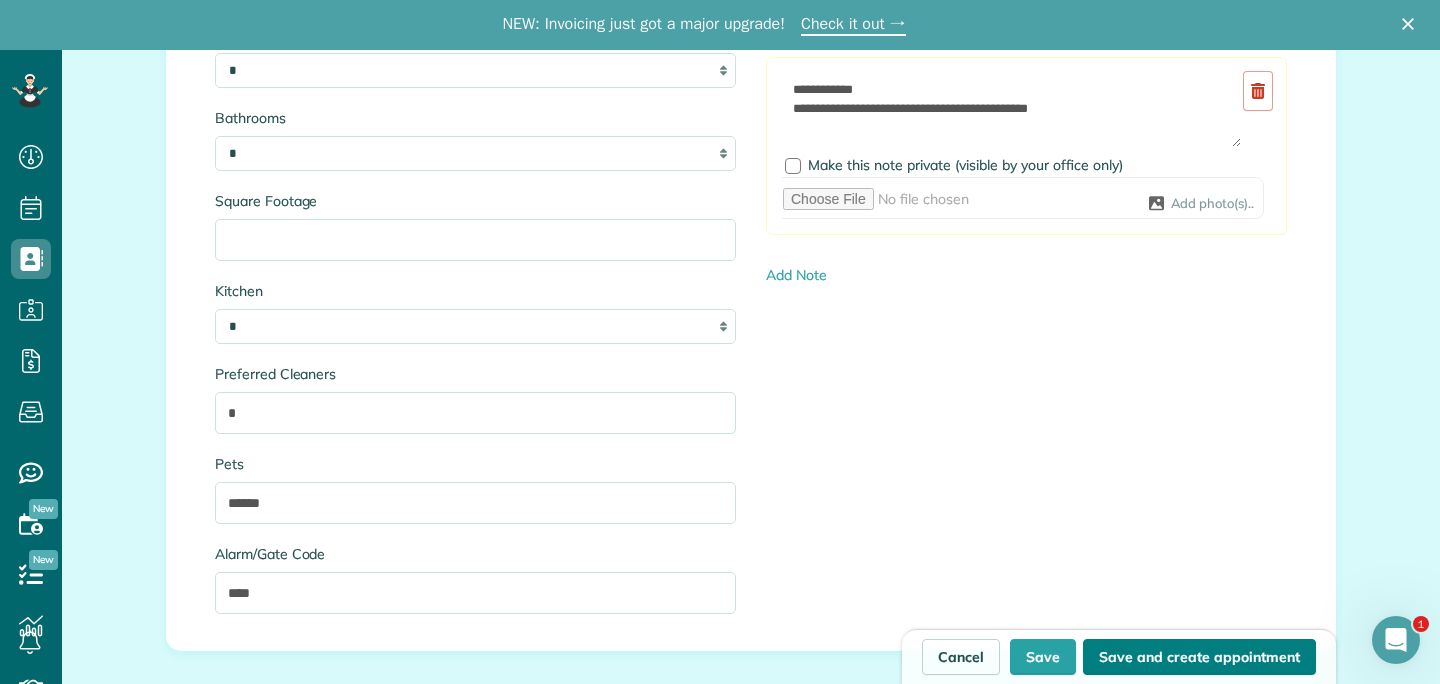 click on "Save and create appointment" at bounding box center (1199, 657) 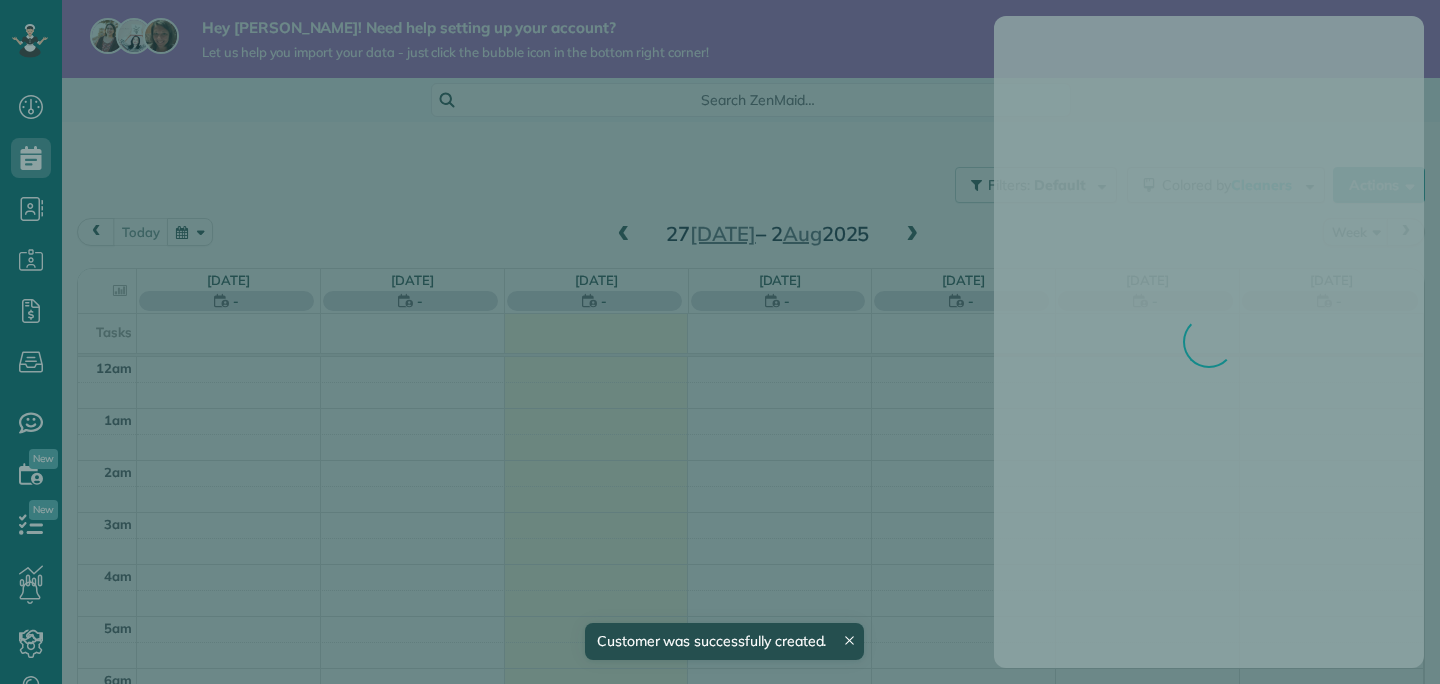 scroll, scrollTop: 0, scrollLeft: 0, axis: both 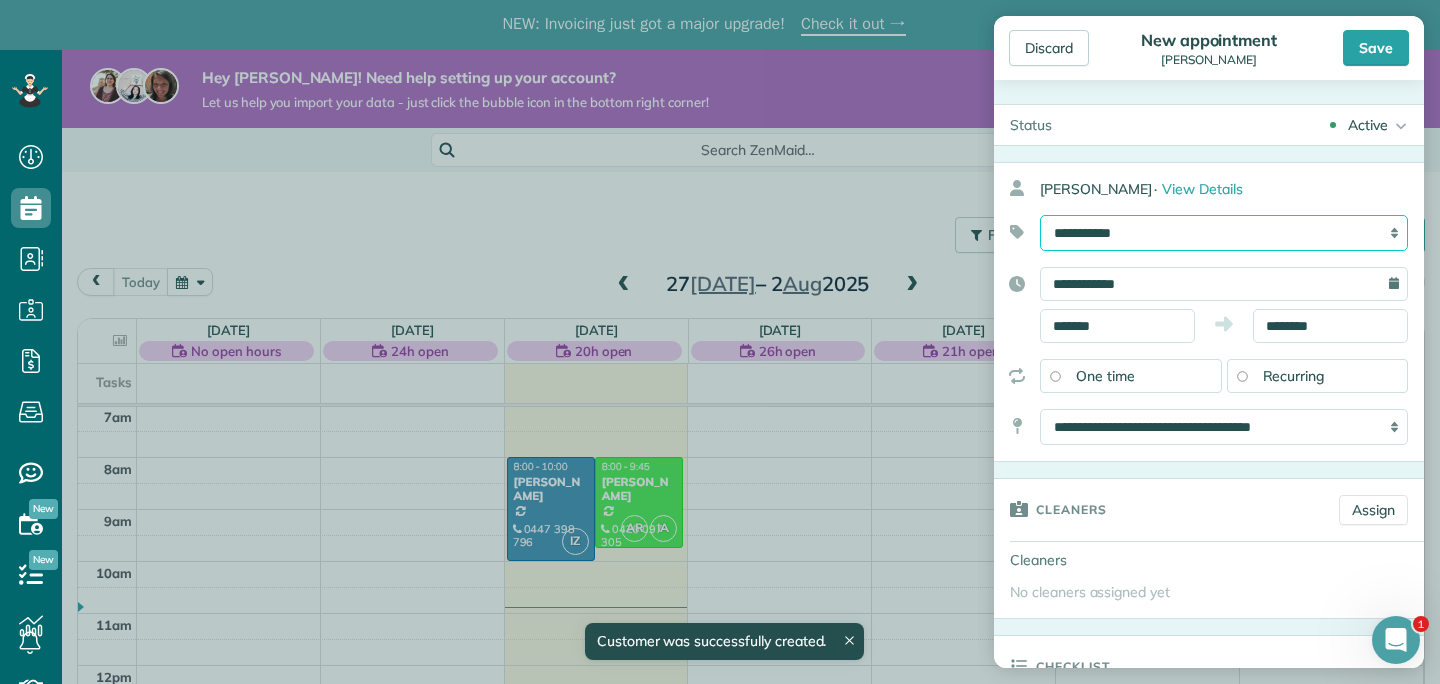 click on "**********" at bounding box center [1224, 233] 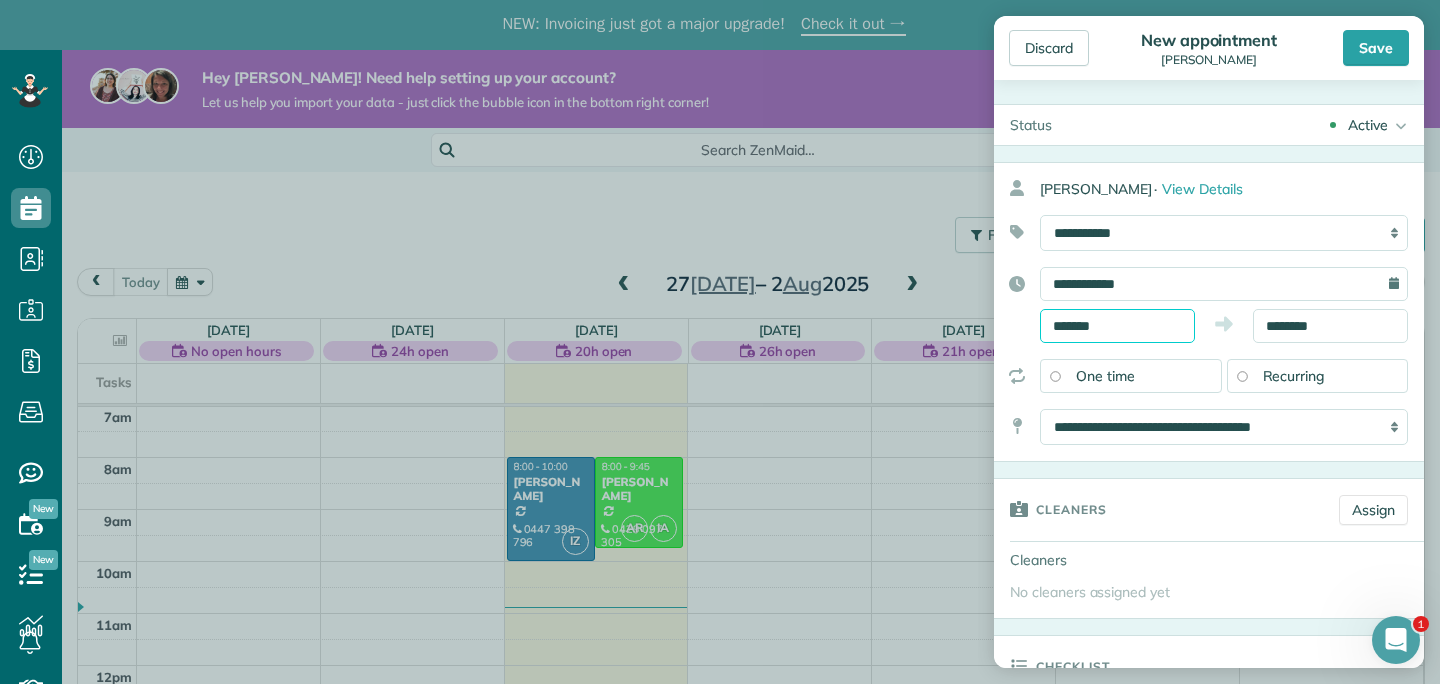 click on "Dashboard
Scheduling
Calendar View
List View
Dispatch View - Weekly scheduling (Beta)" at bounding box center (720, 392) 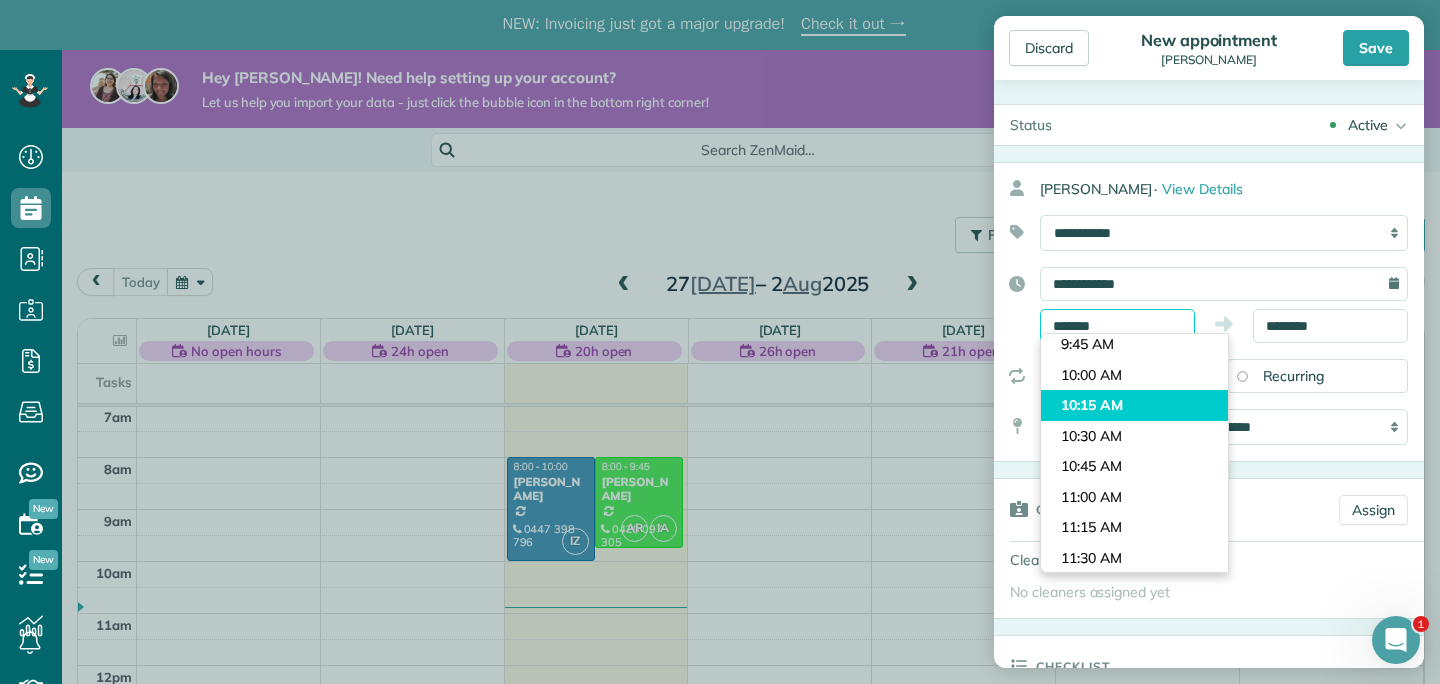 scroll, scrollTop: 1168, scrollLeft: 0, axis: vertical 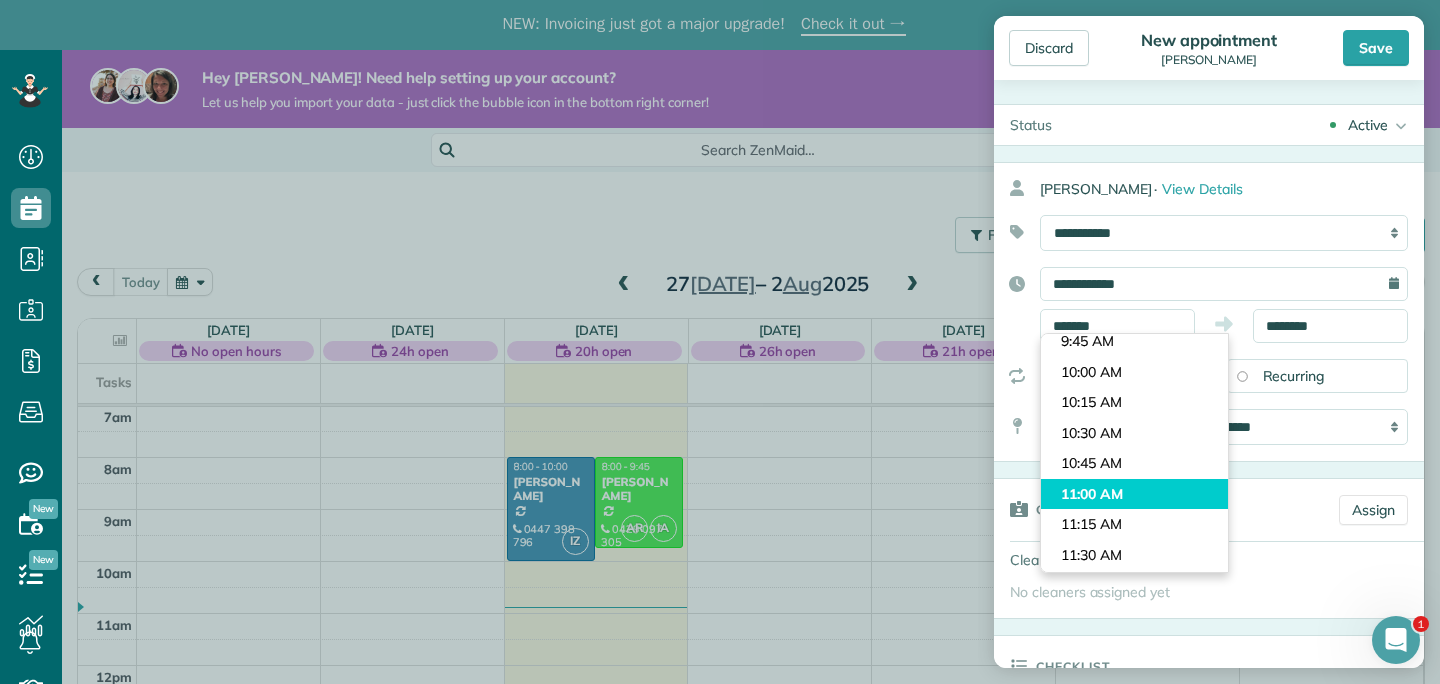 type on "********" 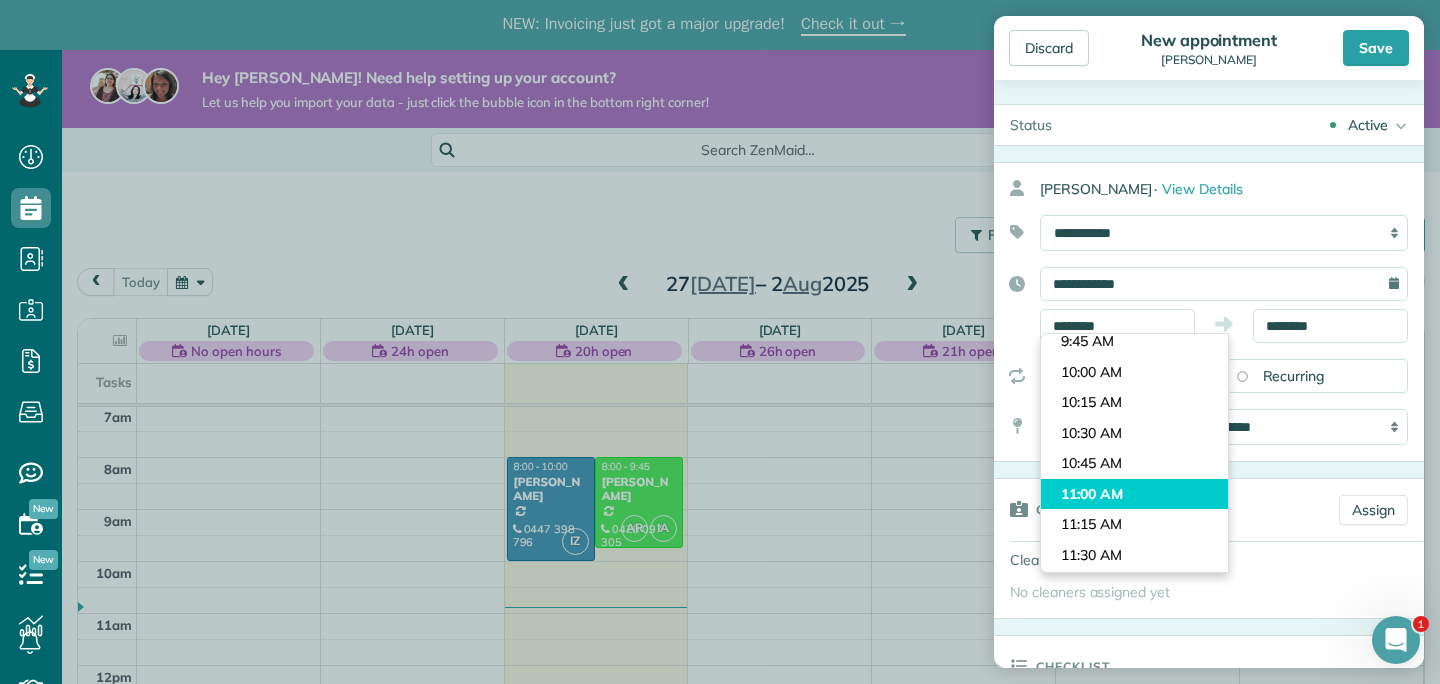 click on "Dashboard
Scheduling
Calendar View
List View
Dispatch View - Weekly scheduling (Beta)" at bounding box center [720, 392] 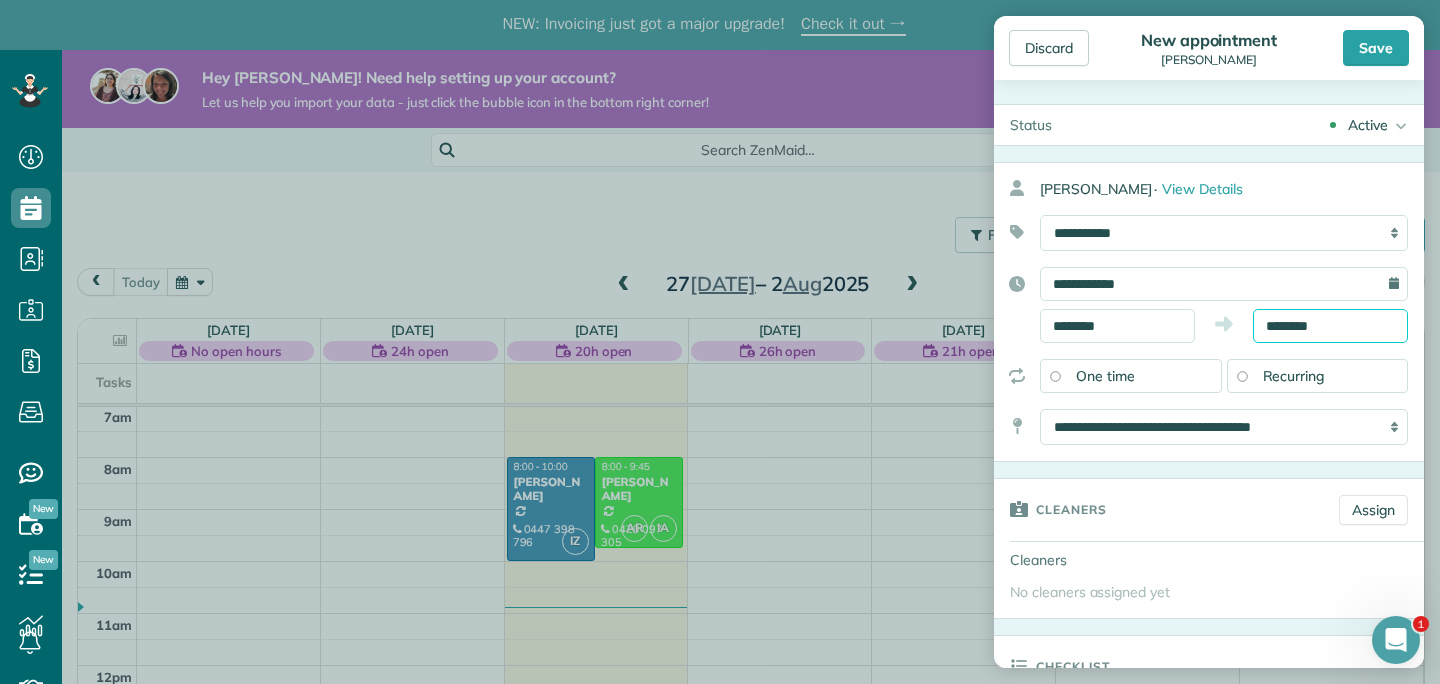 click on "********" at bounding box center [1330, 326] 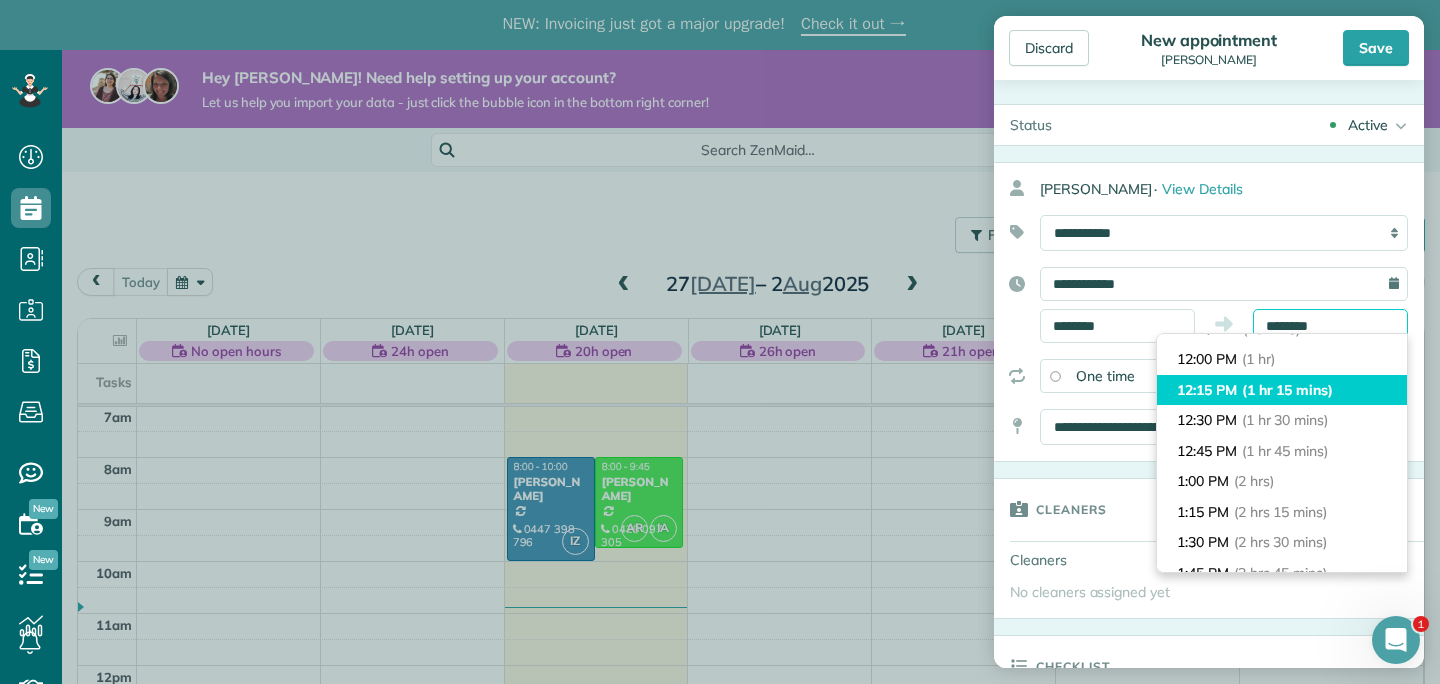 scroll, scrollTop: 116, scrollLeft: 0, axis: vertical 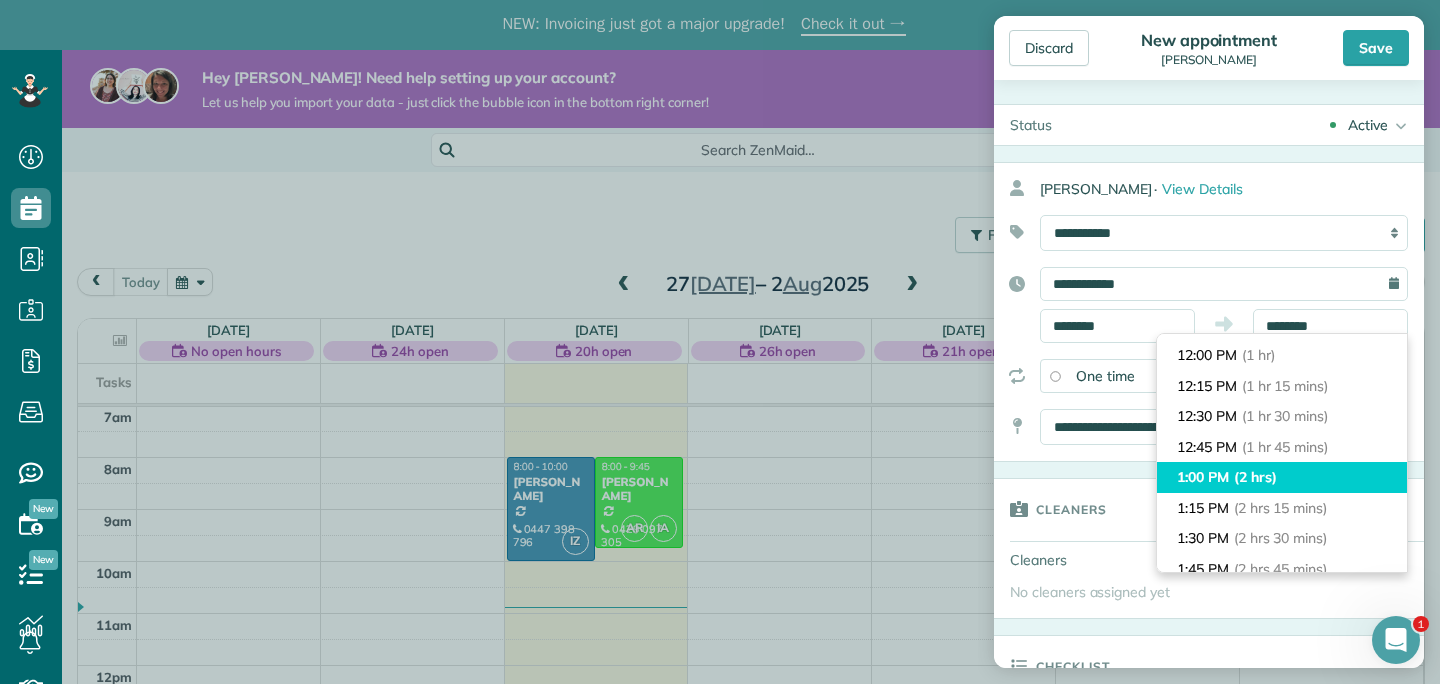 type on "*******" 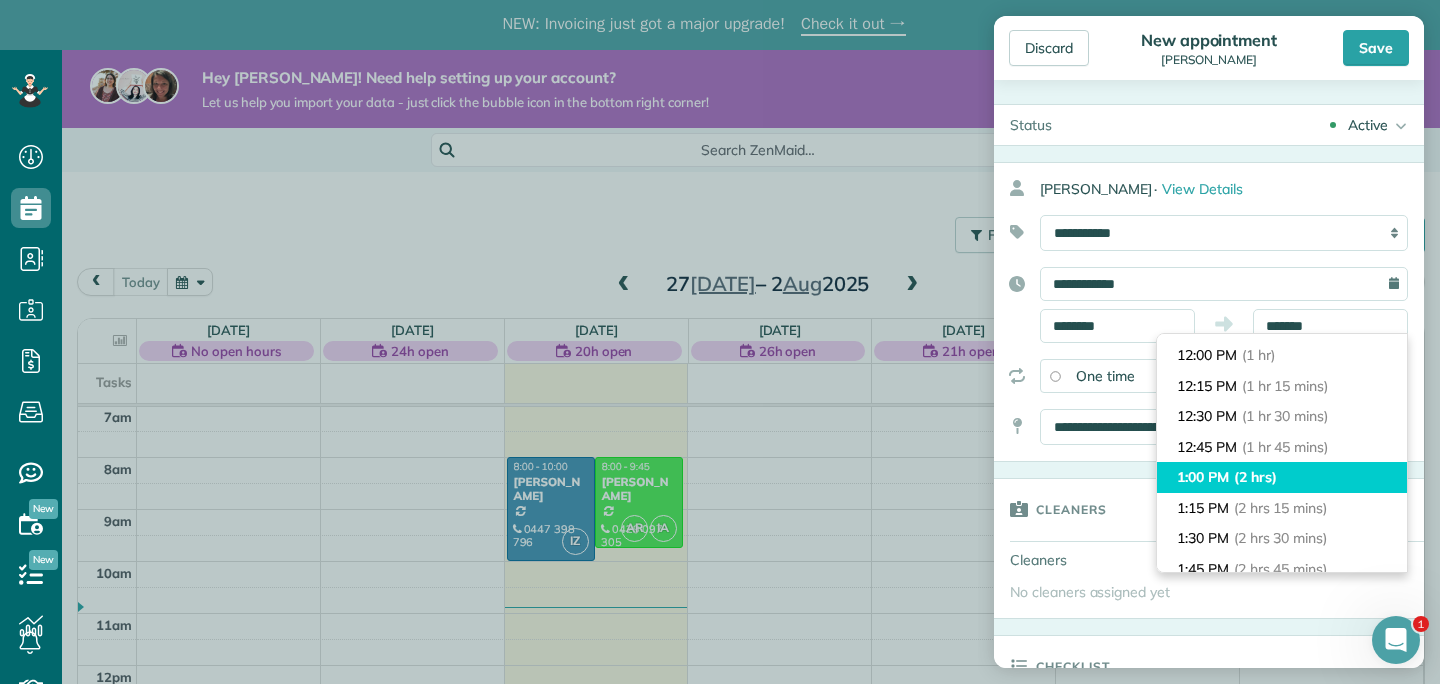click on "1:00 PM  (2 hrs)" at bounding box center [1282, 477] 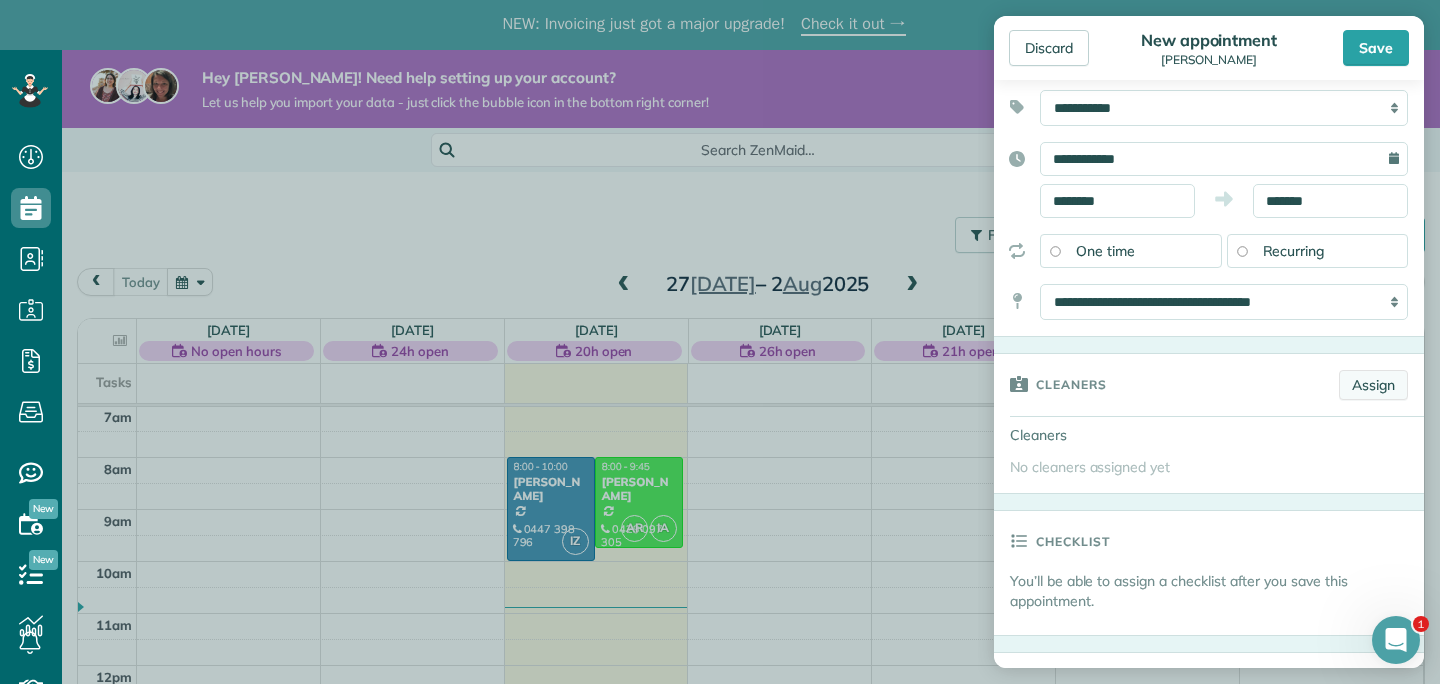 click on "Assign" at bounding box center (1373, 385) 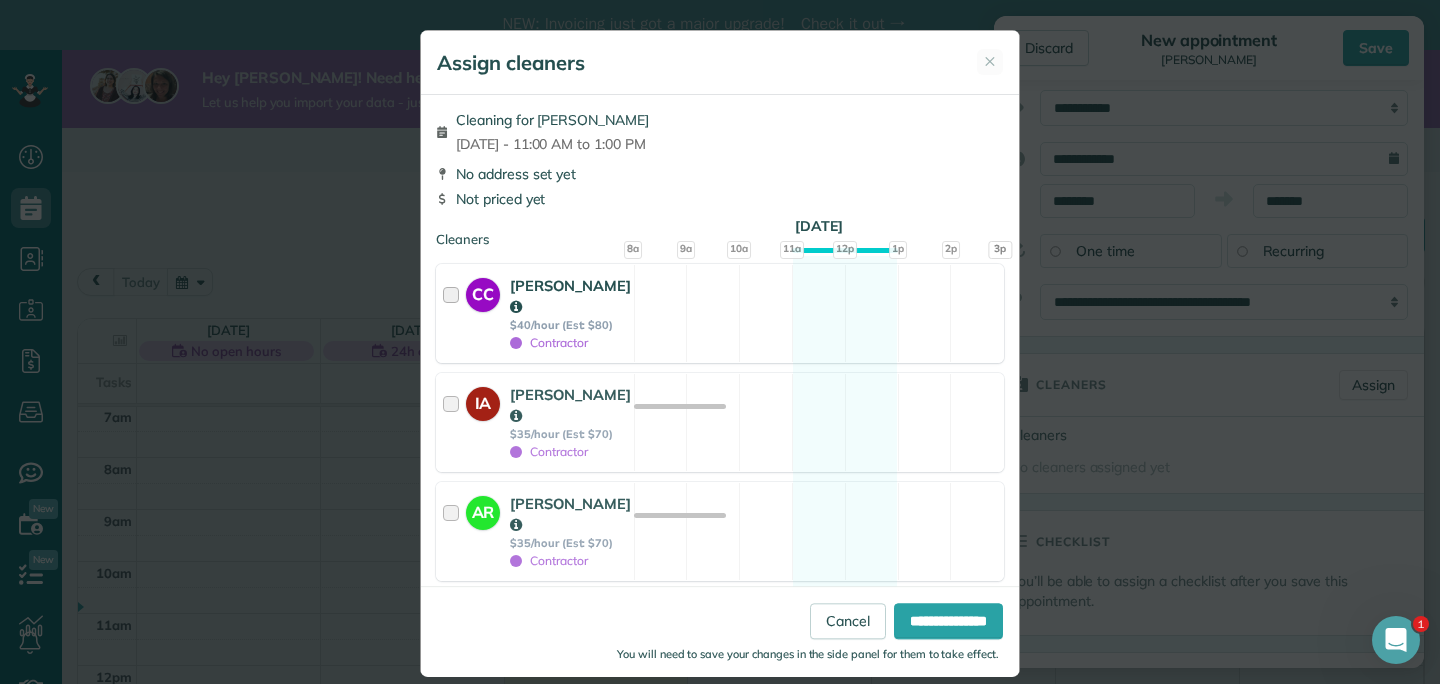 click at bounding box center (454, 313) 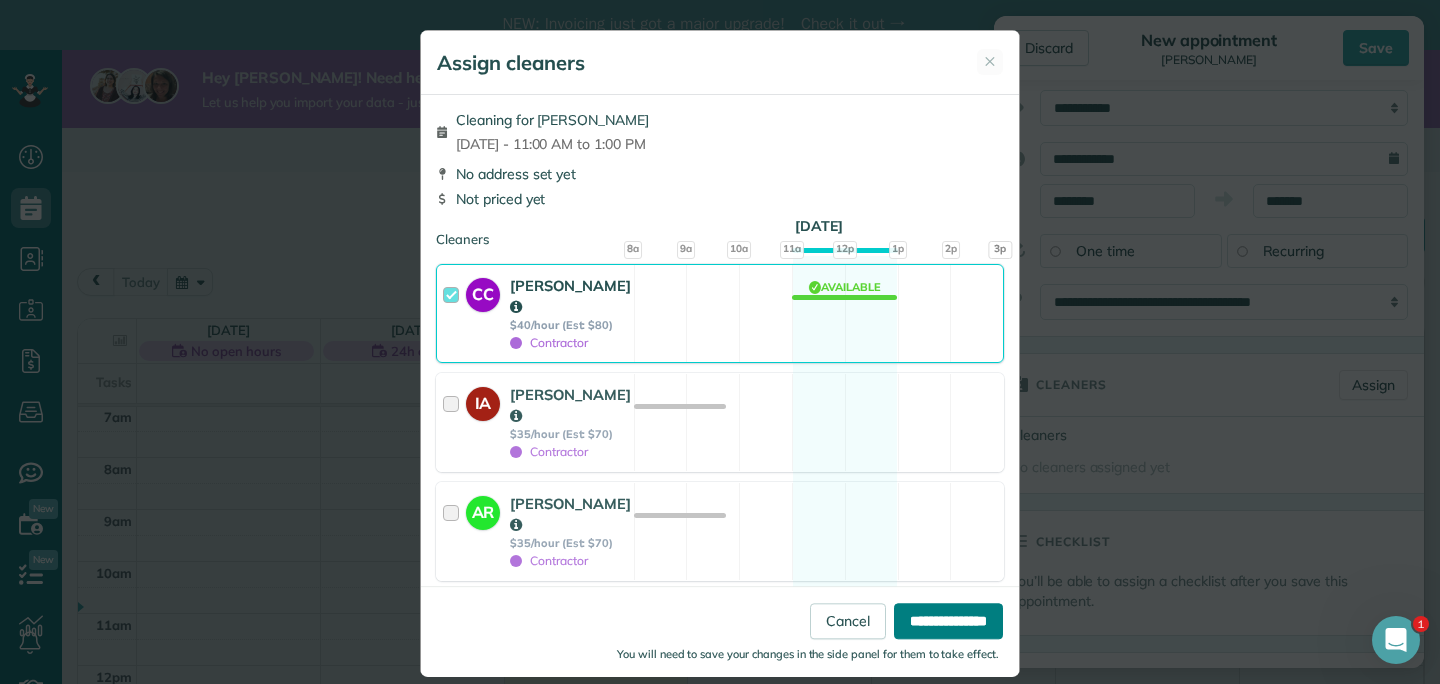 click on "**********" at bounding box center [948, 621] 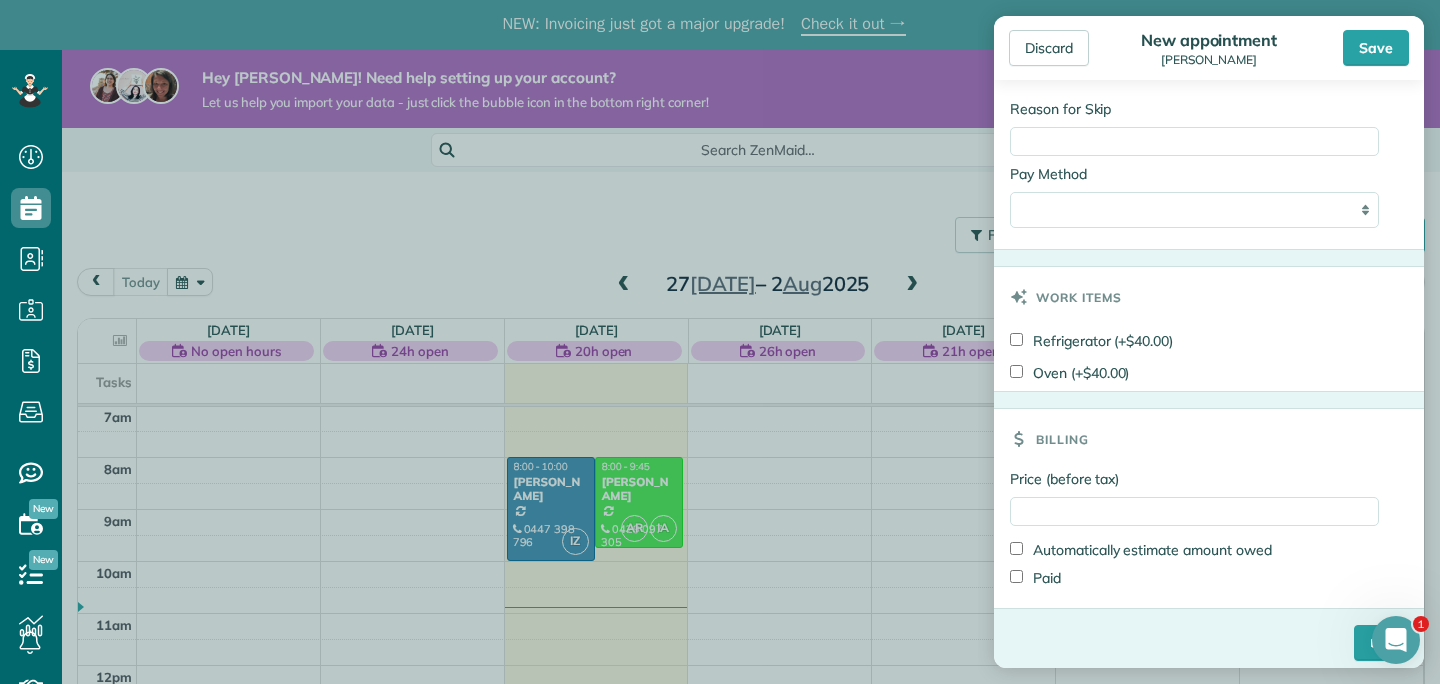 scroll, scrollTop: 1085, scrollLeft: 0, axis: vertical 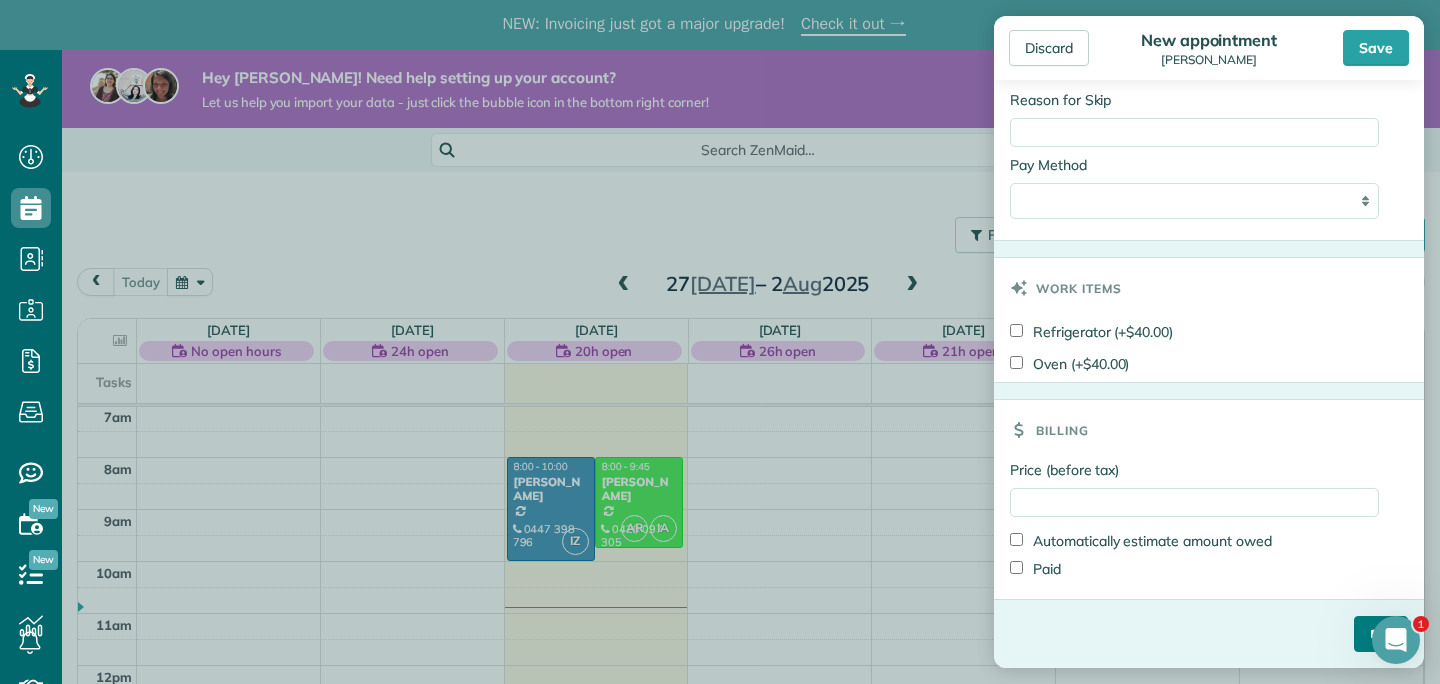 click on "****" at bounding box center [1381, 634] 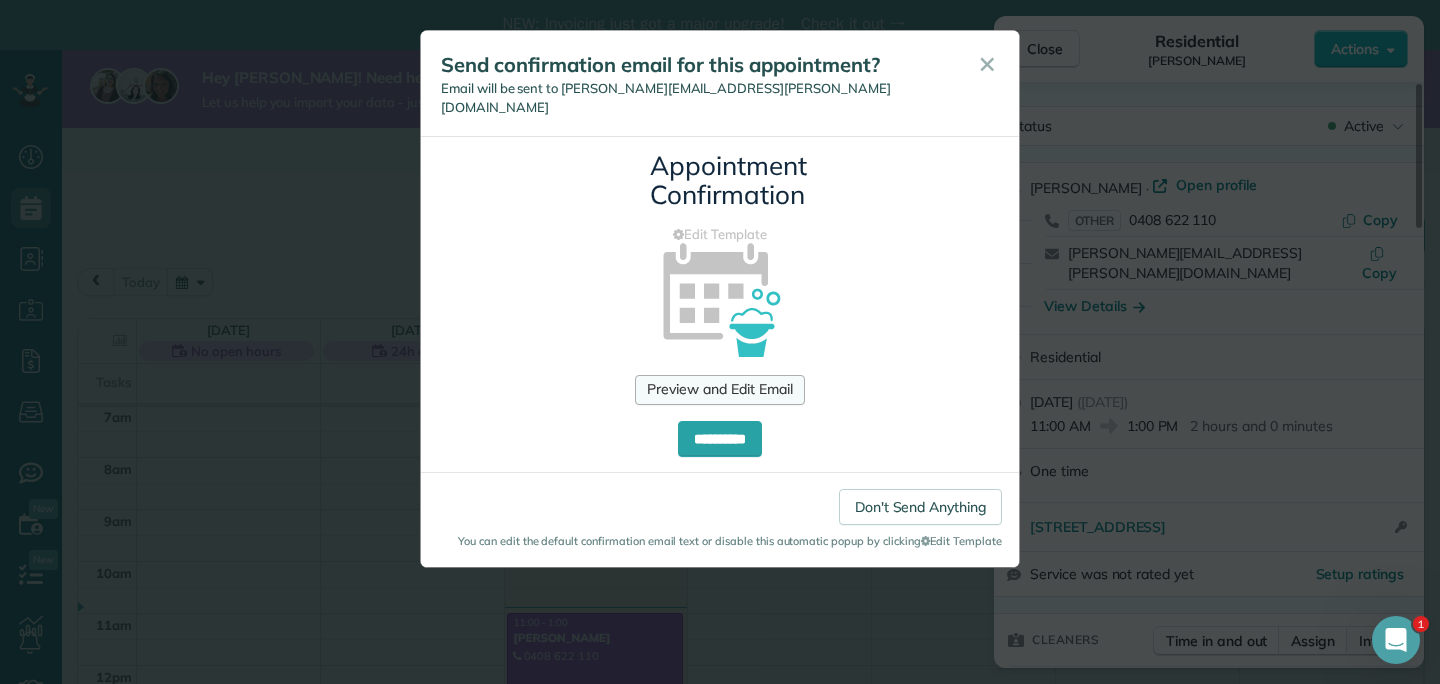 click on "Preview and Edit Email" at bounding box center (719, 390) 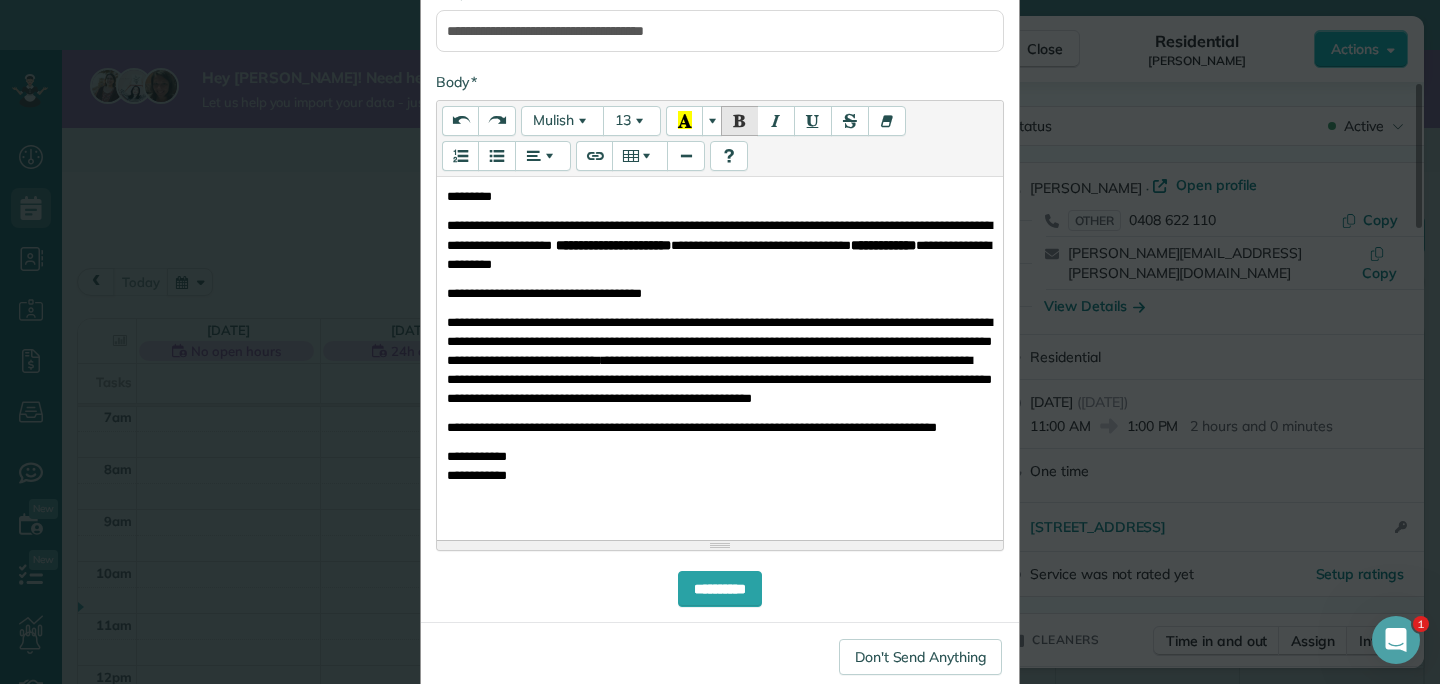 scroll, scrollTop: 453, scrollLeft: 0, axis: vertical 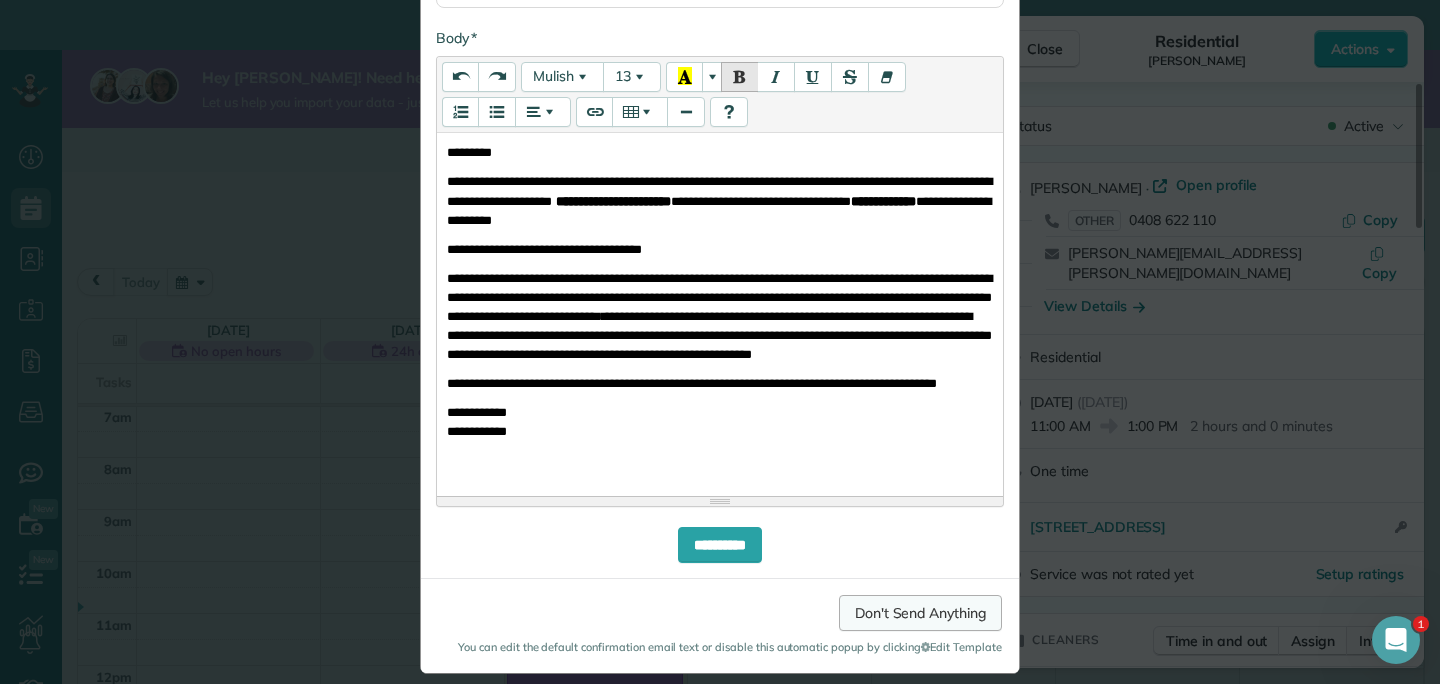 click on "Don't Send Anything" at bounding box center [920, 613] 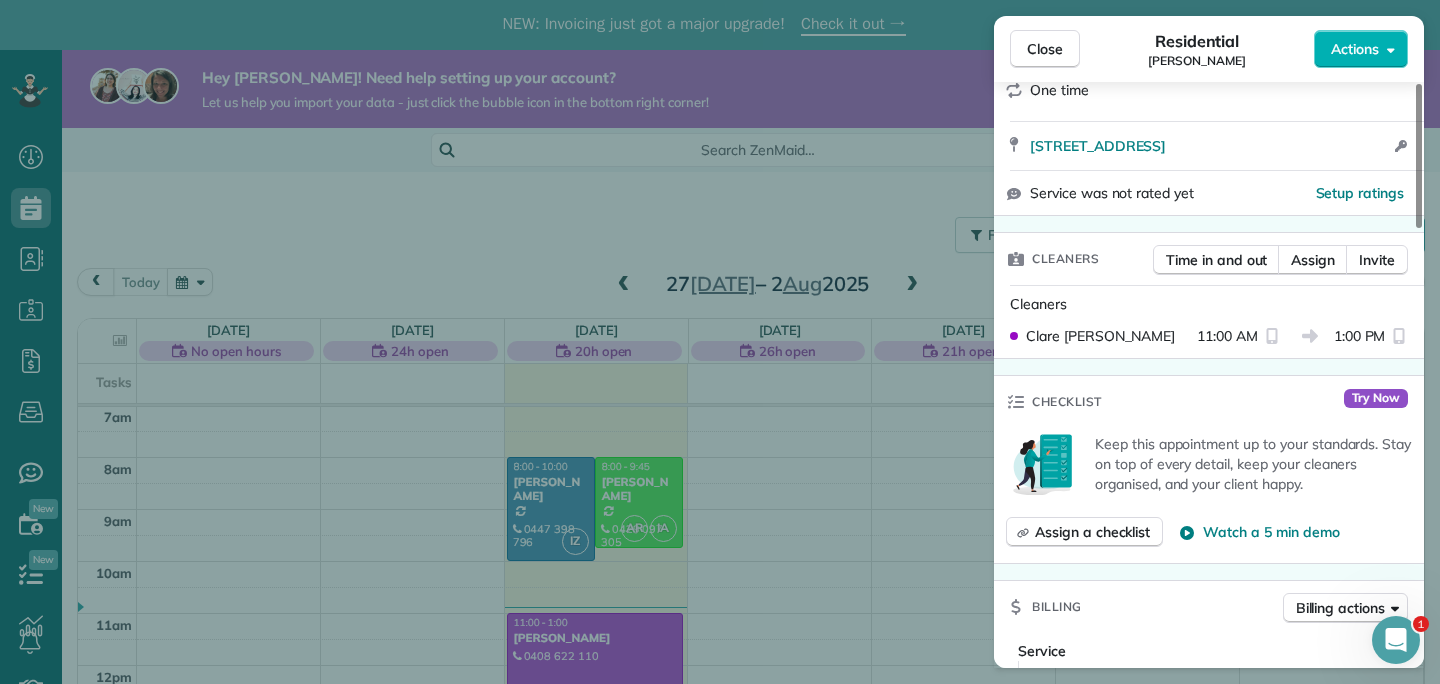 scroll, scrollTop: 389, scrollLeft: 0, axis: vertical 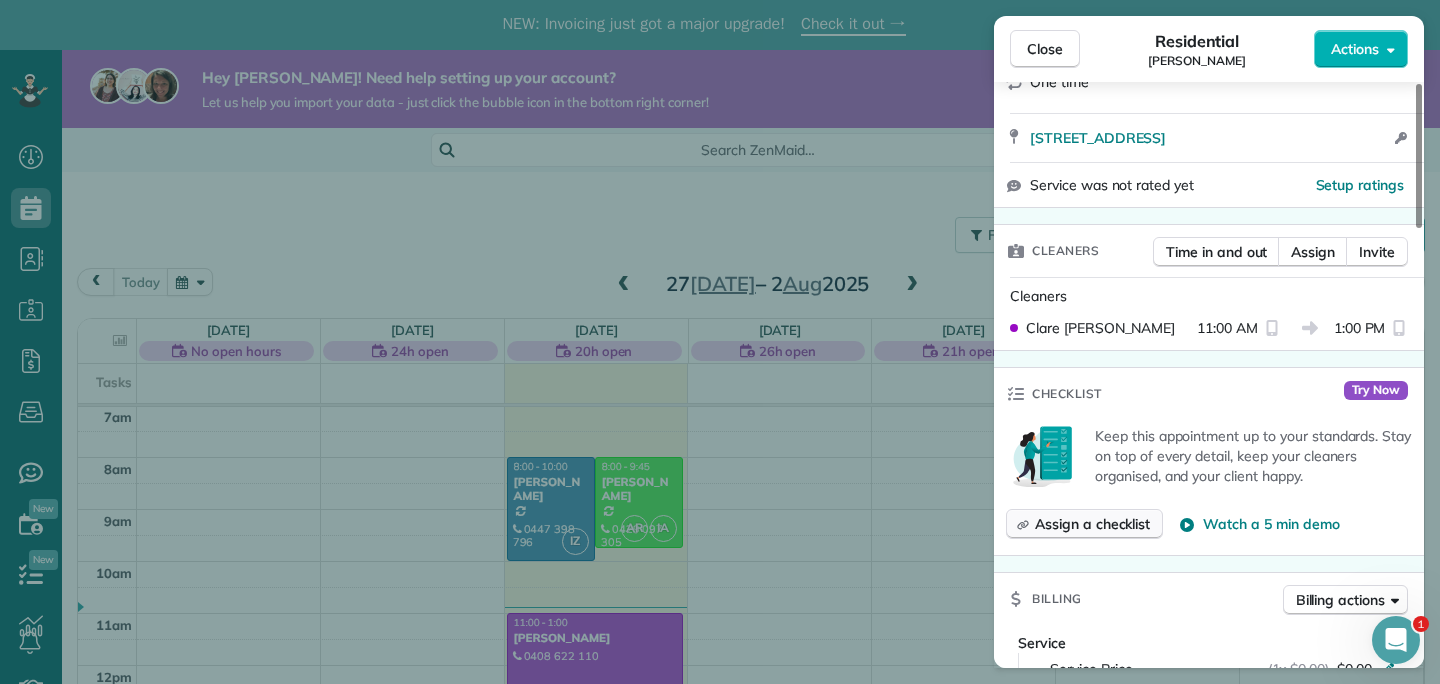 click on "Assign a checklist" at bounding box center (1092, 524) 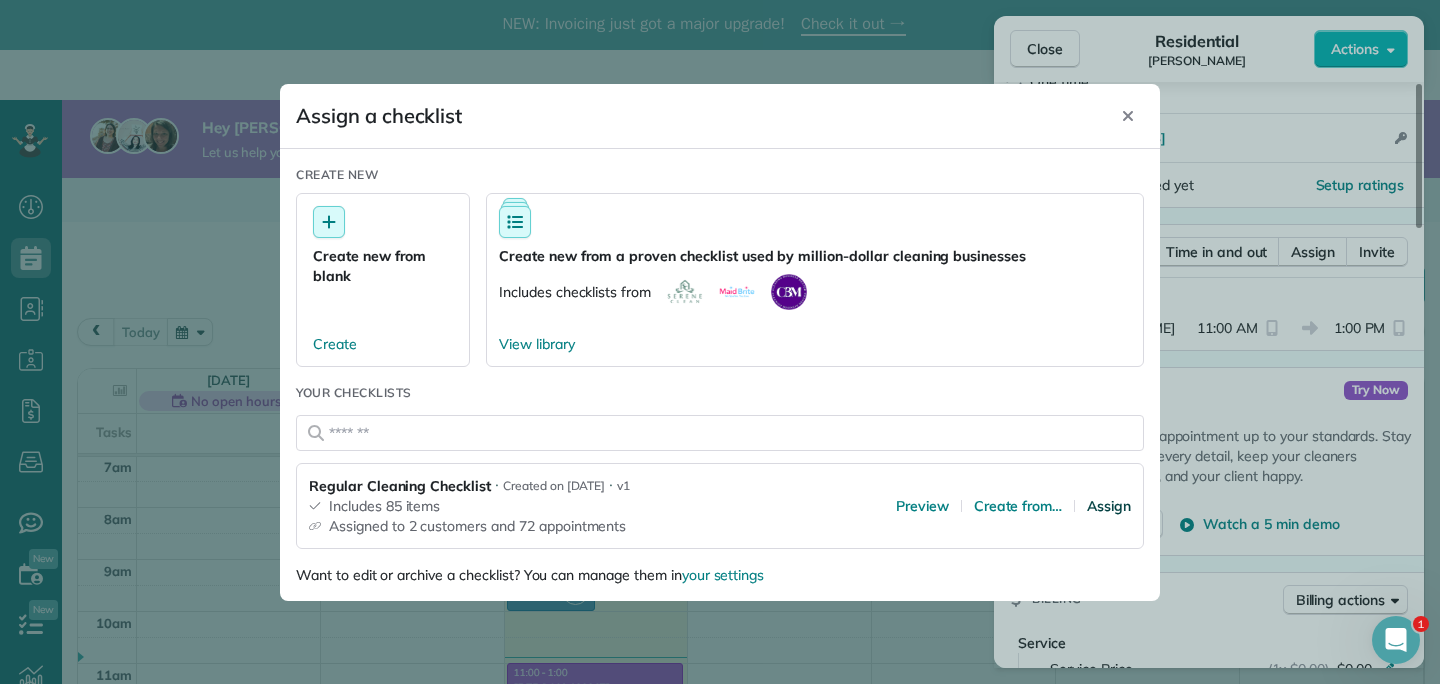 click on "Assign" at bounding box center (1109, 506) 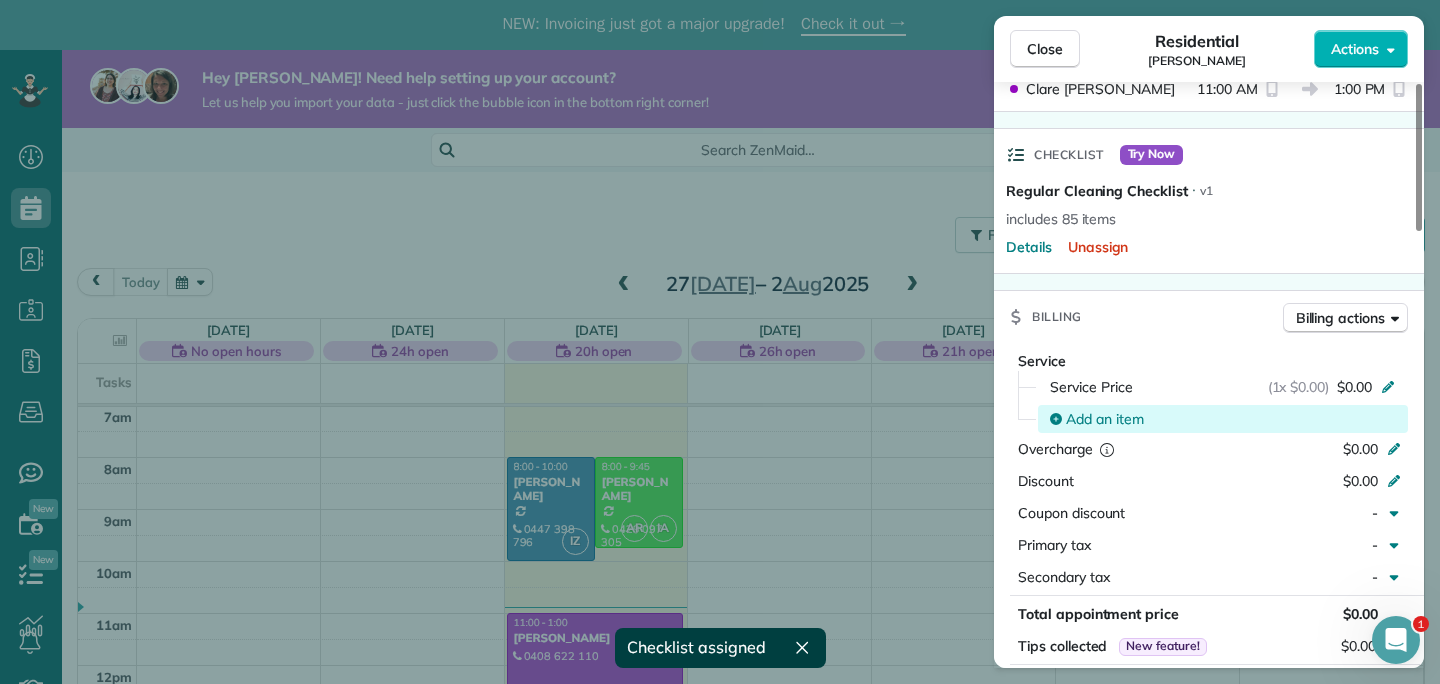 scroll, scrollTop: 630, scrollLeft: 0, axis: vertical 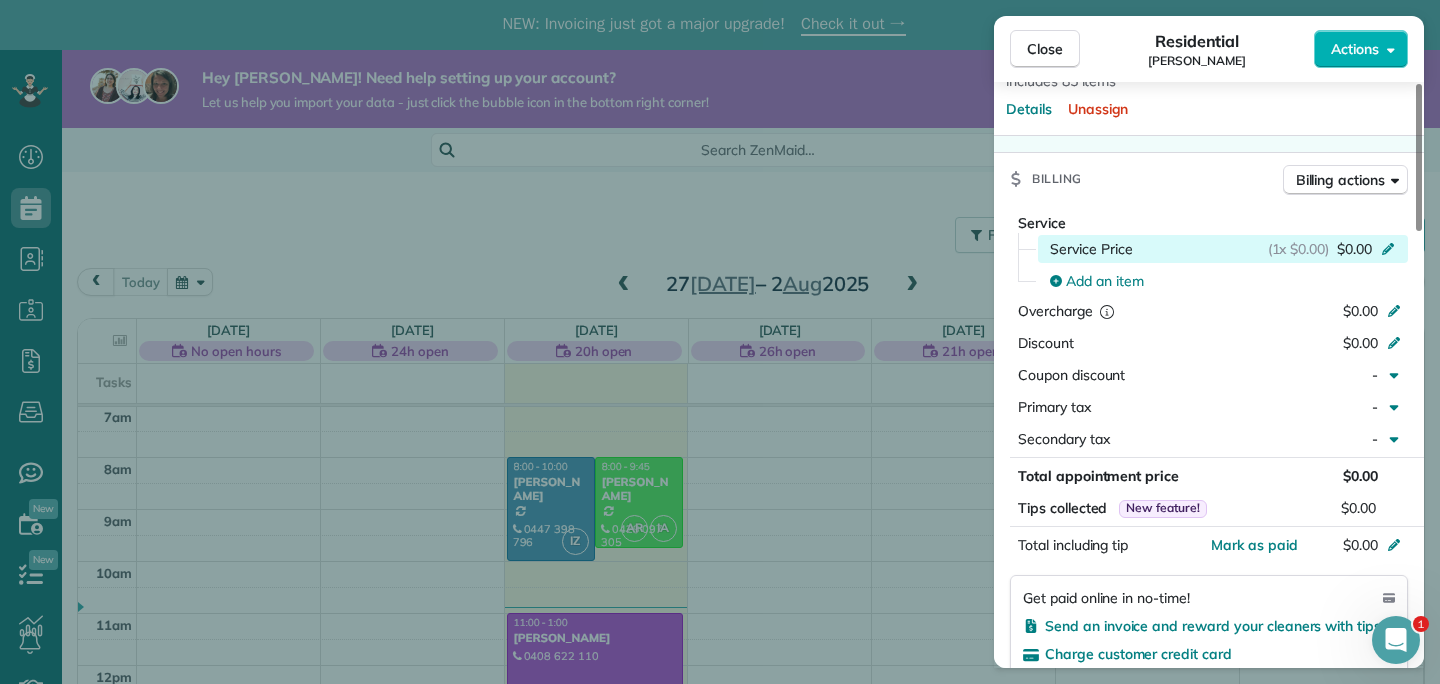 click 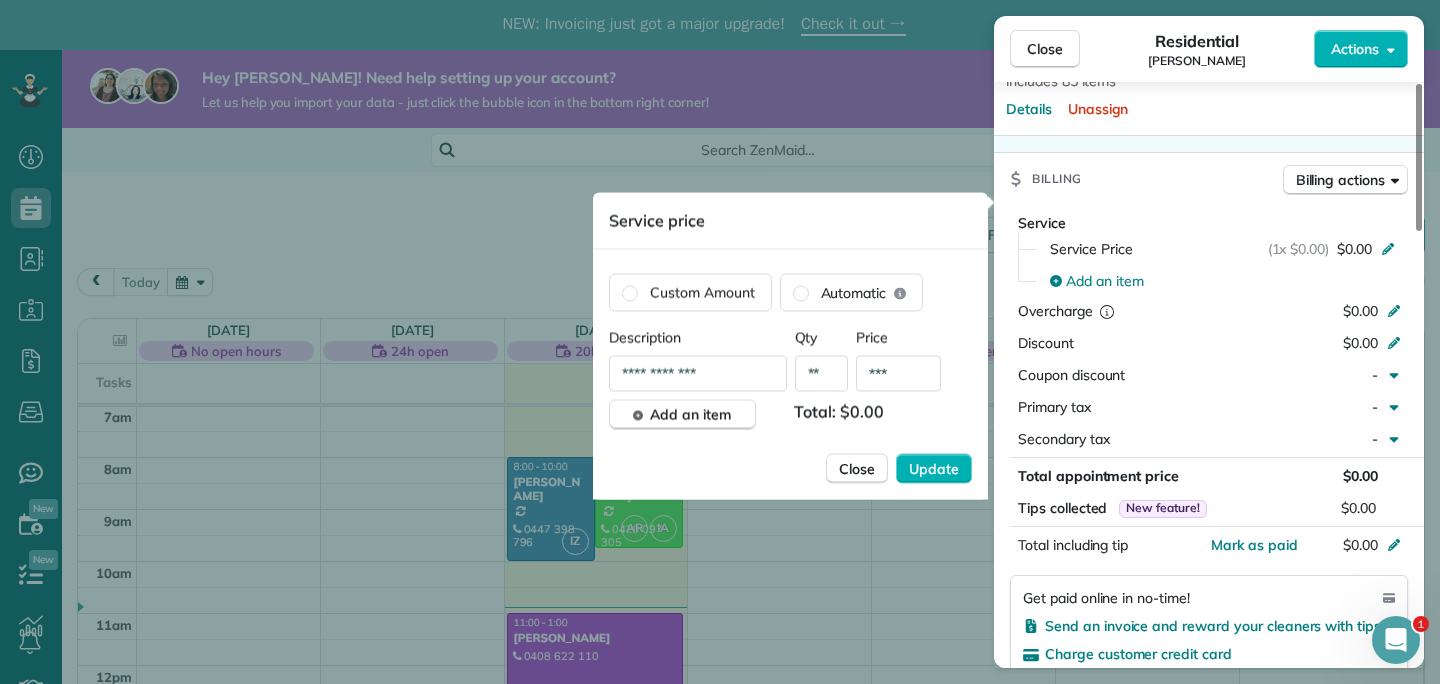 click on "***" at bounding box center [898, 374] 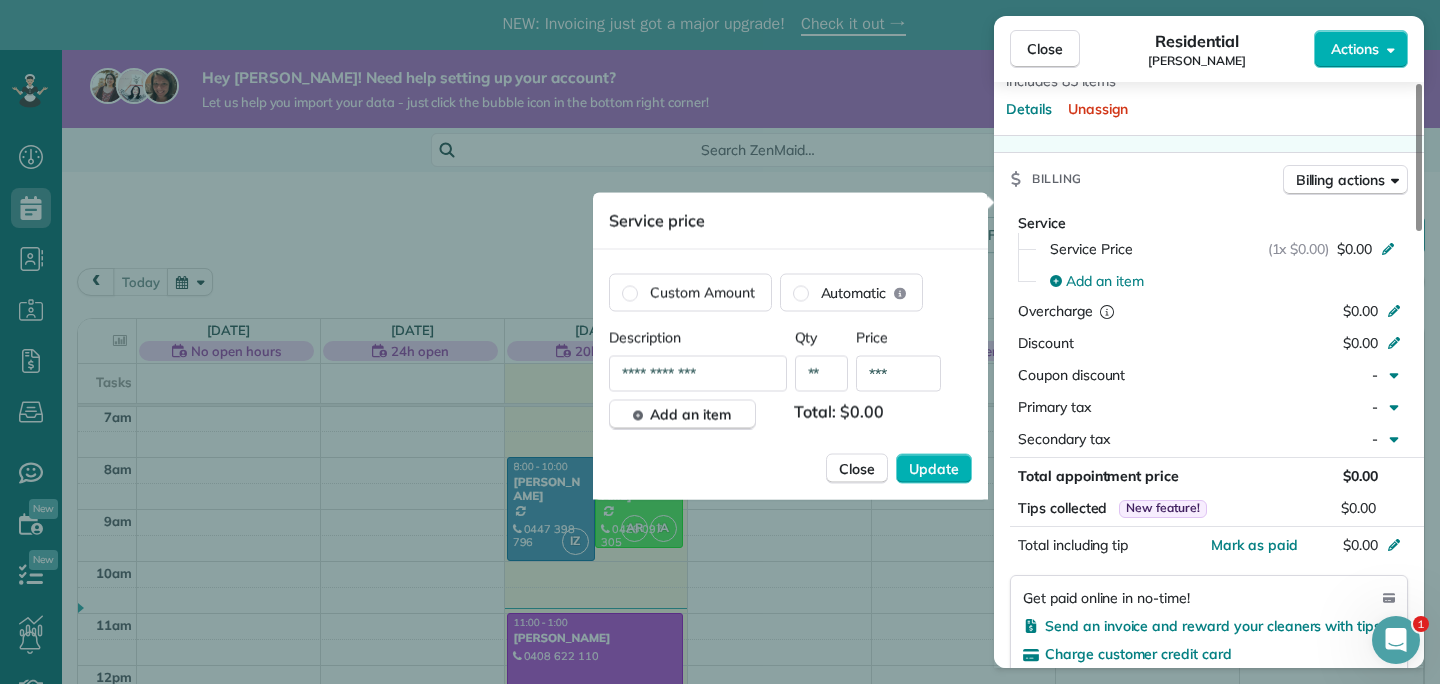 click on "***" at bounding box center (898, 374) 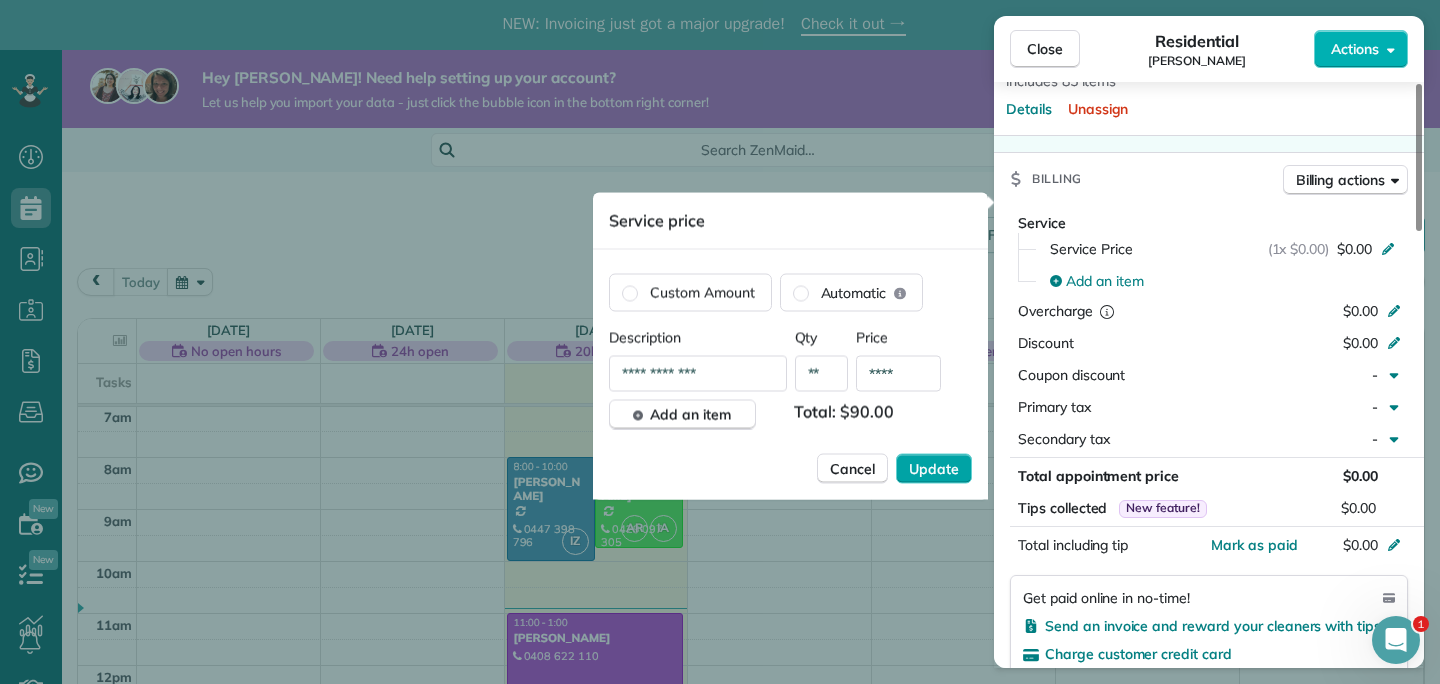 type on "****" 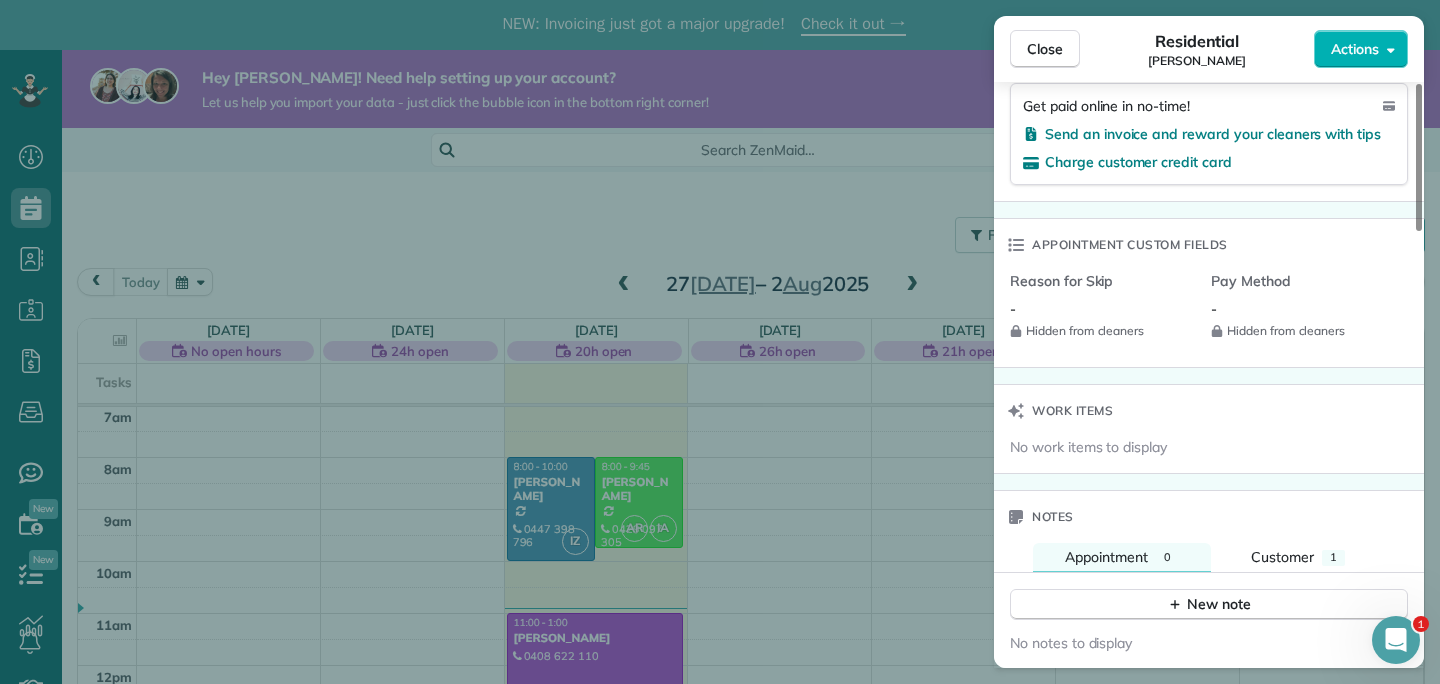 scroll, scrollTop: 1443, scrollLeft: 0, axis: vertical 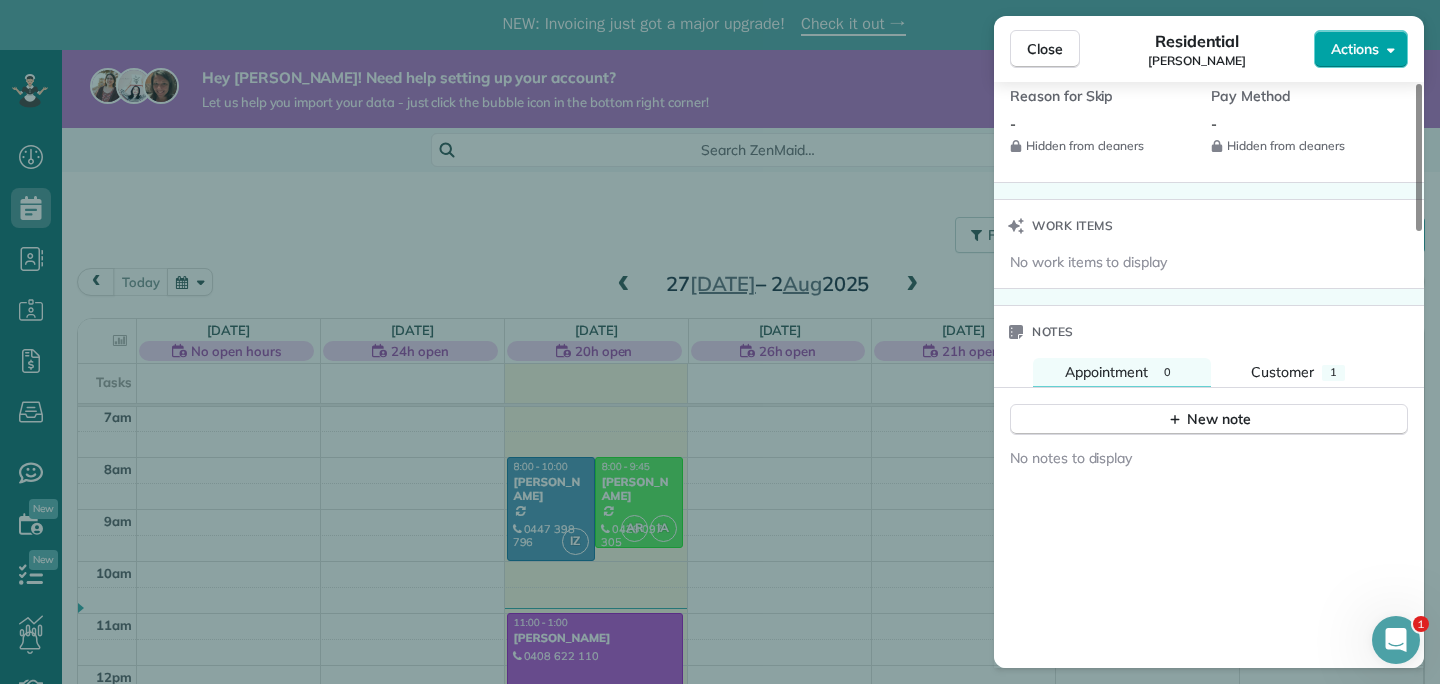 click on "Actions" at bounding box center (1361, 49) 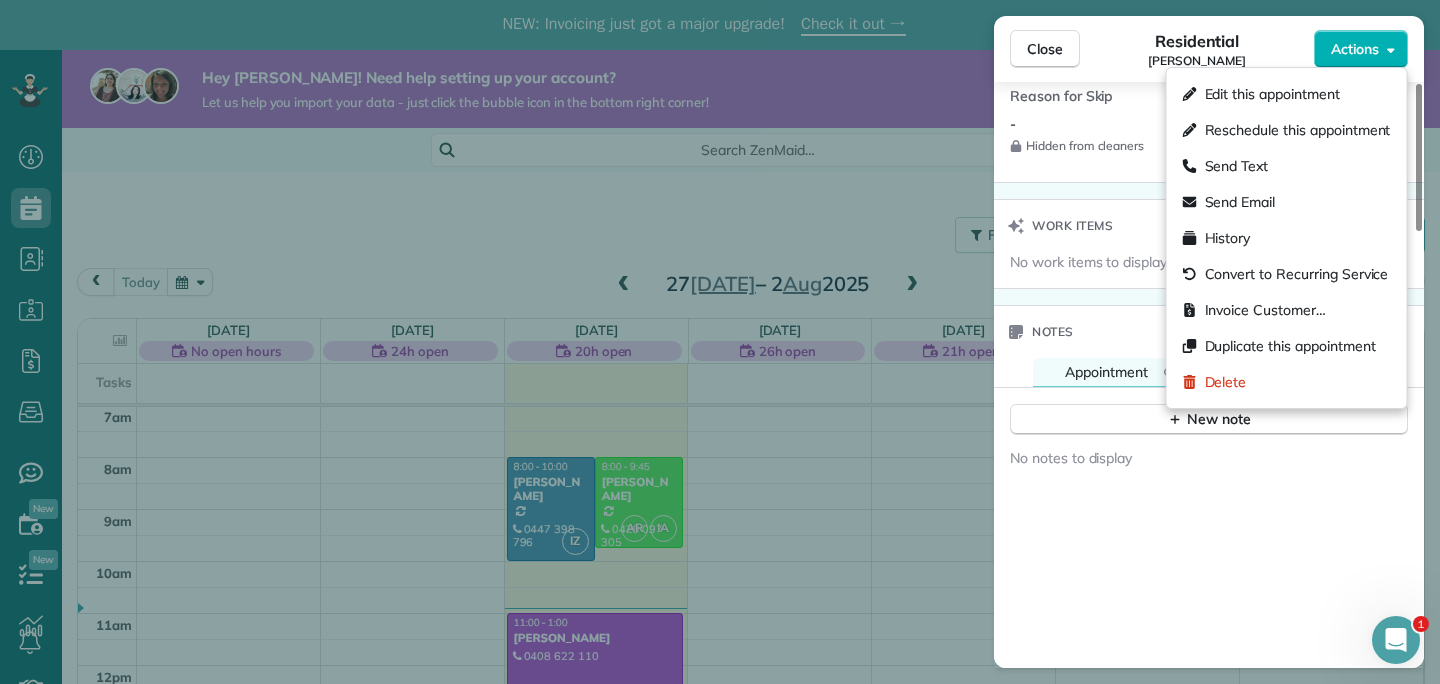 click on "No notes to display" at bounding box center [1209, 647] 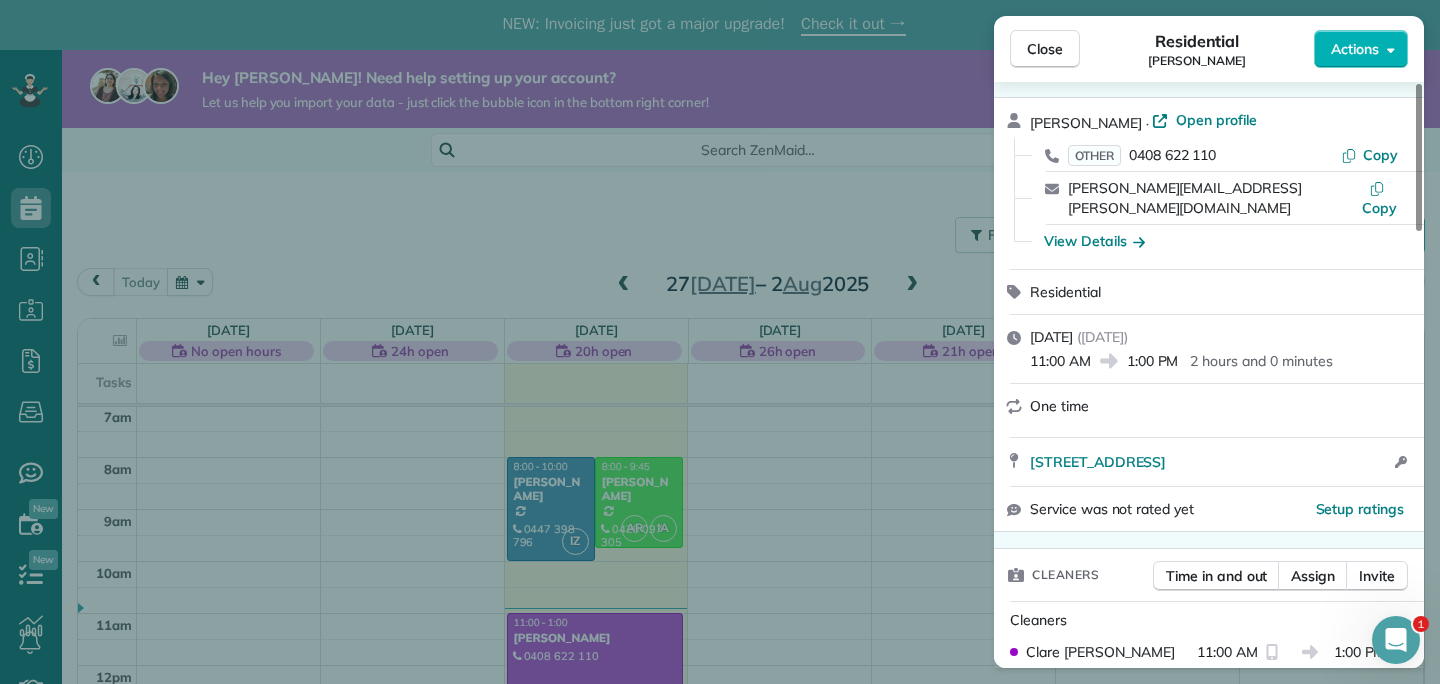 scroll, scrollTop: 0, scrollLeft: 0, axis: both 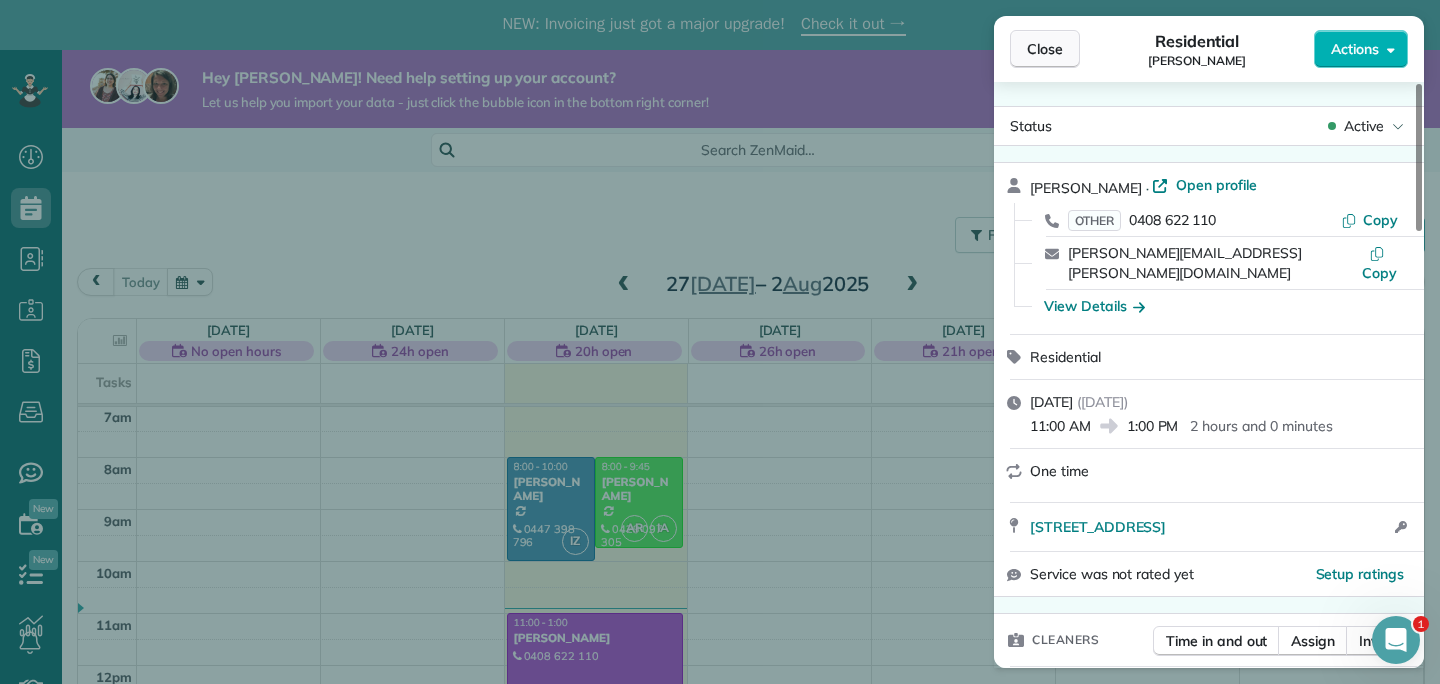 click on "Close" at bounding box center [1045, 49] 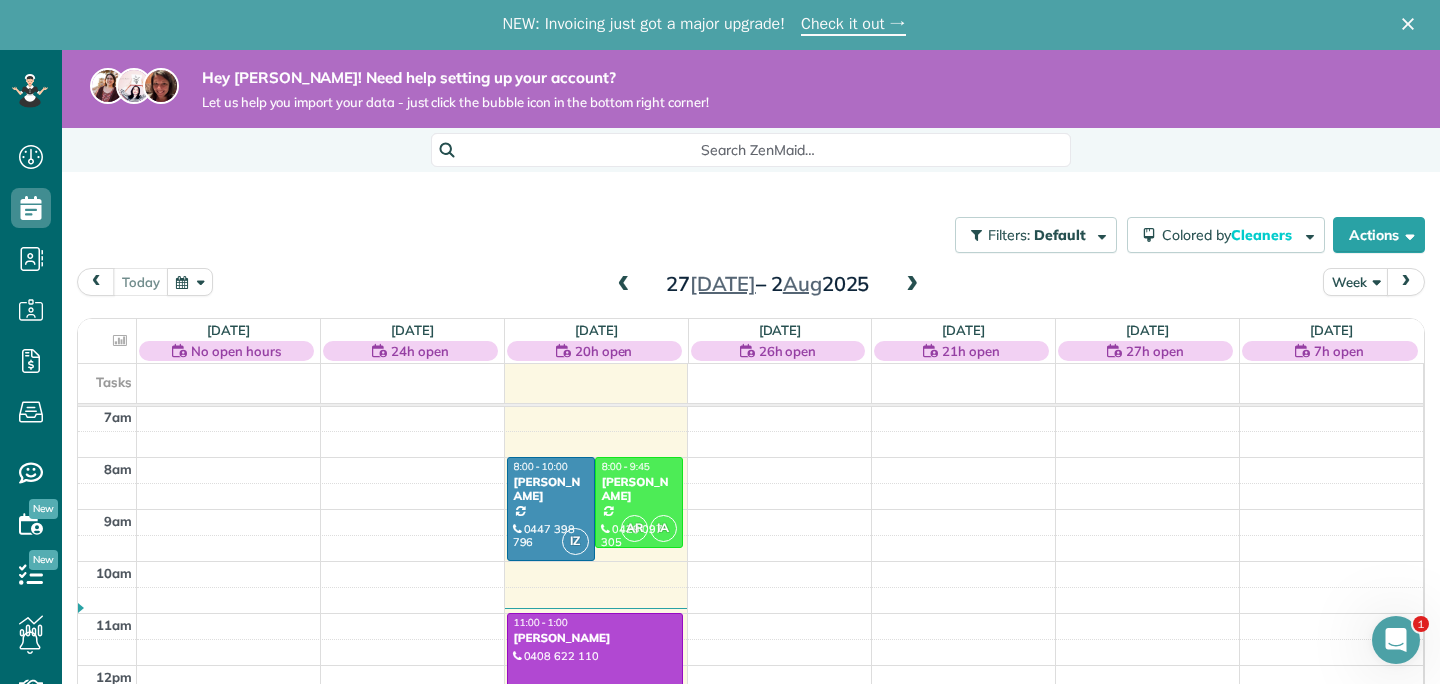 scroll, scrollTop: 412, scrollLeft: 0, axis: vertical 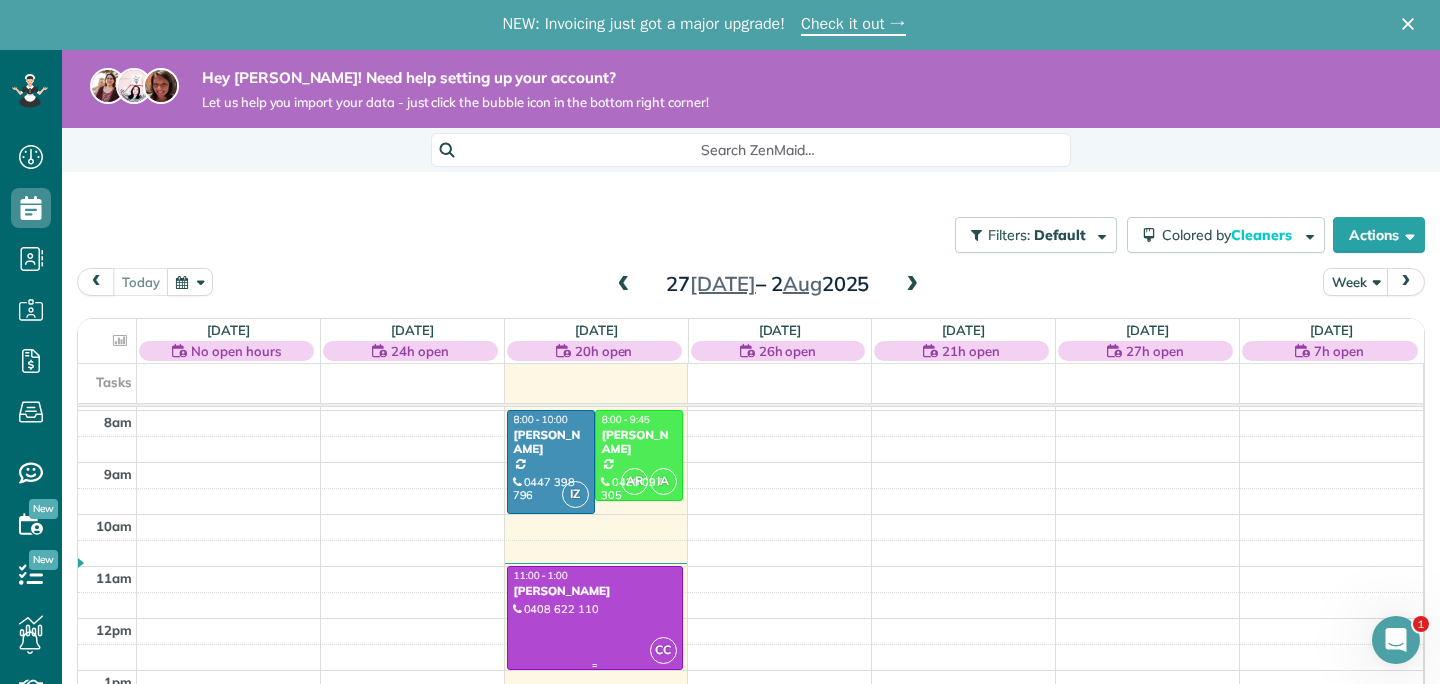 click on "Kenny Currin" at bounding box center [595, 591] 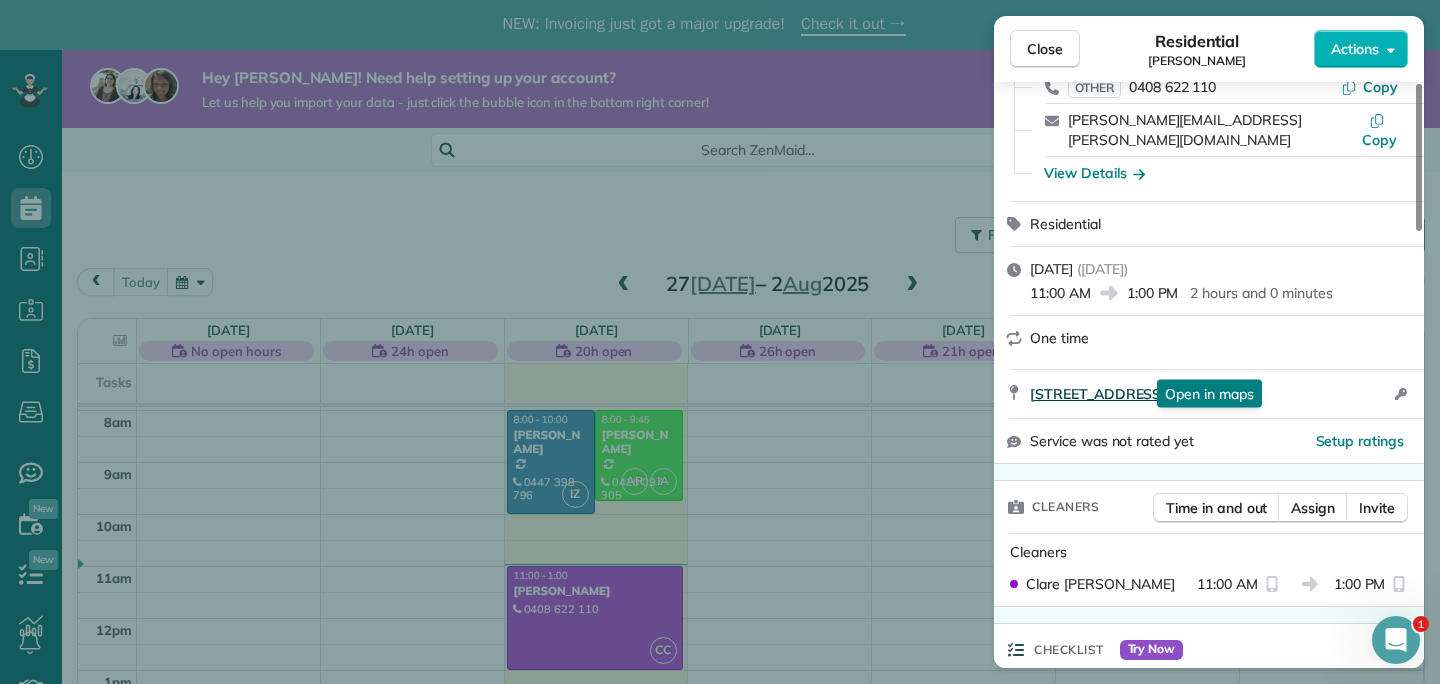 scroll, scrollTop: 151, scrollLeft: 0, axis: vertical 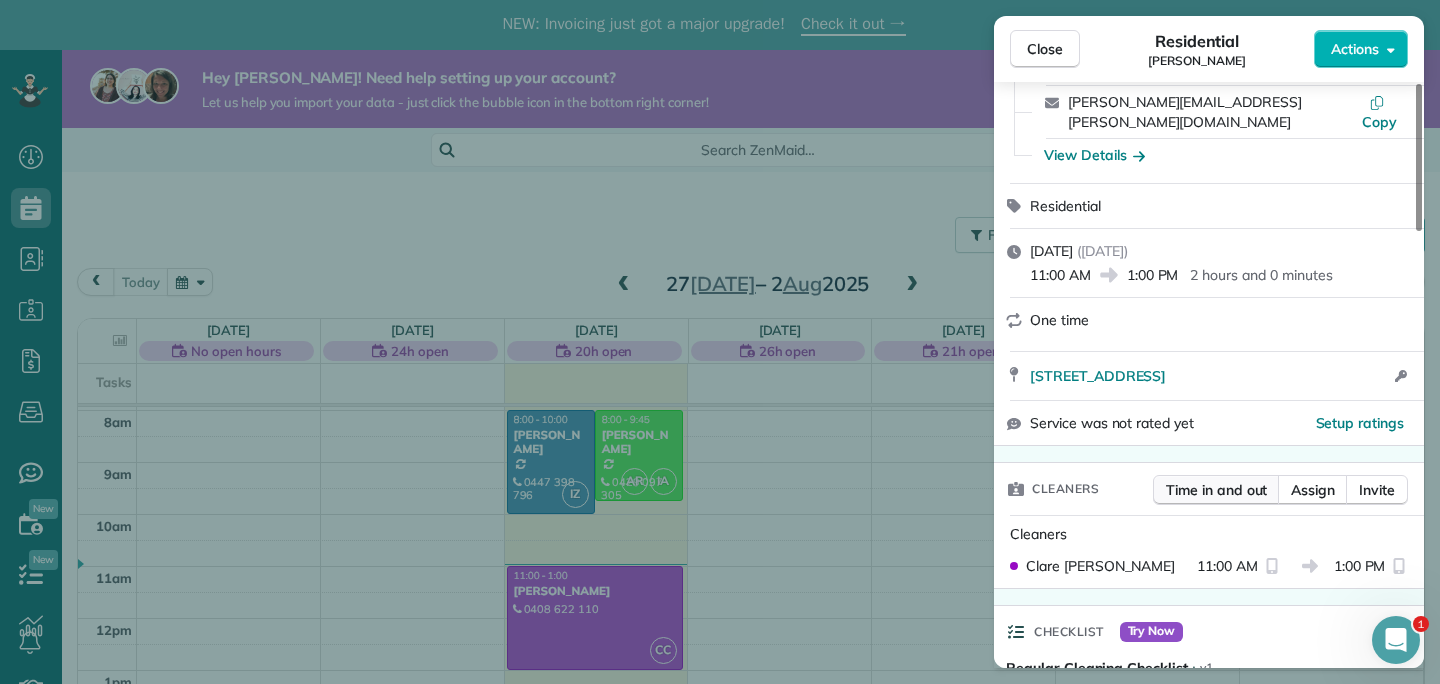 click on "Time in and out" at bounding box center (1216, 490) 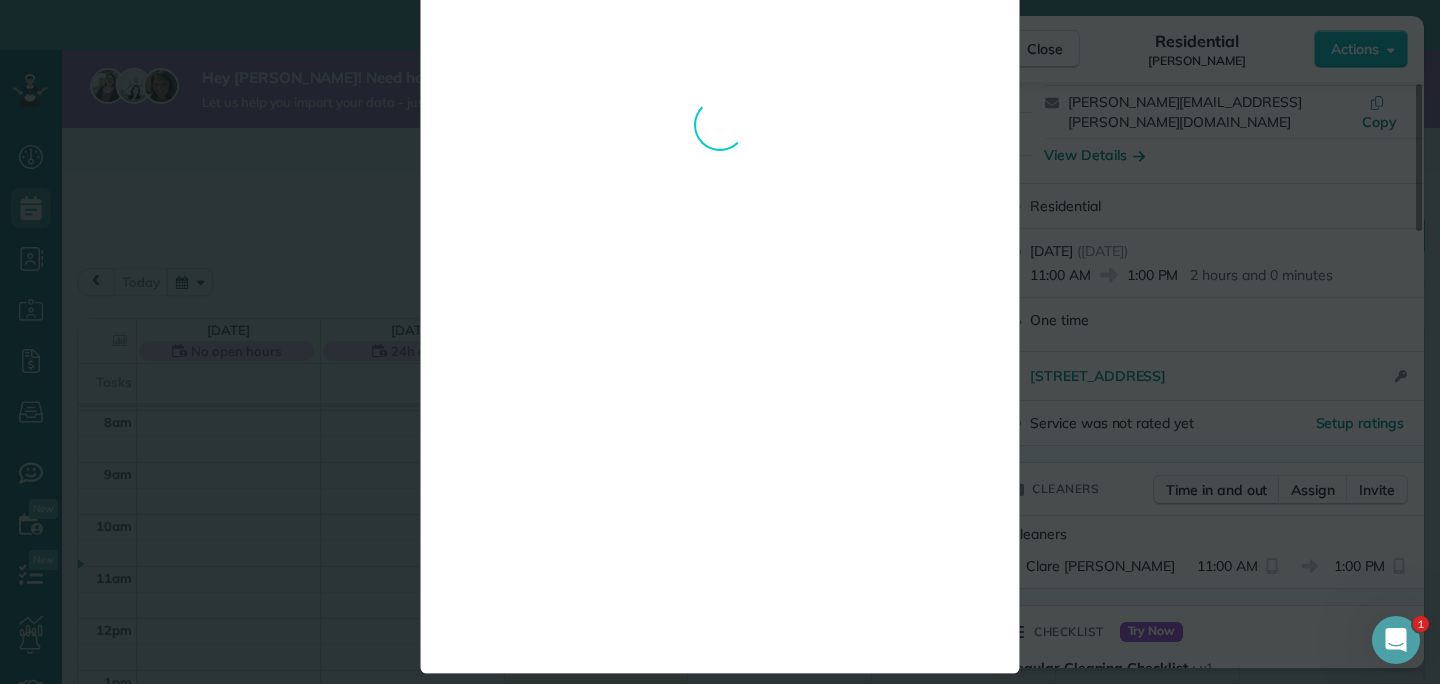 scroll, scrollTop: 0, scrollLeft: 0, axis: both 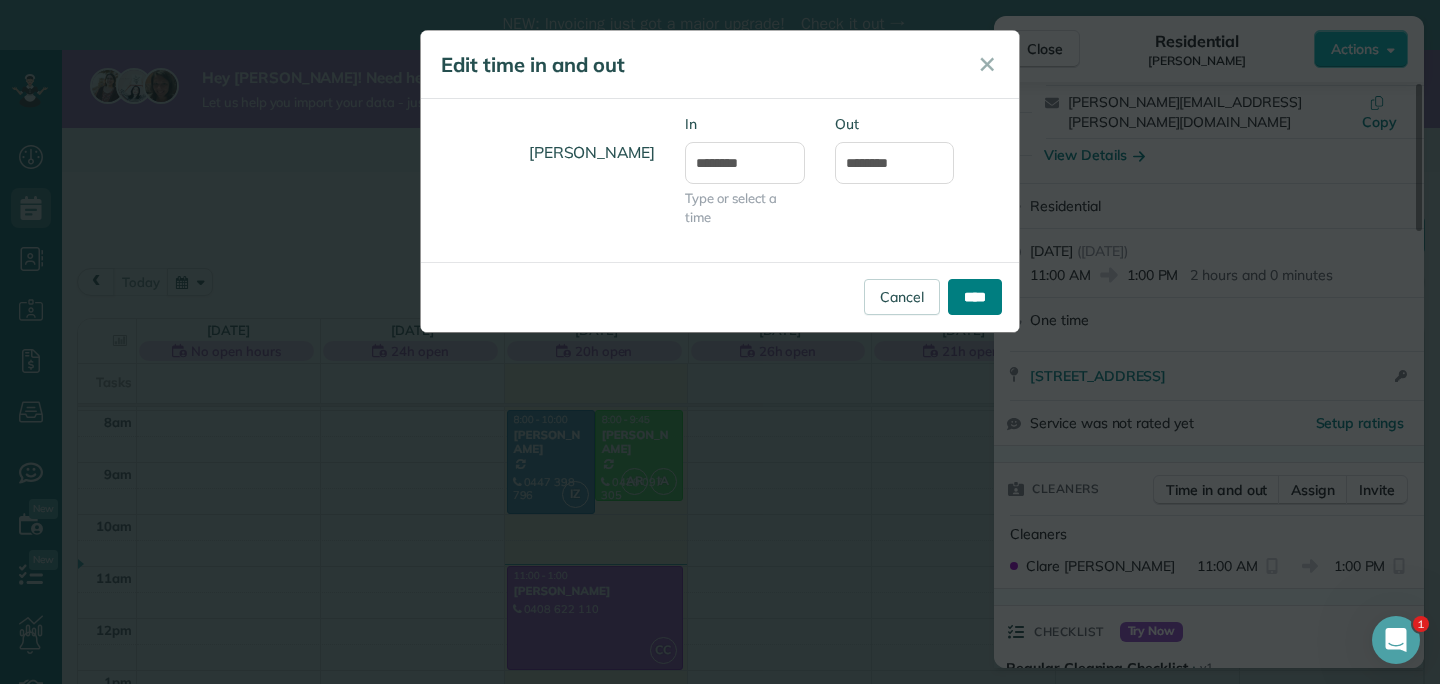 click on "****" at bounding box center (975, 297) 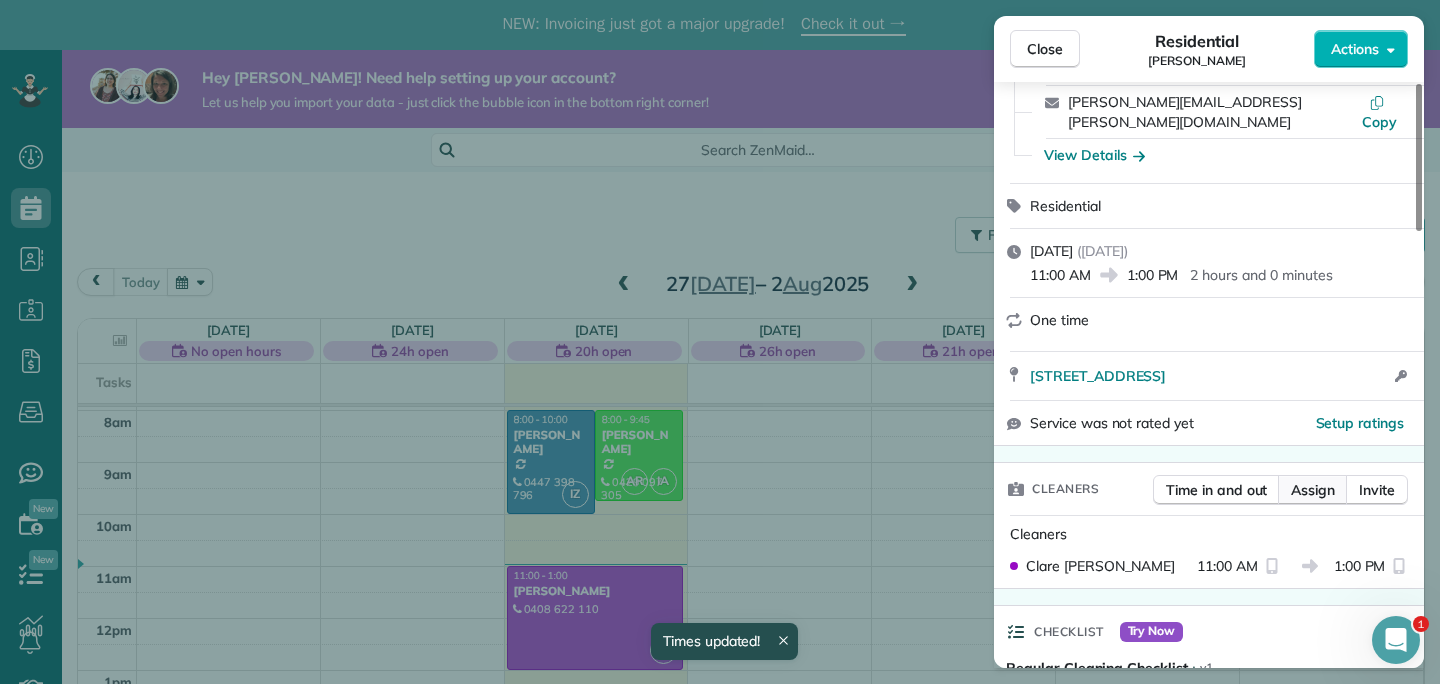 click on "Assign" at bounding box center [1313, 490] 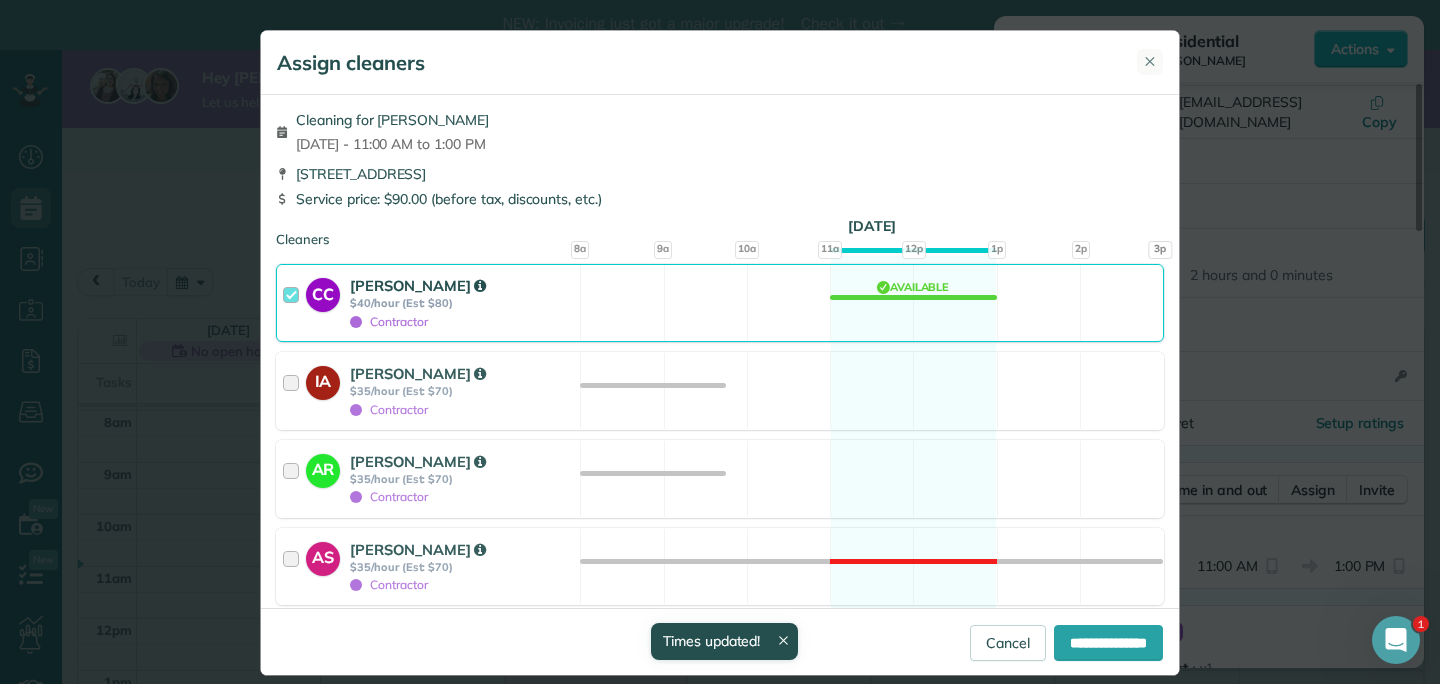 click on "✕" at bounding box center [1150, 62] 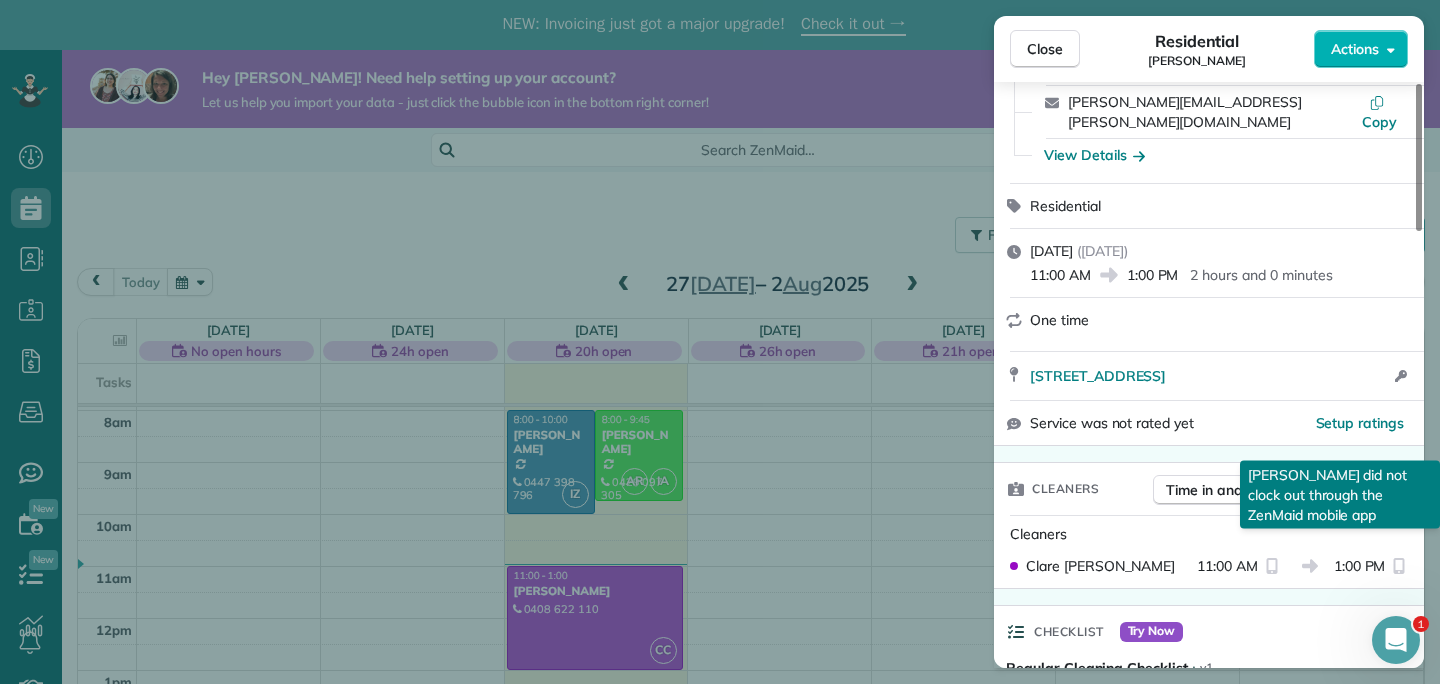 click on "Clare Currin did not clock out through the ZenMaid mobile app" at bounding box center [1340, 495] 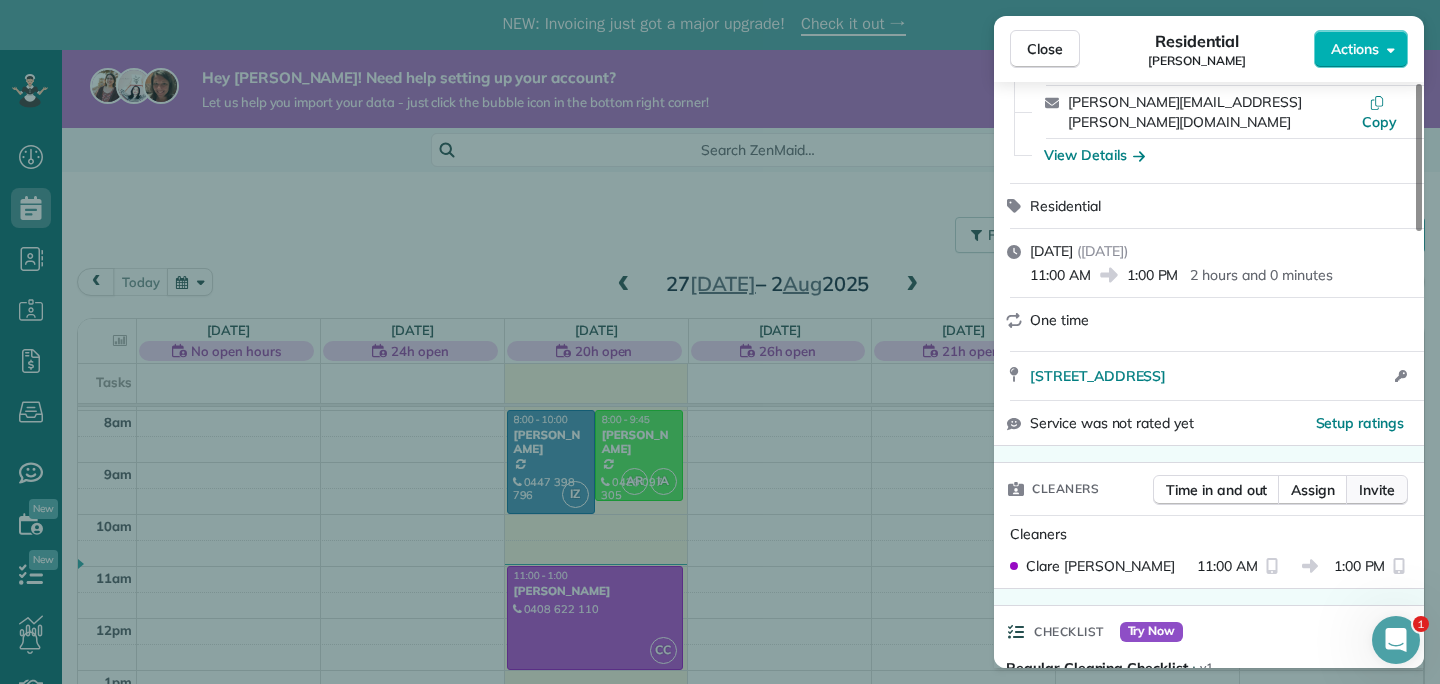 click on "Invite" at bounding box center (1377, 490) 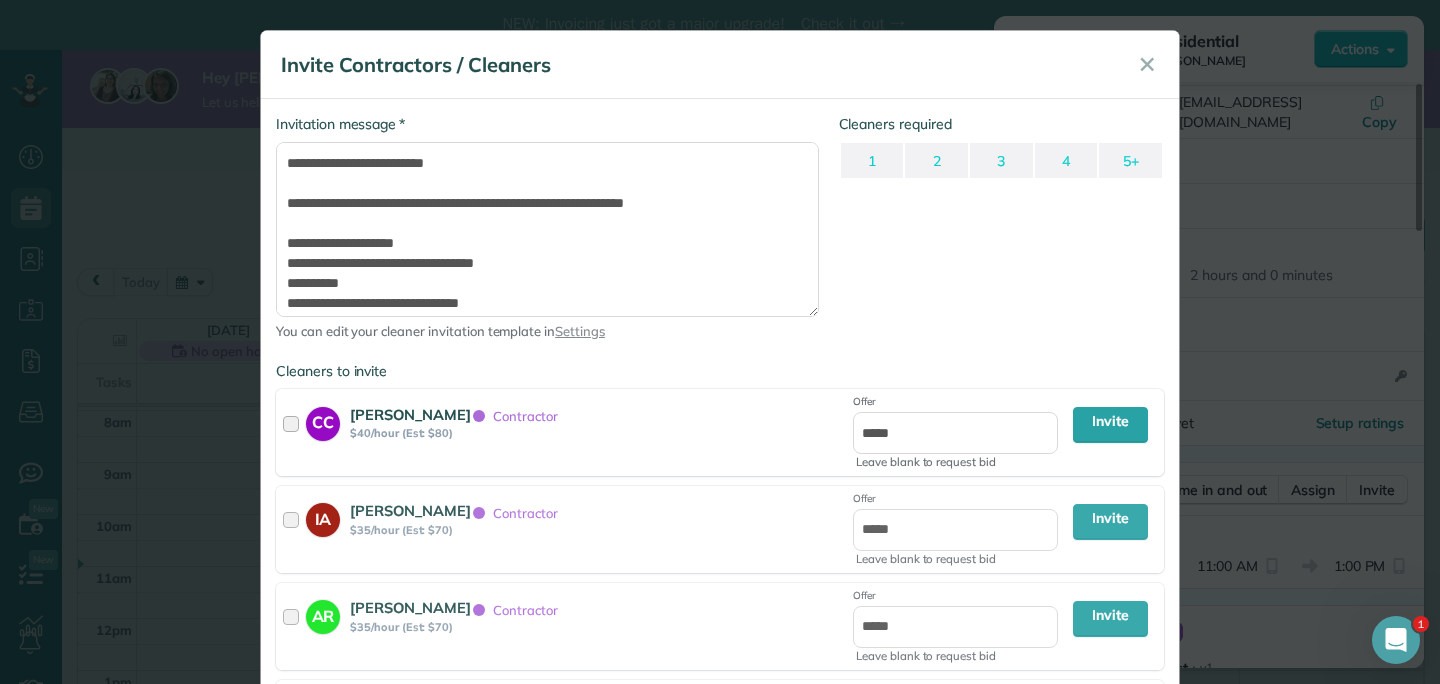 click at bounding box center [294, 433] 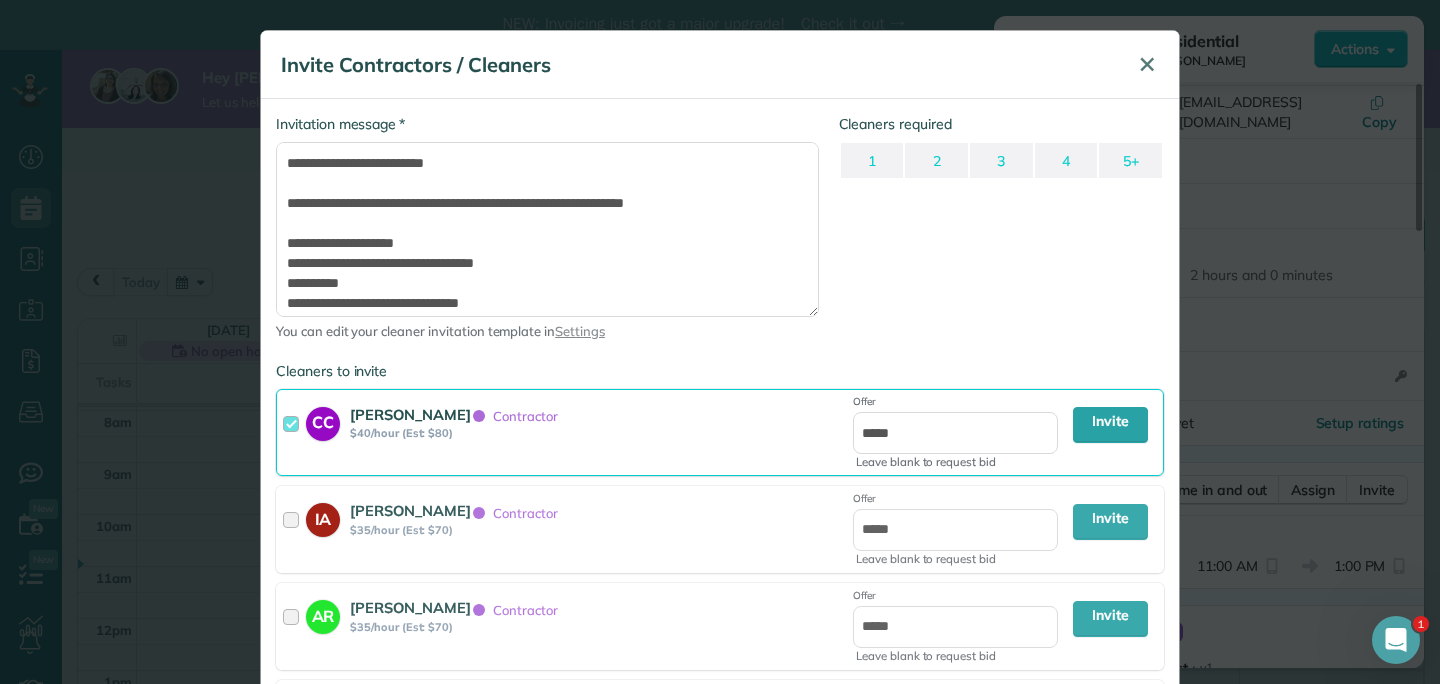 click on "✕" at bounding box center (1147, 64) 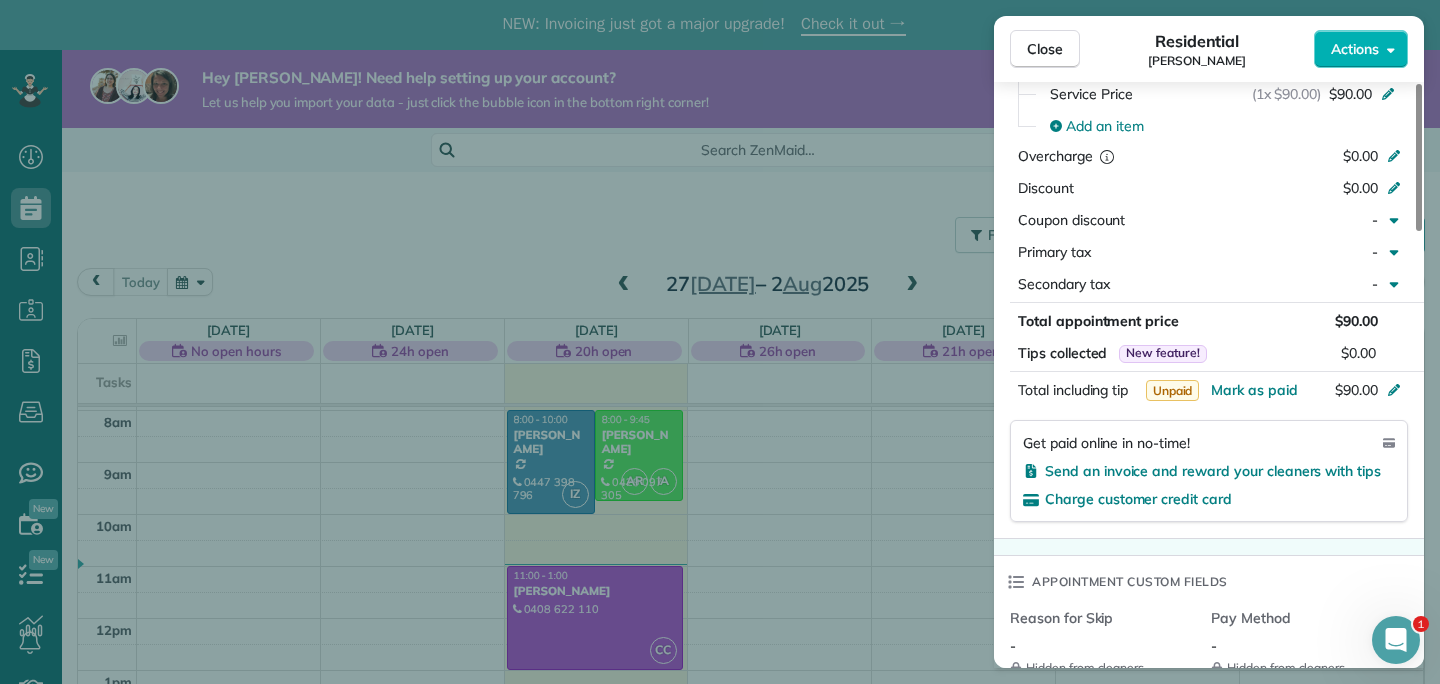scroll, scrollTop: 963, scrollLeft: 0, axis: vertical 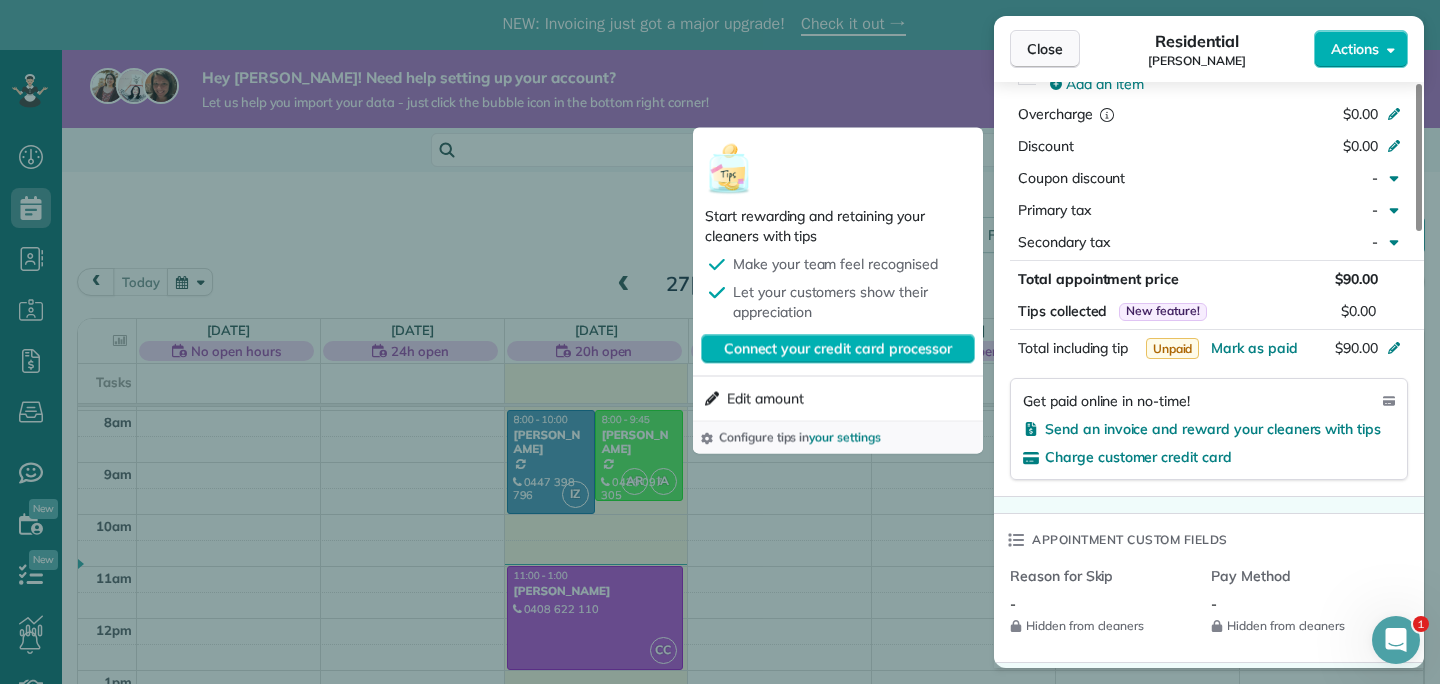 click on "Close" at bounding box center [1045, 49] 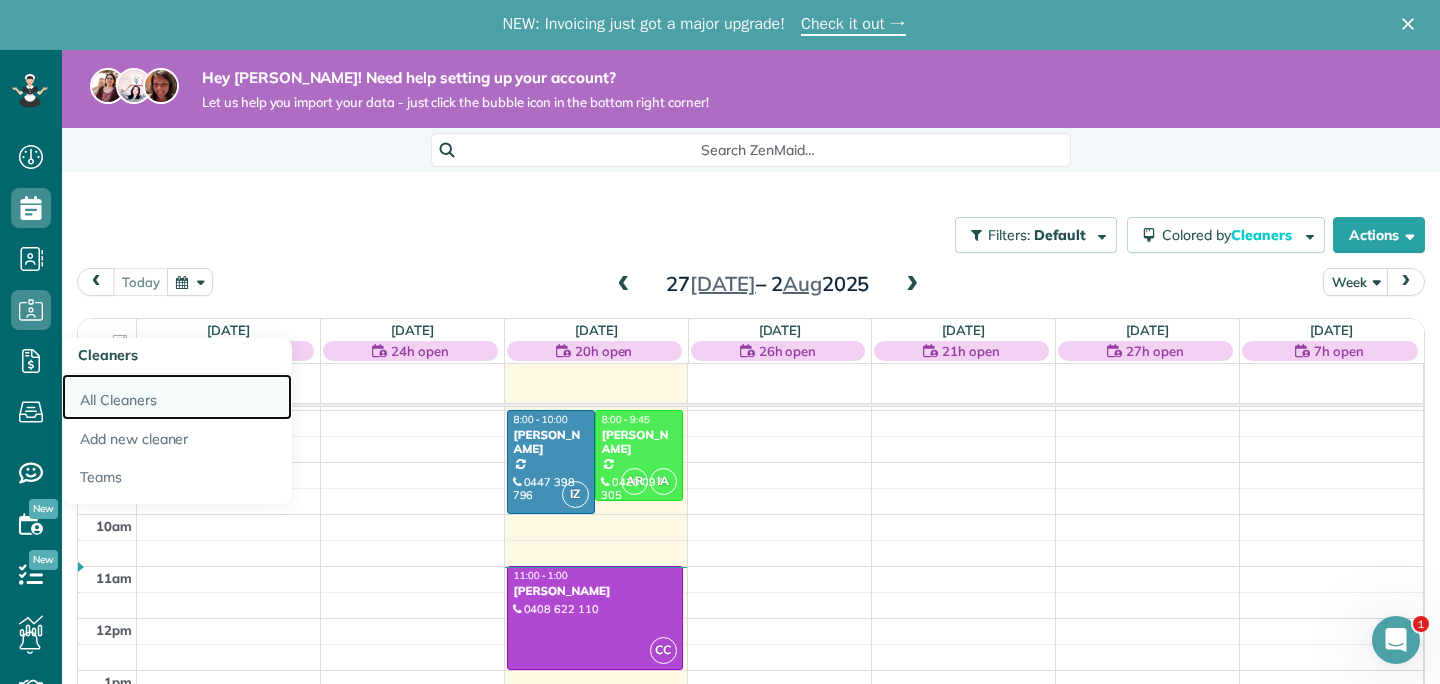click on "All Cleaners" at bounding box center (177, 397) 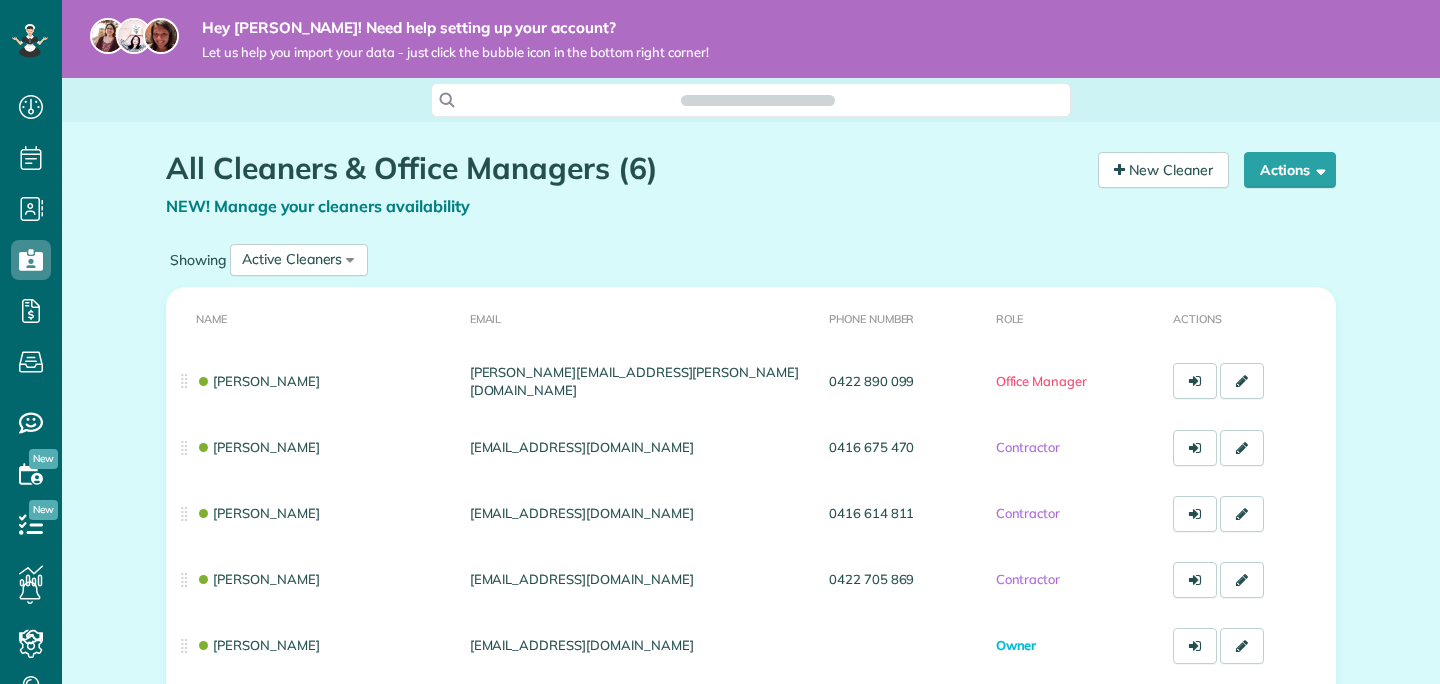 scroll, scrollTop: 0, scrollLeft: 0, axis: both 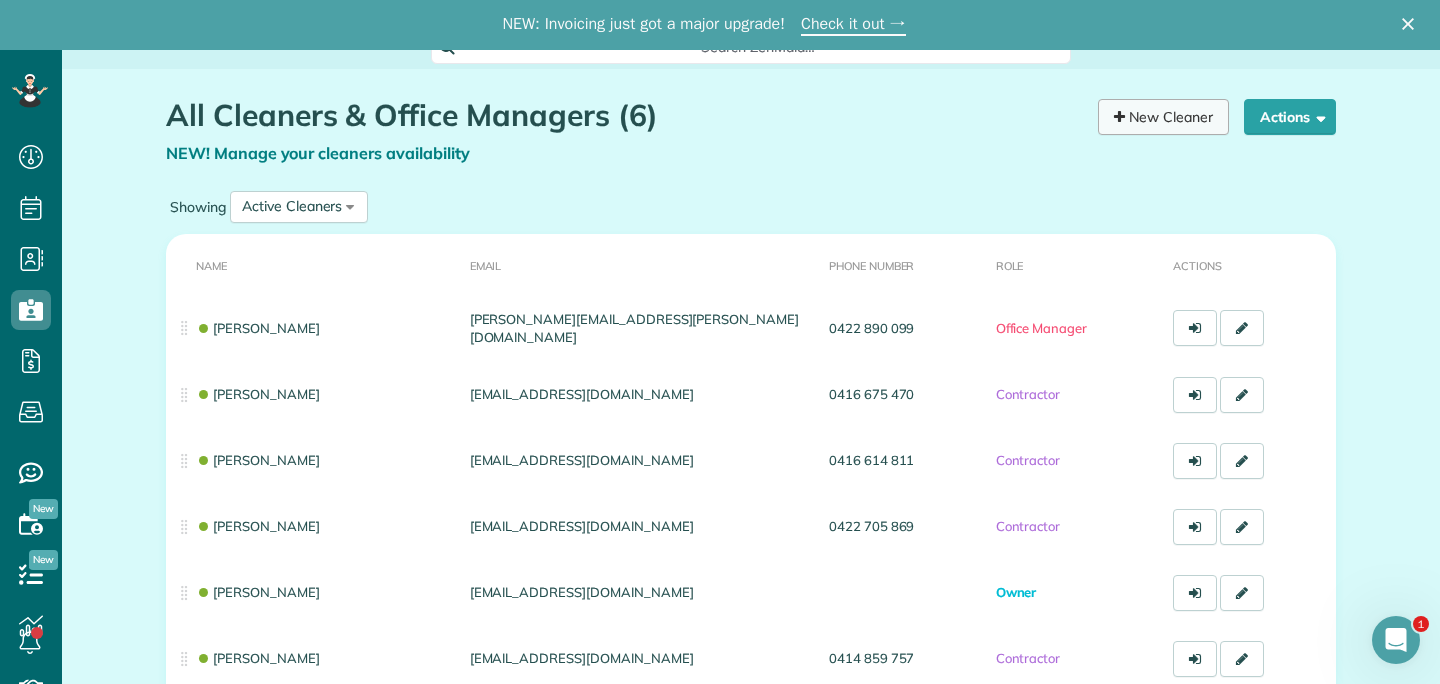 click on "New Cleaner" at bounding box center [1163, 117] 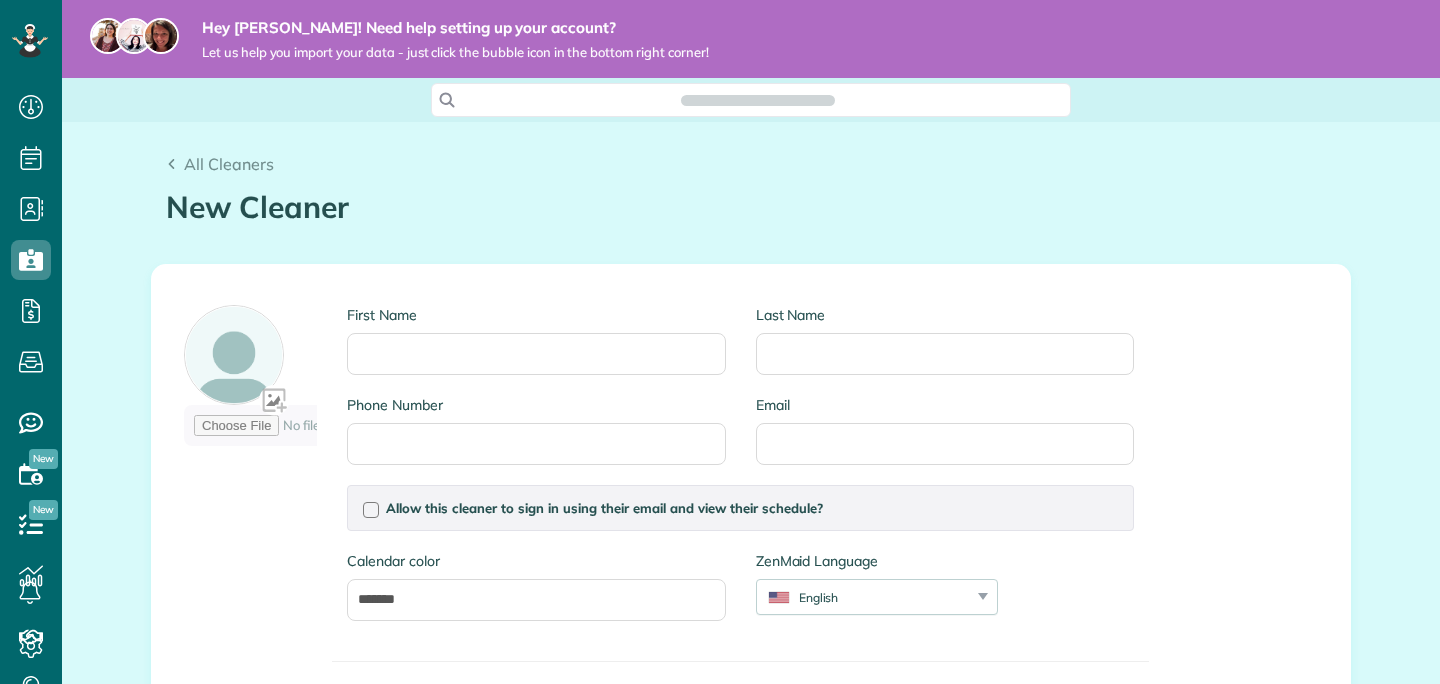 scroll, scrollTop: 0, scrollLeft: 0, axis: both 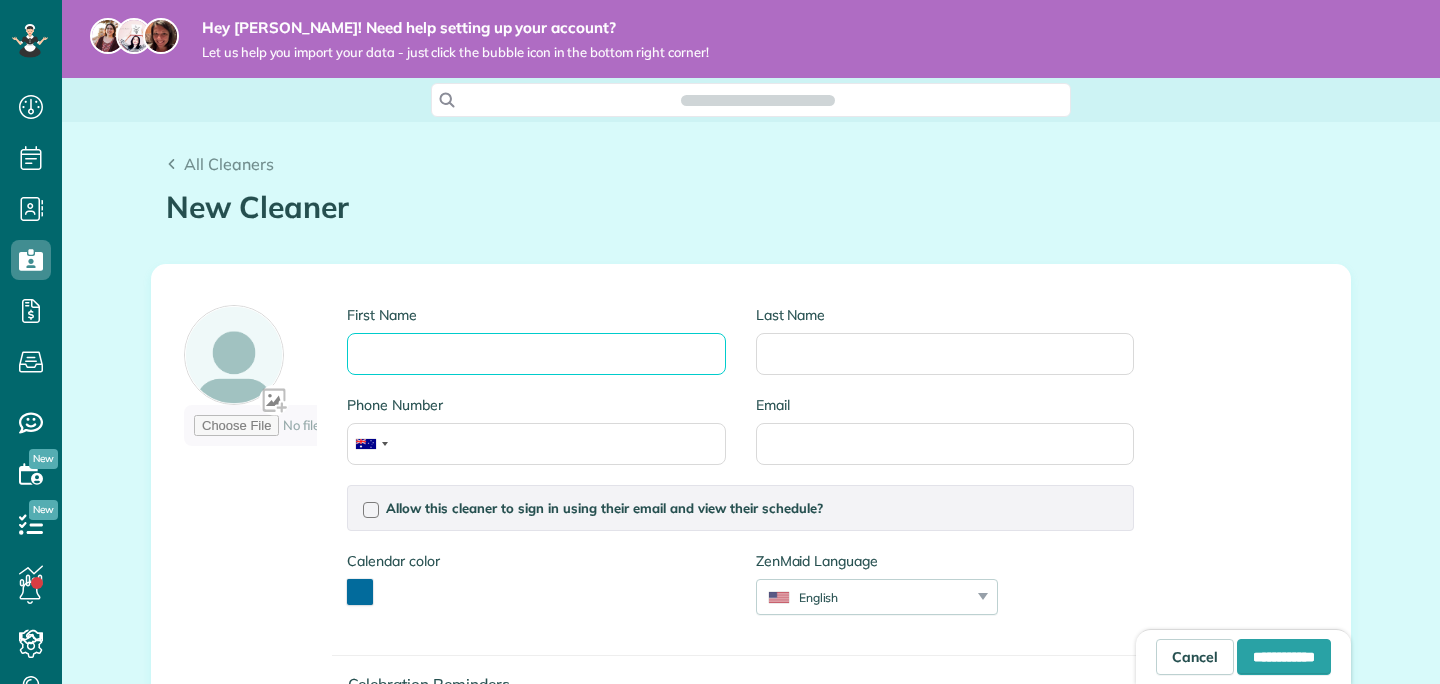 click on "First Name" at bounding box center (536, 354) 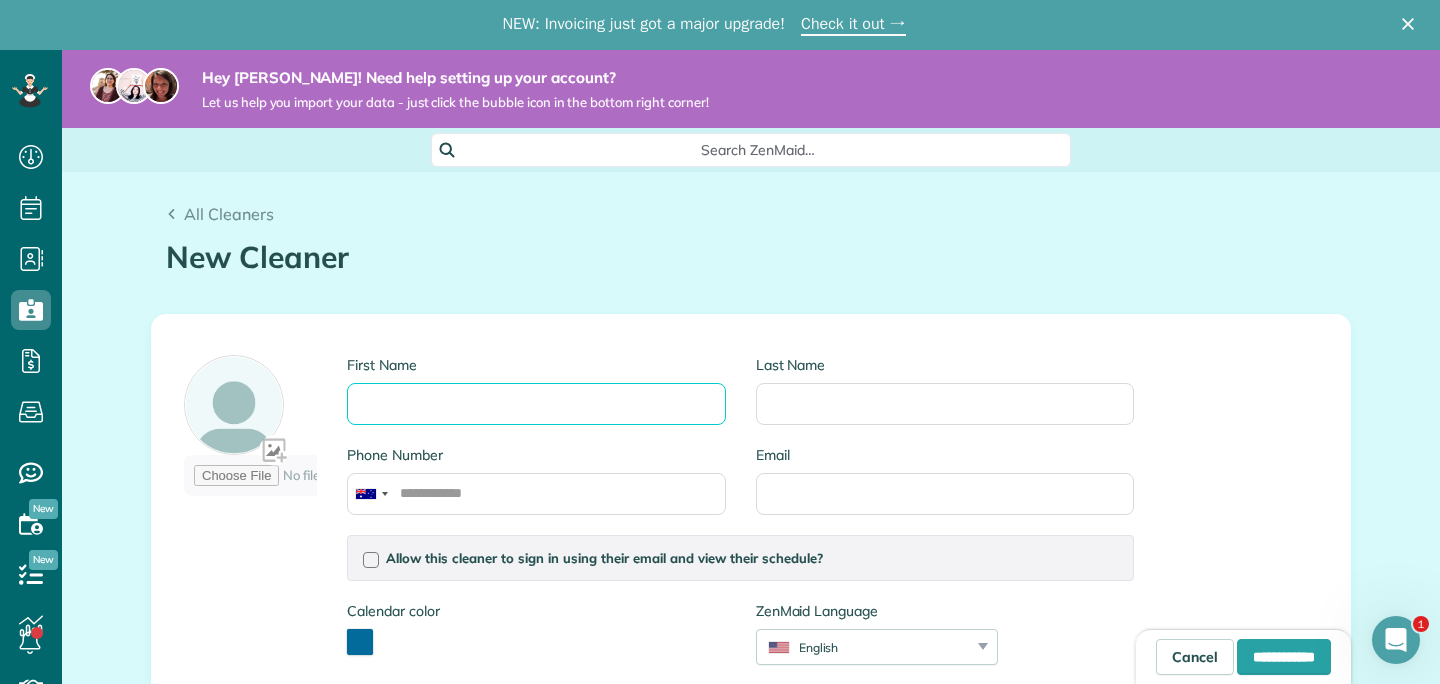 scroll, scrollTop: 0, scrollLeft: 0, axis: both 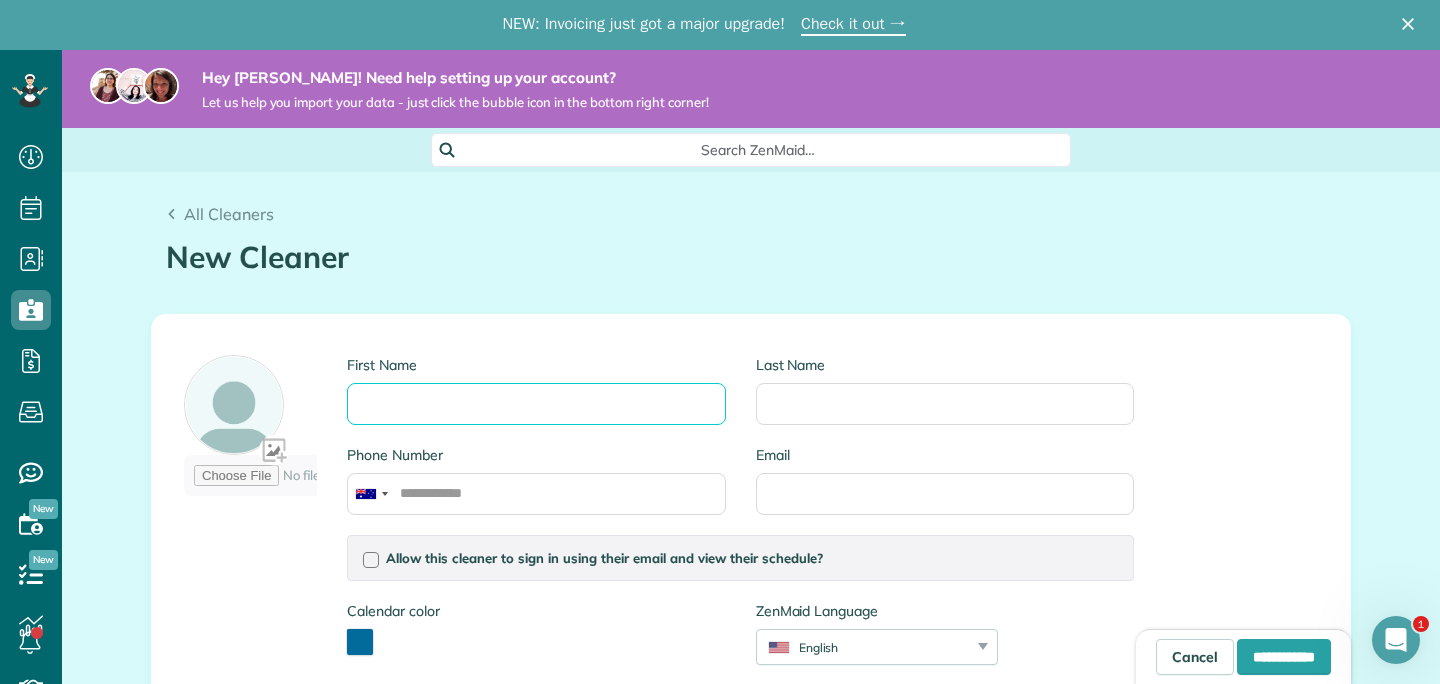 type on "*" 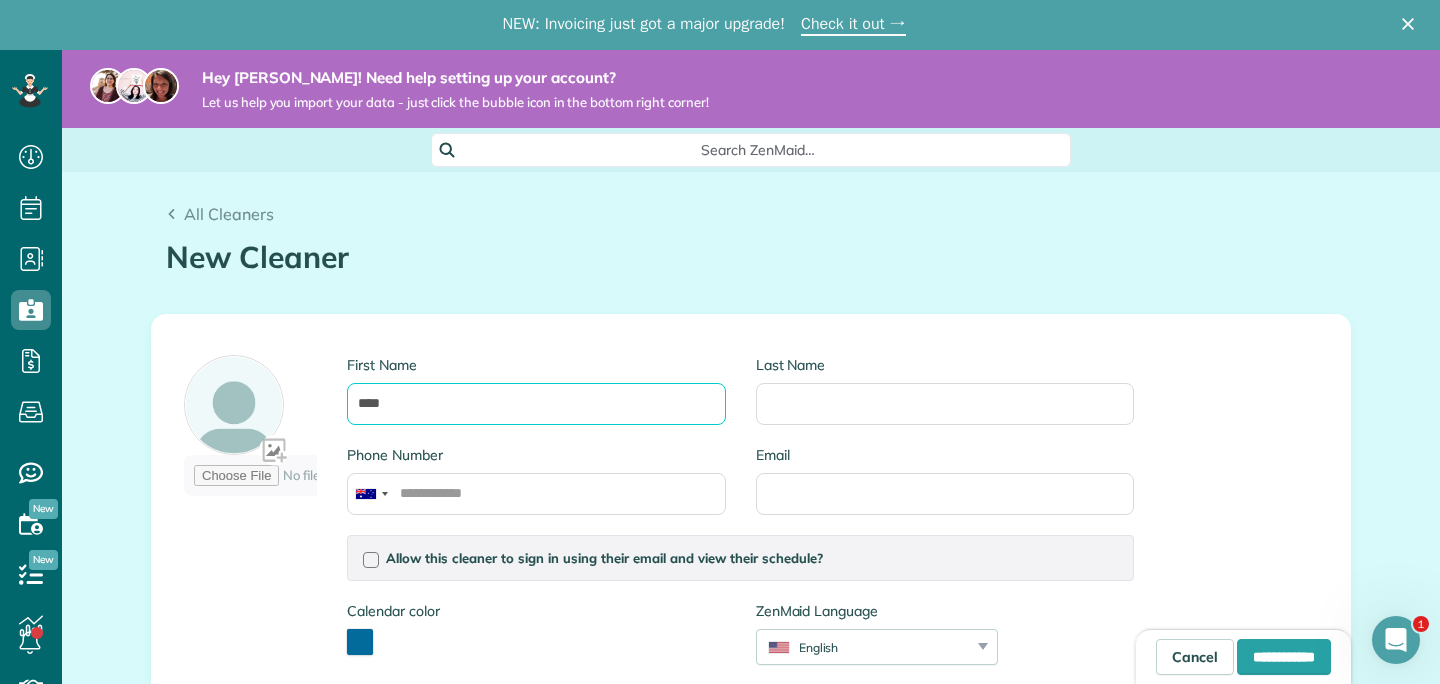 type on "****" 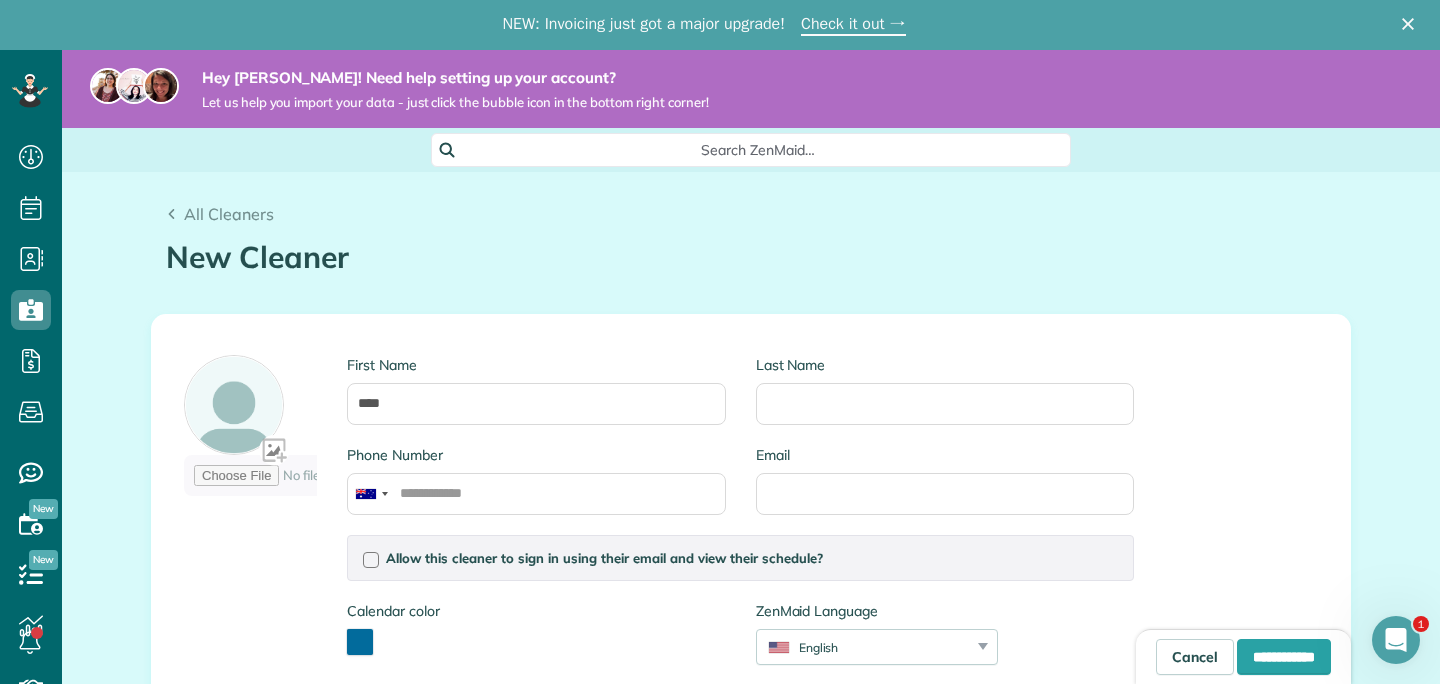 click on "Last Name" at bounding box center (945, 390) 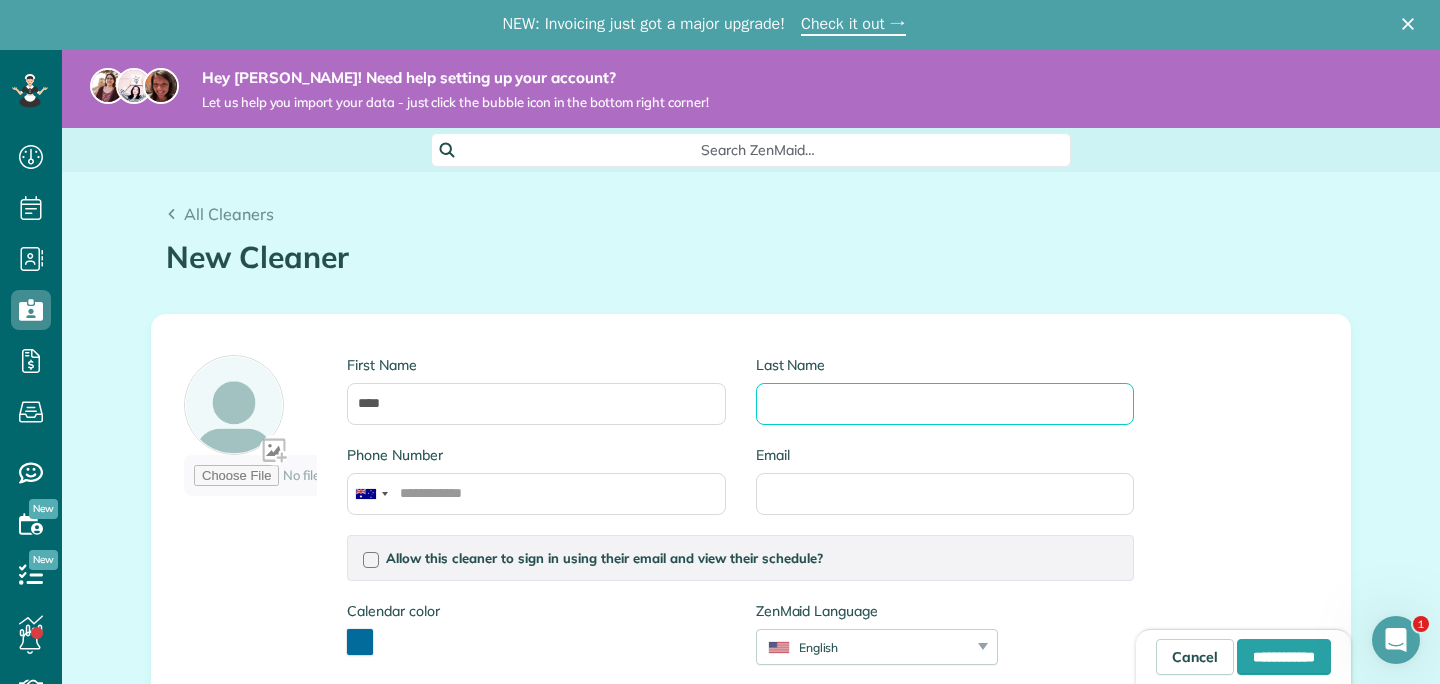 click on "Last Name" at bounding box center [945, 404] 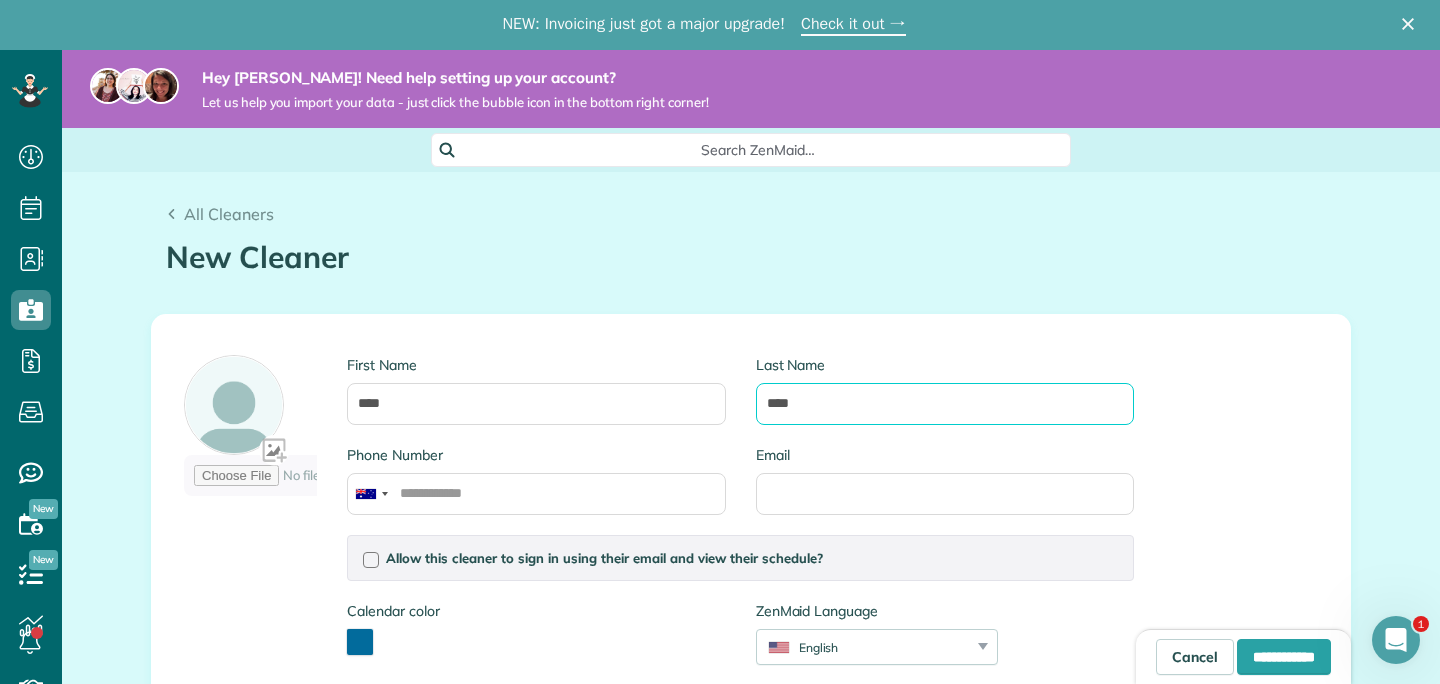 type on "****" 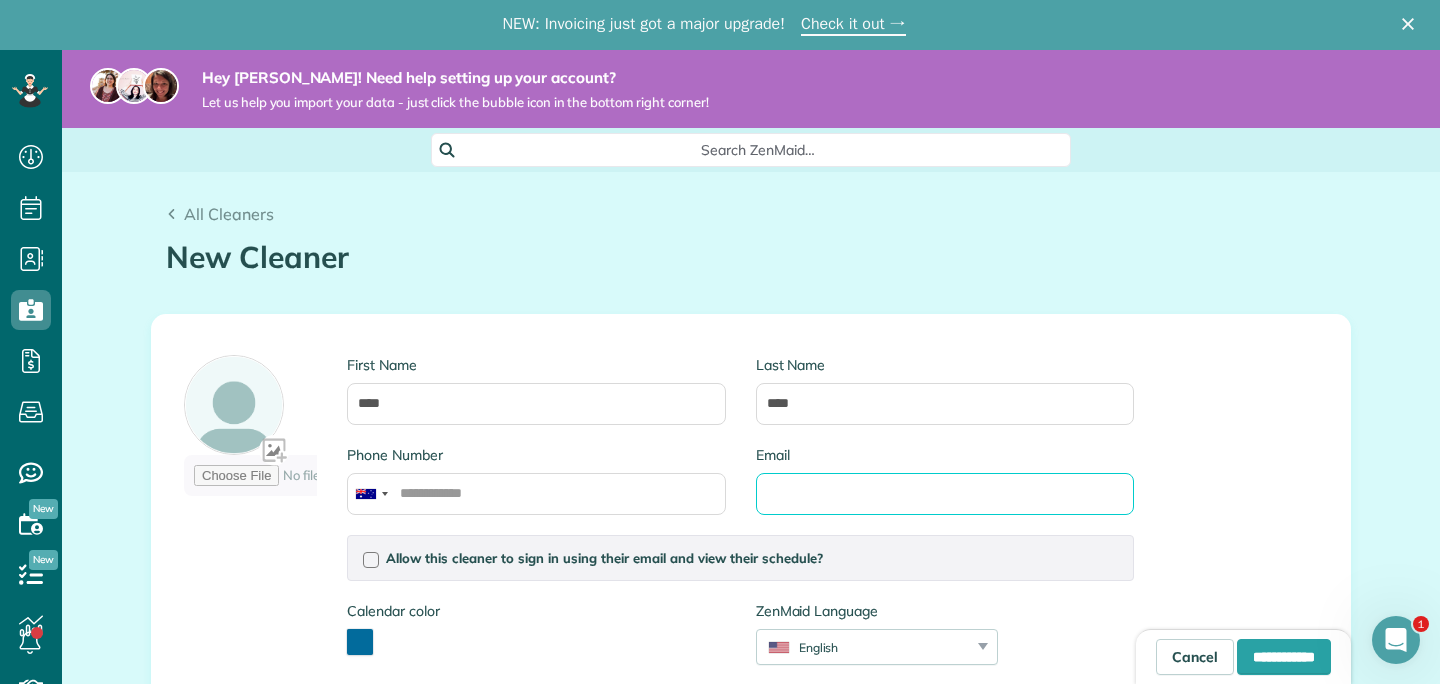 click on "Email" at bounding box center [945, 494] 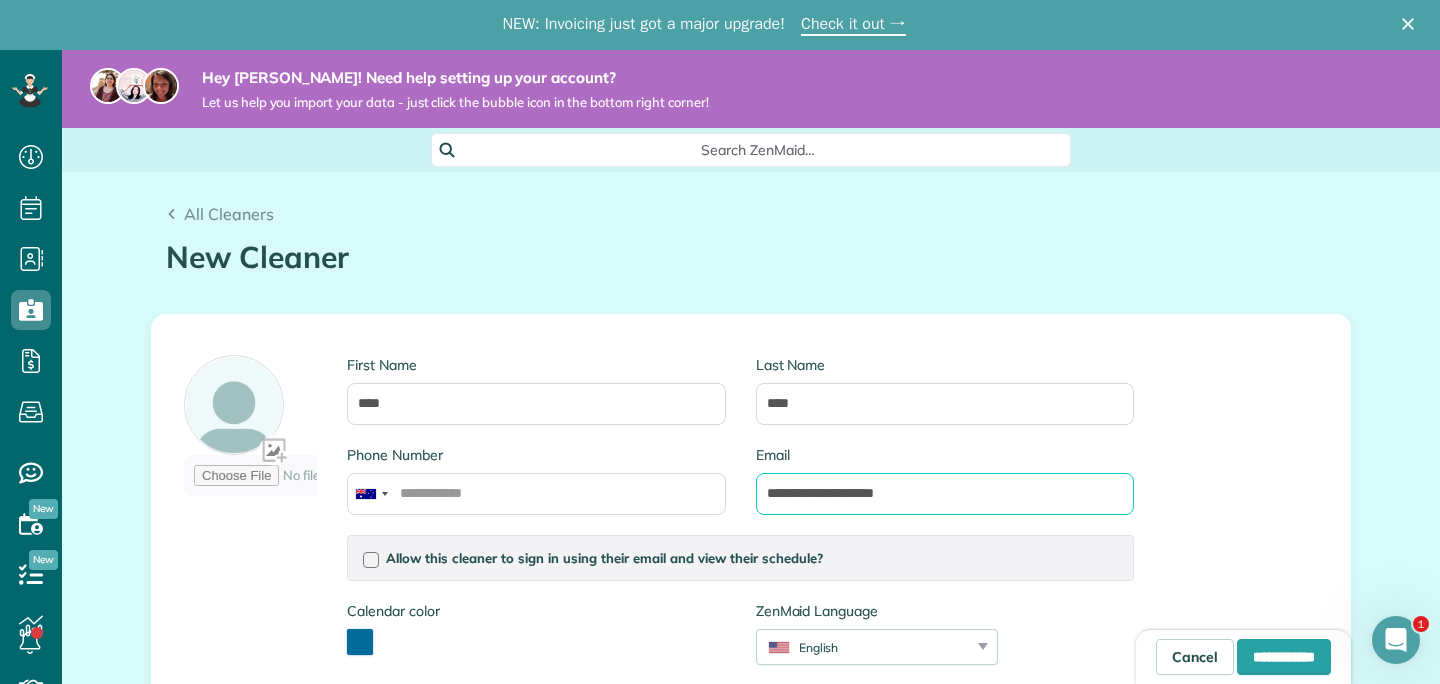 type on "**********" 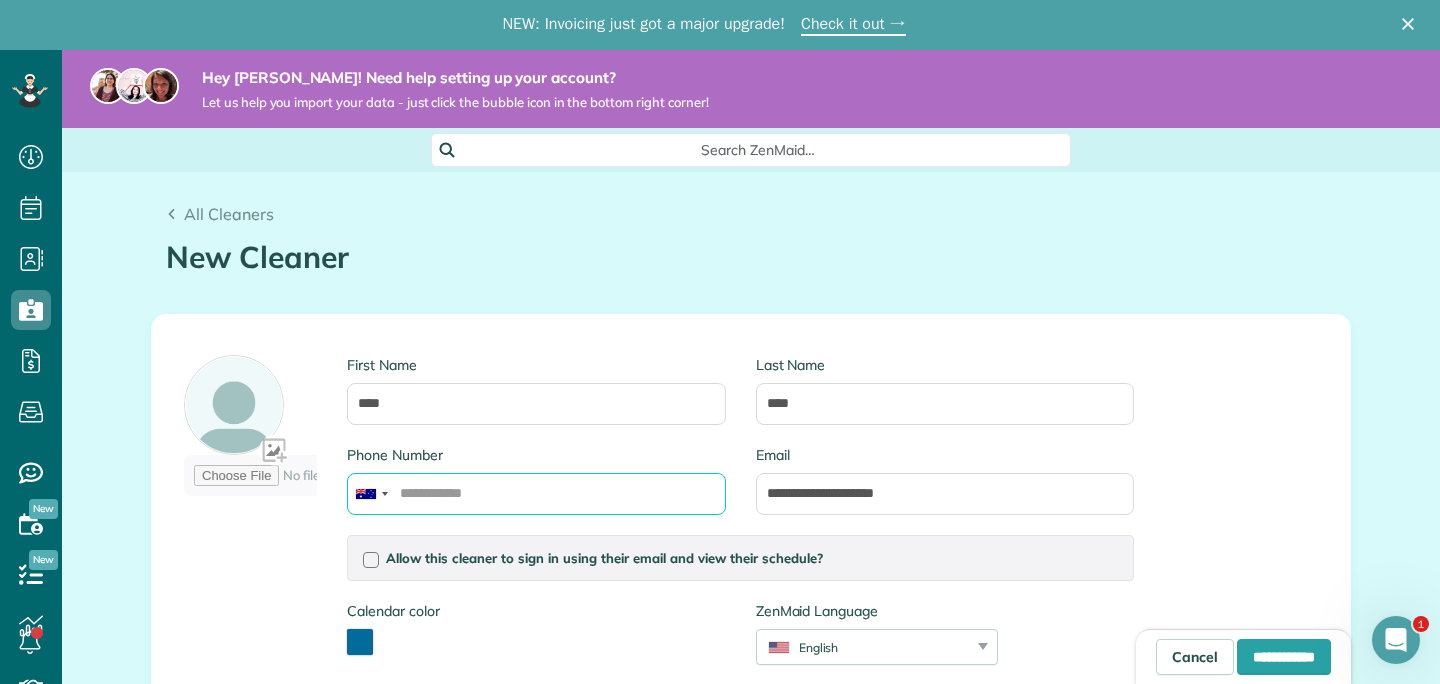 click on "Phone Number" at bounding box center [536, 494] 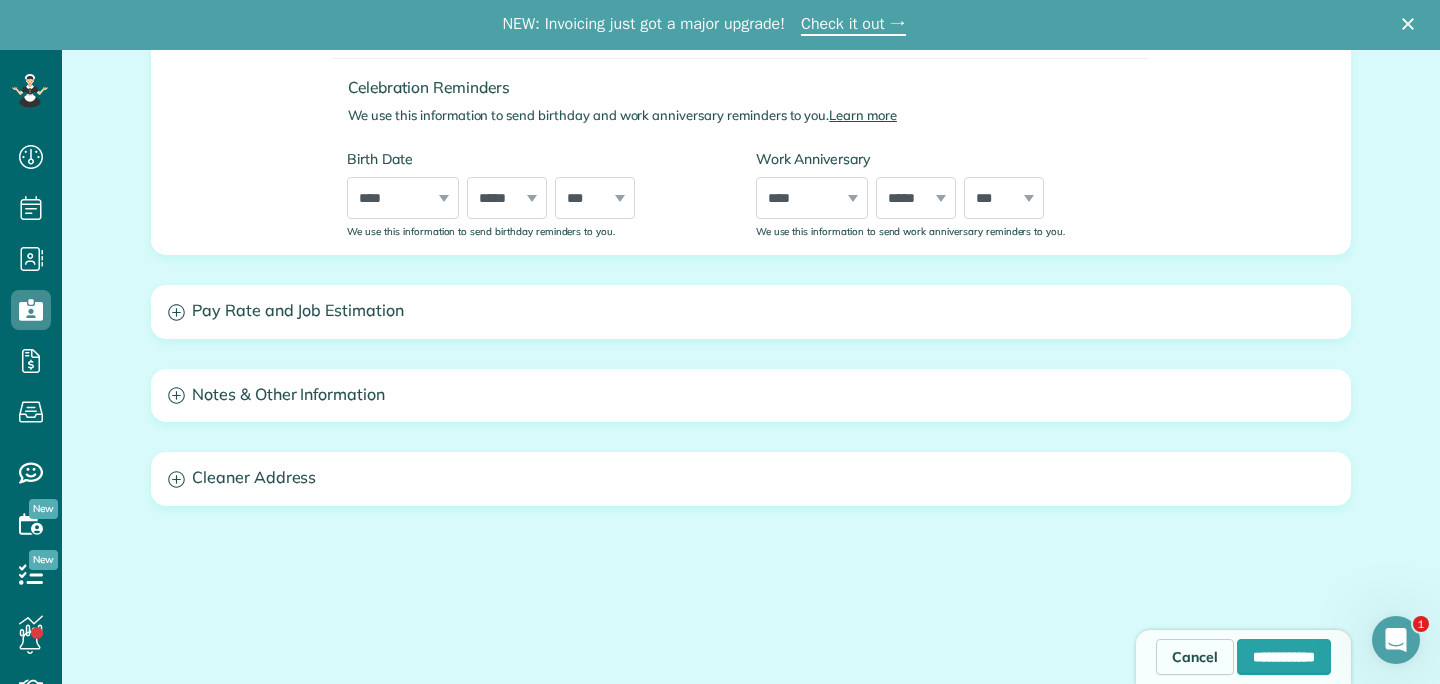 scroll, scrollTop: 689, scrollLeft: 0, axis: vertical 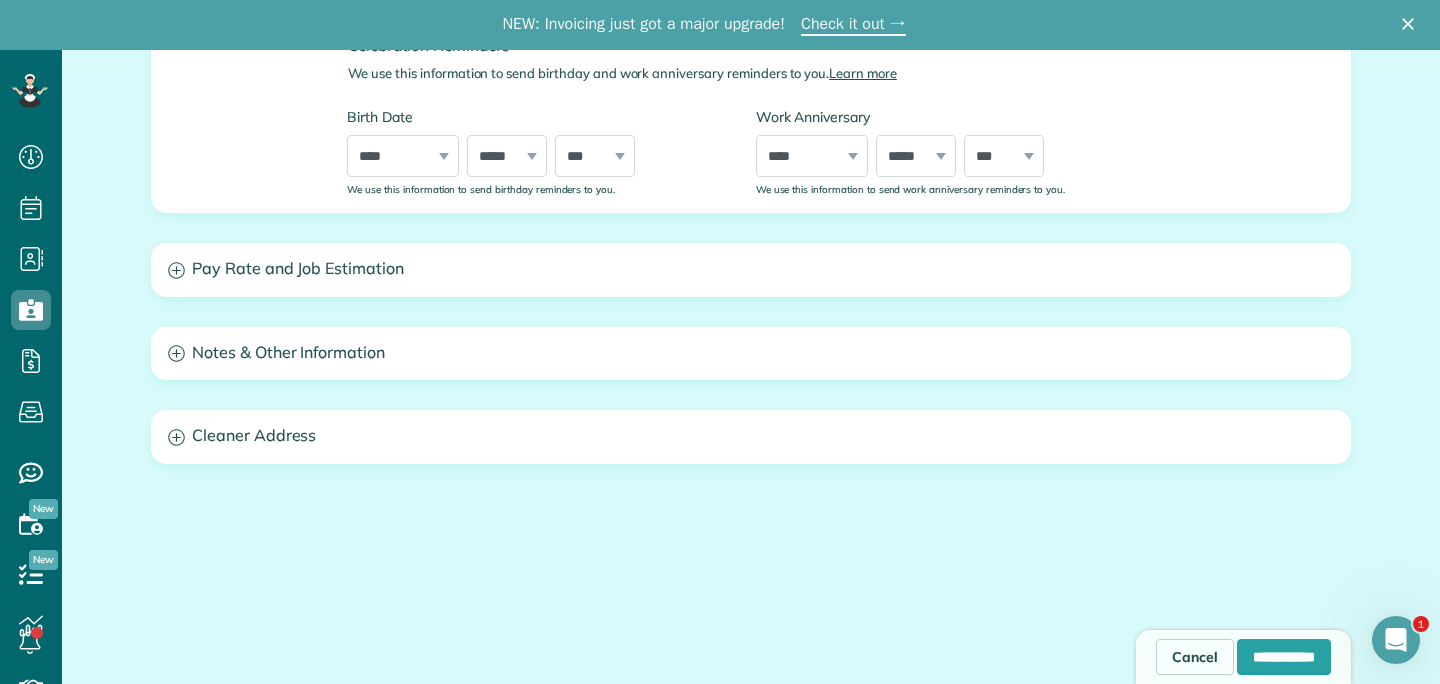 type on "**********" 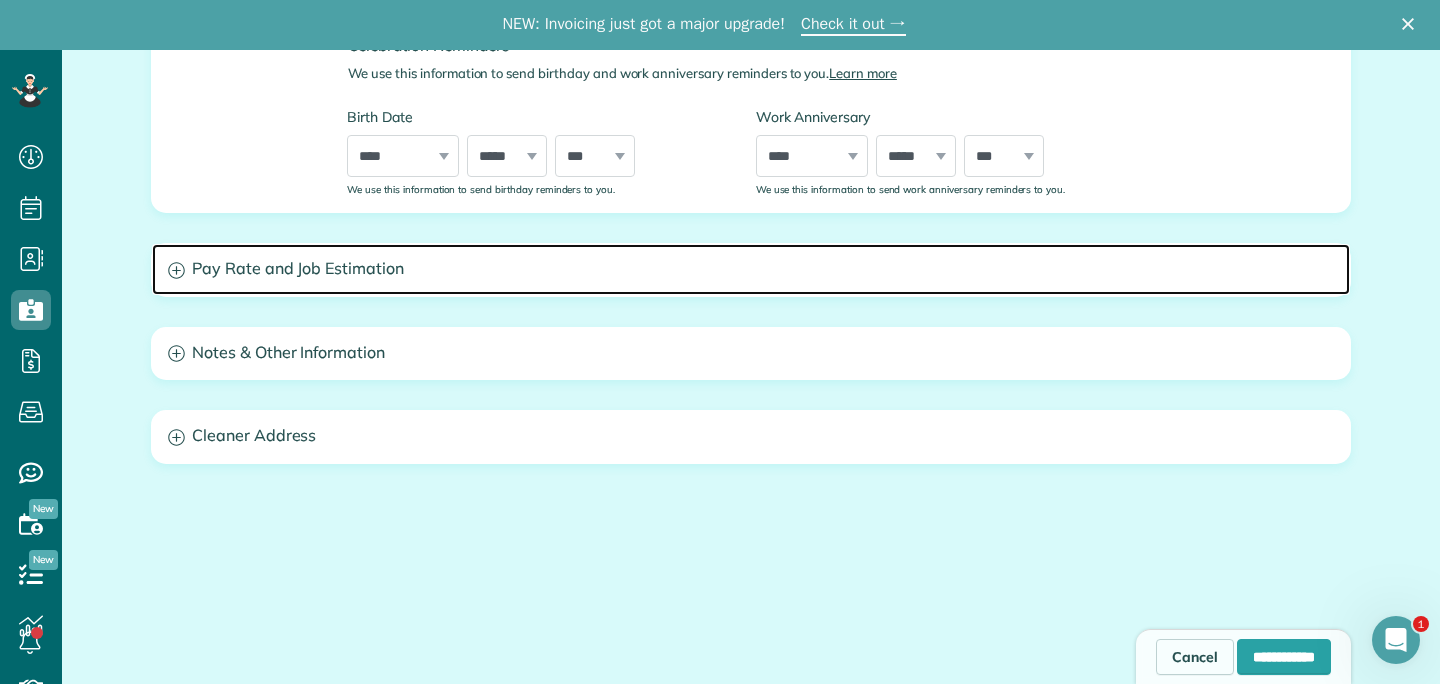 click on "Pay Rate and Job Estimation" at bounding box center [751, 269] 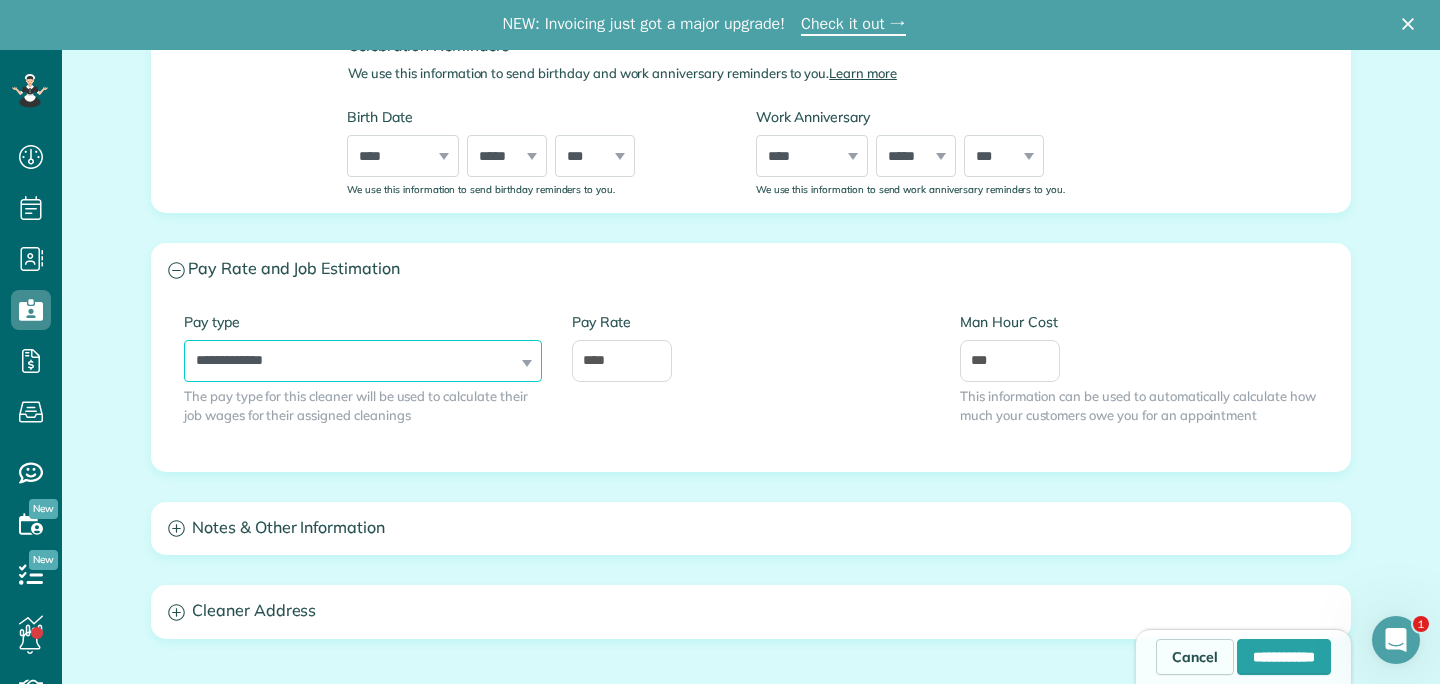 click on "**********" at bounding box center [363, 361] 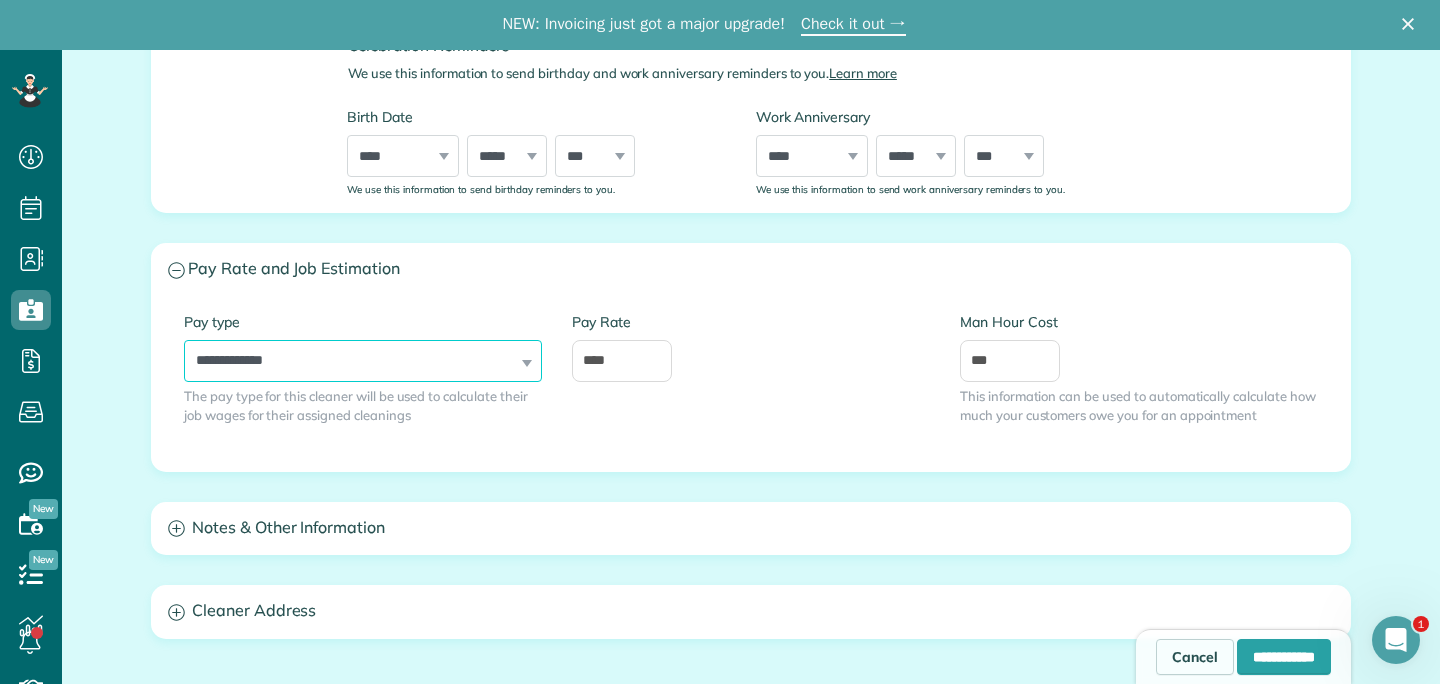 select on "******" 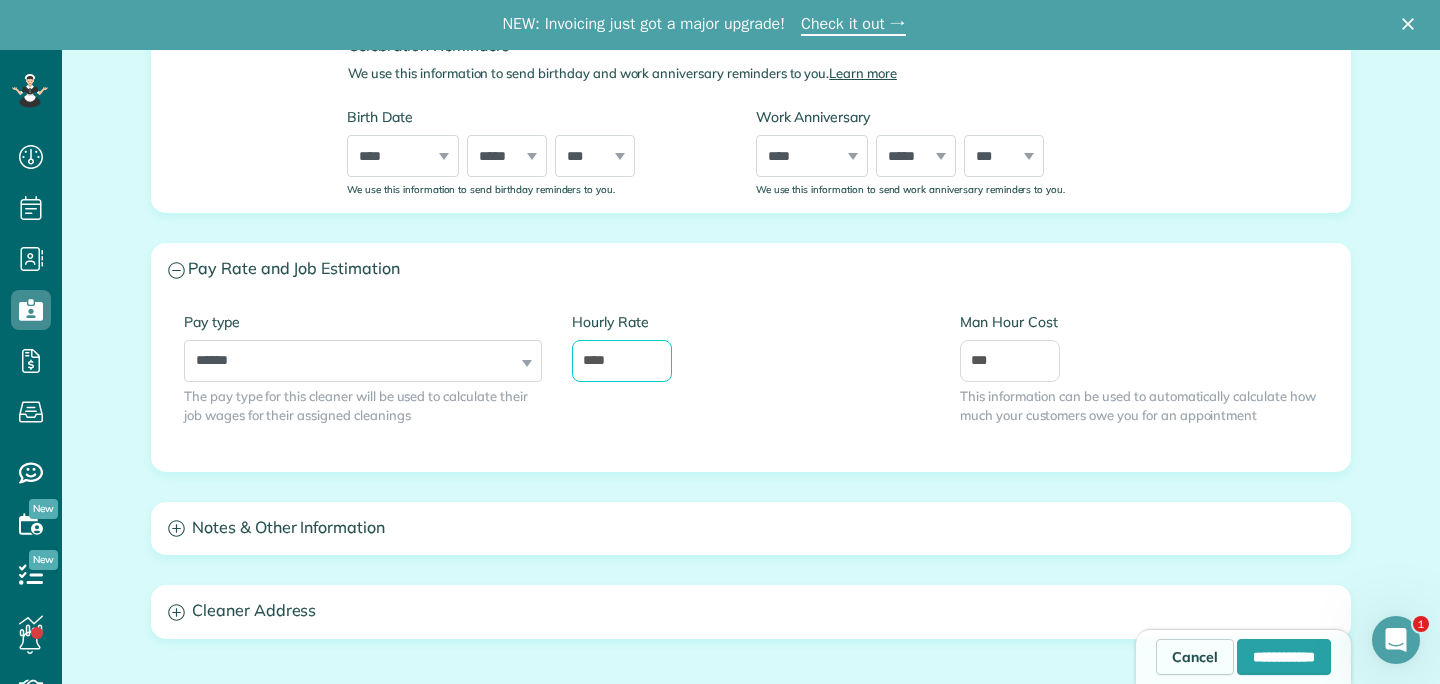 drag, startPoint x: 623, startPoint y: 361, endPoint x: 547, endPoint y: 360, distance: 76.00658 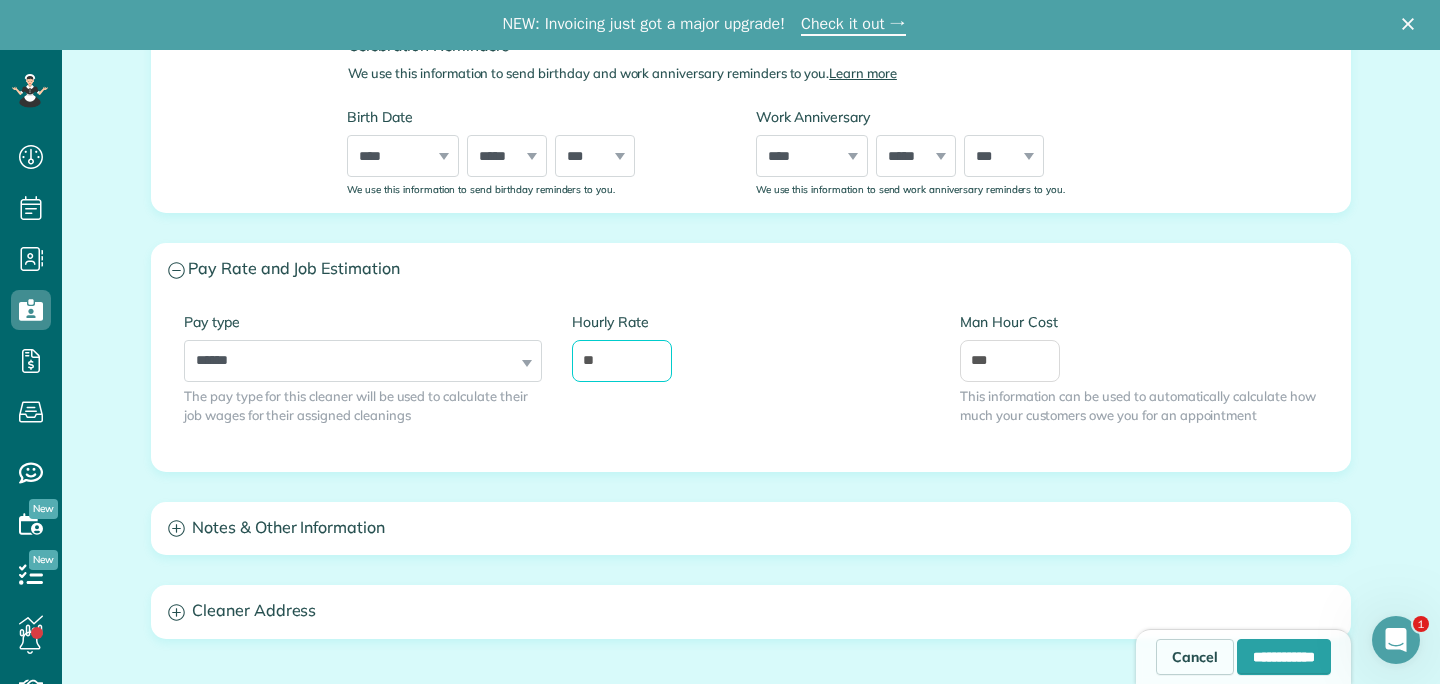 type on "**" 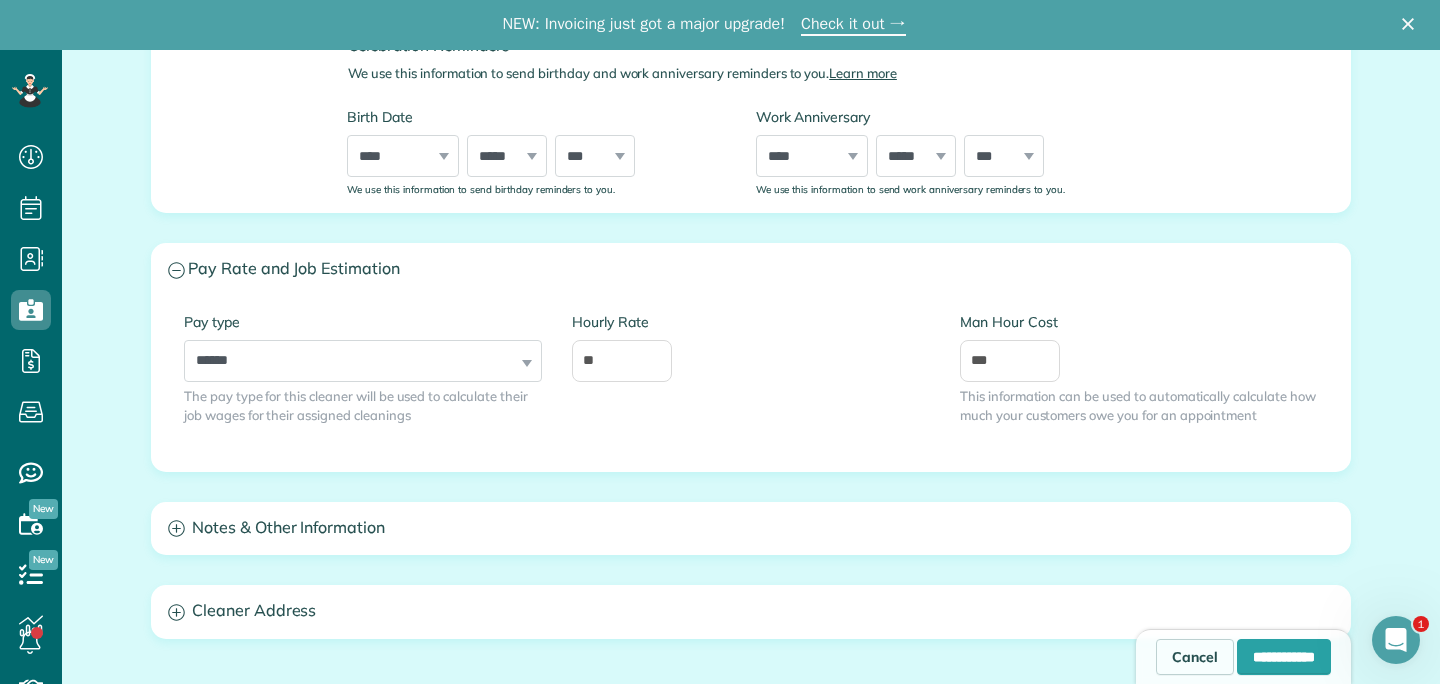 click on "**********" at bounding box center (751, 383) 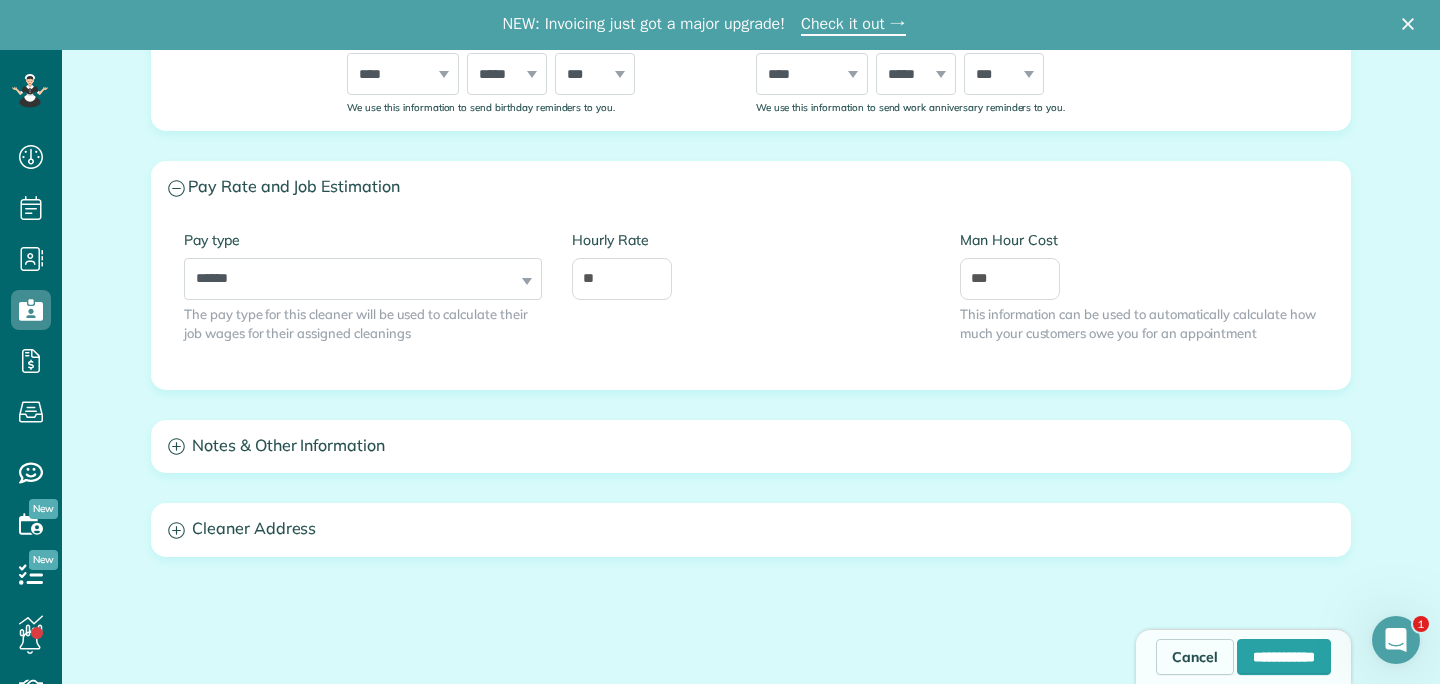 scroll, scrollTop: 798, scrollLeft: 0, axis: vertical 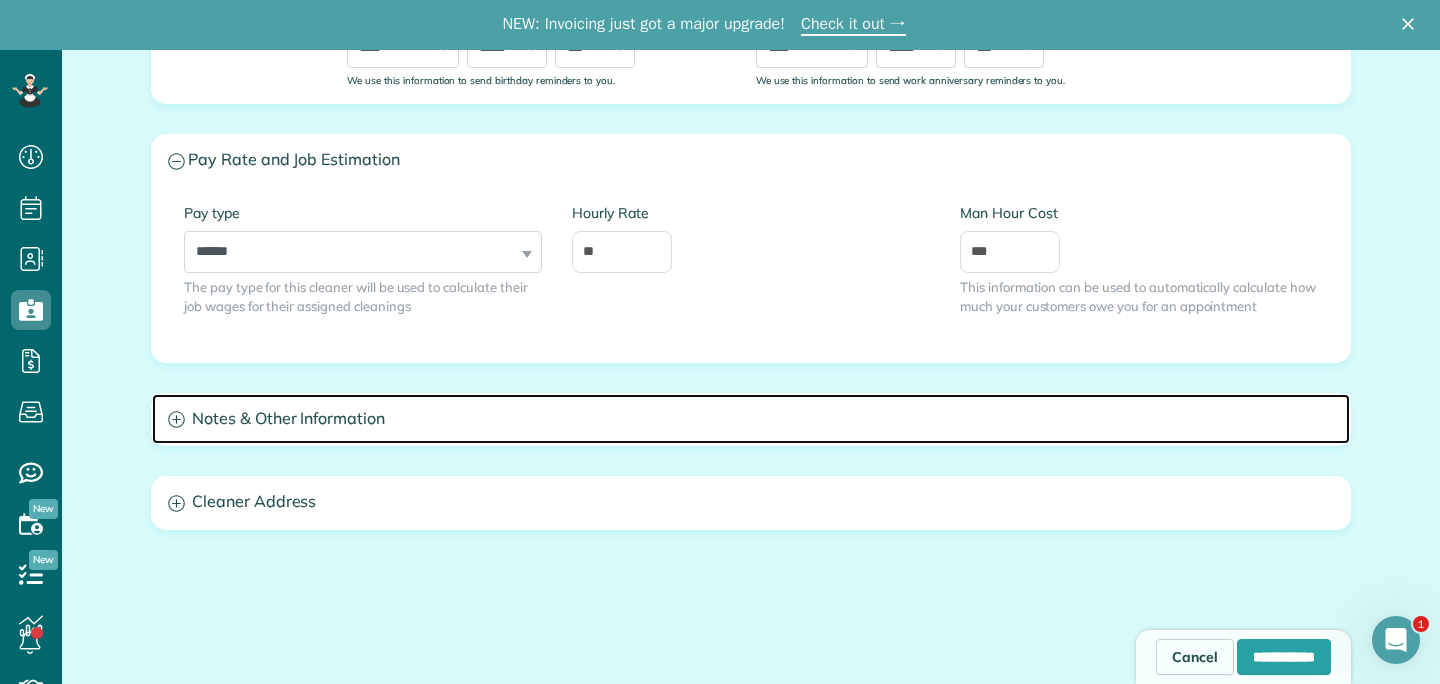 click on "Notes & Other Information" at bounding box center [751, 419] 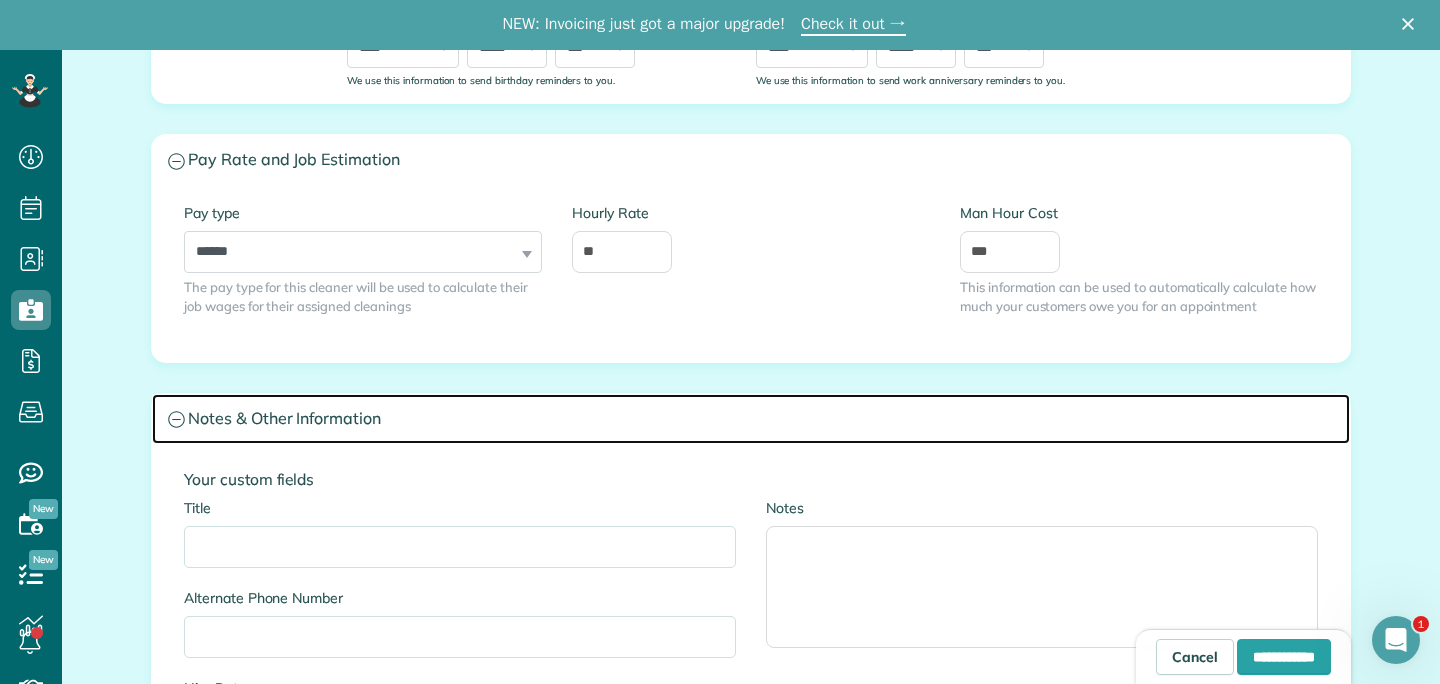 click on "Notes & Other Information" at bounding box center (751, 419) 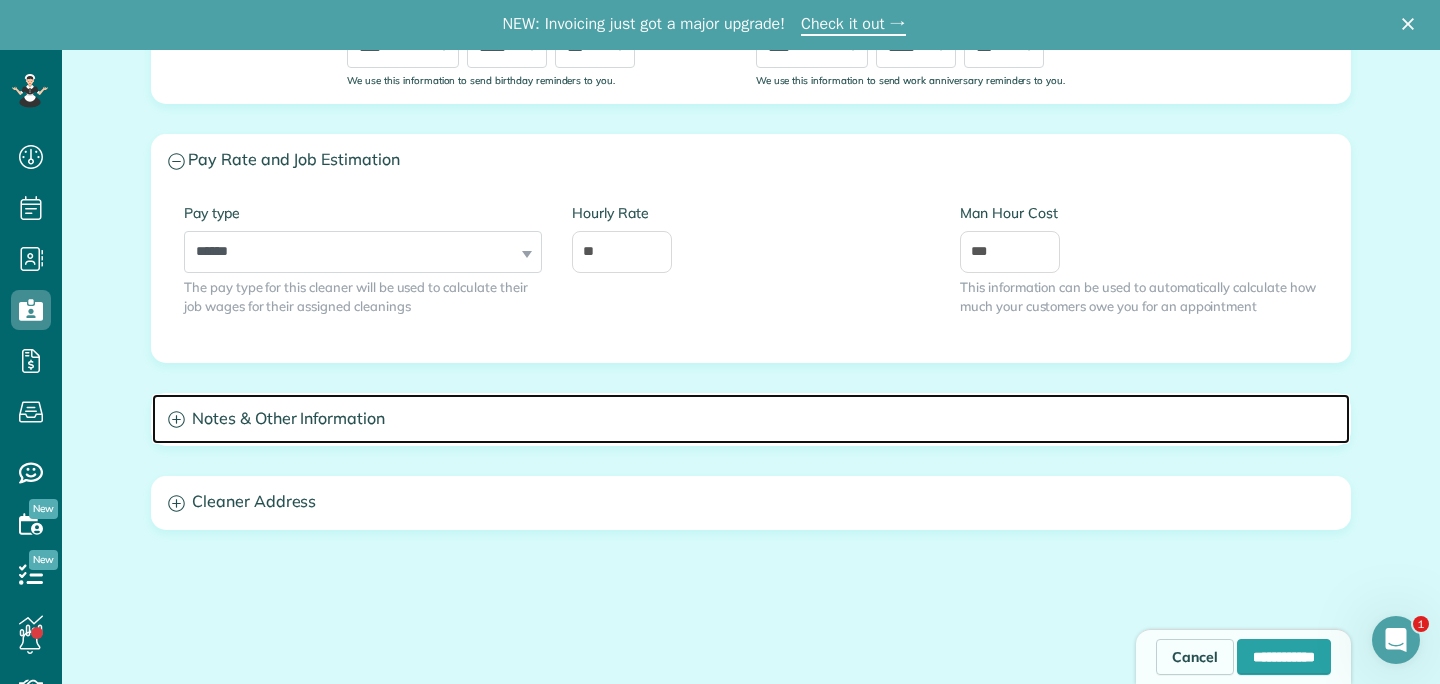 click on "Notes & Other Information" at bounding box center (751, 419) 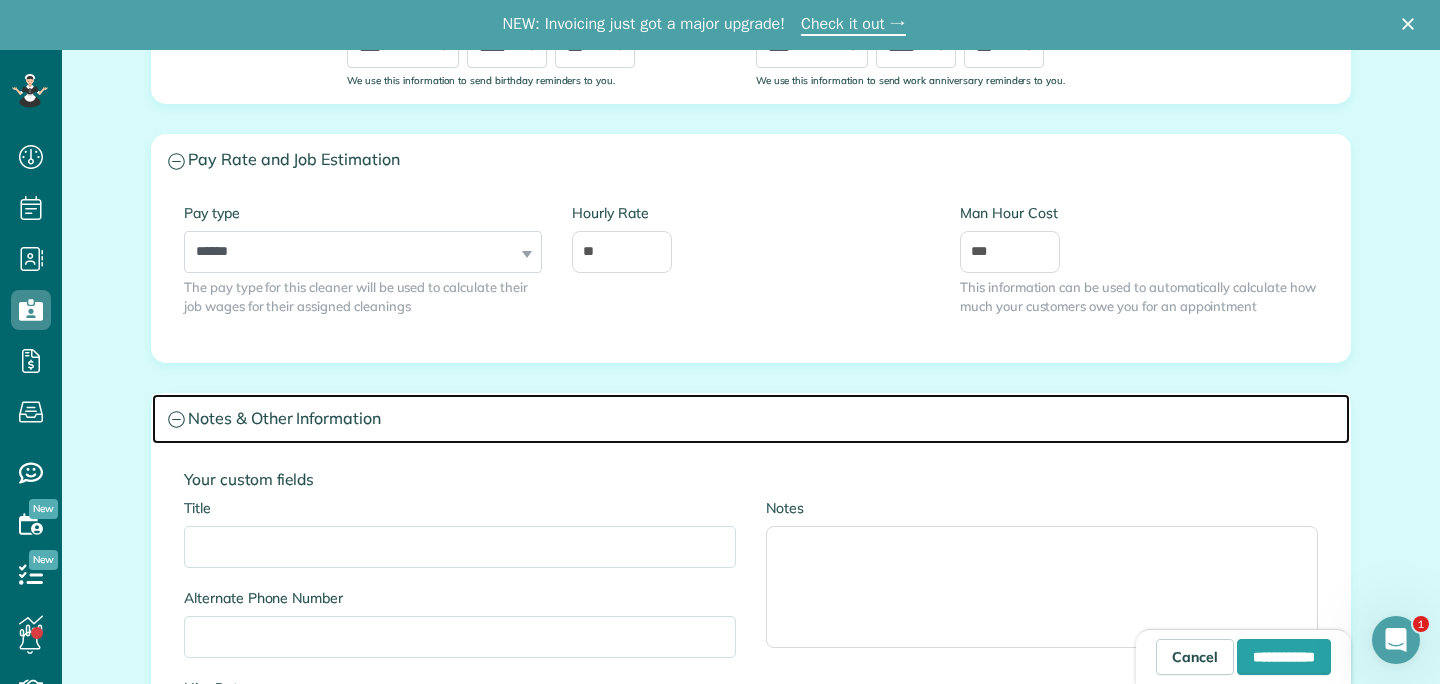 click on "Notes & Other Information" at bounding box center (751, 419) 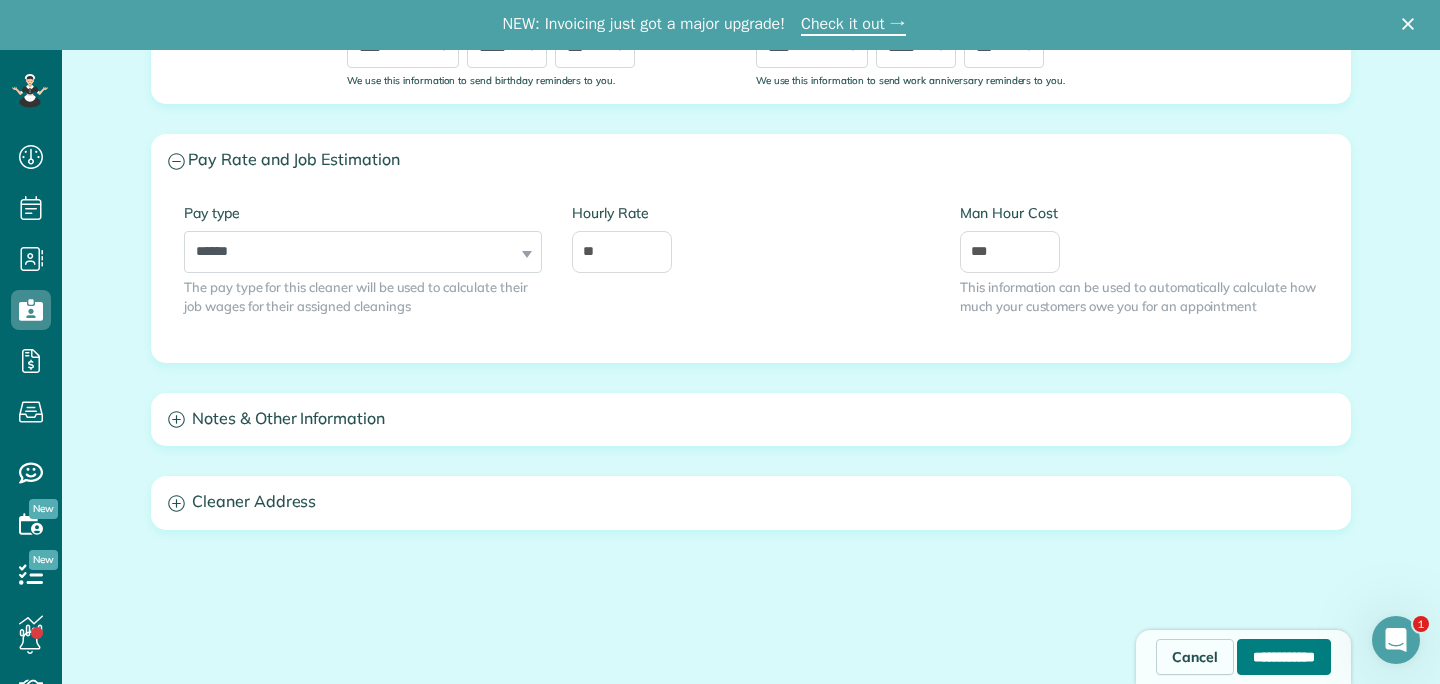 click on "**********" at bounding box center [1284, 657] 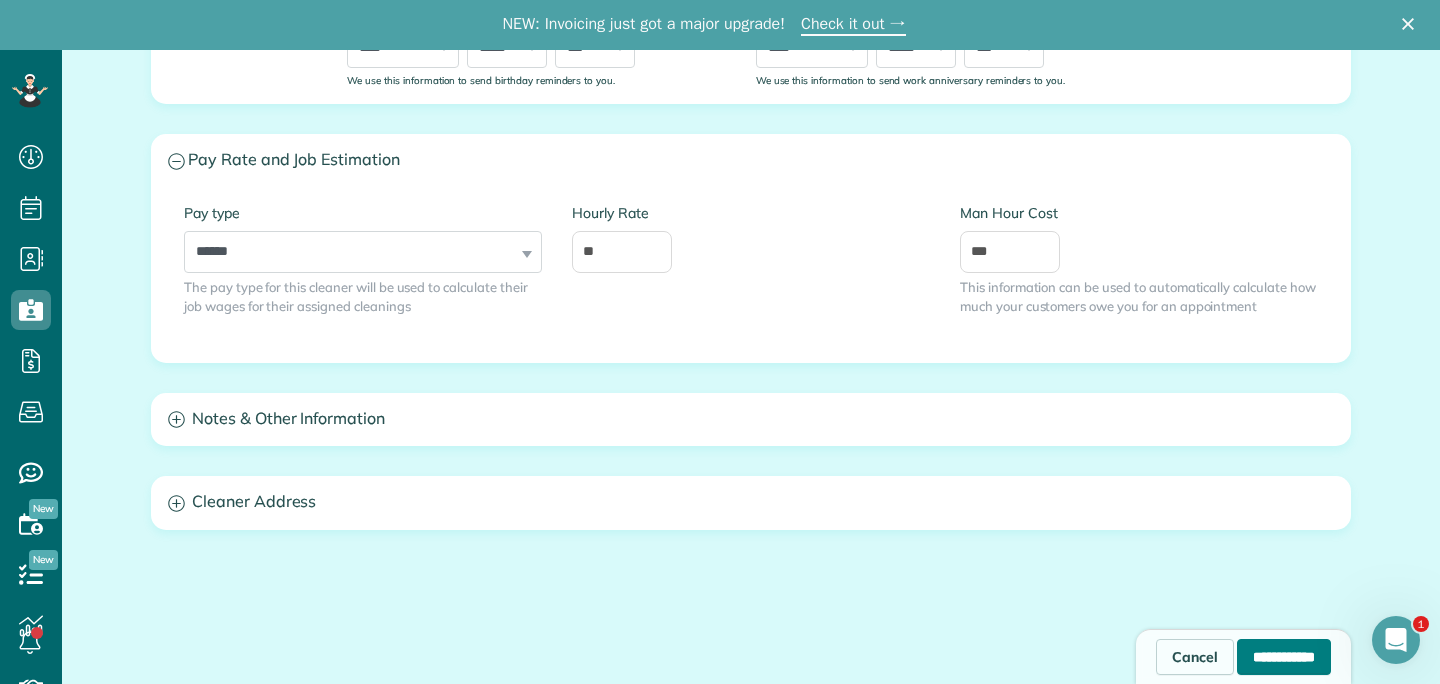 type on "**********" 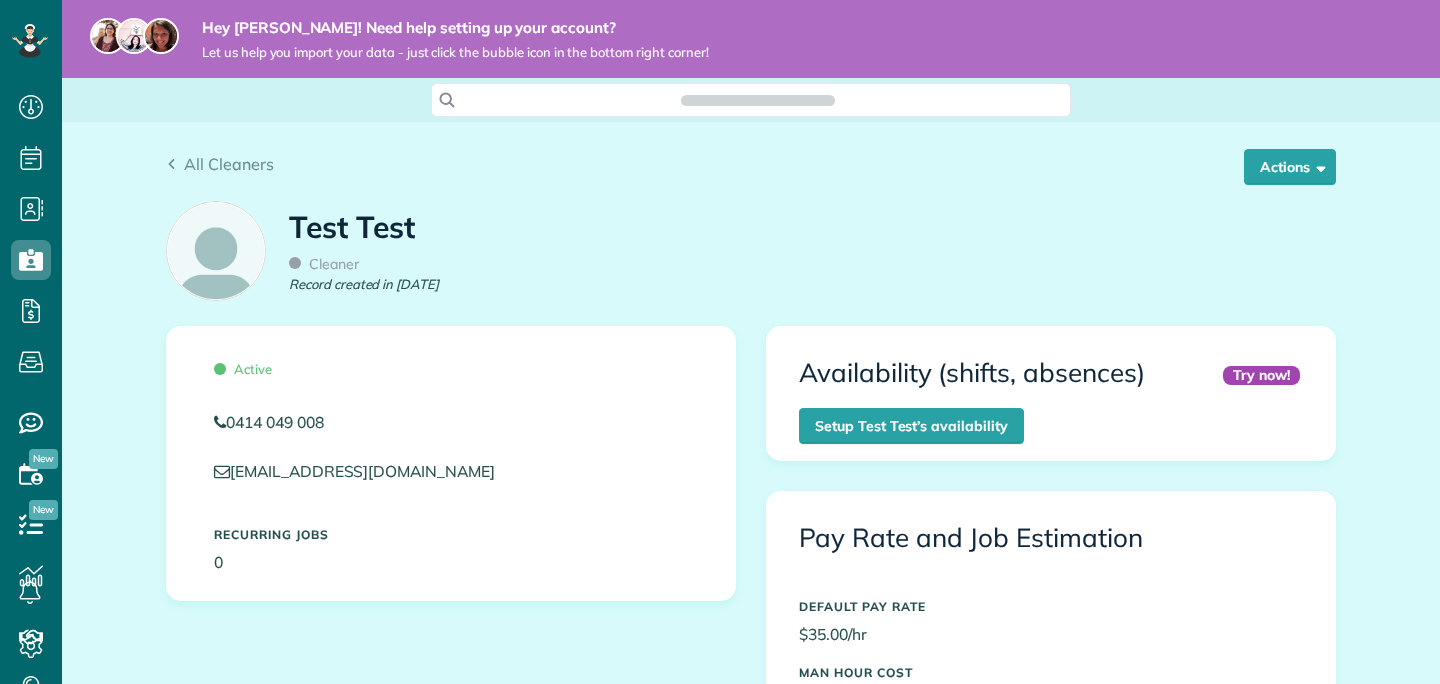 scroll, scrollTop: 0, scrollLeft: 0, axis: both 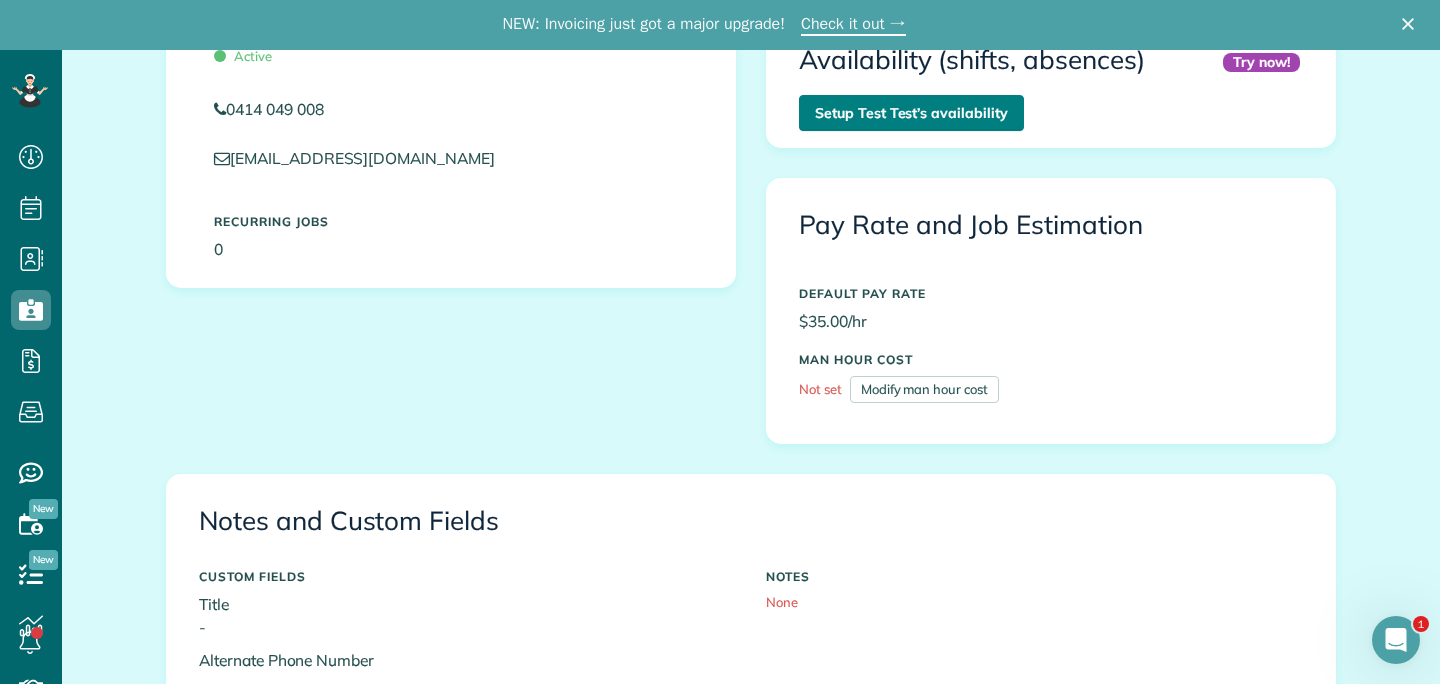 click on "Setup Test Test’s availability" at bounding box center (911, 113) 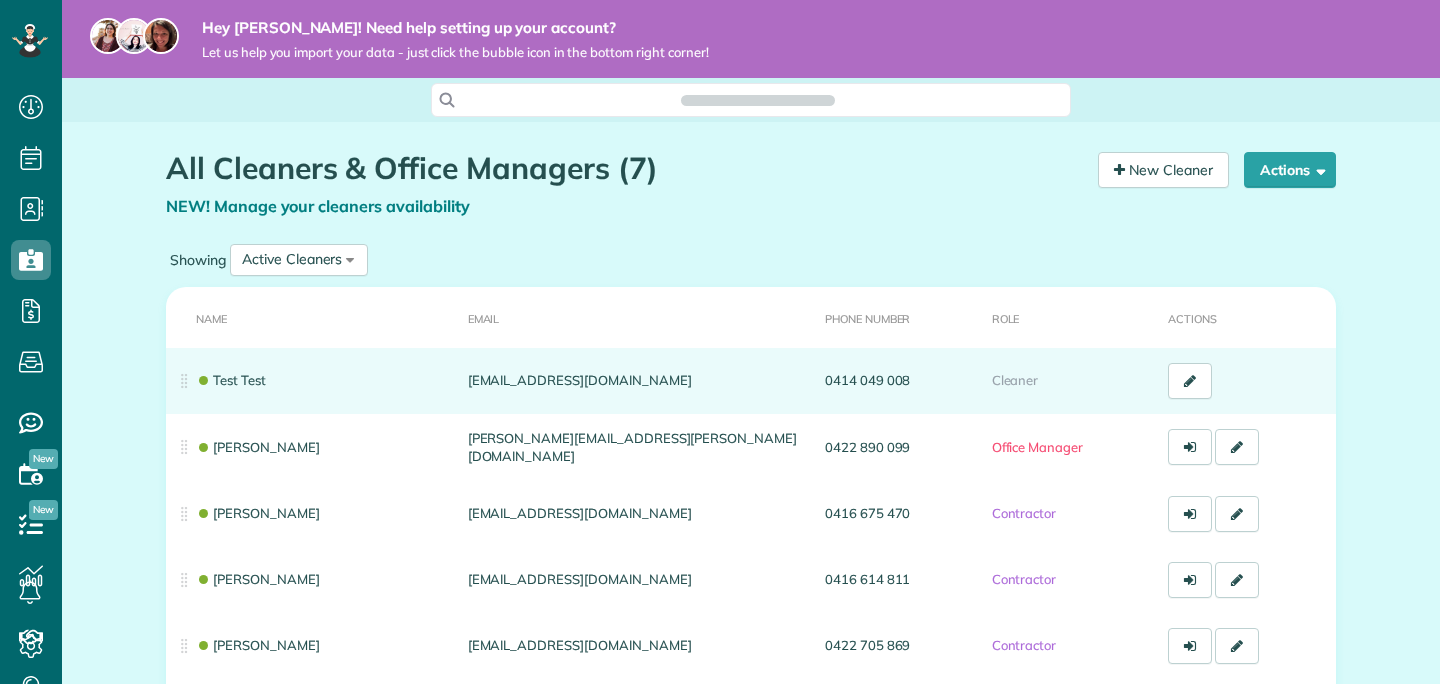 scroll, scrollTop: 0, scrollLeft: 0, axis: both 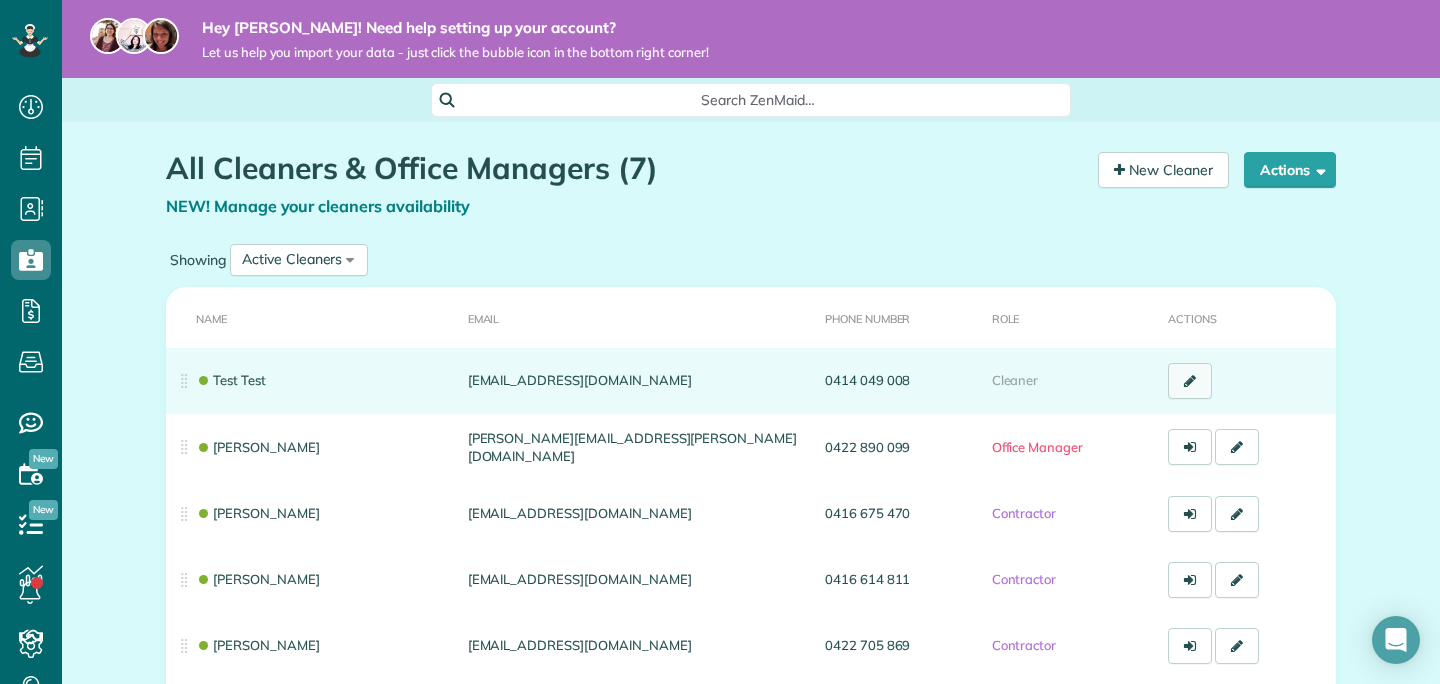 click at bounding box center (1190, 381) 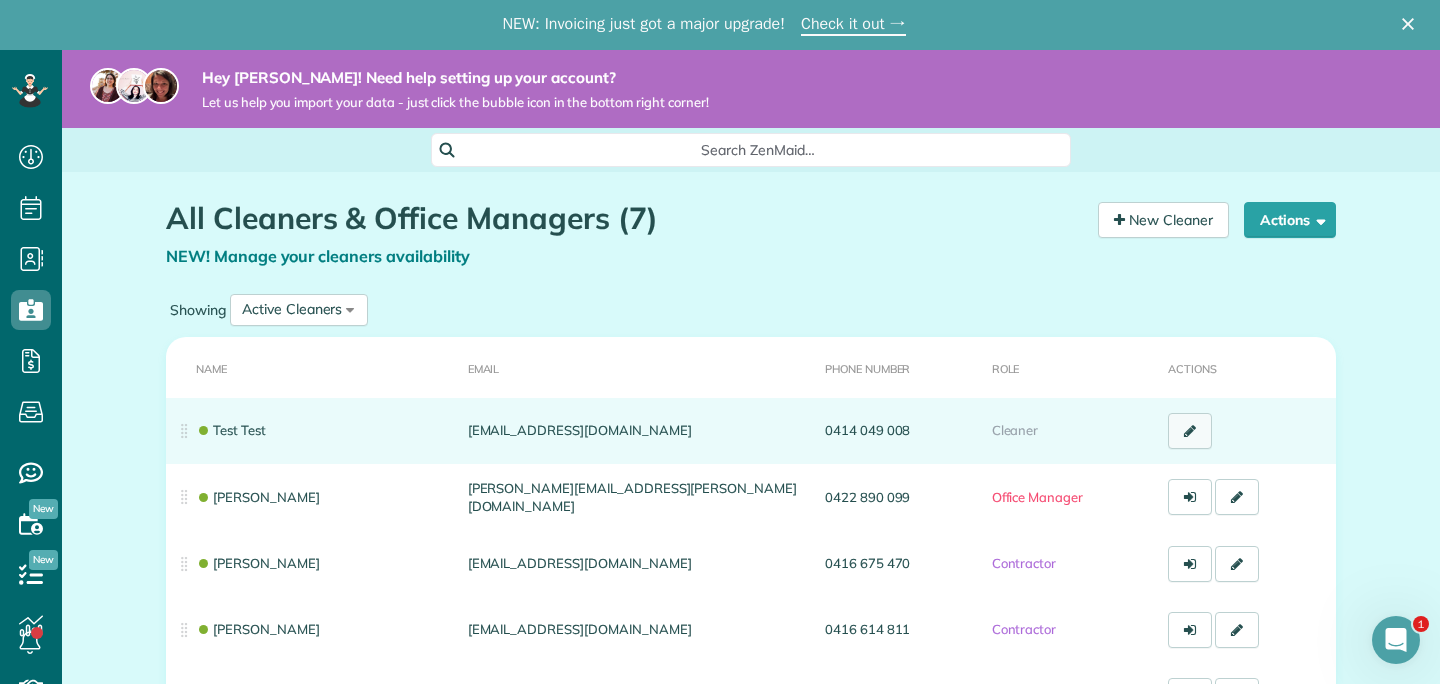 scroll, scrollTop: 0, scrollLeft: 0, axis: both 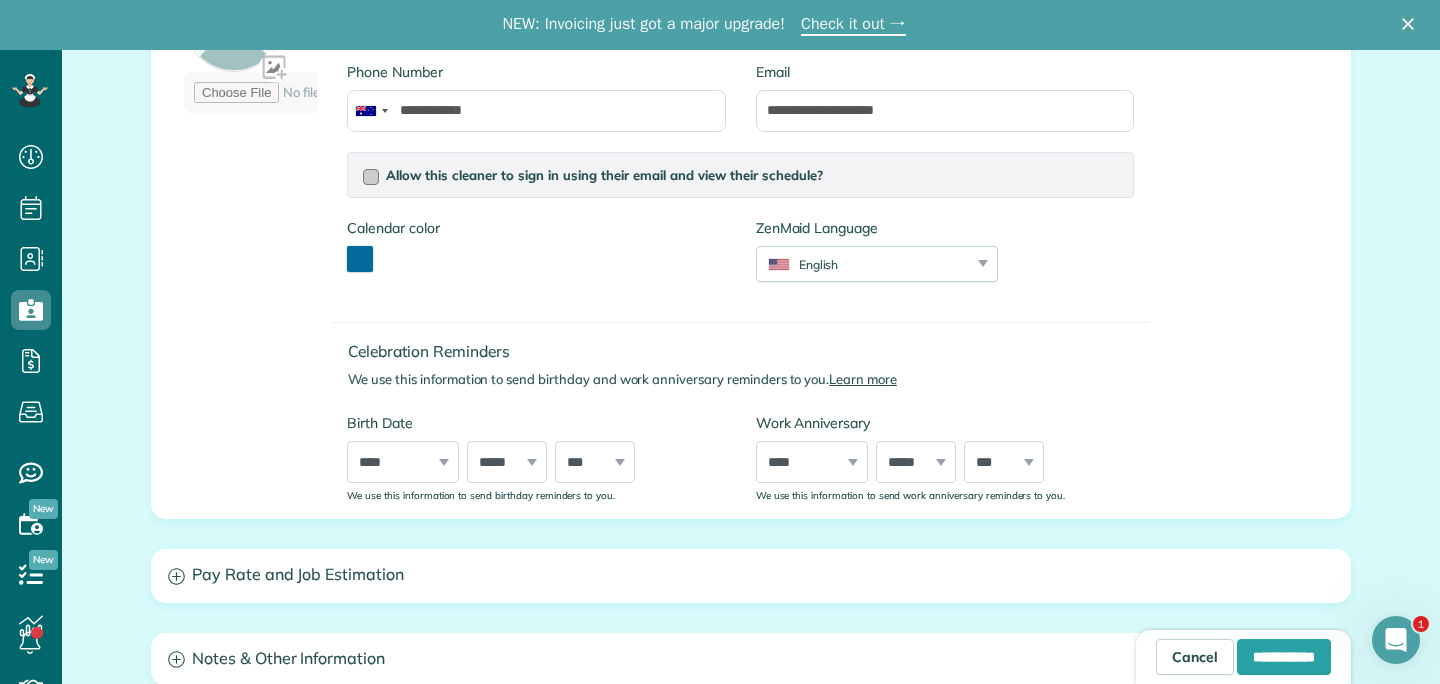 click at bounding box center (371, 177) 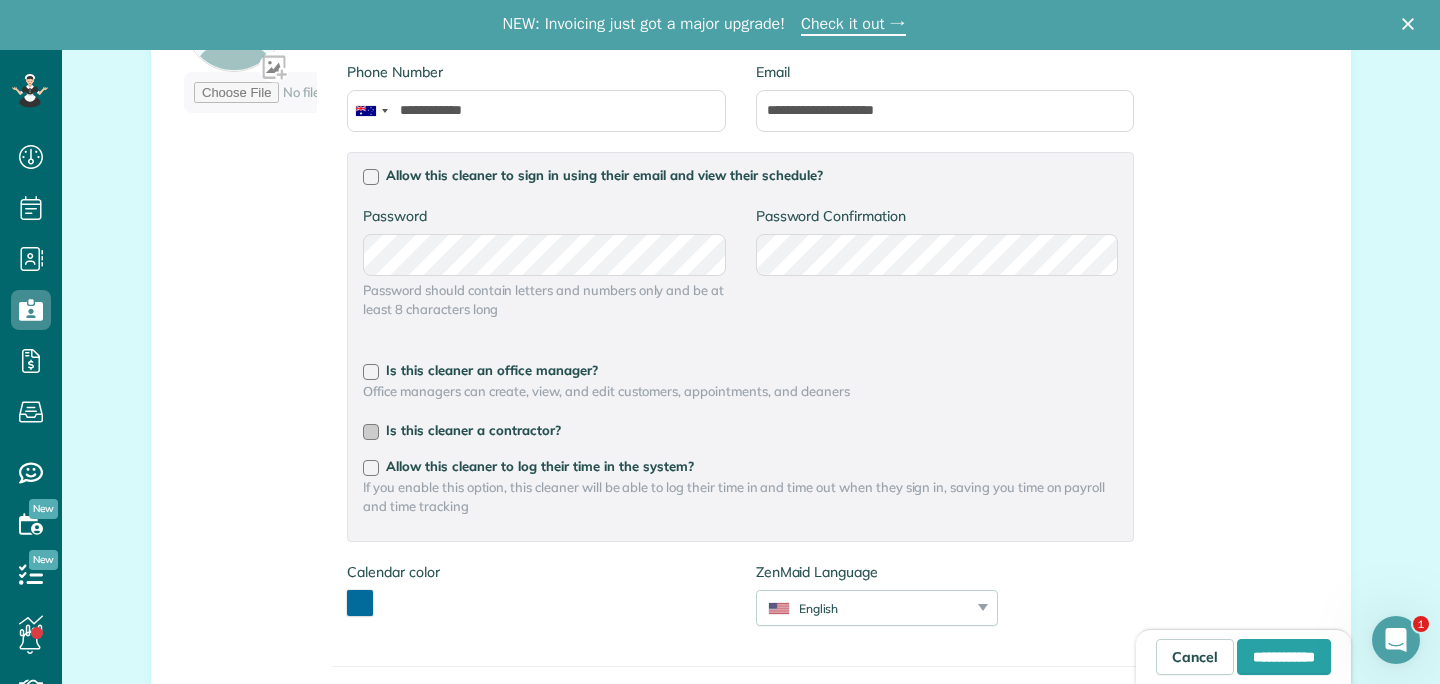 click at bounding box center [371, 432] 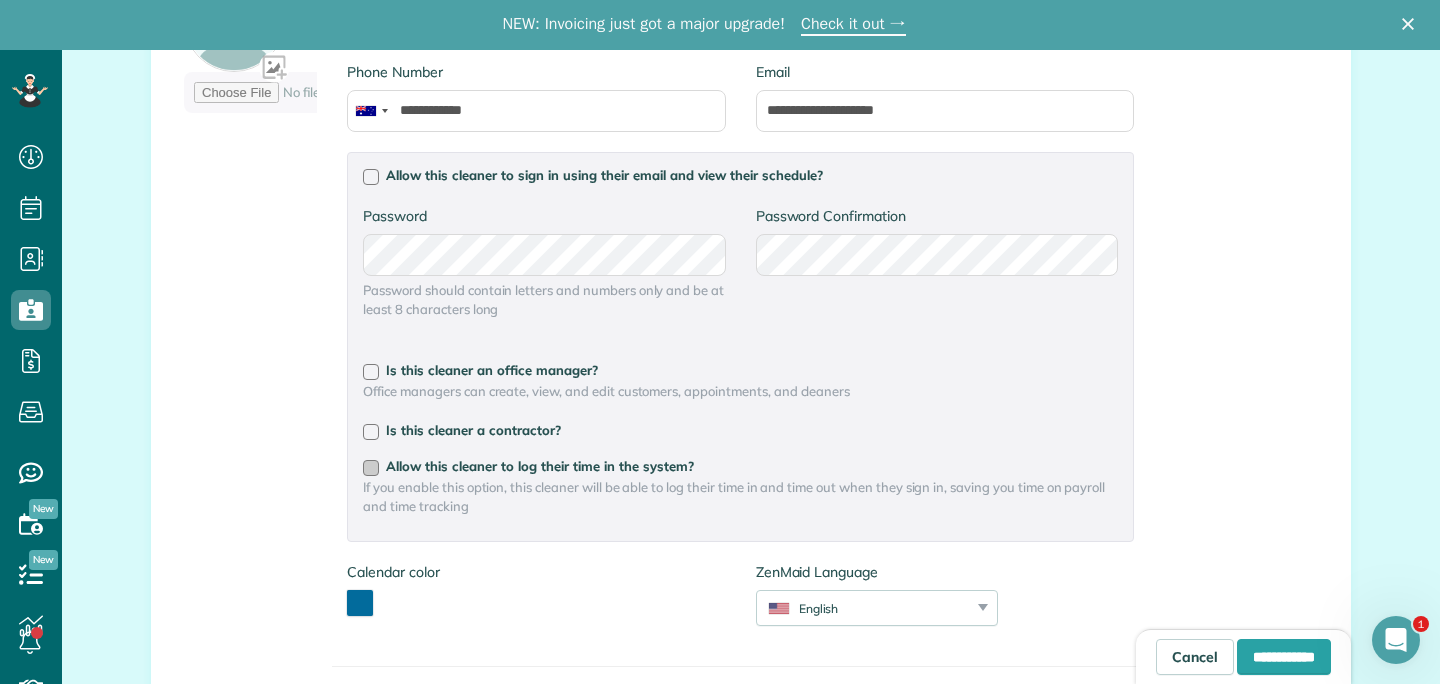 click at bounding box center [371, 468] 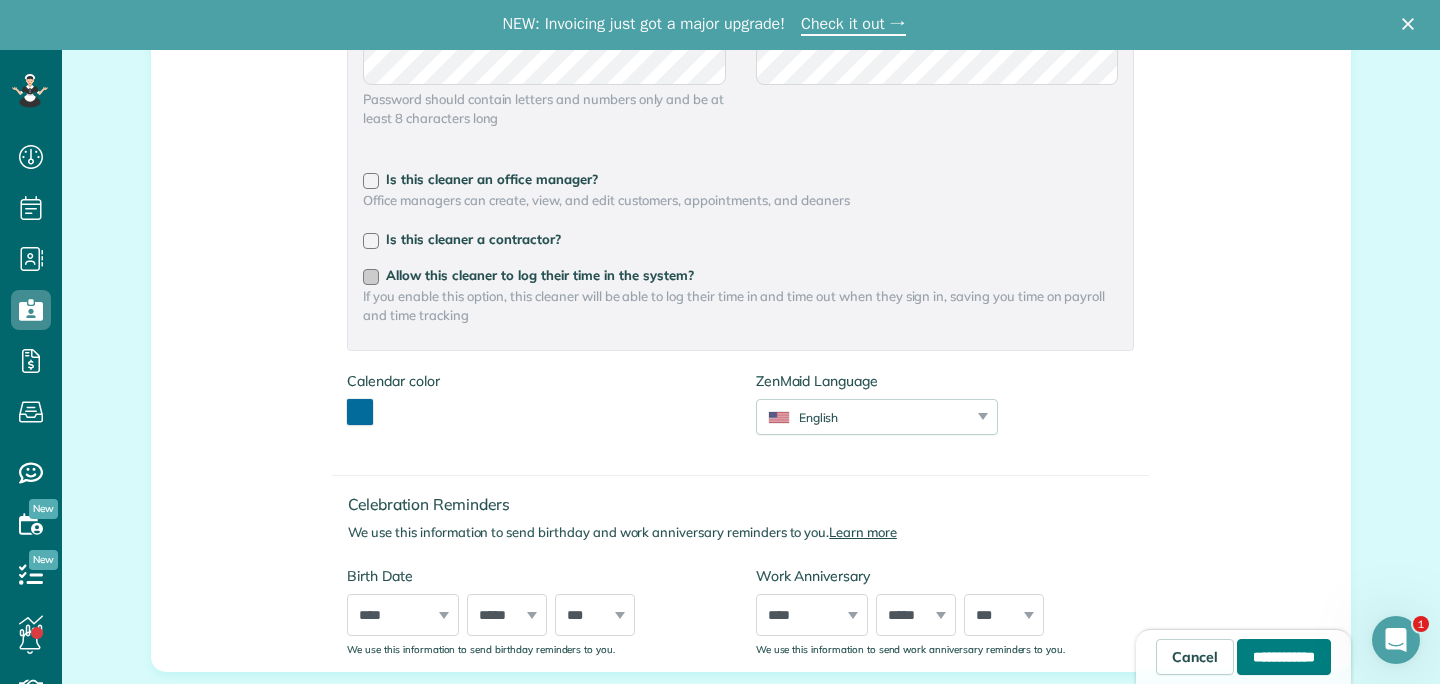 scroll, scrollTop: 587, scrollLeft: 0, axis: vertical 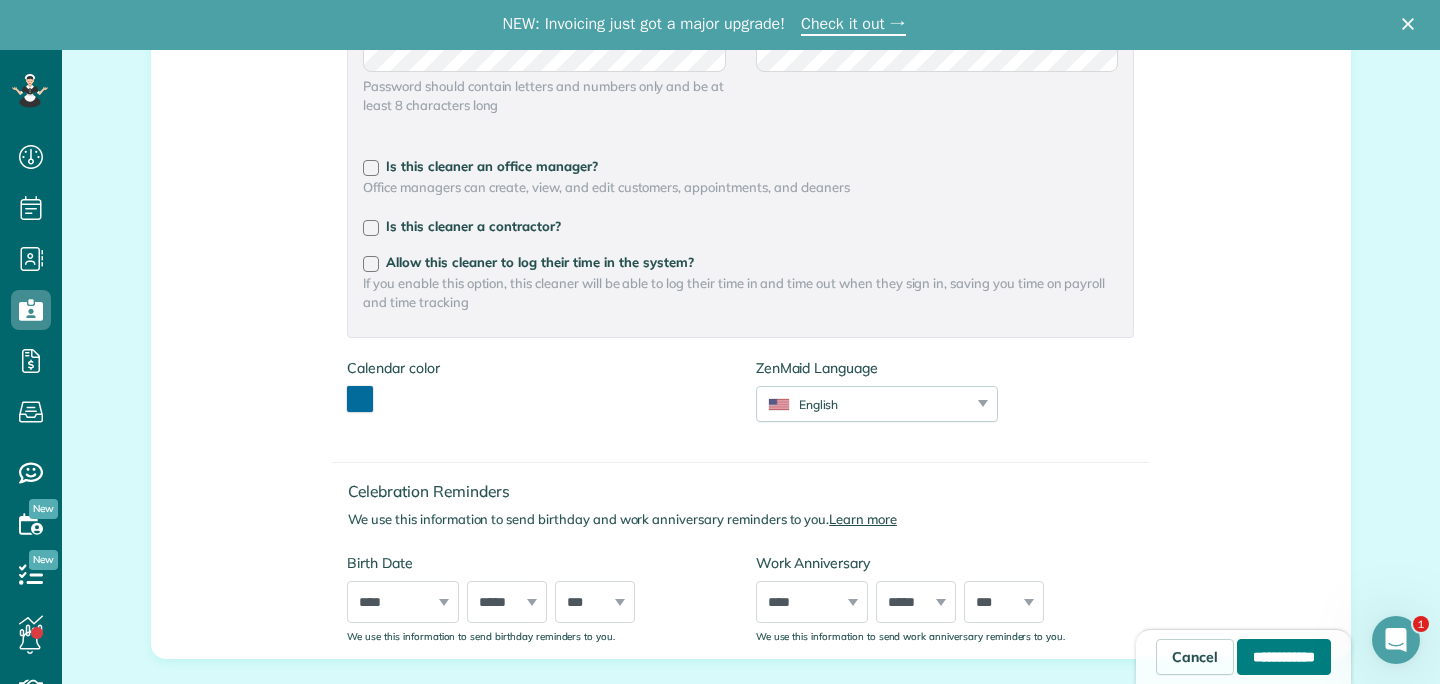 click on "**********" at bounding box center [1284, 657] 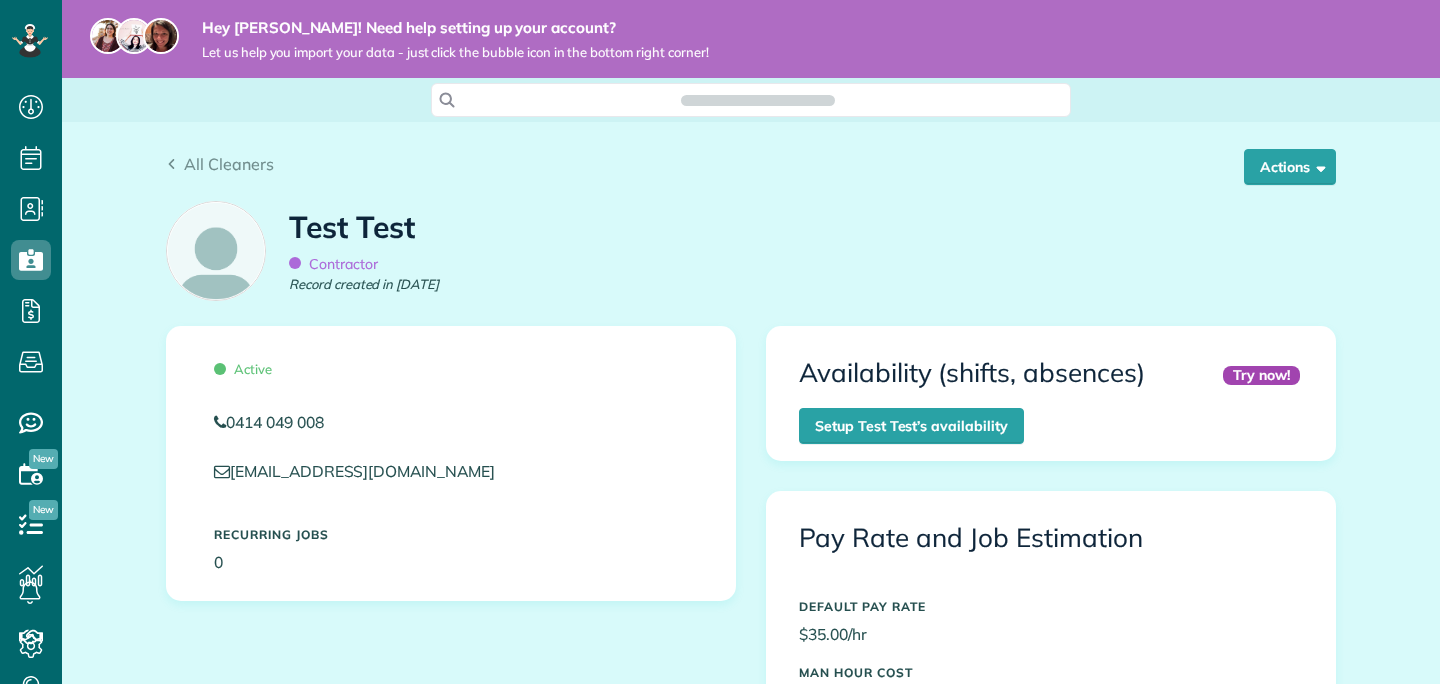 scroll, scrollTop: 0, scrollLeft: 0, axis: both 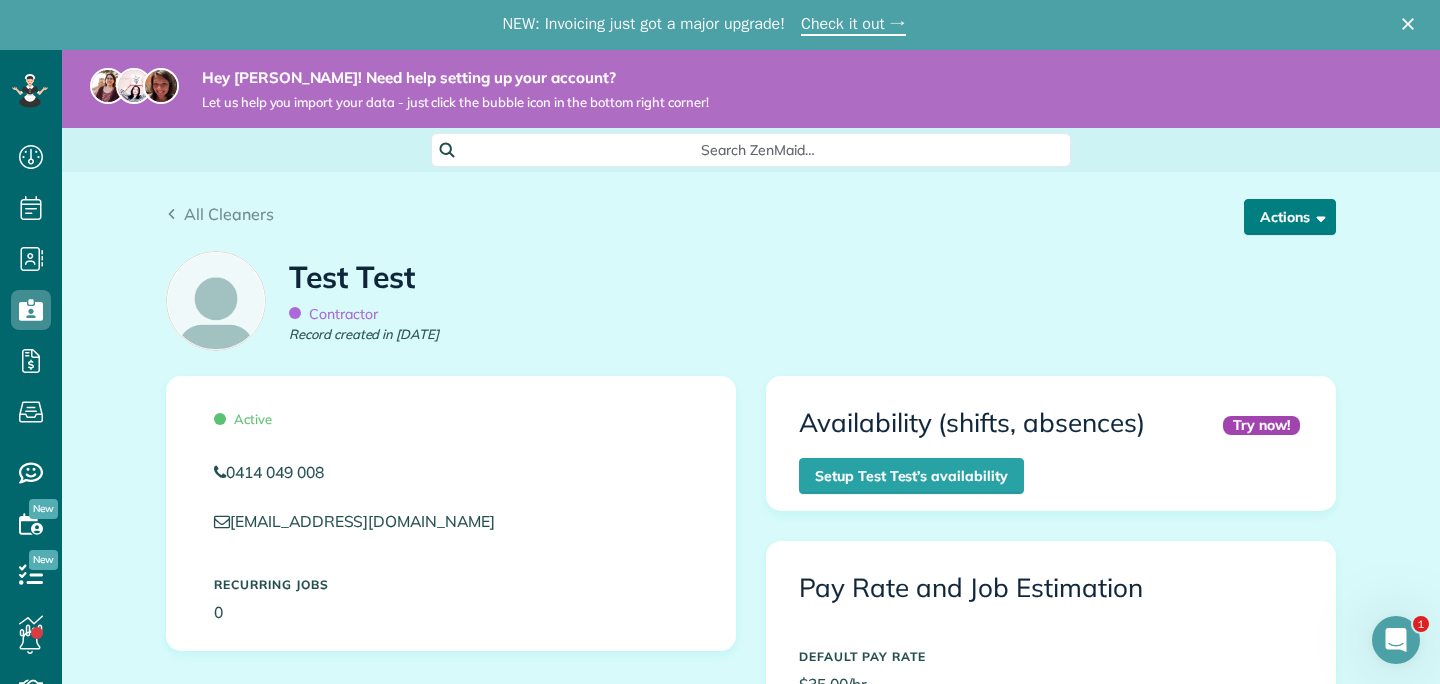 click on "Actions" at bounding box center (1290, 217) 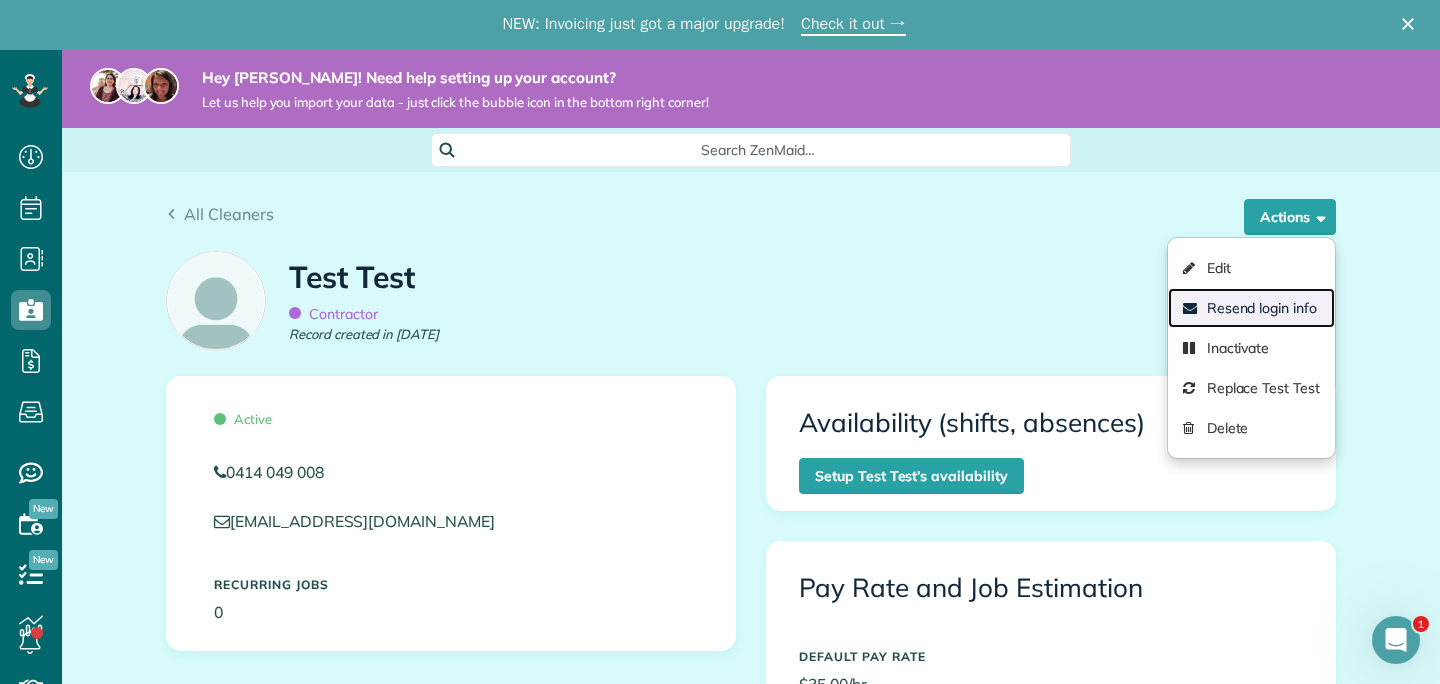 click on "Resend login info" at bounding box center [1251, 308] 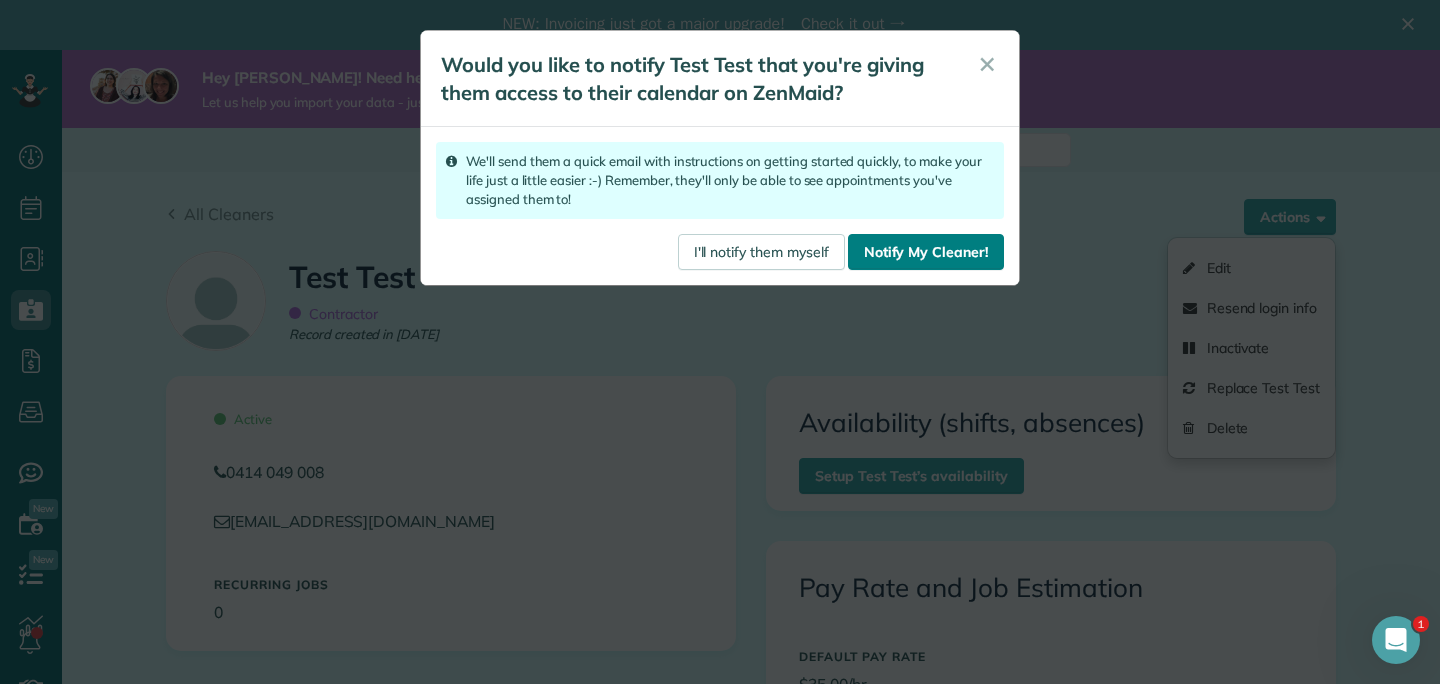 click on "Notify My Cleaner!" at bounding box center (926, 252) 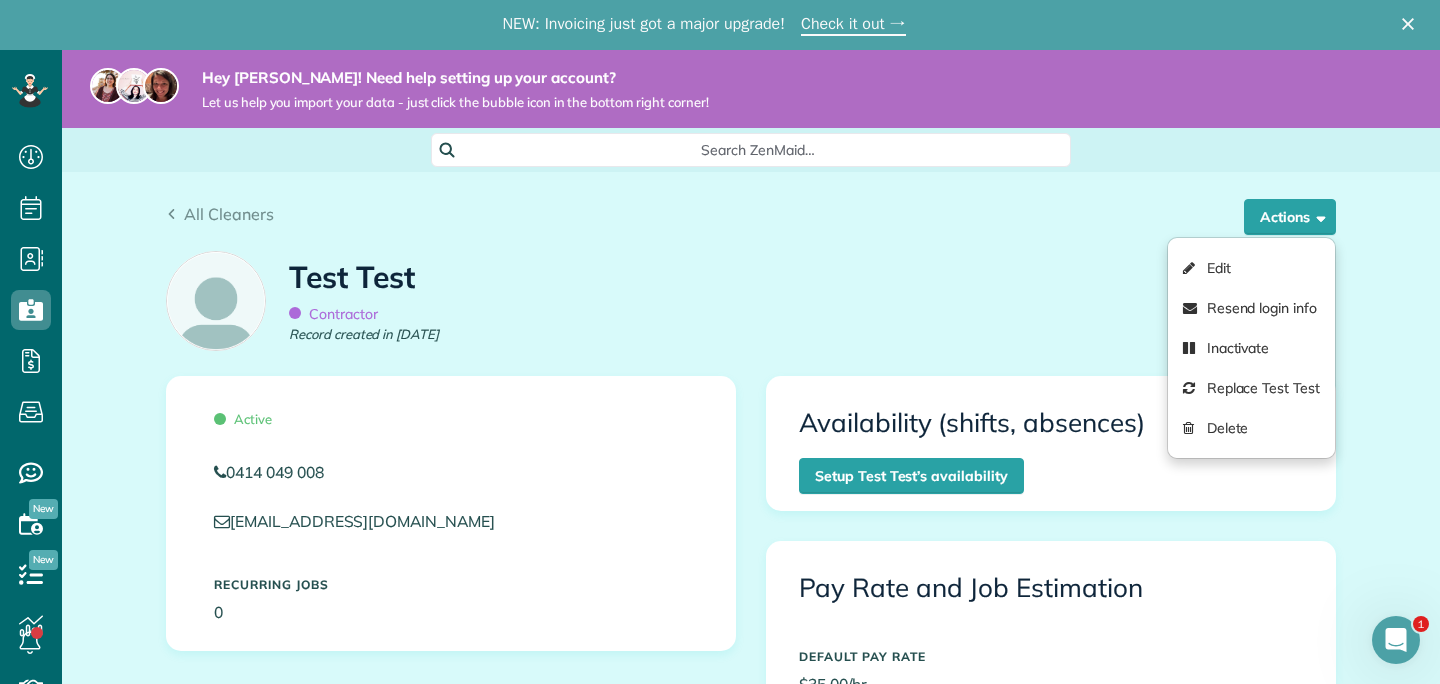 click on "All Cleaners" at bounding box center (751, 214) 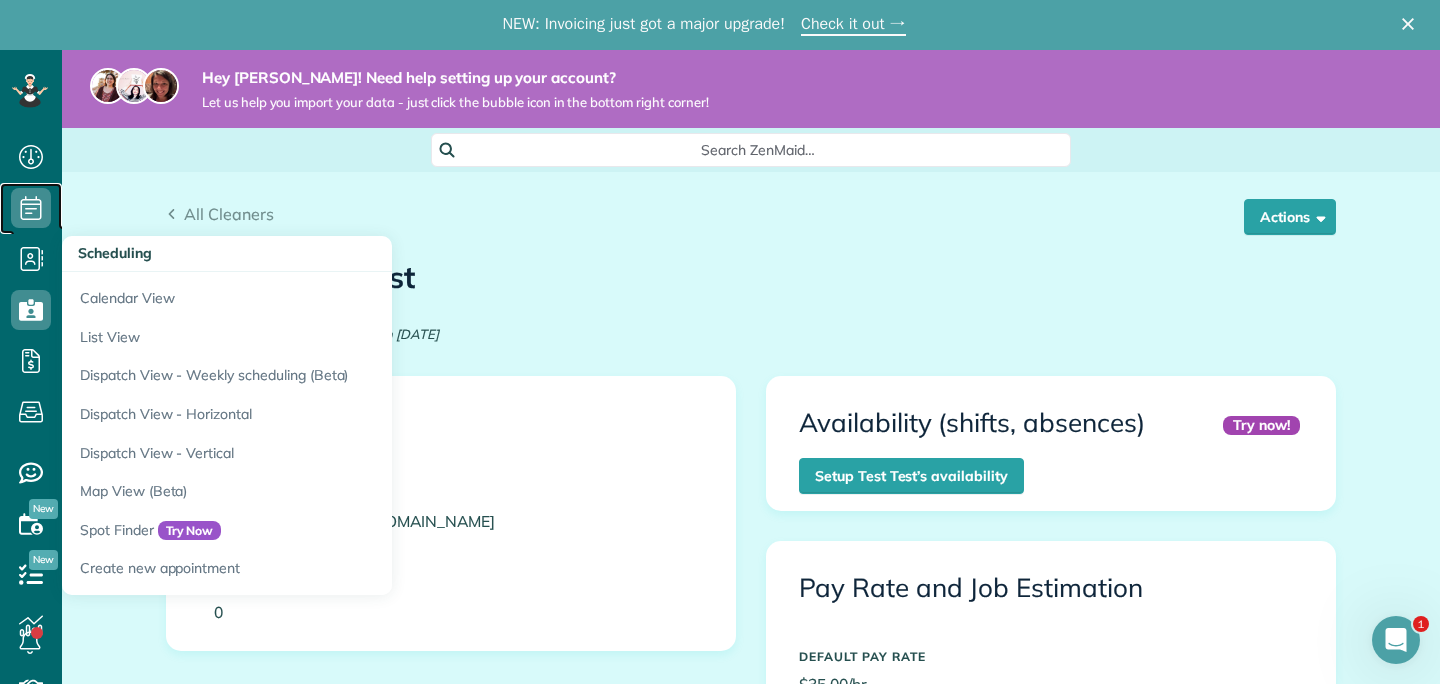 click 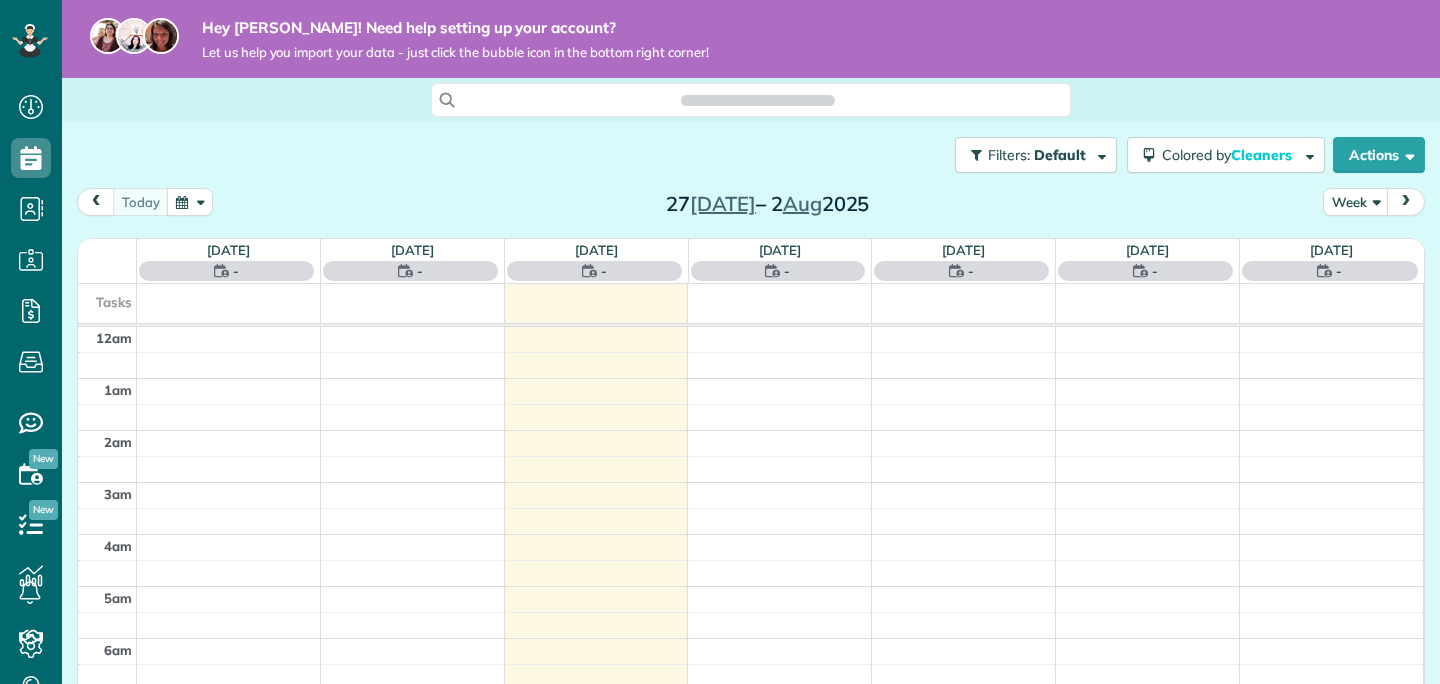 scroll, scrollTop: 0, scrollLeft: 0, axis: both 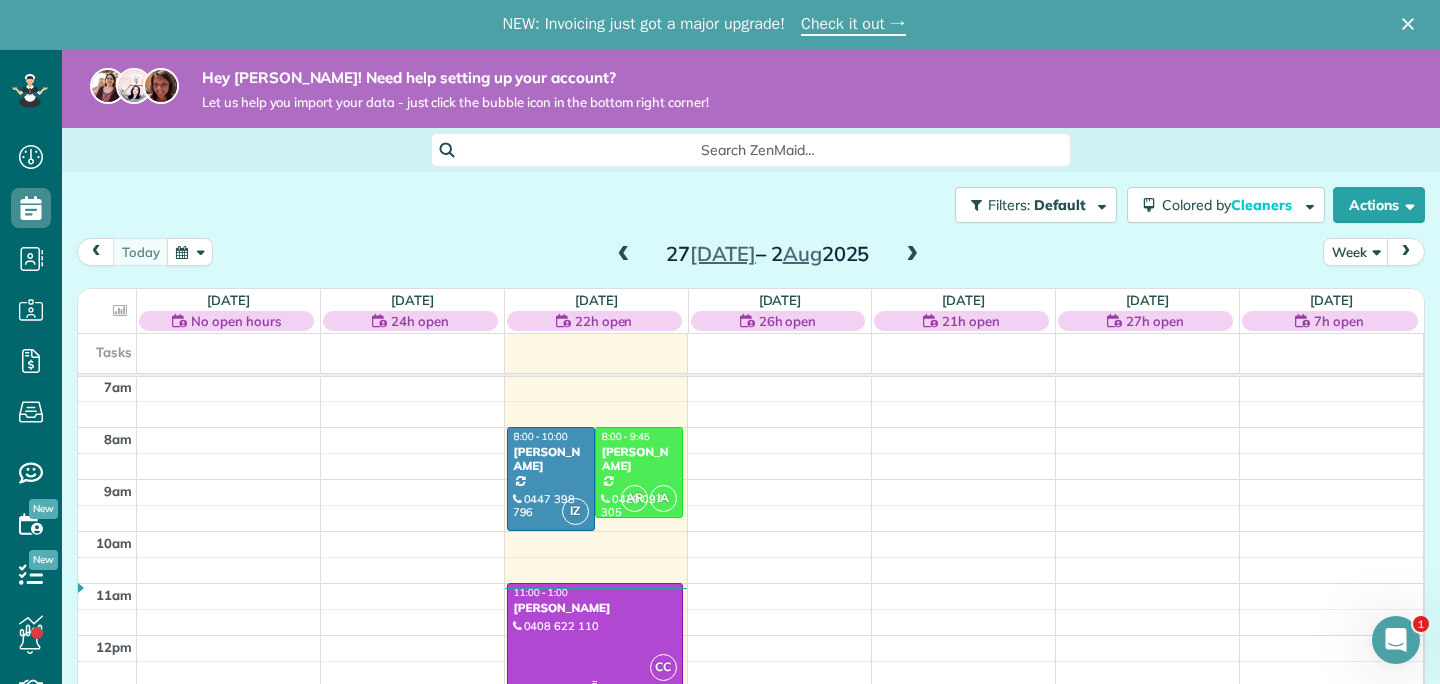 click at bounding box center (595, 635) 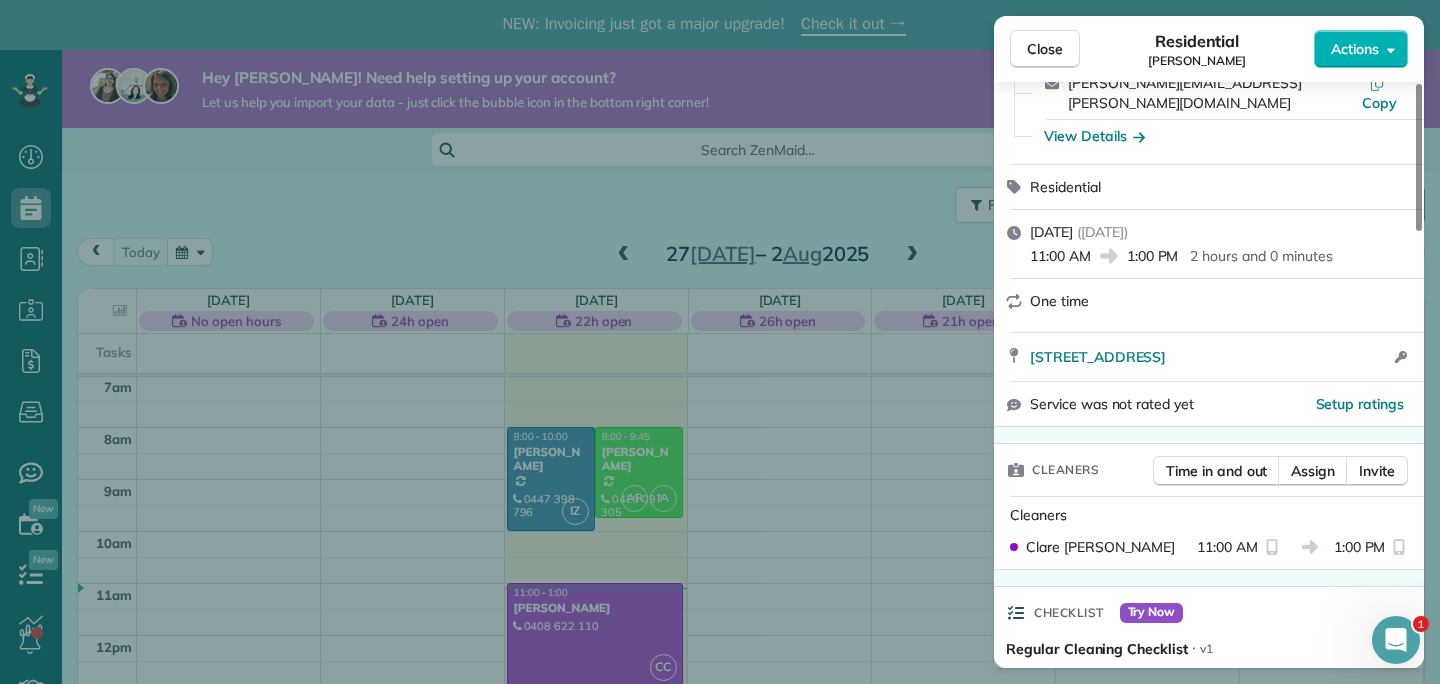 scroll, scrollTop: 176, scrollLeft: 0, axis: vertical 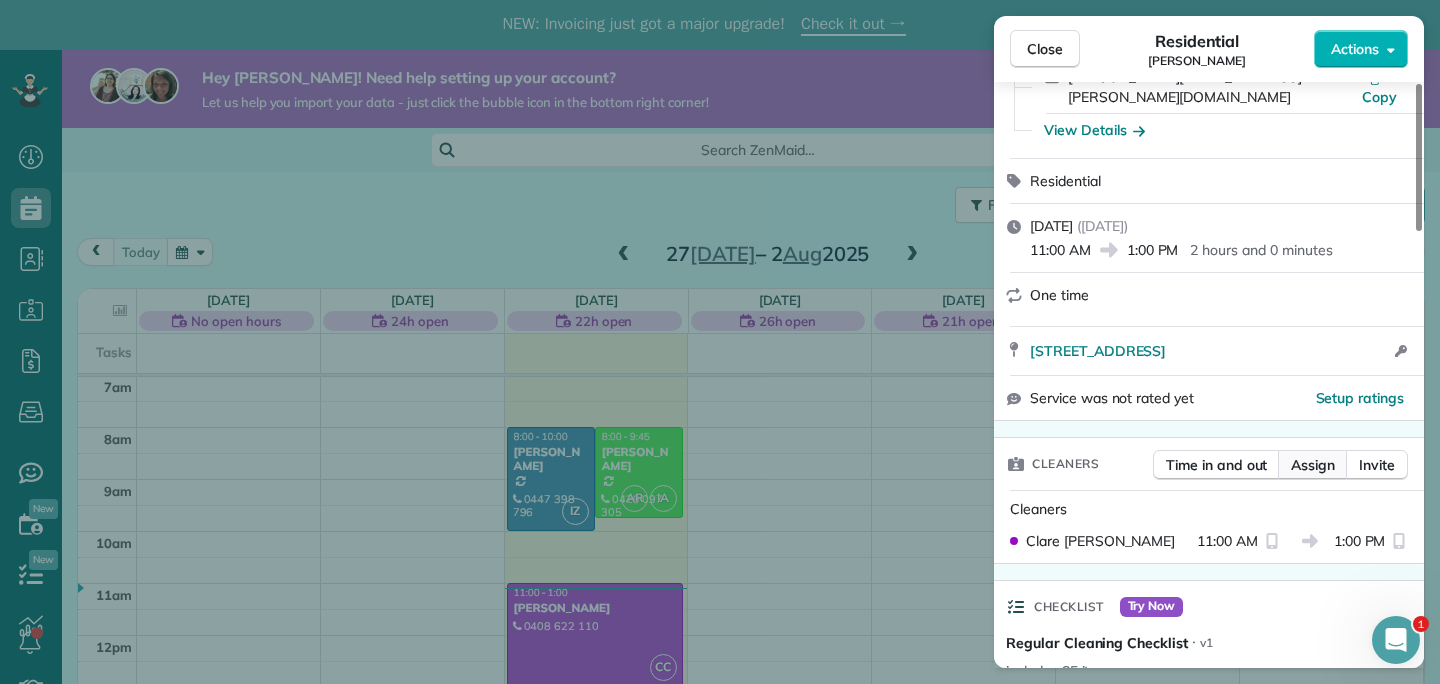 click on "Assign" at bounding box center [1313, 465] 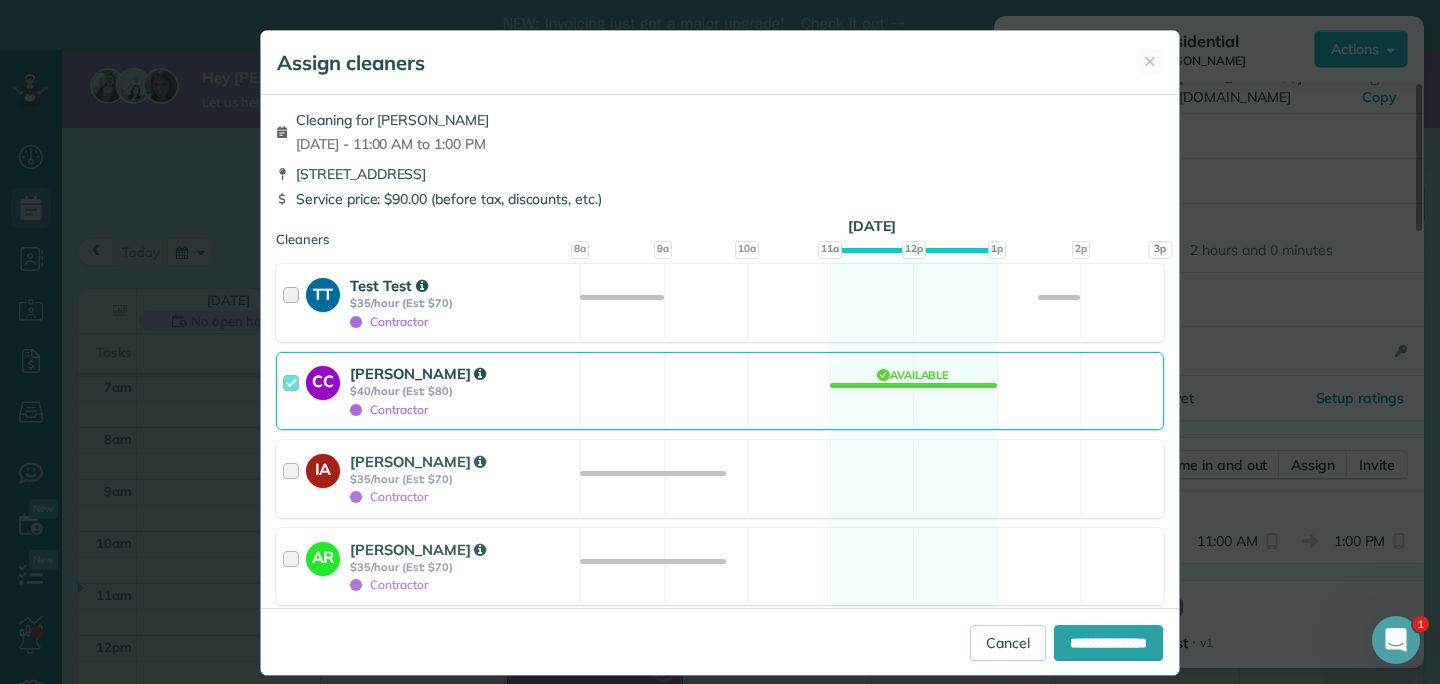 click at bounding box center [294, 303] 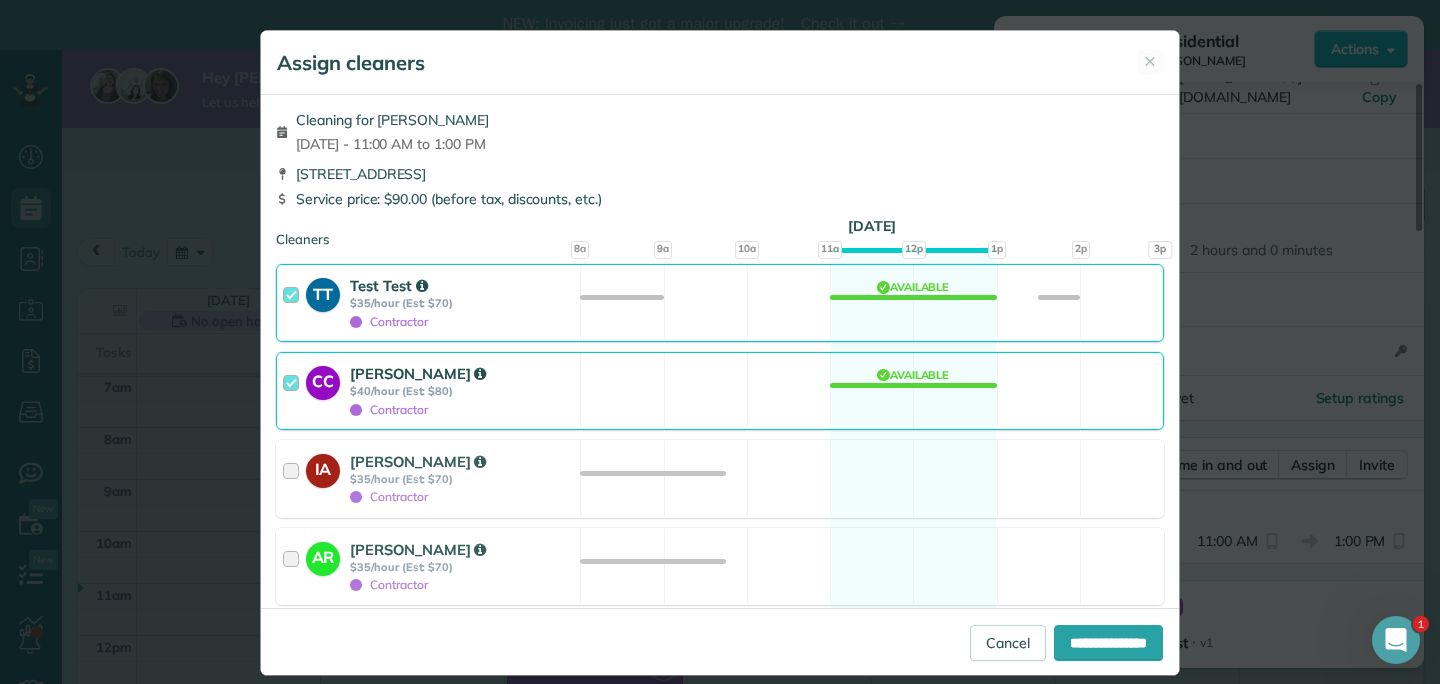 click on "CC
Clare Currin
$40/hour (Est: $80)
Contractor" at bounding box center (428, 391) 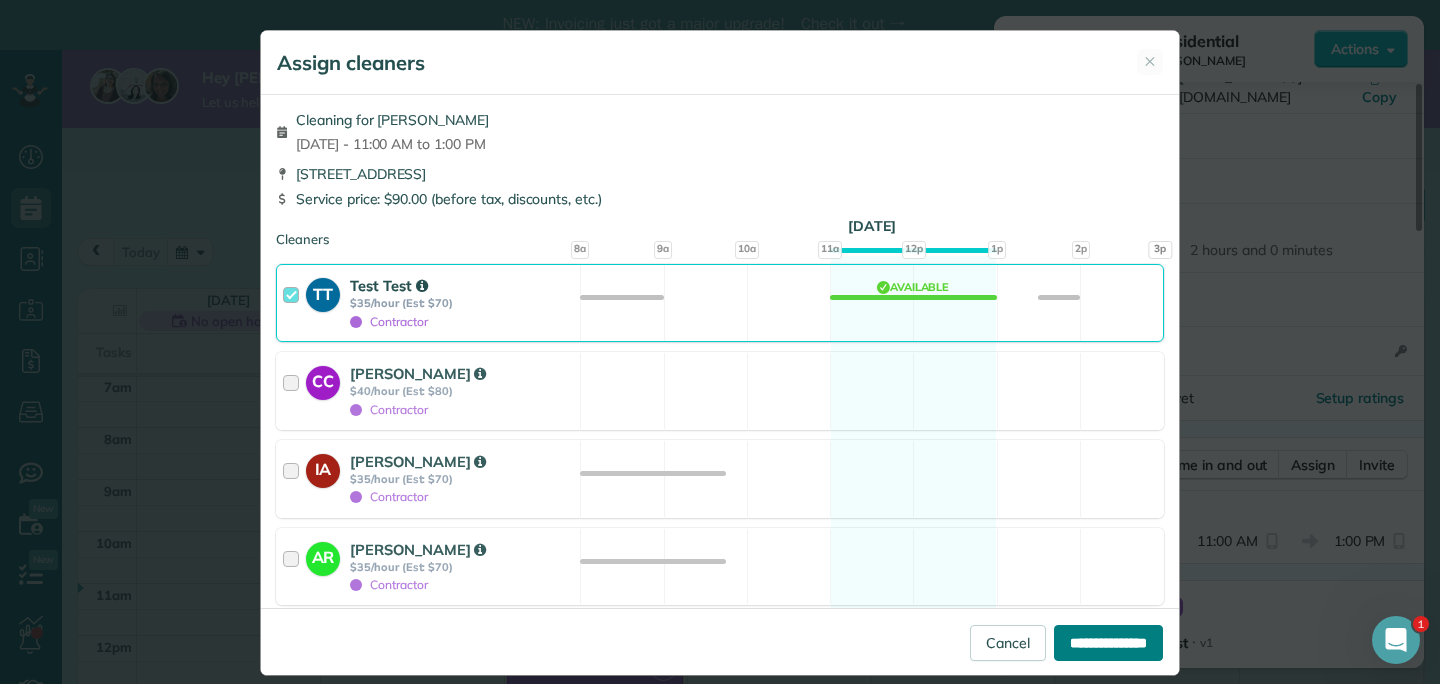 click on "**********" at bounding box center (1108, 643) 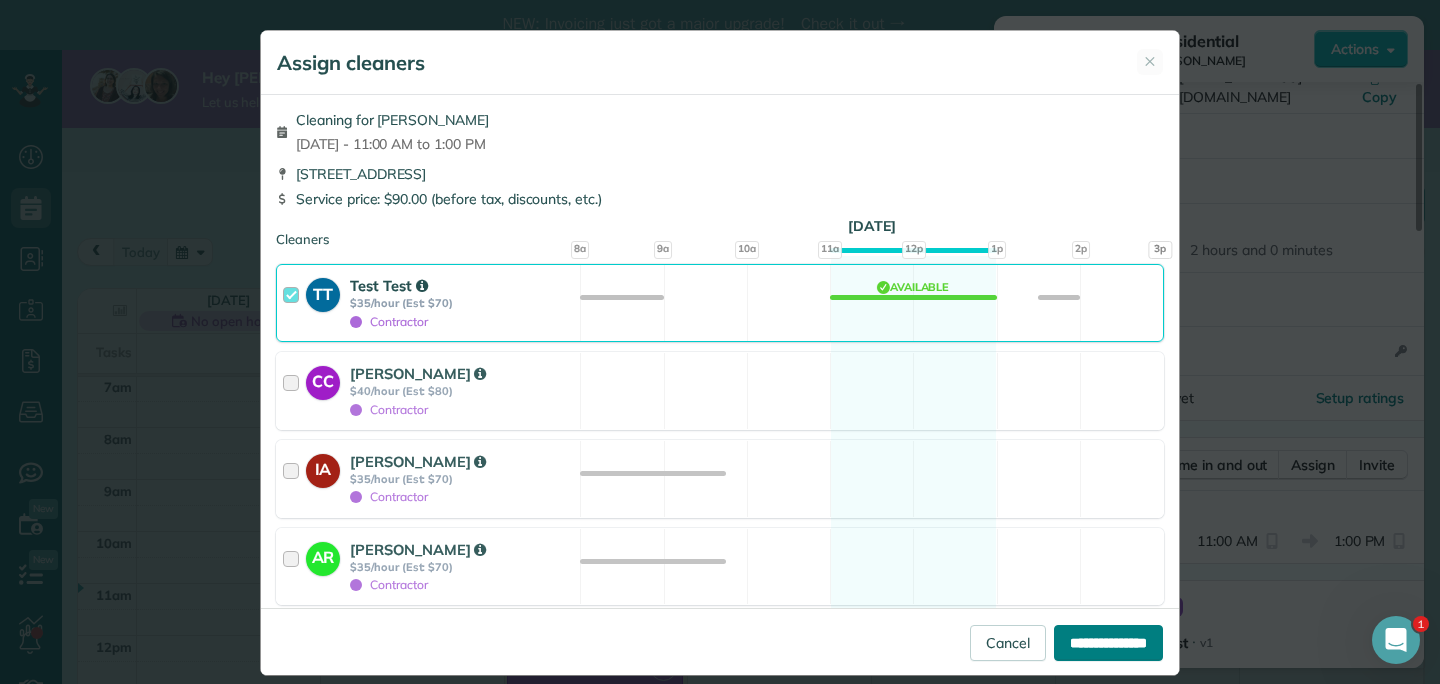 type on "**********" 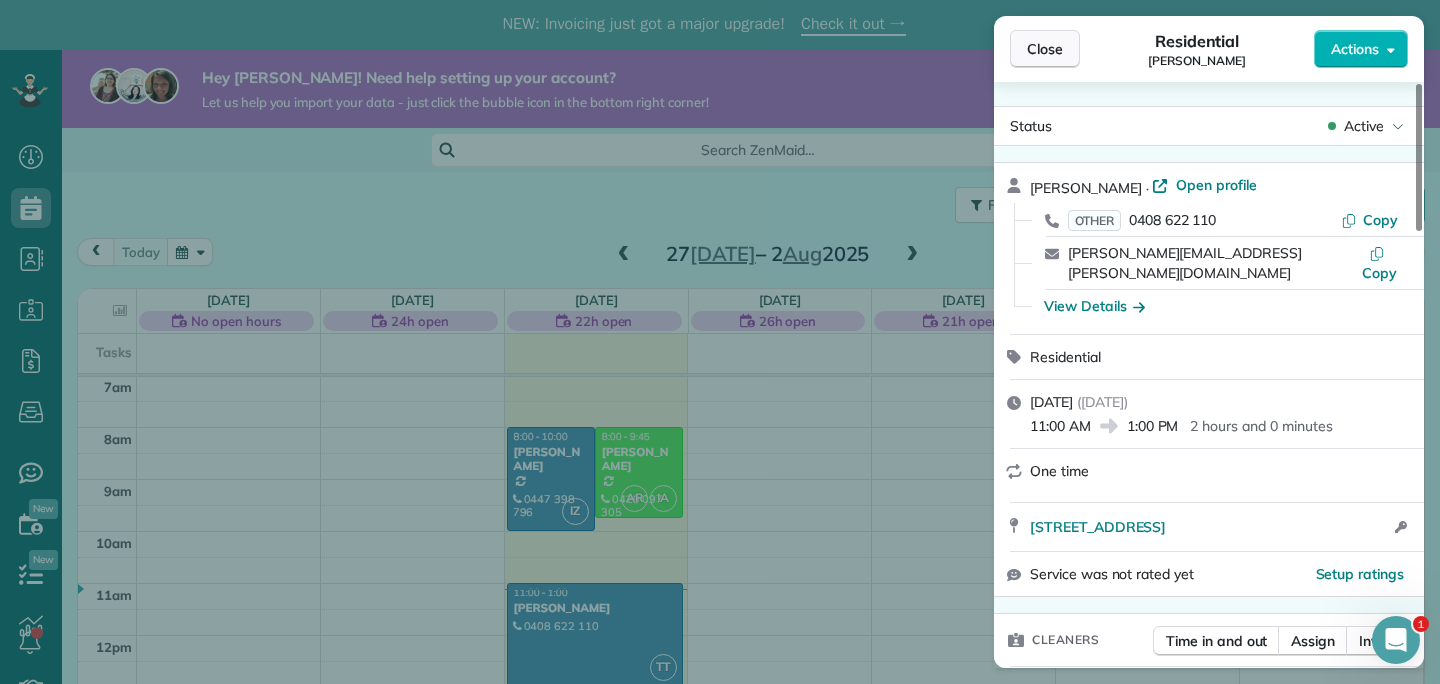 click on "Close" at bounding box center (1045, 49) 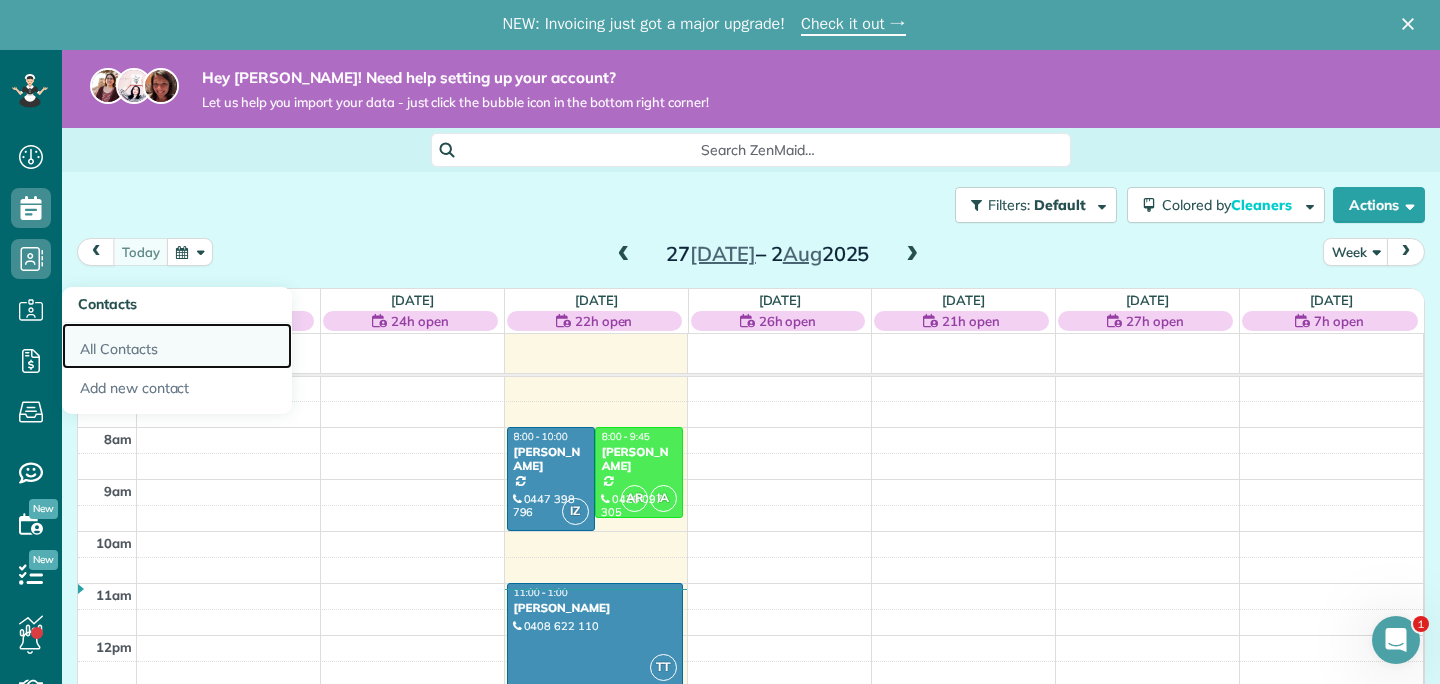 click on "All Contacts" at bounding box center (177, 346) 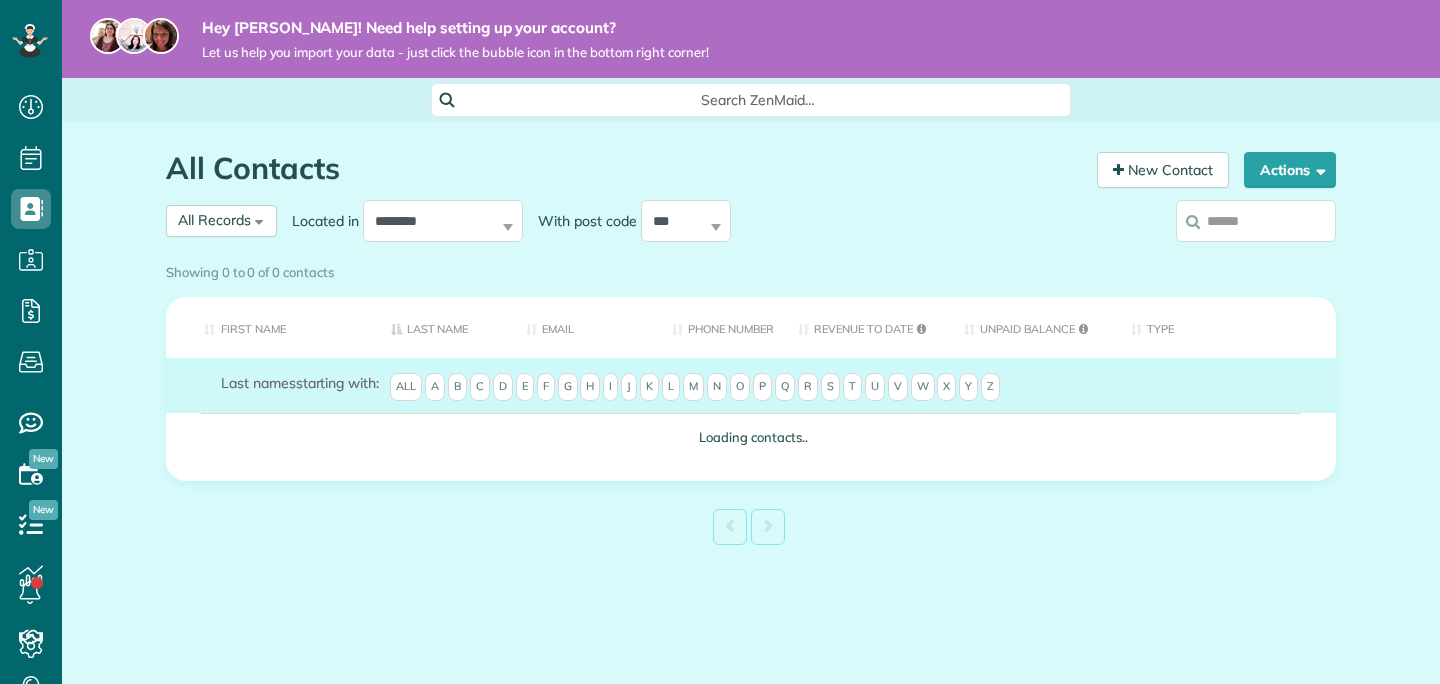 scroll, scrollTop: 0, scrollLeft: 0, axis: both 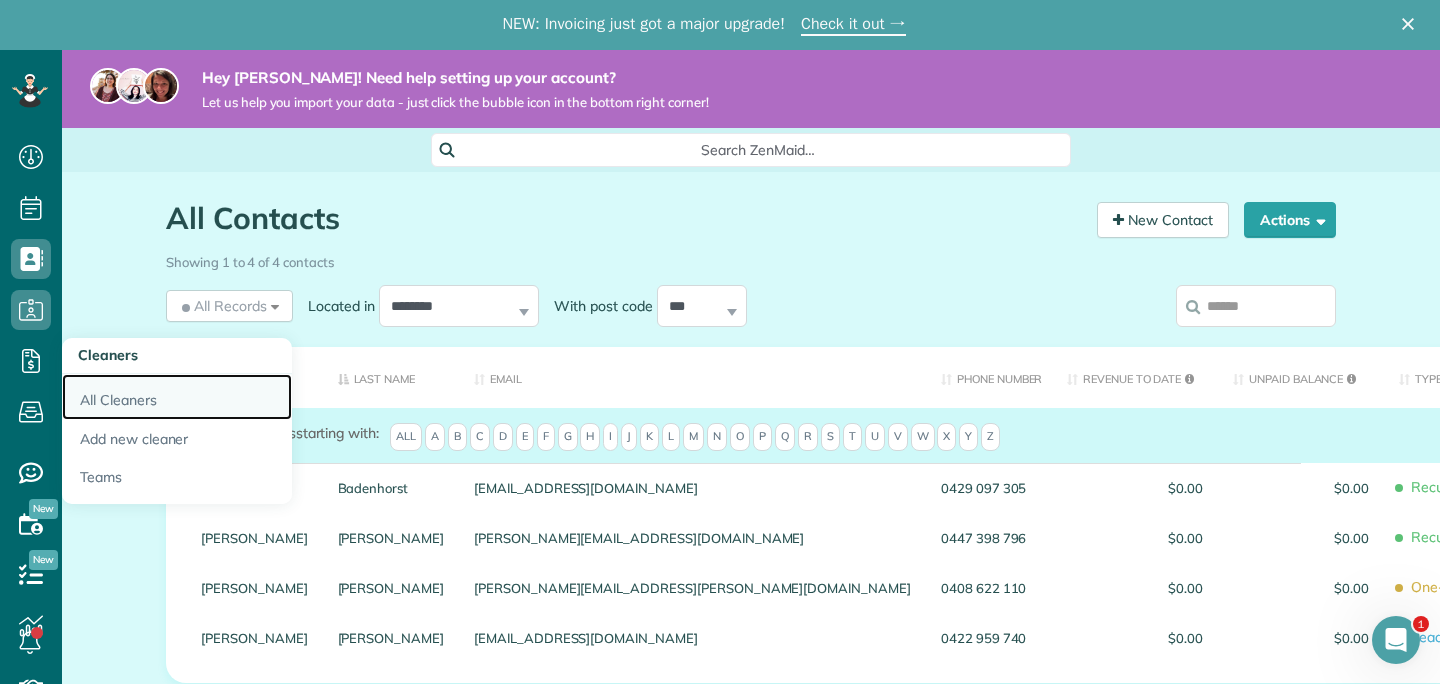 click on "All Cleaners" at bounding box center (177, 397) 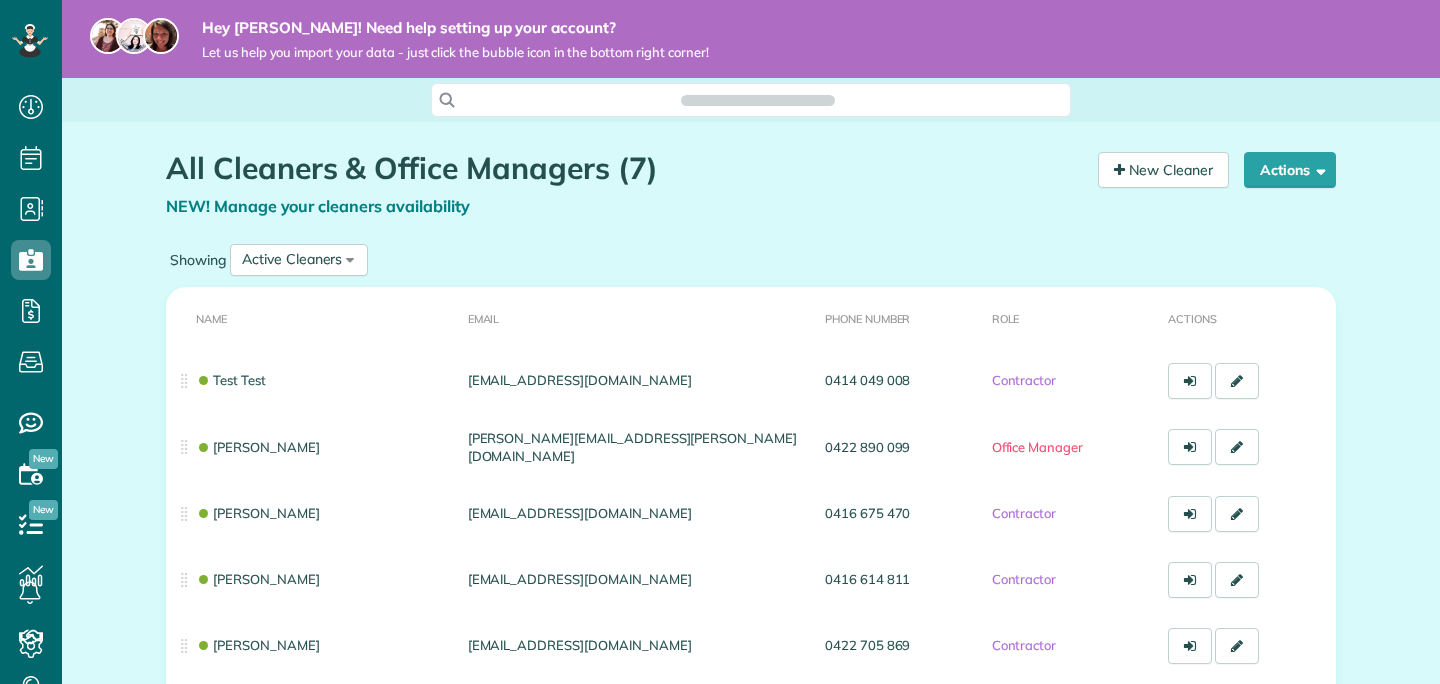 scroll, scrollTop: 0, scrollLeft: 0, axis: both 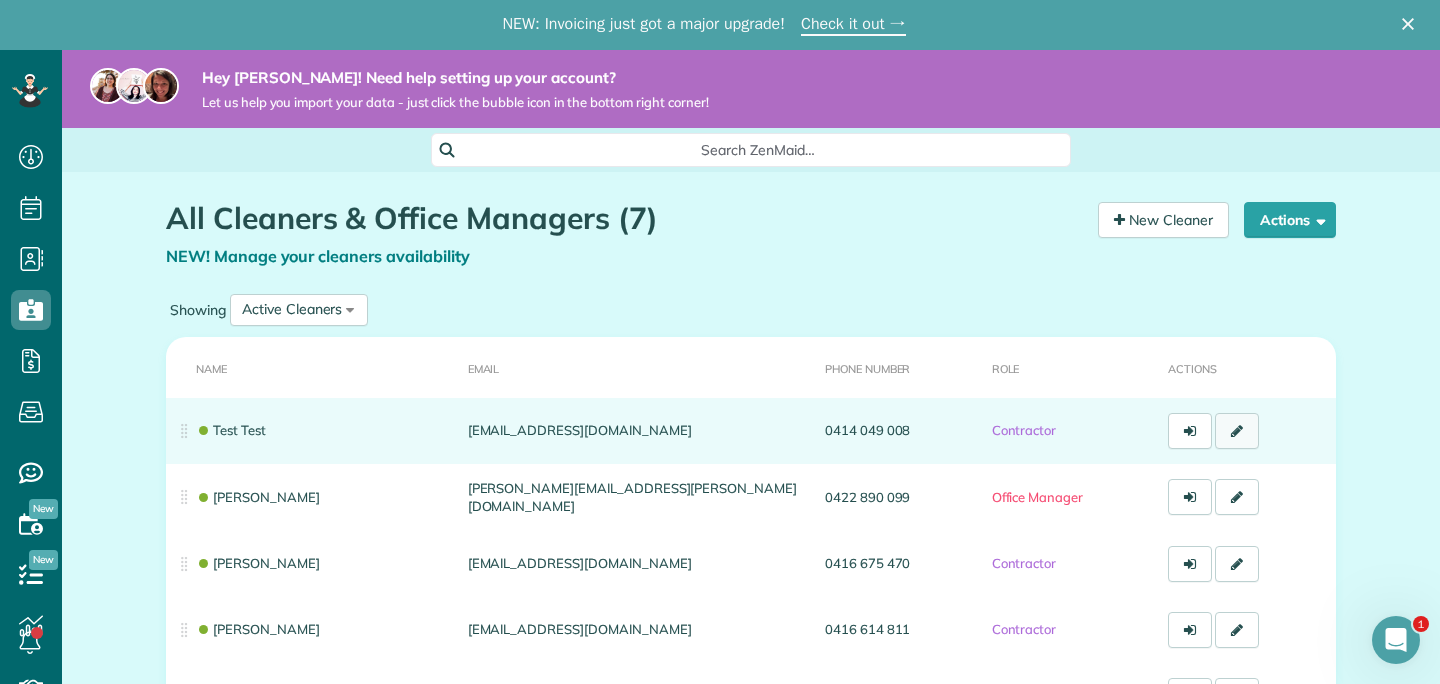 click at bounding box center [1237, 431] 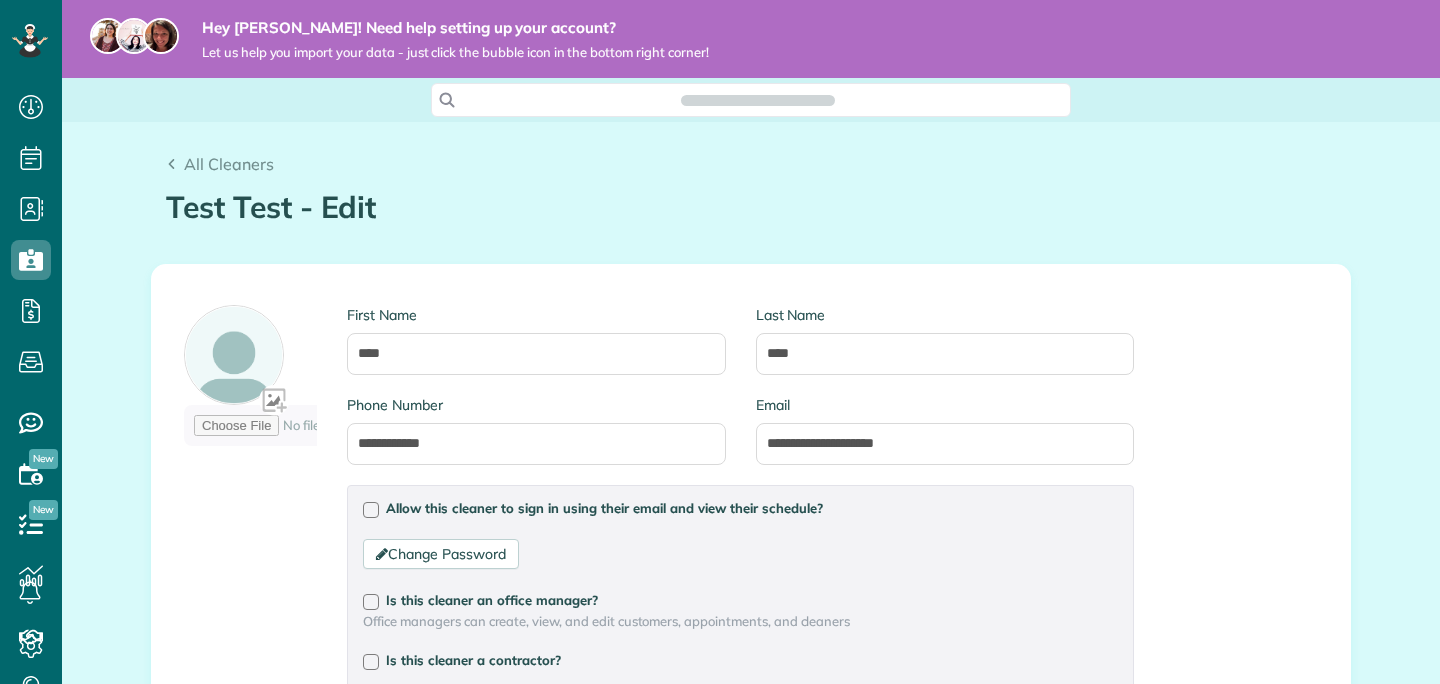 scroll, scrollTop: 0, scrollLeft: 0, axis: both 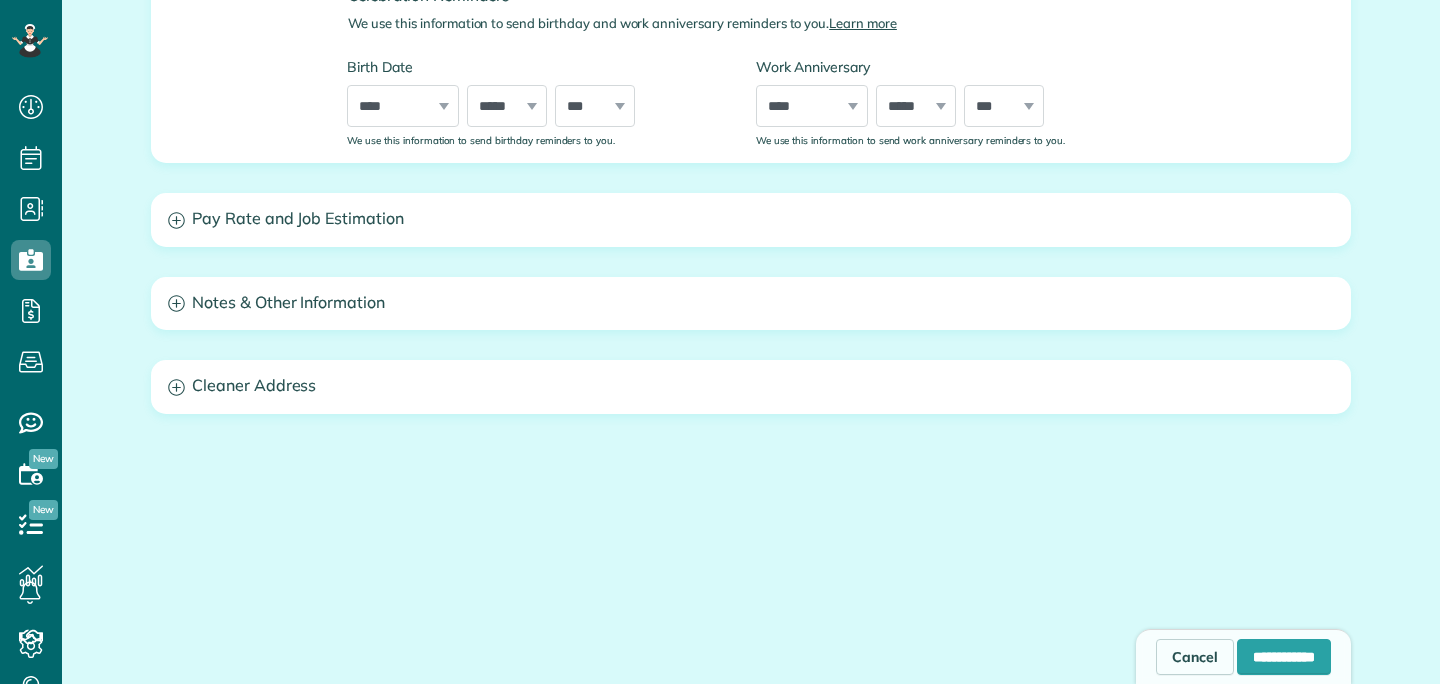 type on "**********" 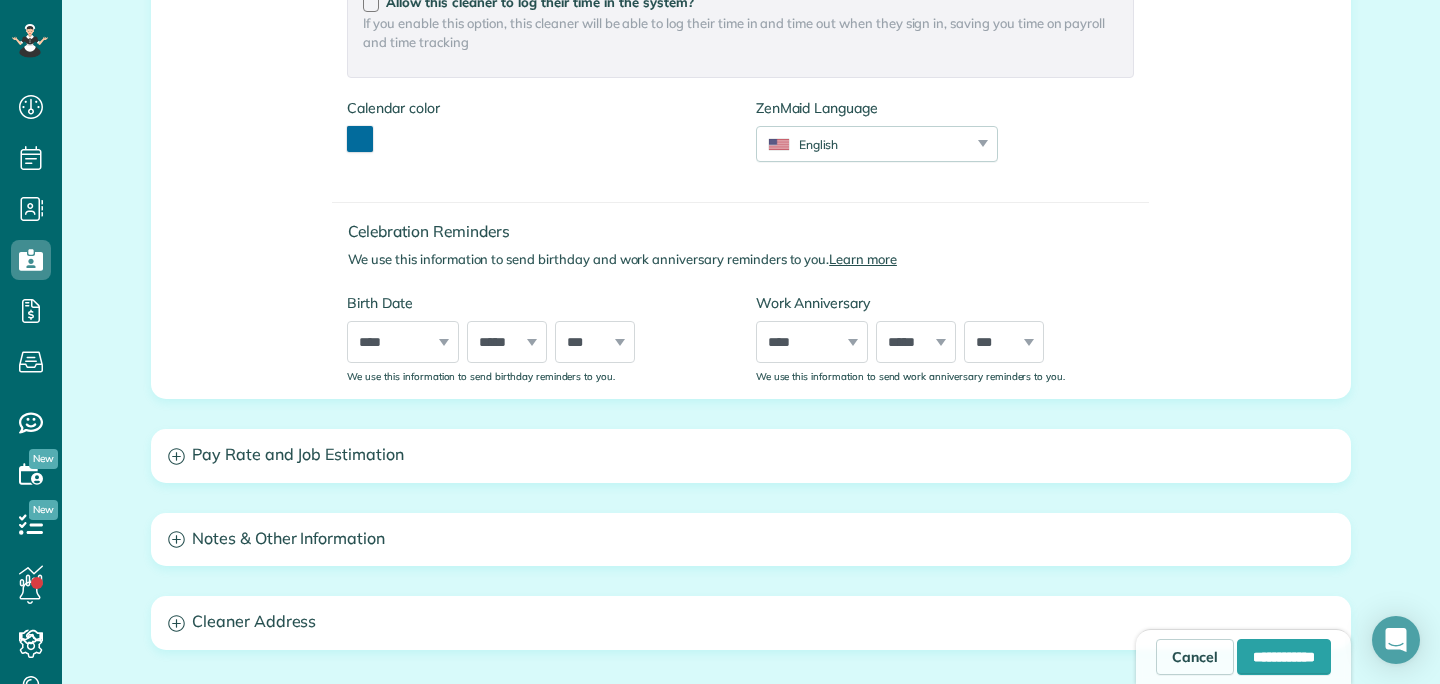 scroll, scrollTop: 0, scrollLeft: 0, axis: both 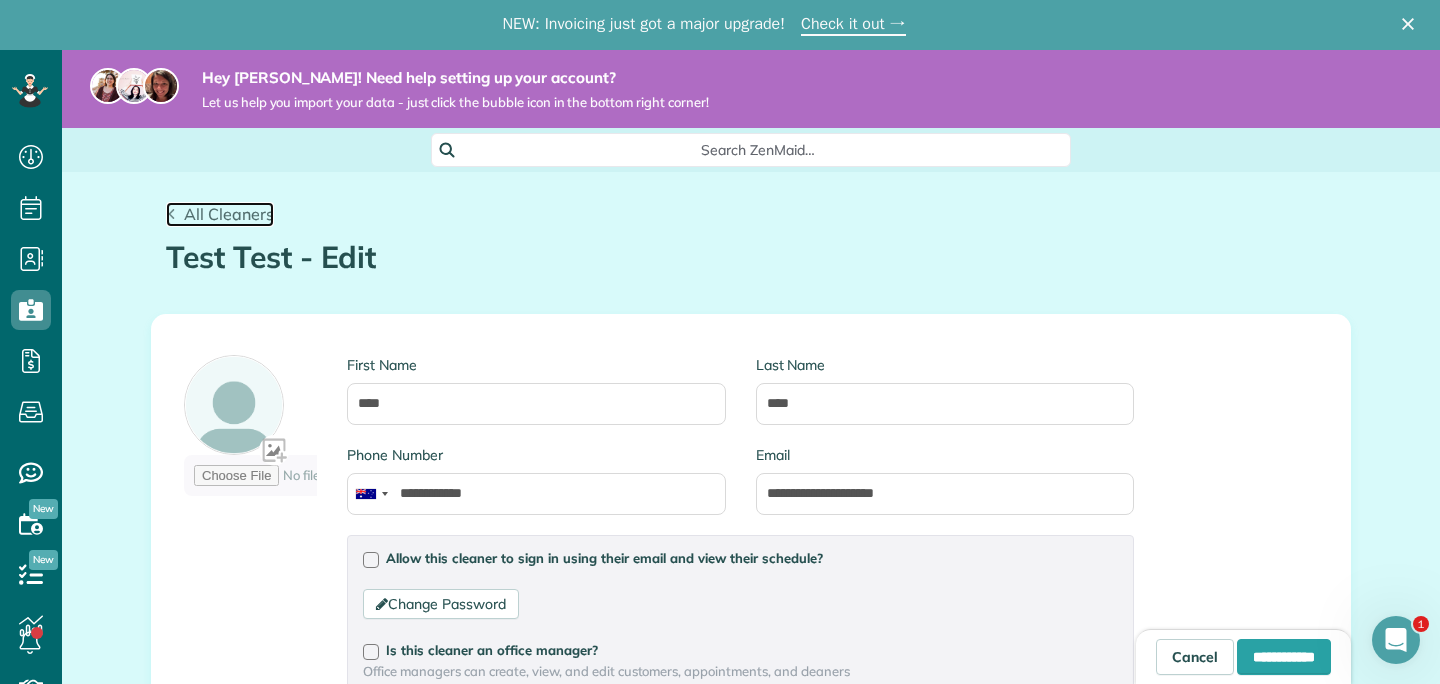 click 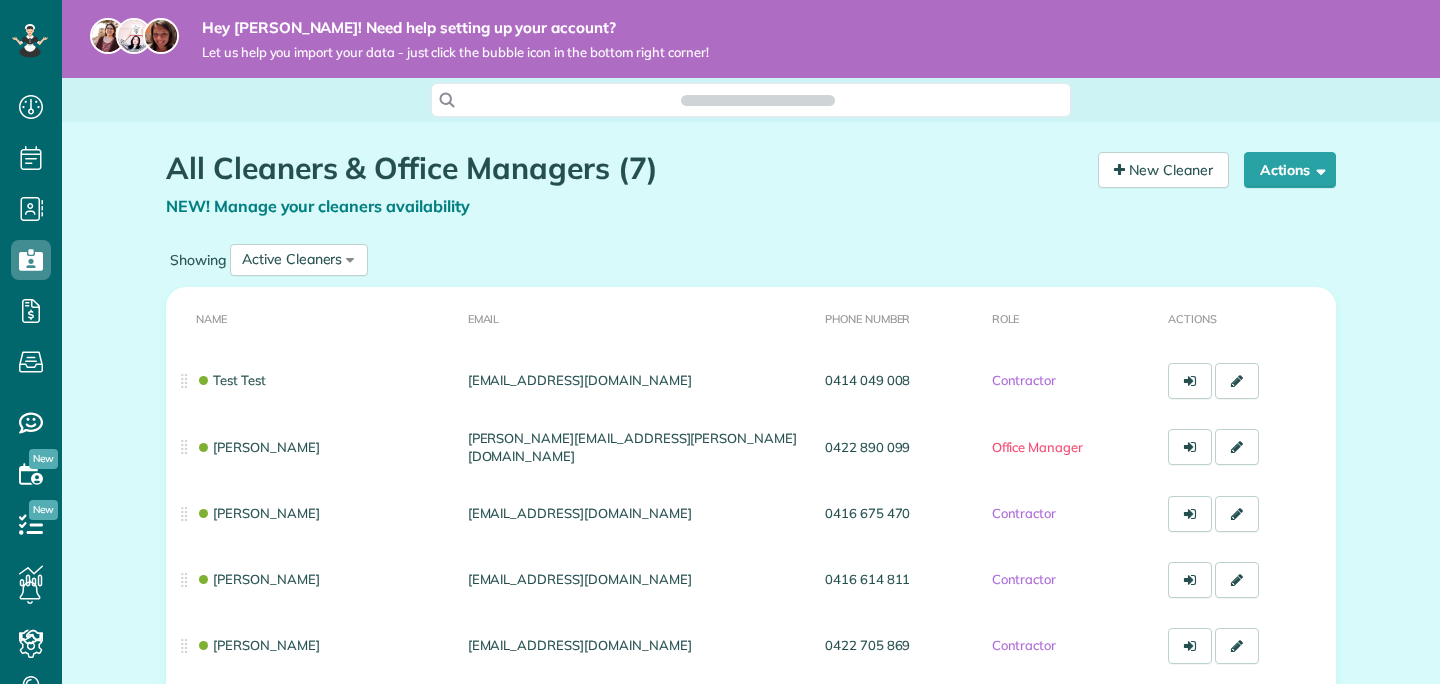 scroll, scrollTop: 0, scrollLeft: 0, axis: both 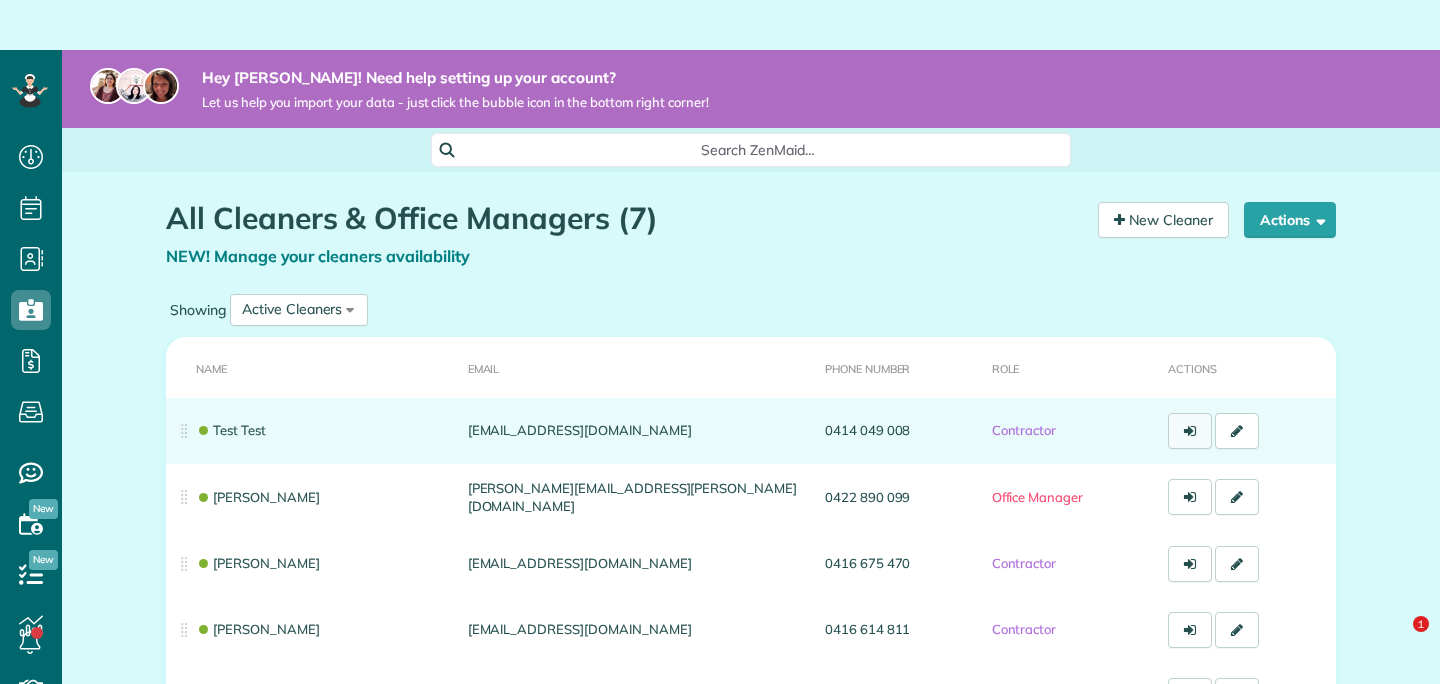 click on "Name Email Phone number Role Actions
Test Test
[EMAIL_ADDRESS][DOMAIN_NAME]
0414 049 008
Contractor
Clare Currin
[EMAIL_ADDRESS][PERSON_NAME][DOMAIN_NAME]
0422 890 099
Office Manager
[PERSON_NAME][GEOGRAPHIC_DATA]
[EMAIL_ADDRESS][DOMAIN_NAME]
0416 675 470" at bounding box center (751, 609) 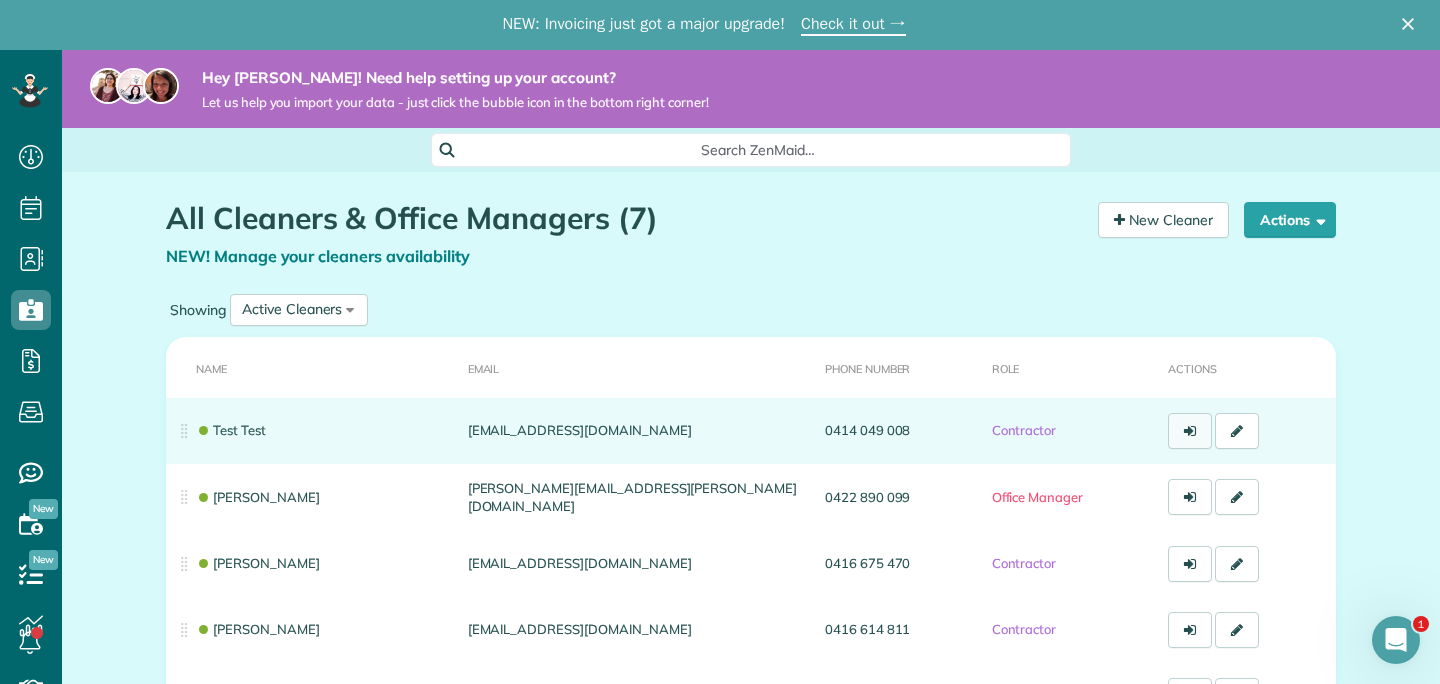 scroll, scrollTop: 0, scrollLeft: 0, axis: both 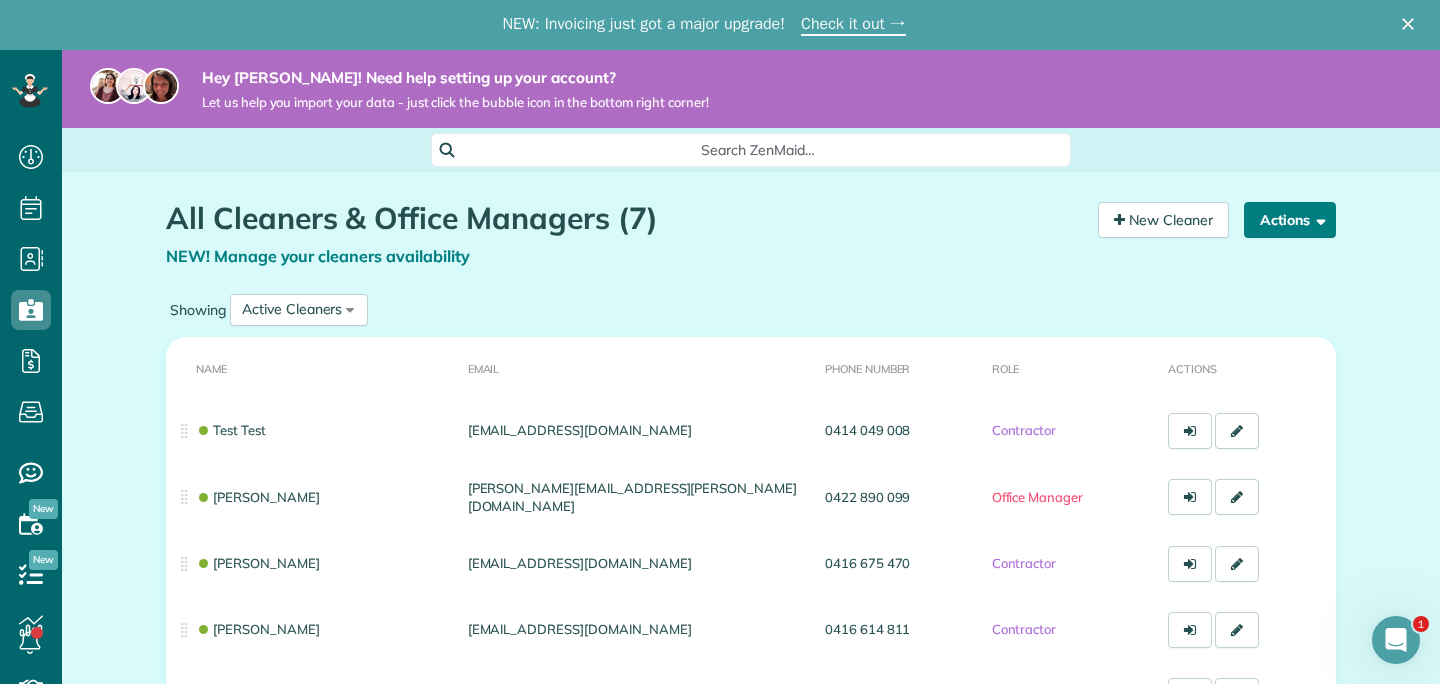 click on "Actions" at bounding box center (1290, 220) 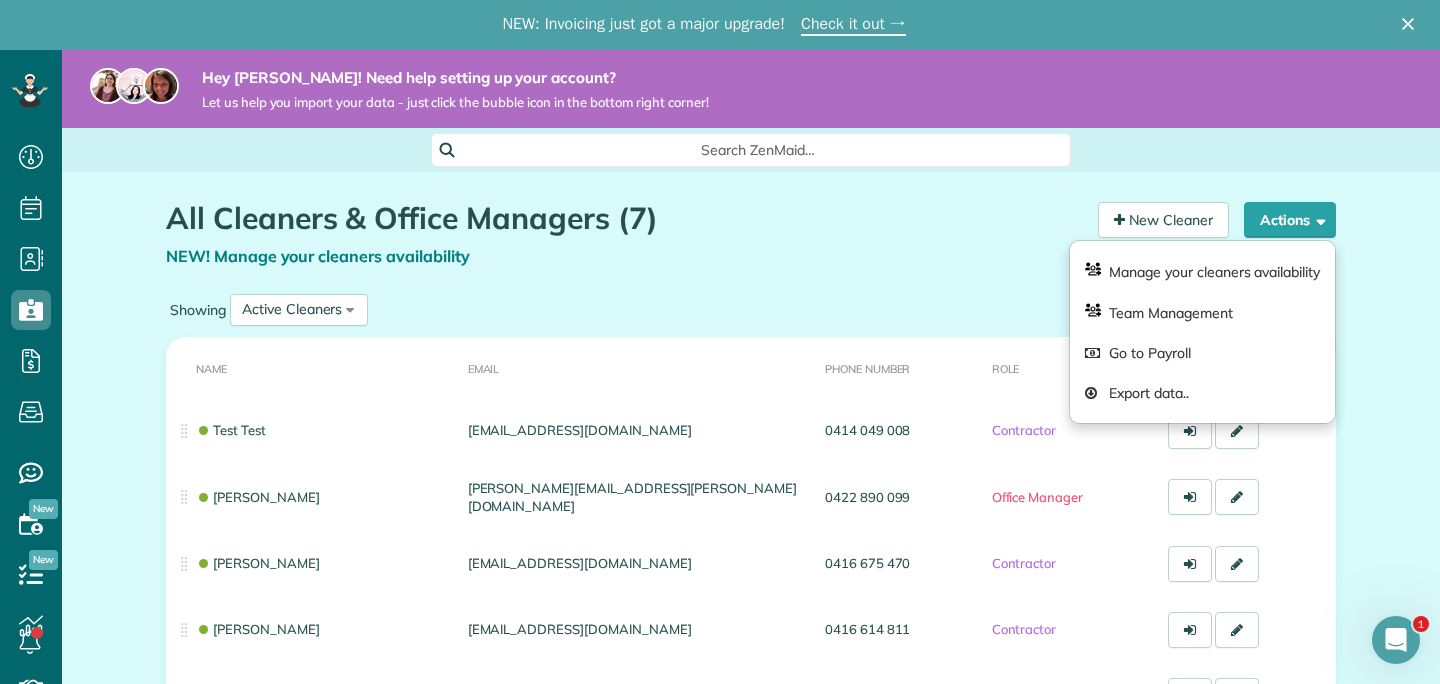 click on "All Cleaners & Office Managers (7)
NEW! Manage your cleaners availability
Your Cleaners [30 sec]
New Cleaner
Actions
Manage your cleaners availability
Team Management
Go to Payroll
Export data.." at bounding box center (751, 599) 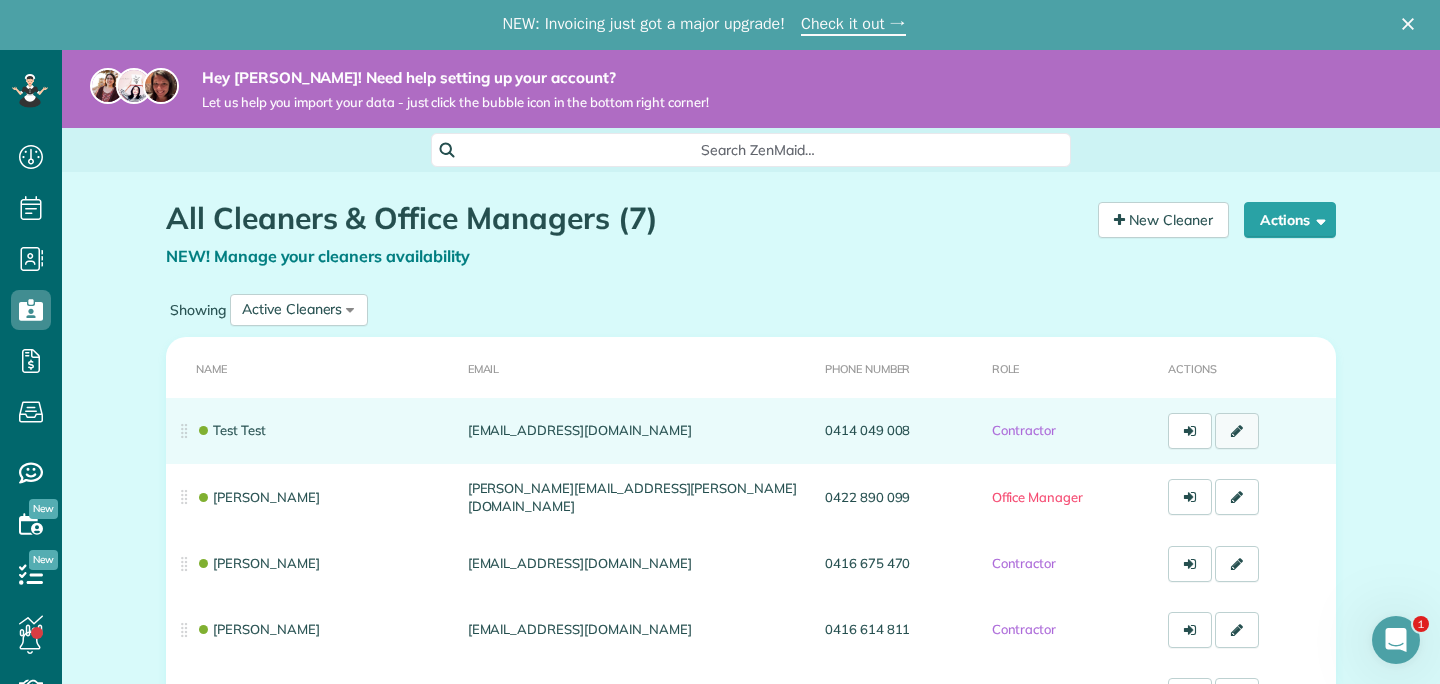 click at bounding box center (1237, 431) 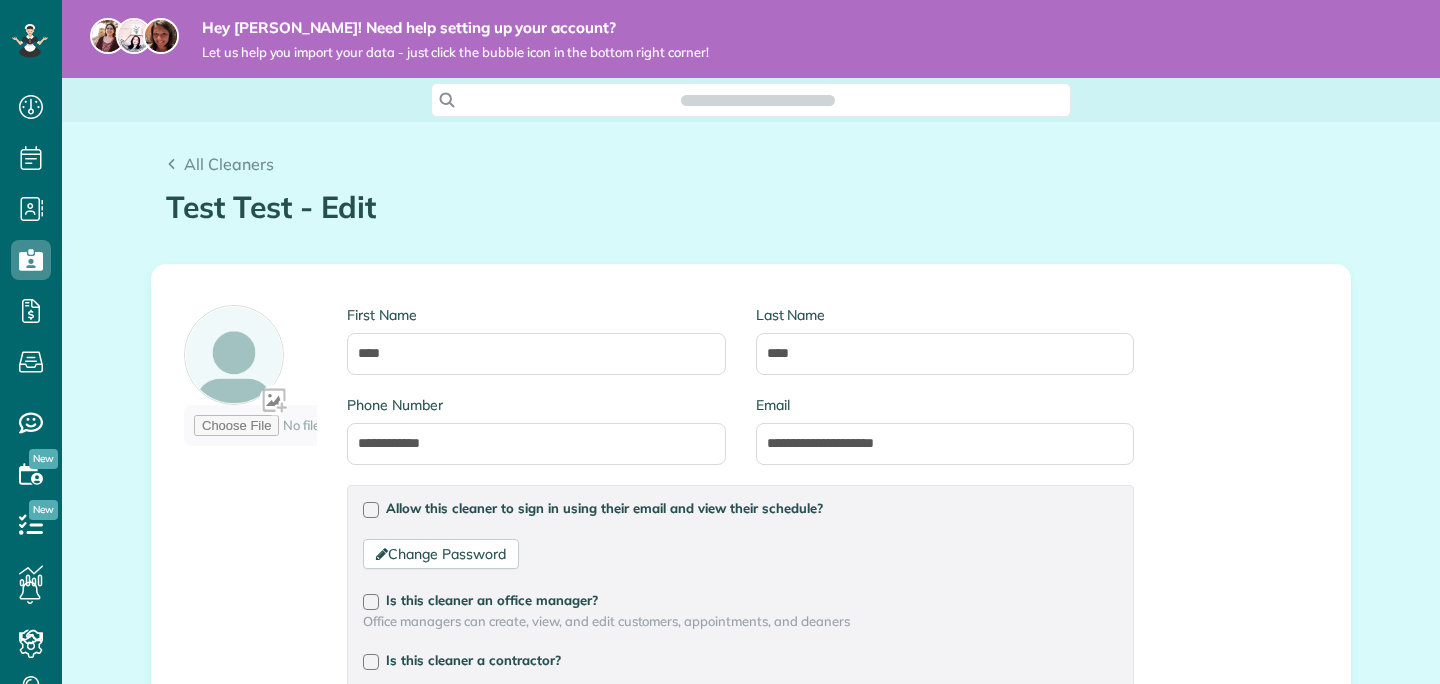scroll, scrollTop: 0, scrollLeft: 0, axis: both 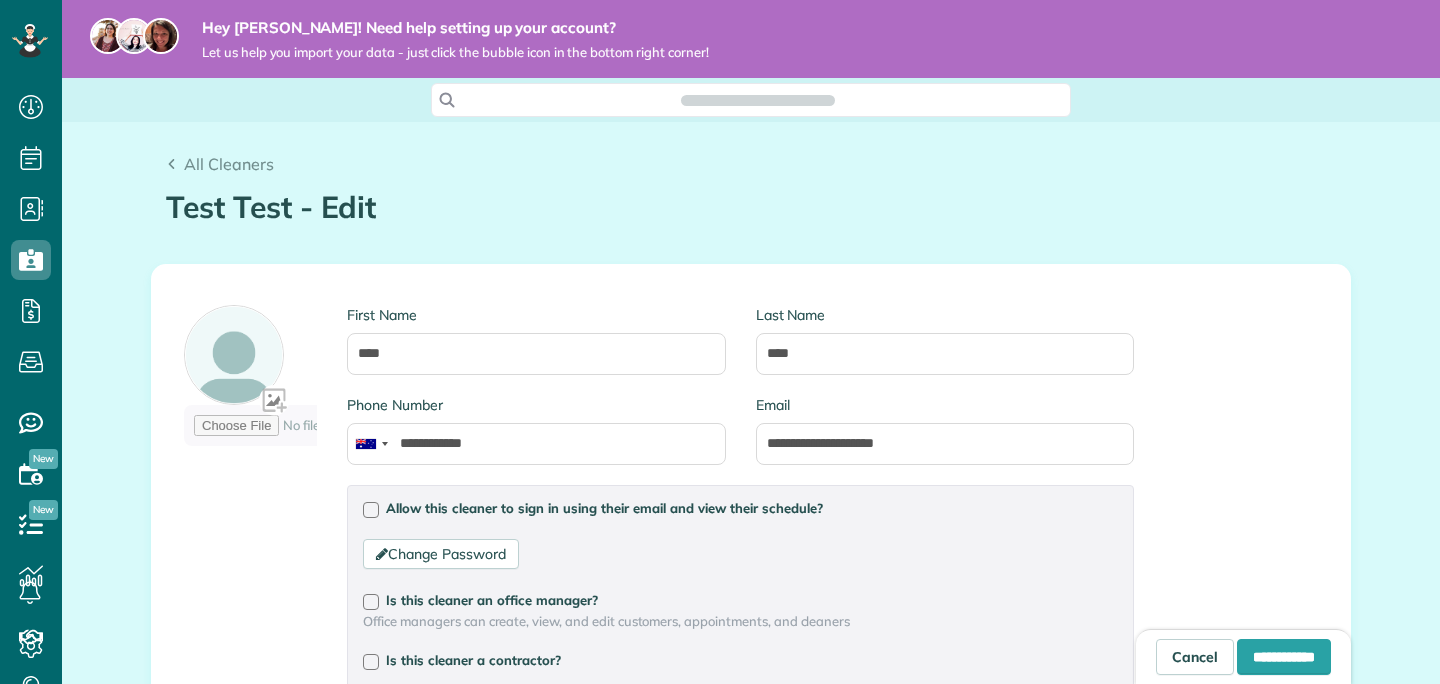 type on "*******" 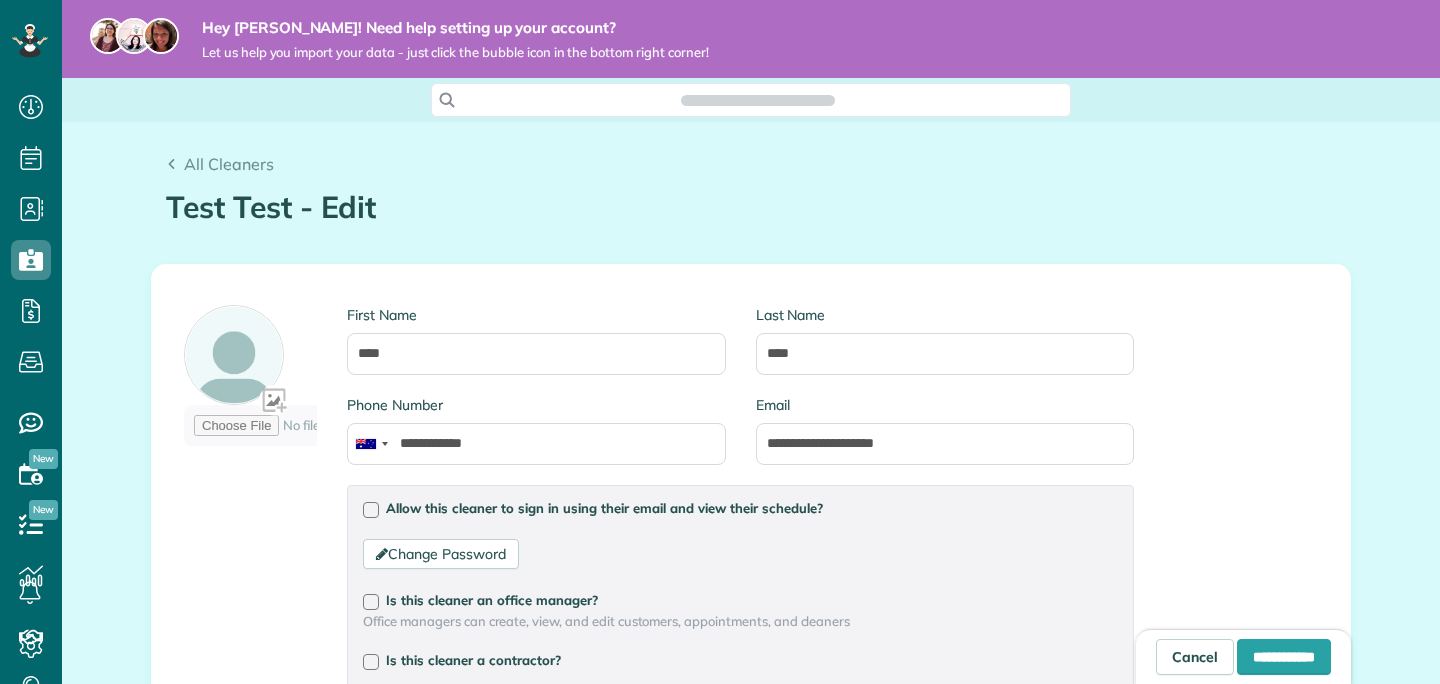 scroll, scrollTop: 684, scrollLeft: 62, axis: both 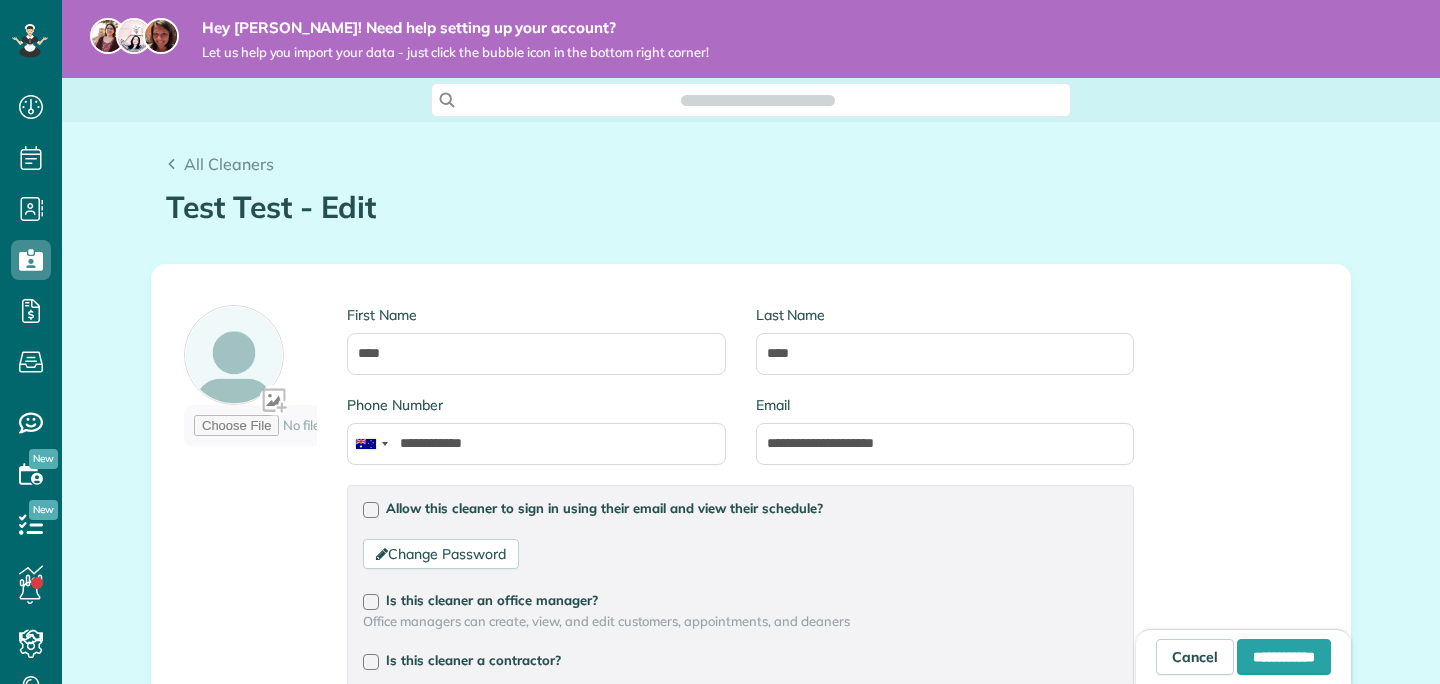 type on "**********" 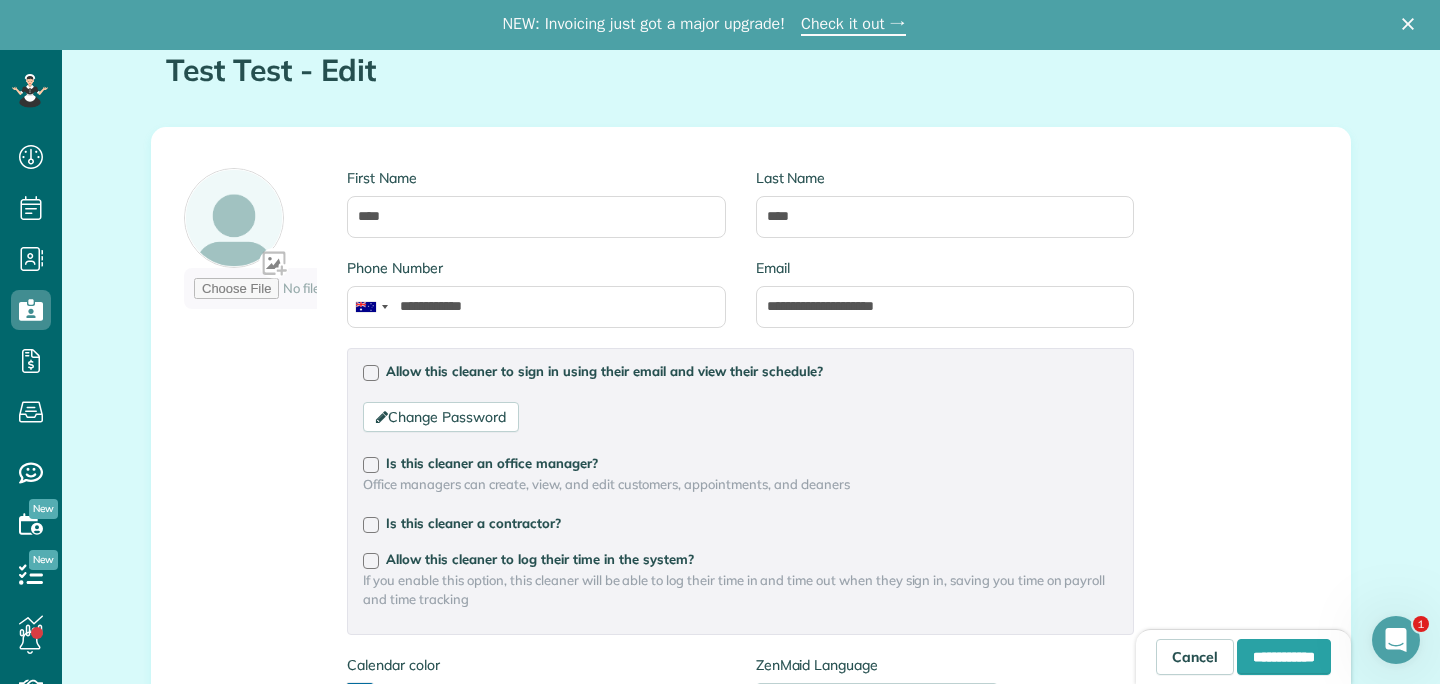 scroll, scrollTop: 198, scrollLeft: 0, axis: vertical 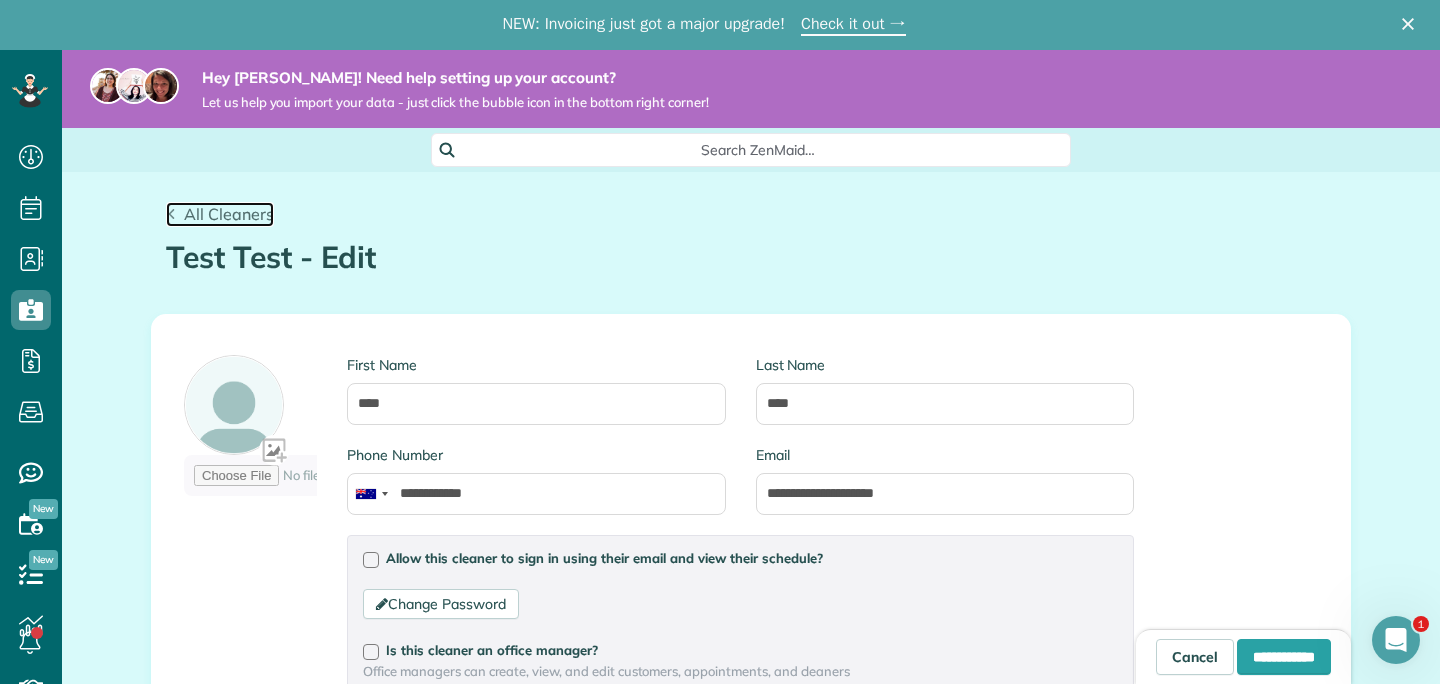 click on "All Cleaners" at bounding box center (220, 214) 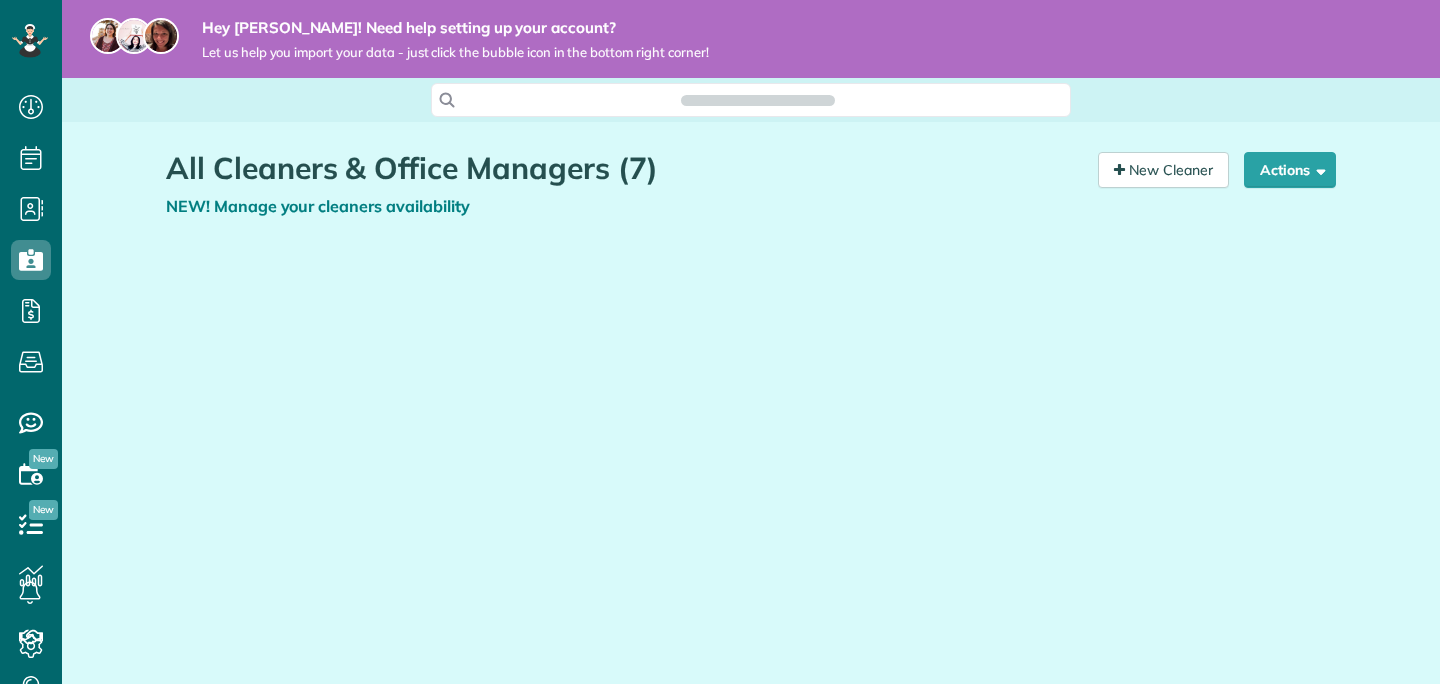 scroll, scrollTop: 0, scrollLeft: 0, axis: both 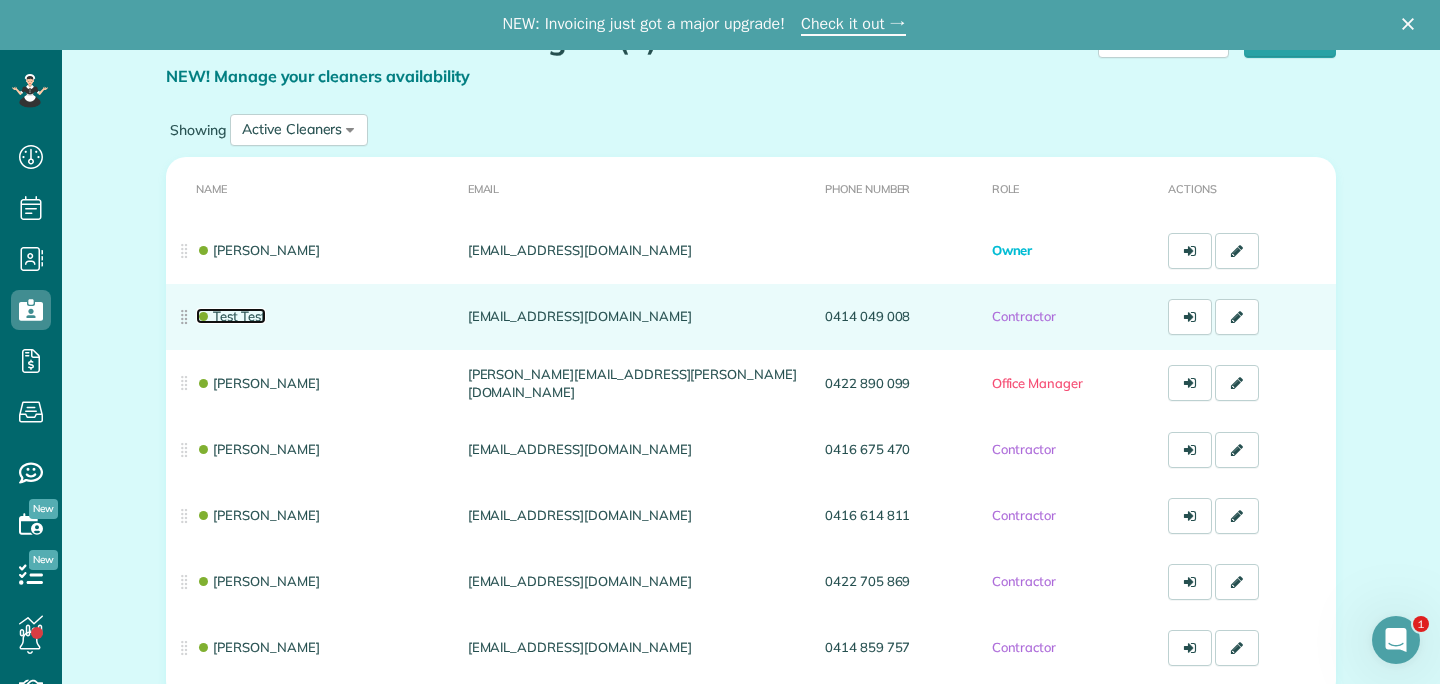 click at bounding box center [203, 316] 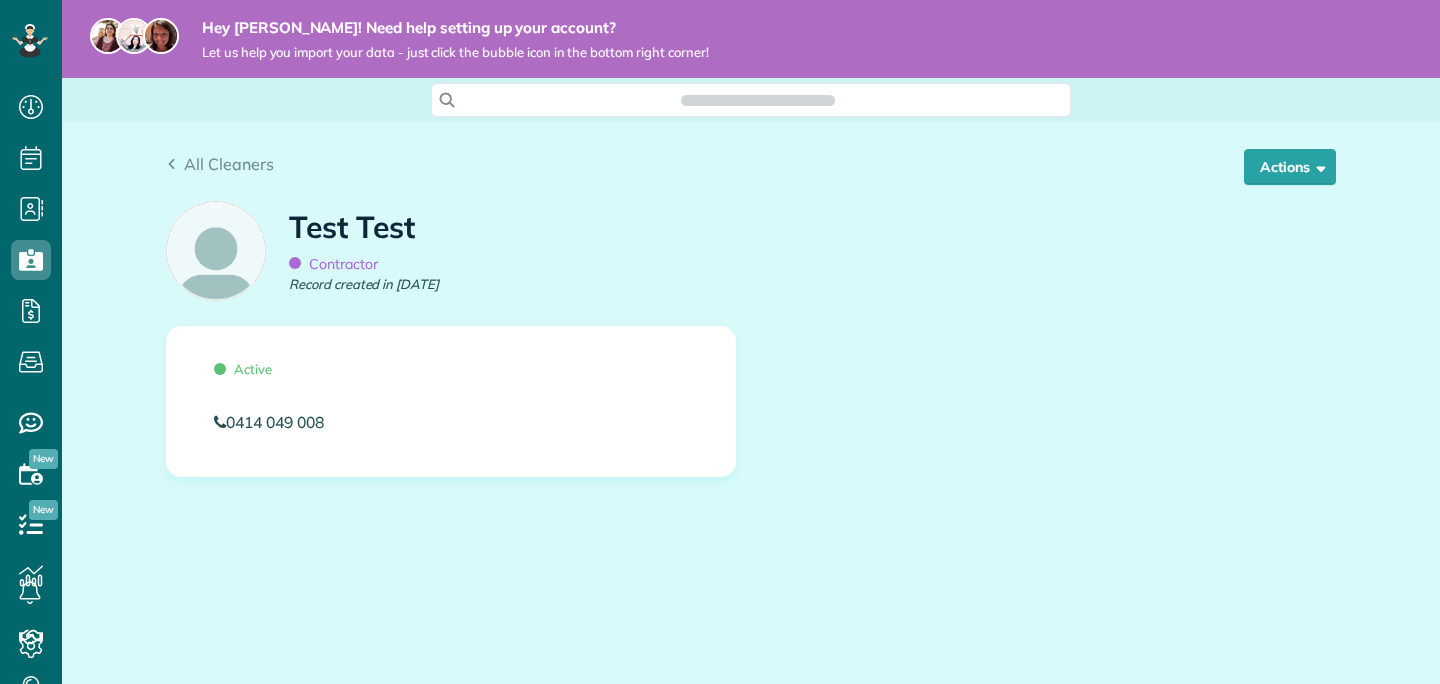 scroll, scrollTop: 0, scrollLeft: 0, axis: both 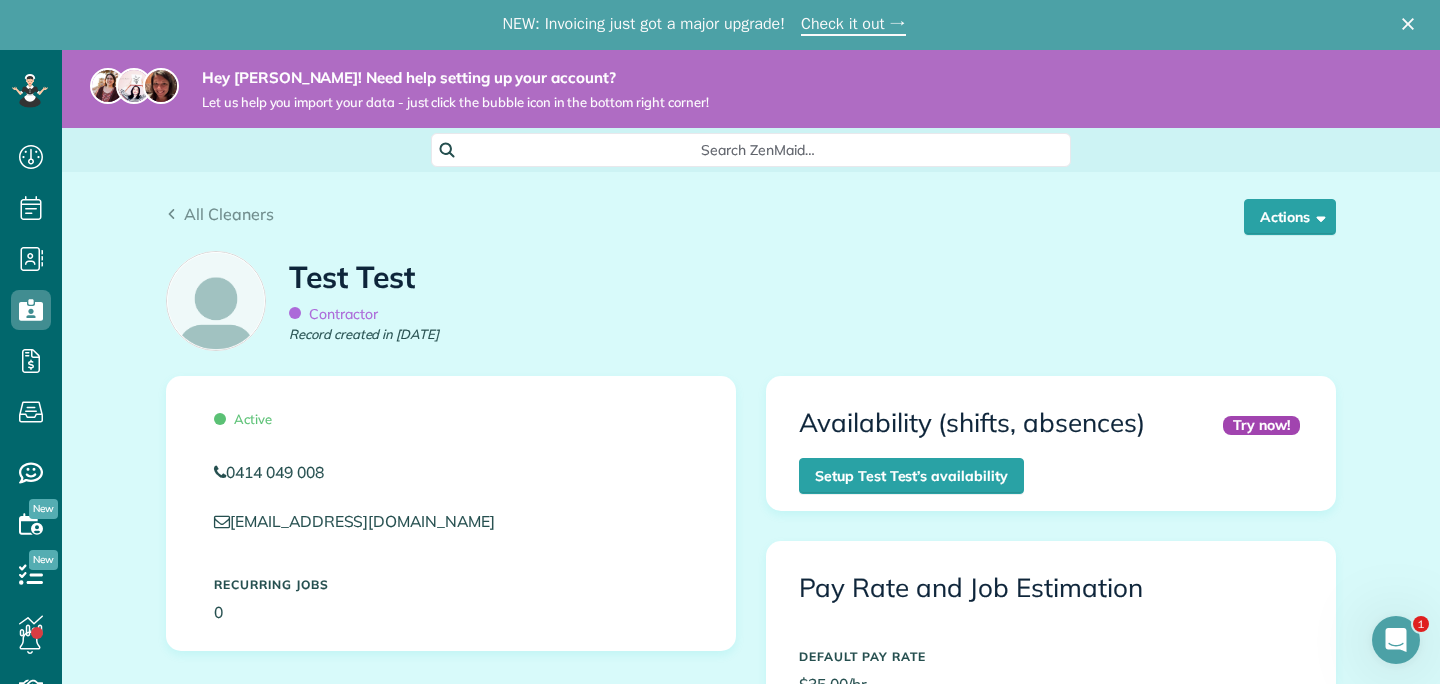 click on "All Cleaners
Actions
Edit
Resend login info
Inactivate
Replace Test Test
Delete" at bounding box center [751, 206] 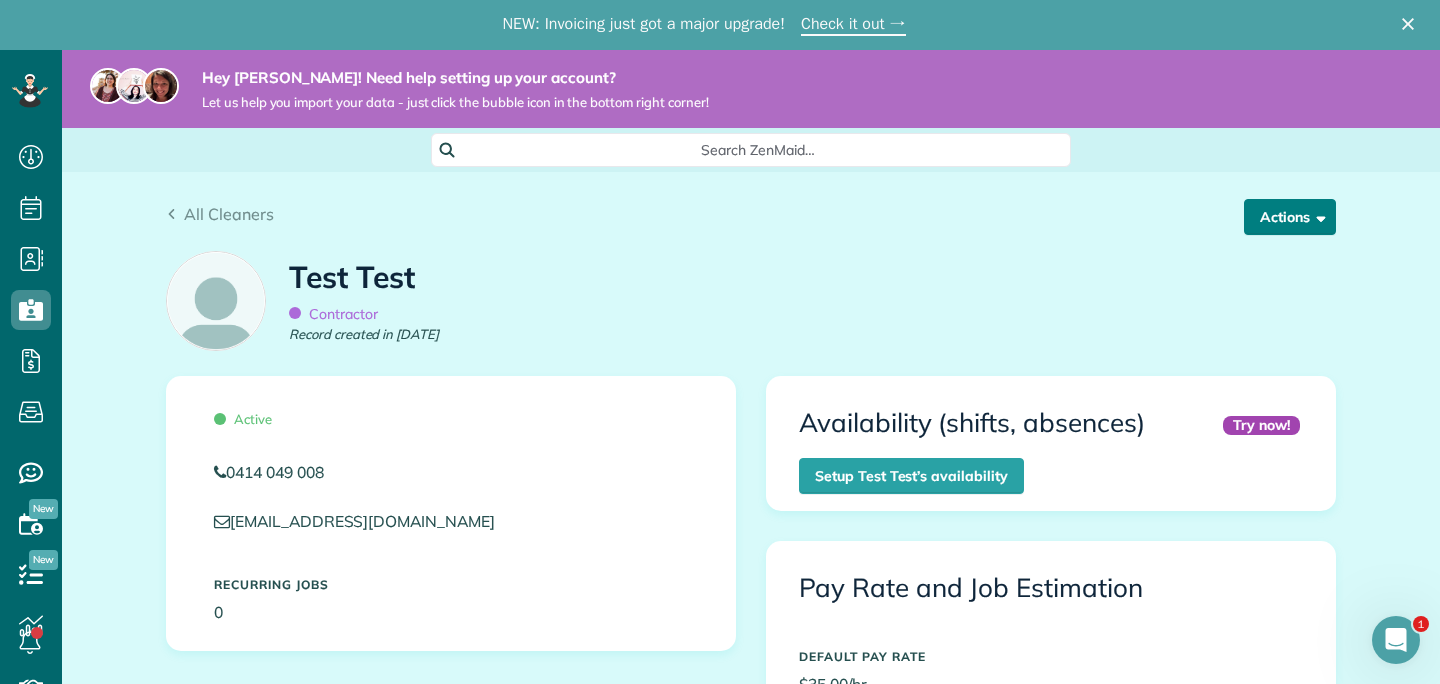 click at bounding box center [1317, 216] 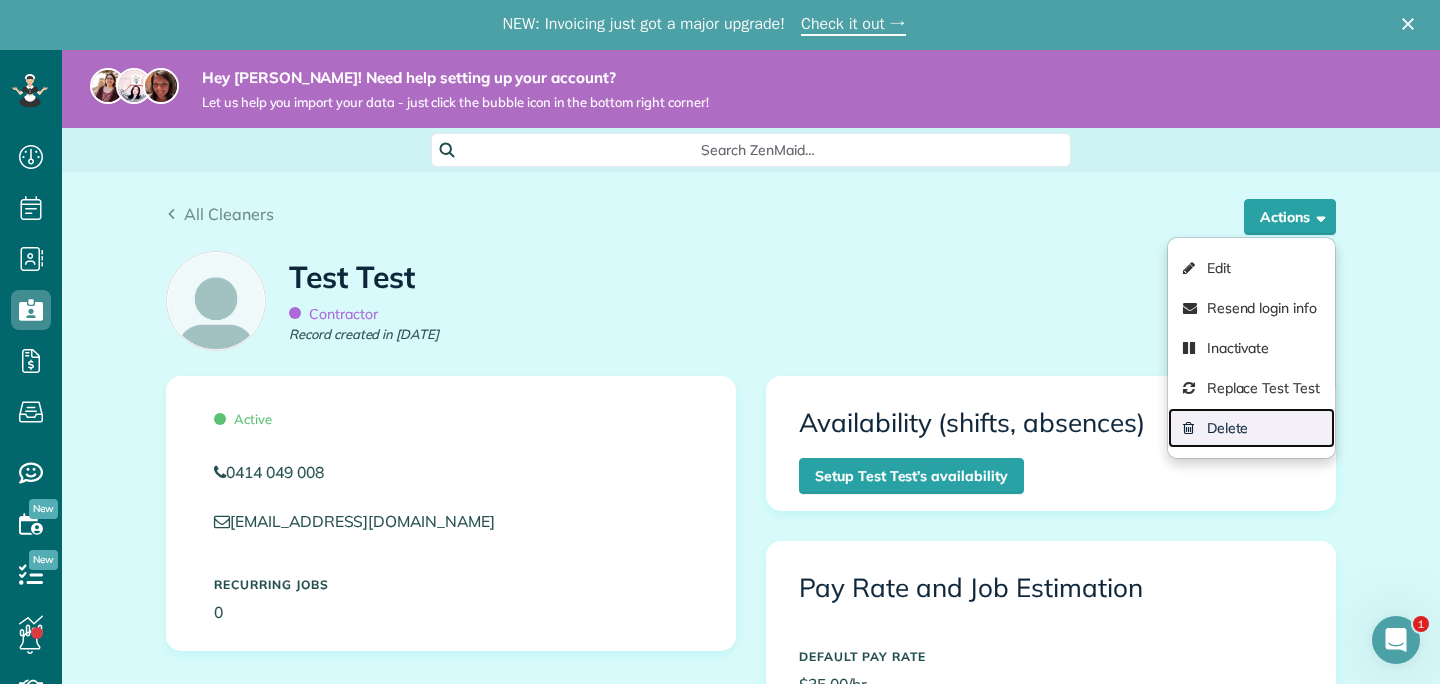 click on "Delete" at bounding box center (1251, 428) 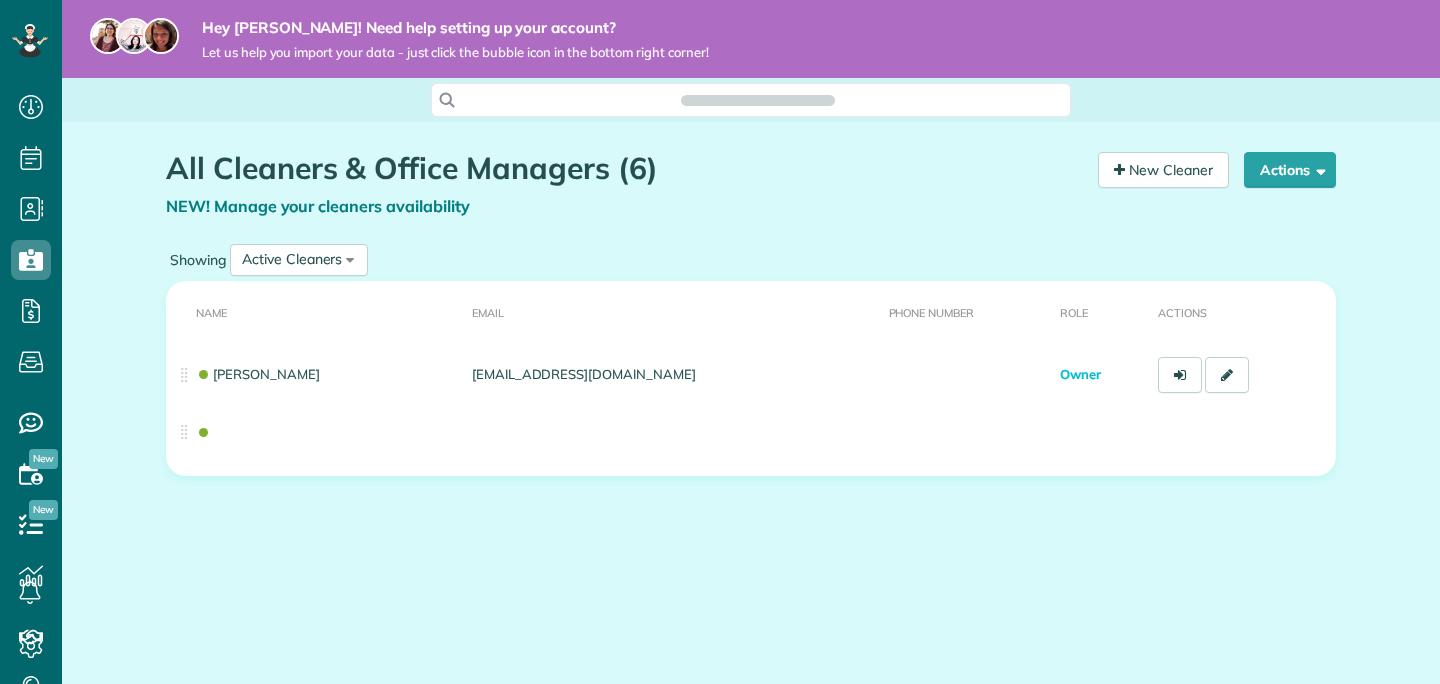 scroll, scrollTop: 0, scrollLeft: 0, axis: both 